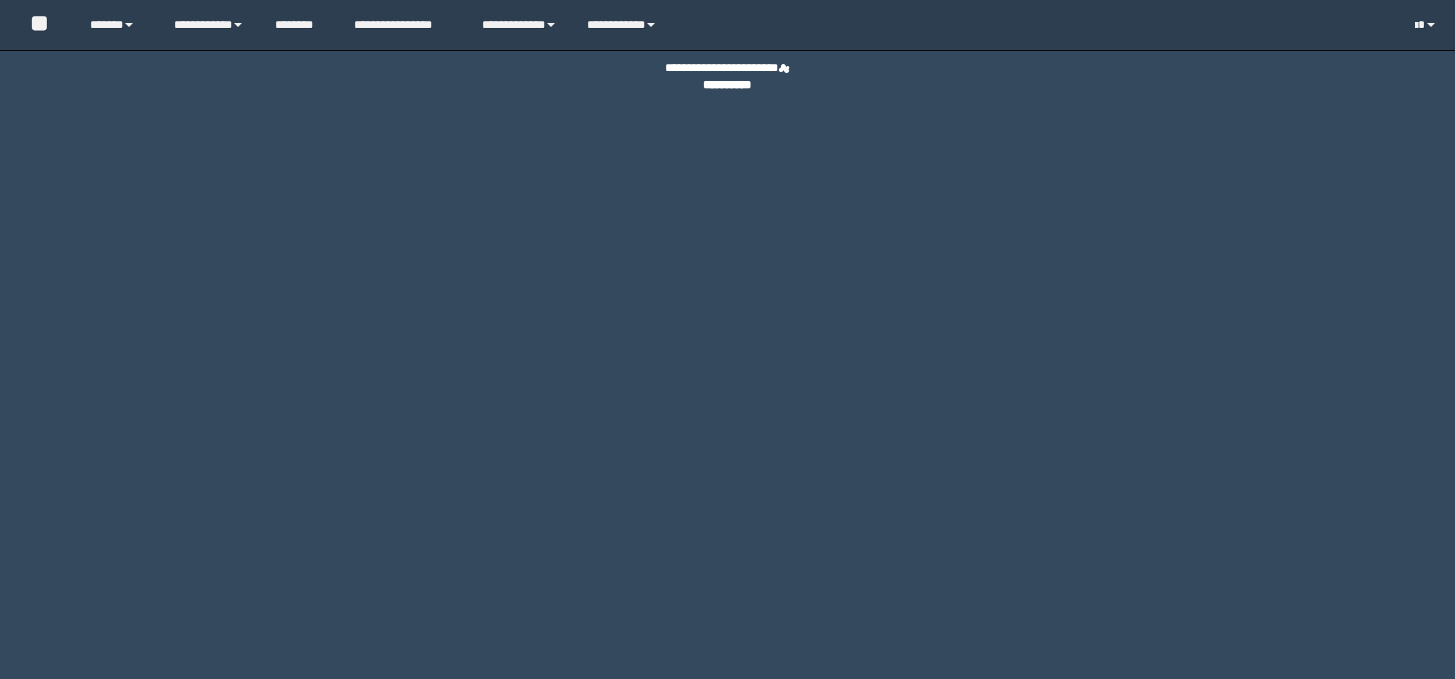 scroll, scrollTop: 0, scrollLeft: 0, axis: both 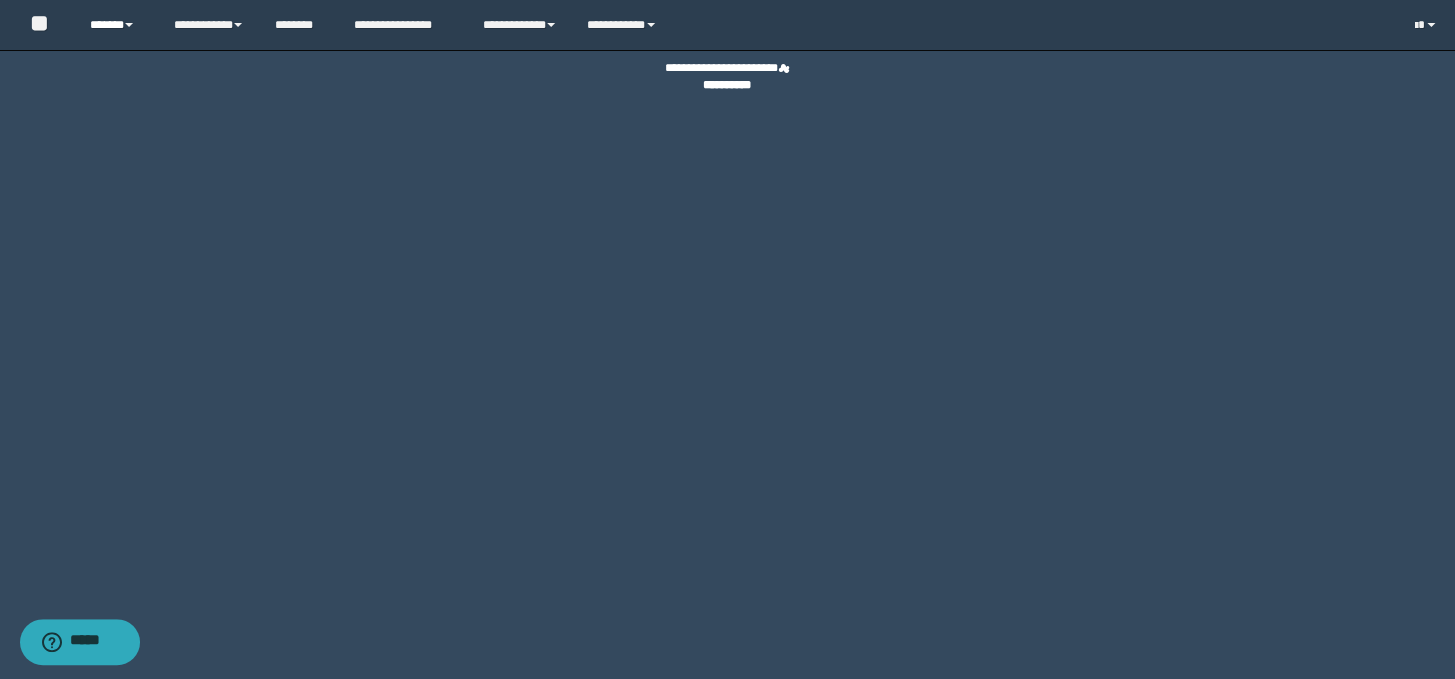 click on "******" at bounding box center [117, 25] 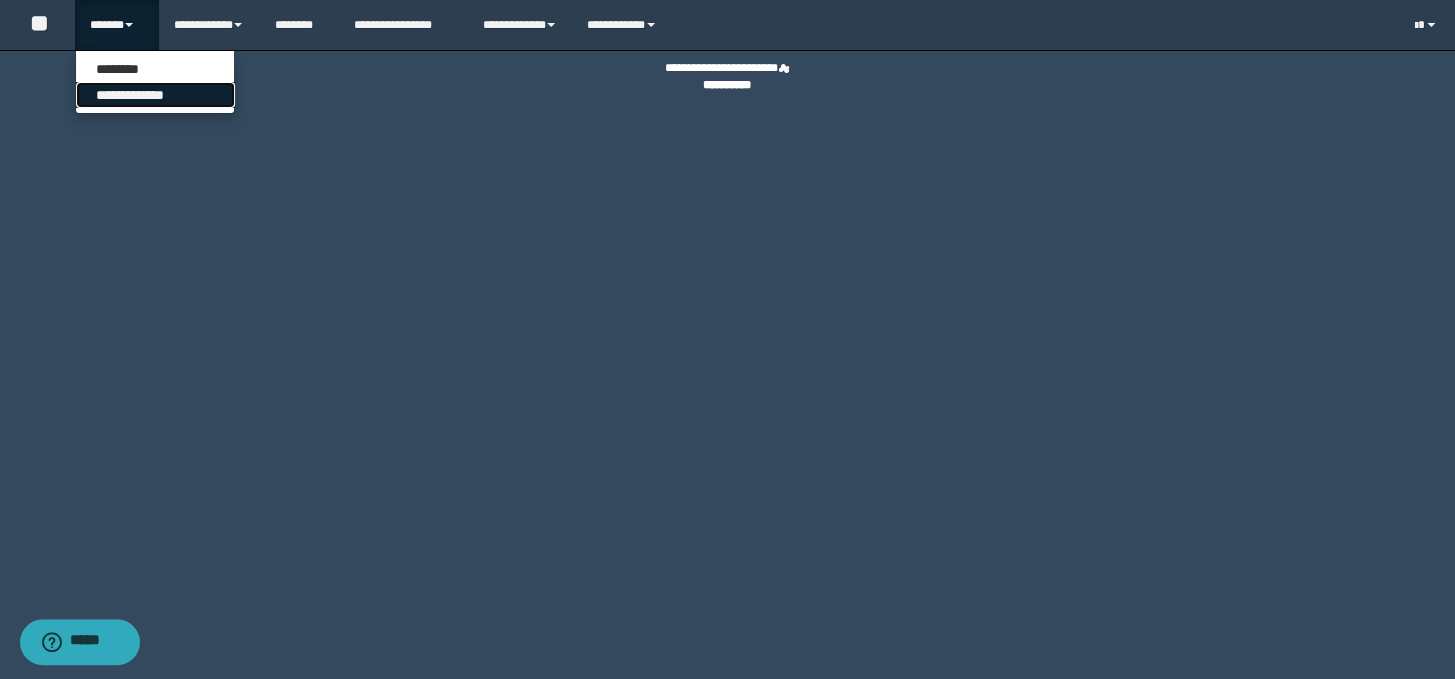 click on "**********" at bounding box center (155, 95) 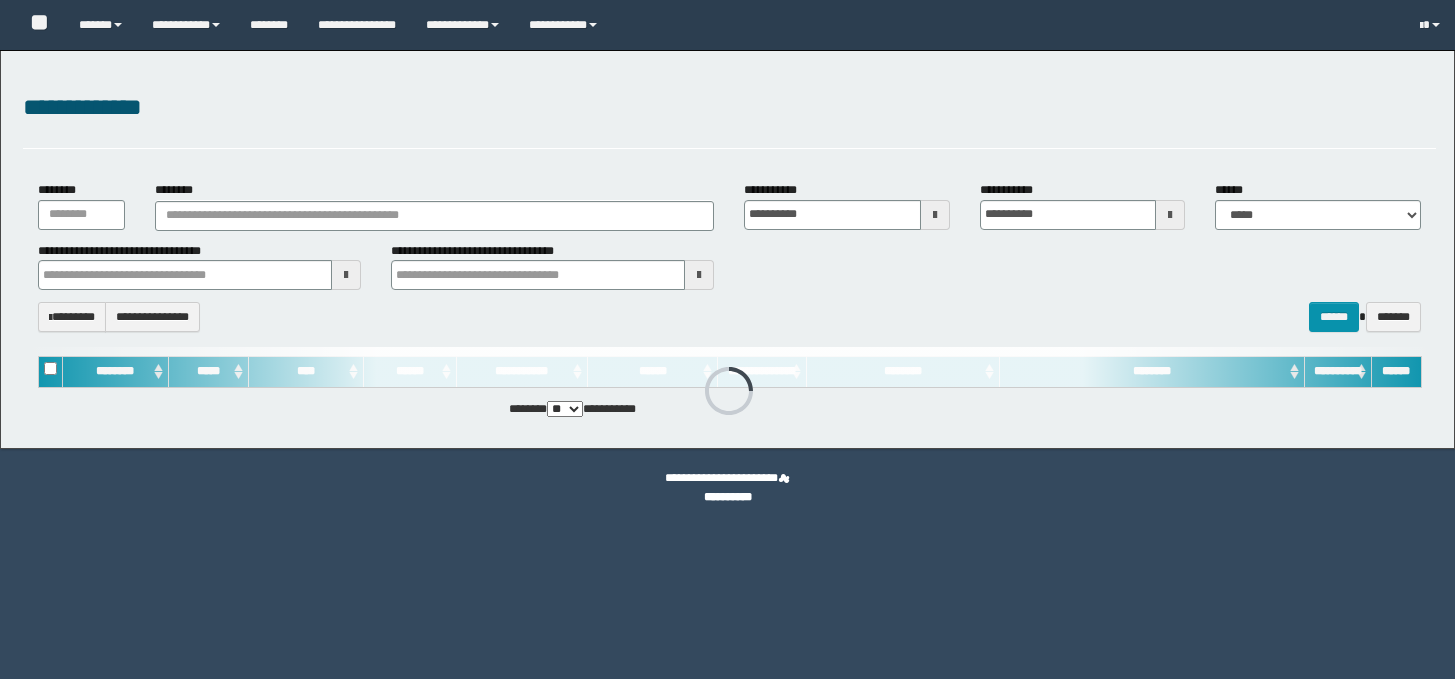 scroll, scrollTop: 0, scrollLeft: 0, axis: both 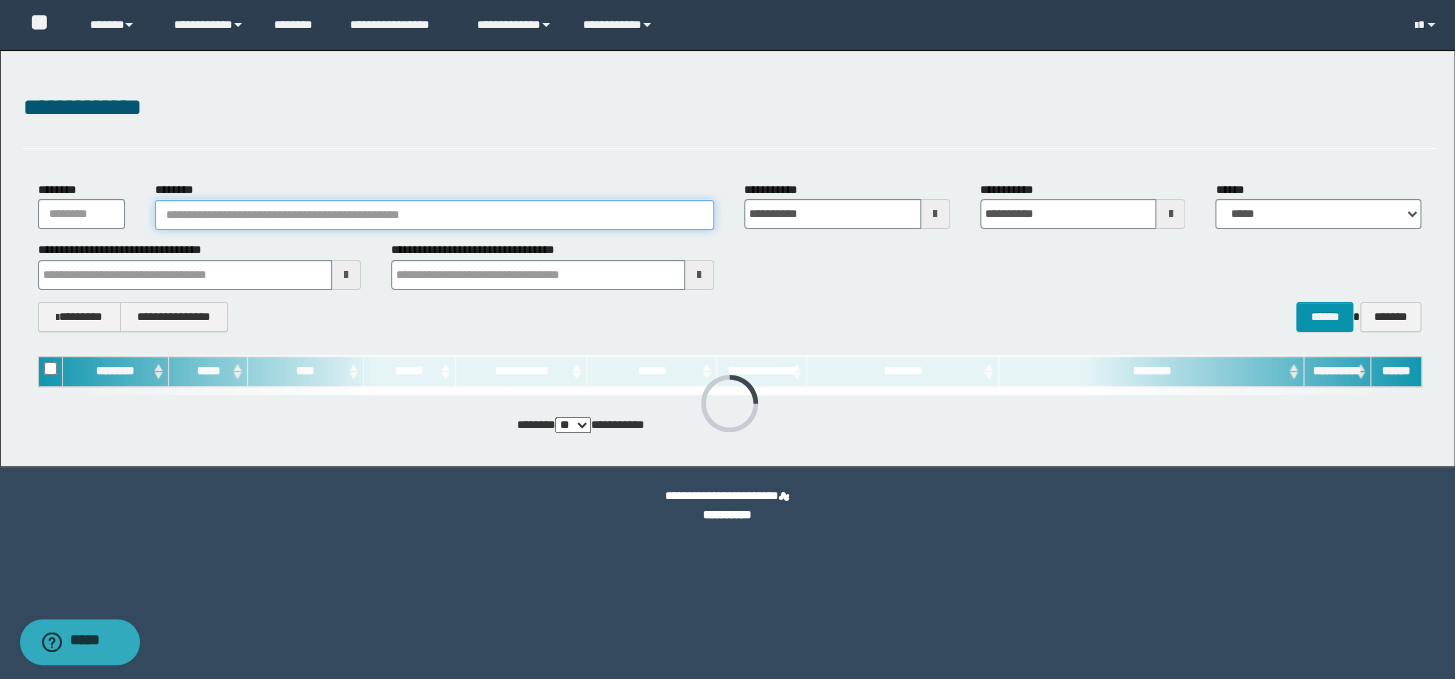 click on "********" at bounding box center [434, 215] 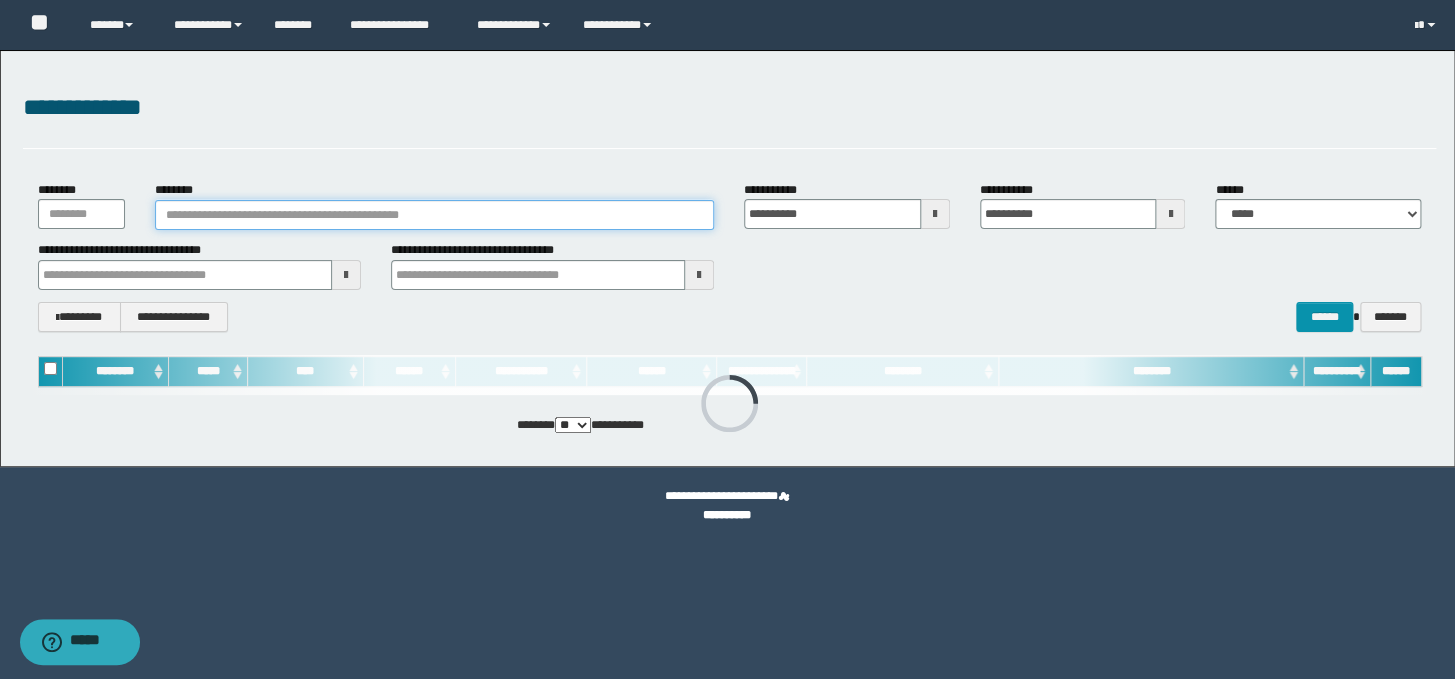 paste on "**********" 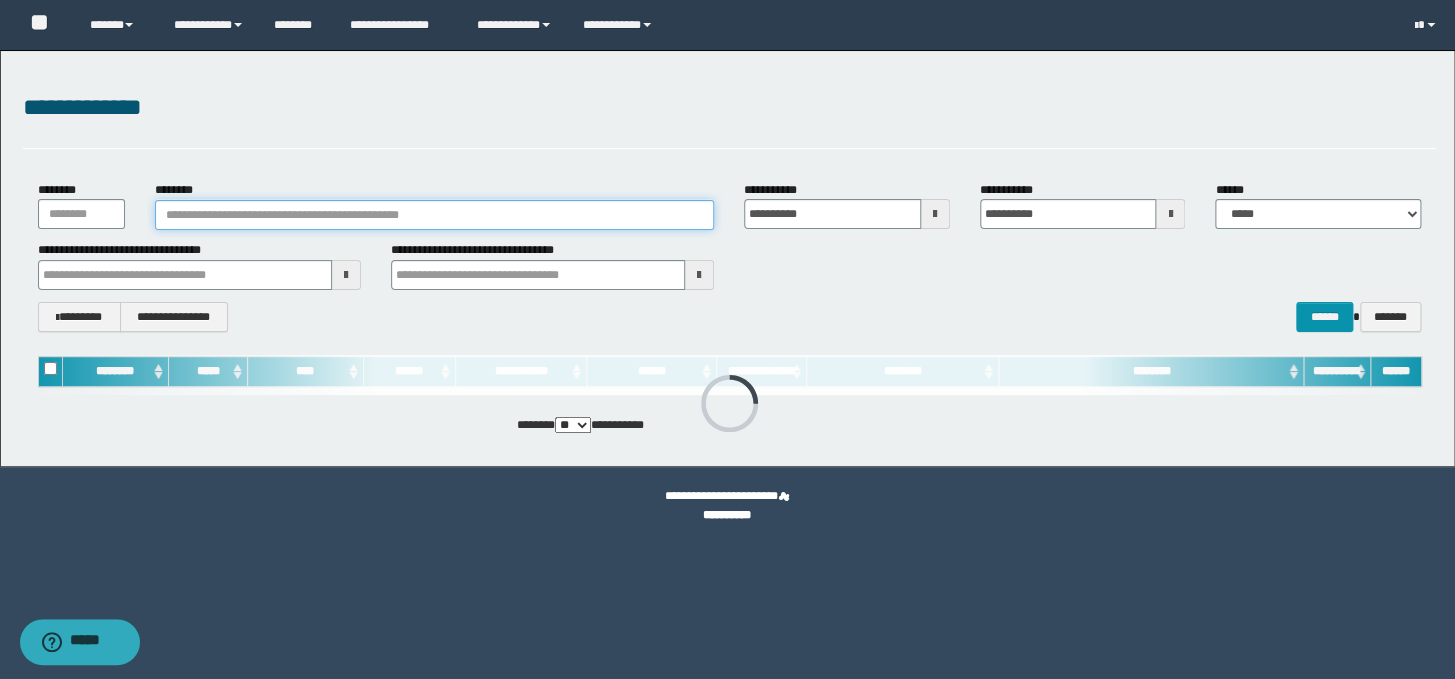 type on "**********" 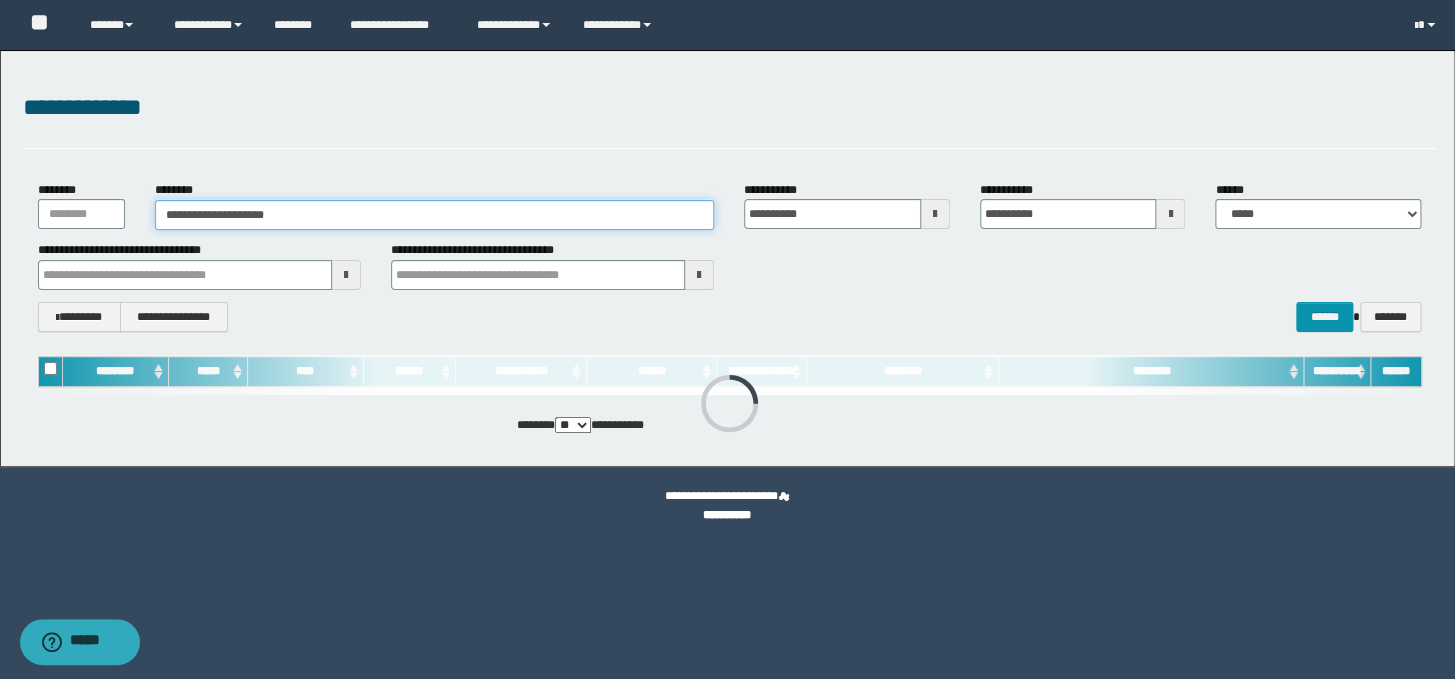 type on "**********" 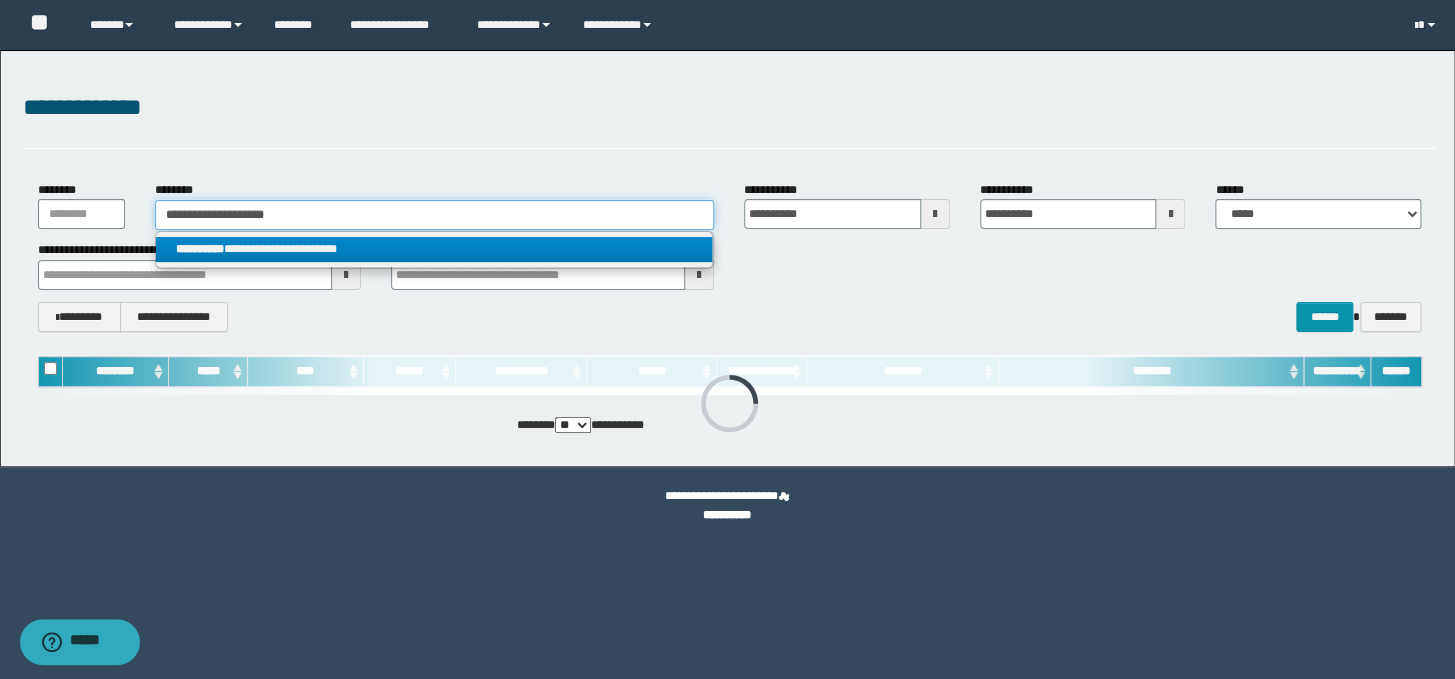 type on "**********" 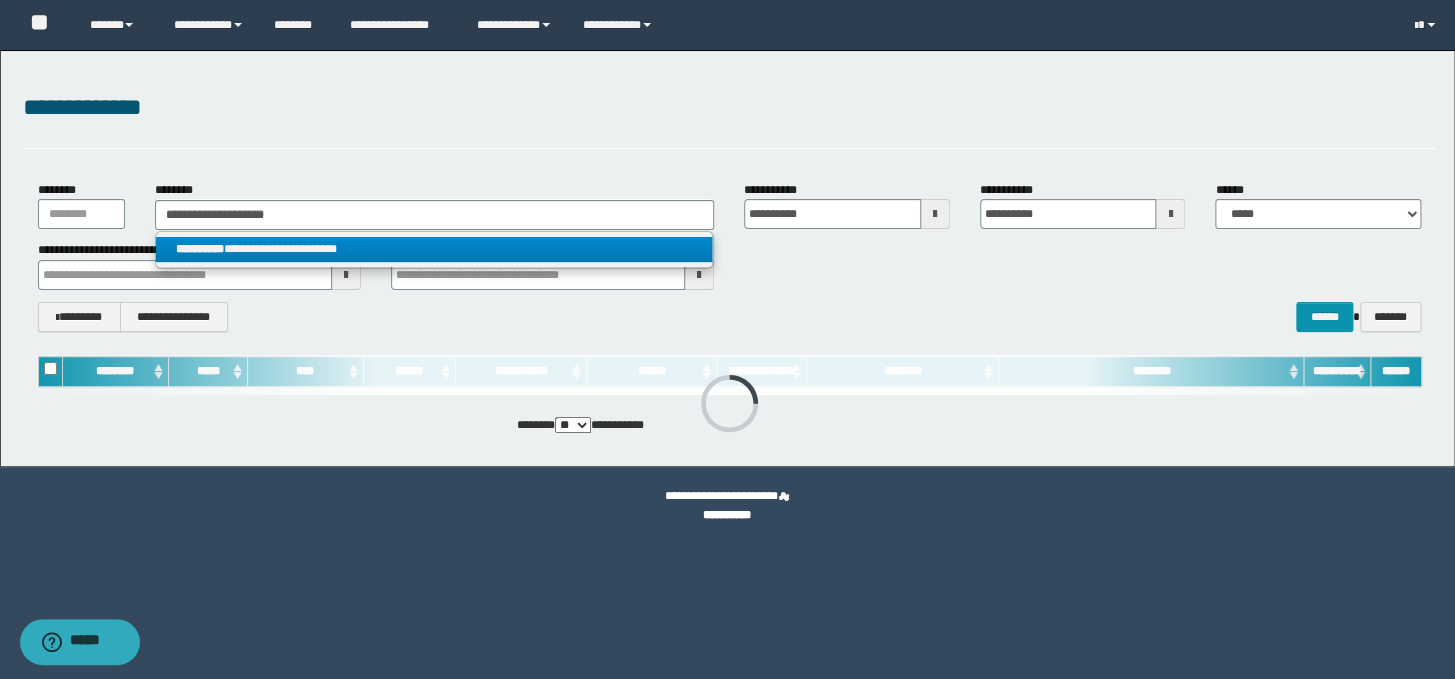 click on "**********" at bounding box center [434, 249] 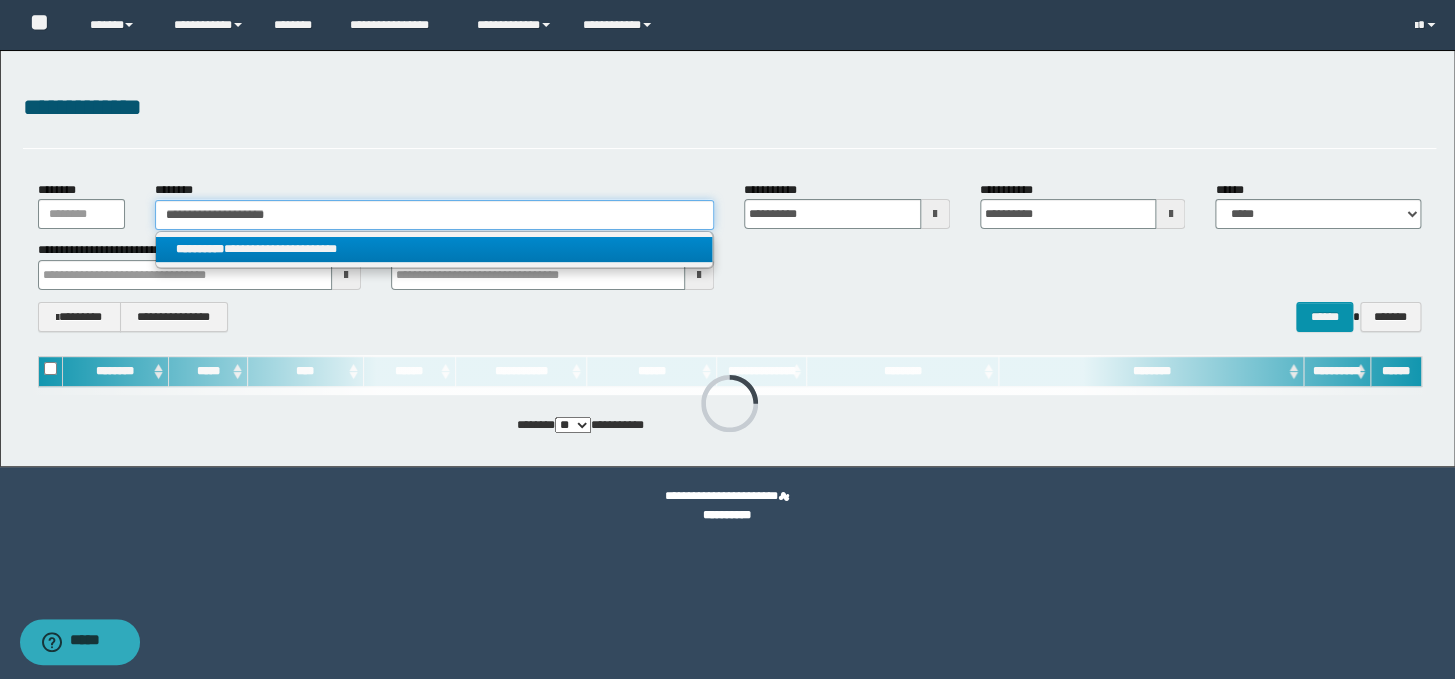 type 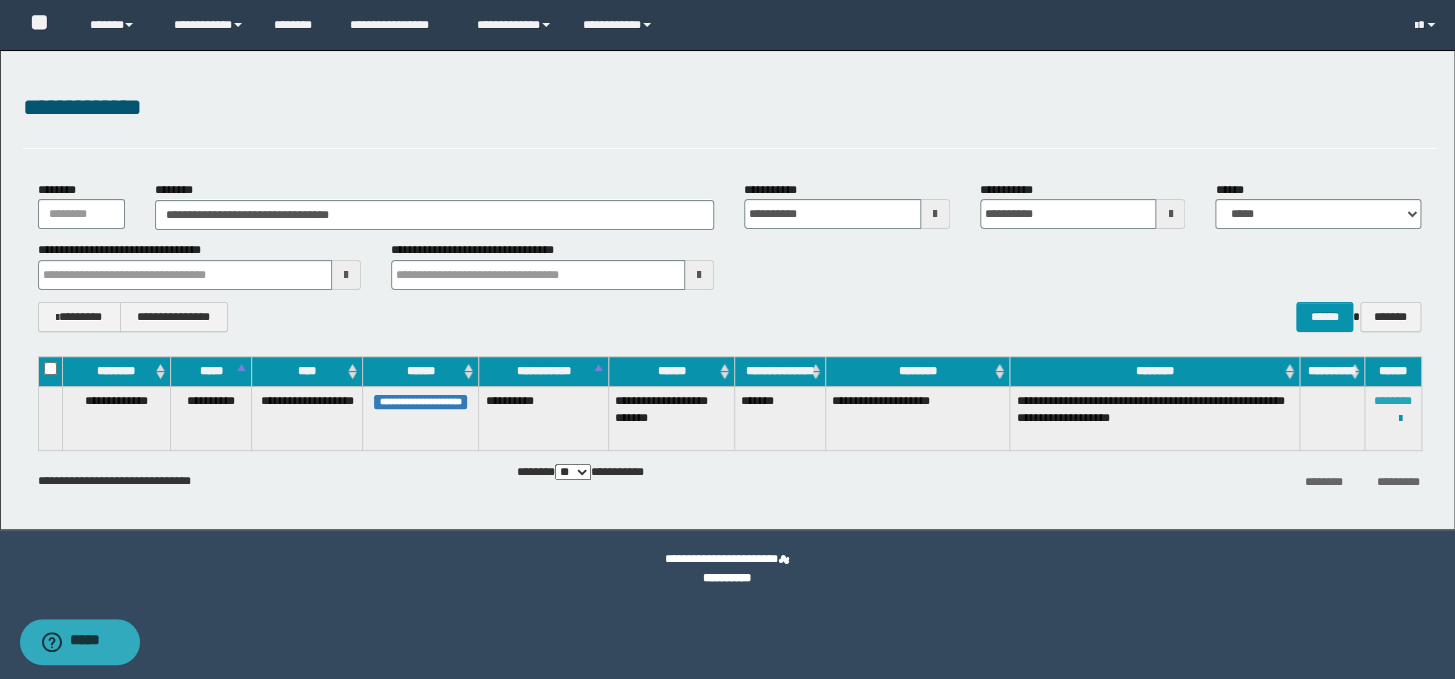 click on "********" at bounding box center (1393, 401) 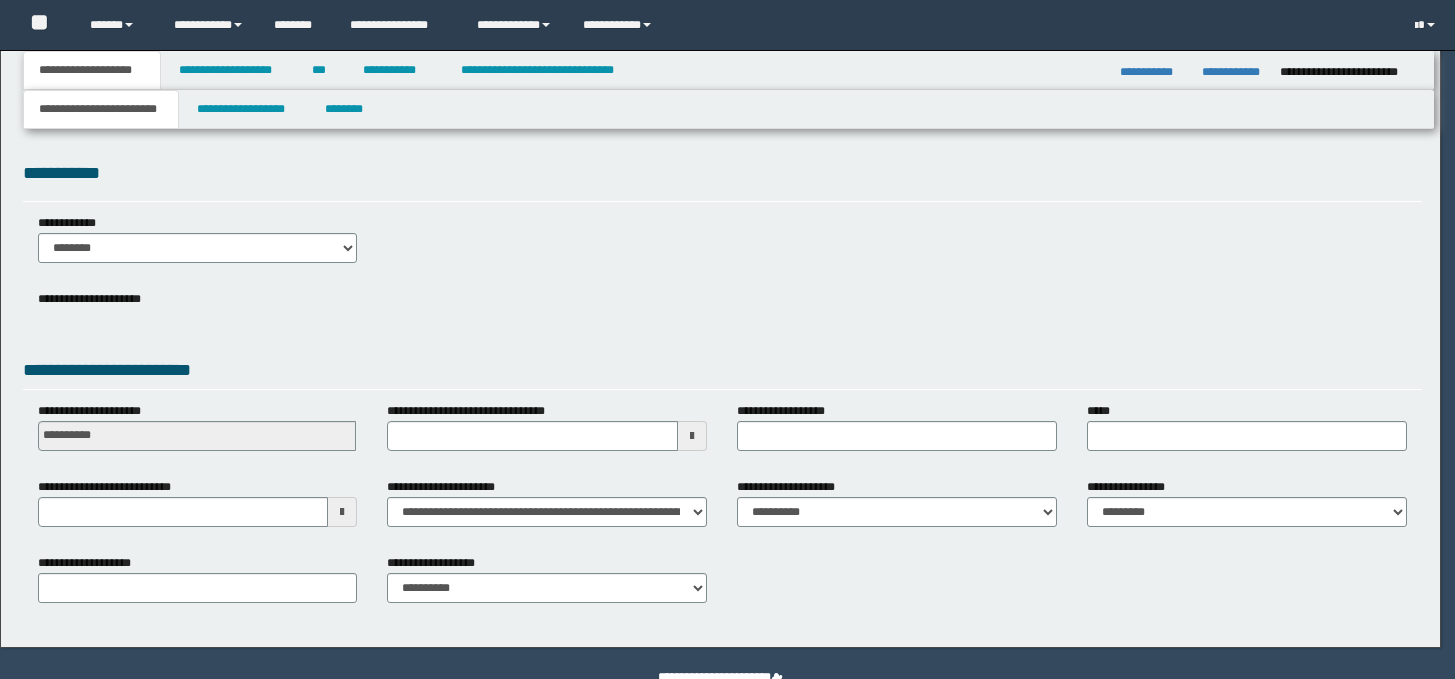 scroll, scrollTop: 0, scrollLeft: 0, axis: both 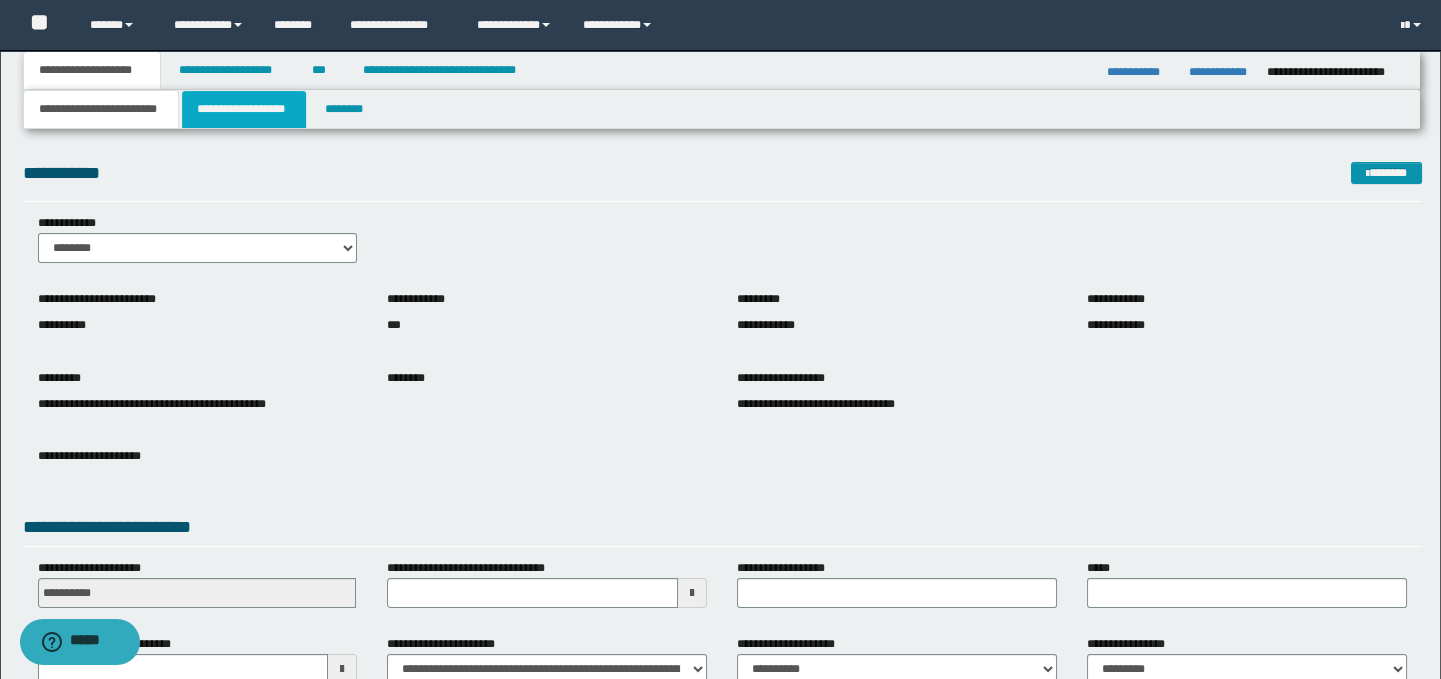 click on "**********" at bounding box center (244, 109) 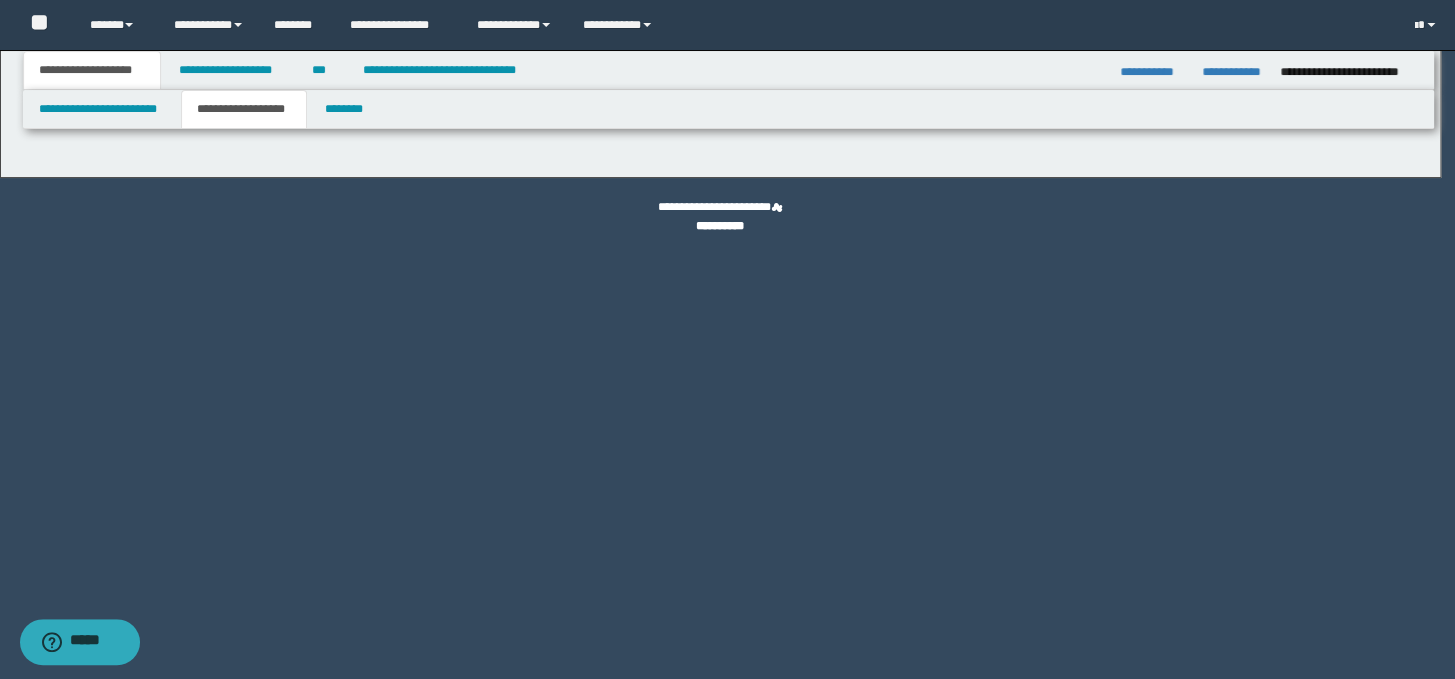 type on "*******" 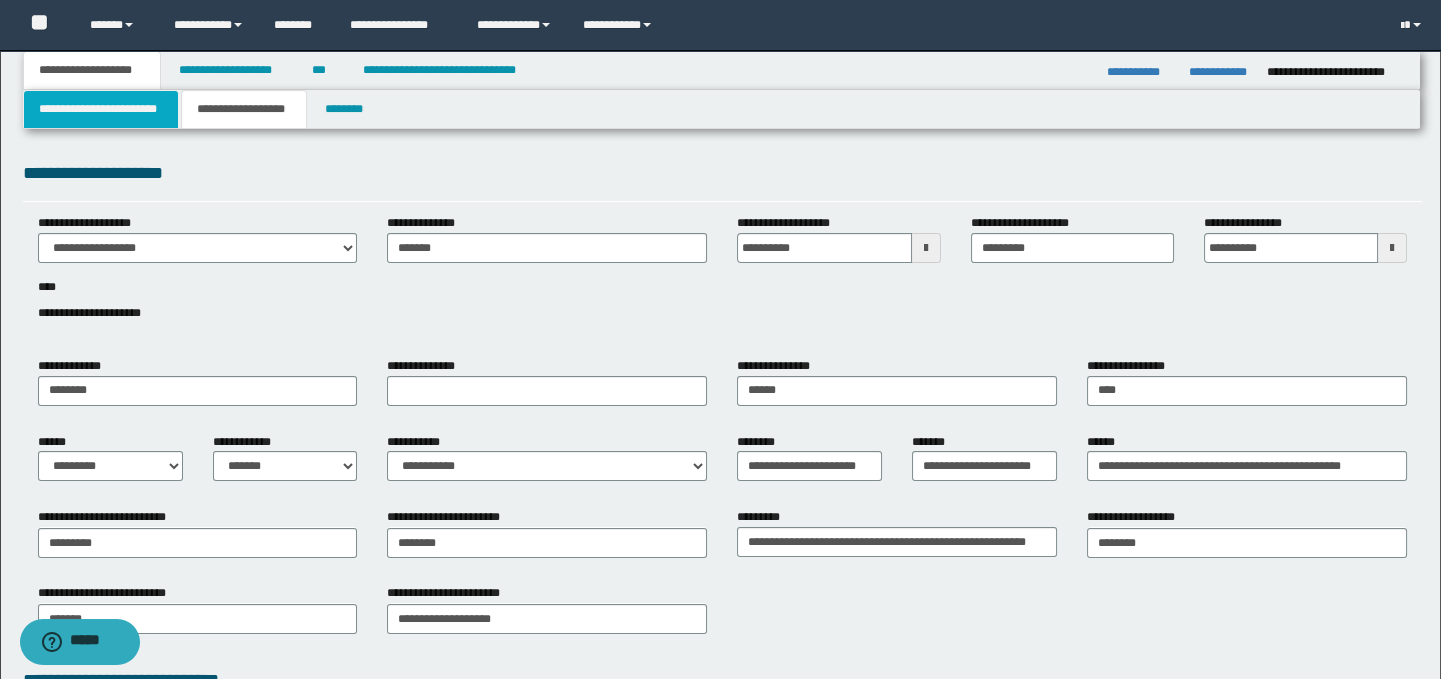click on "**********" at bounding box center (101, 109) 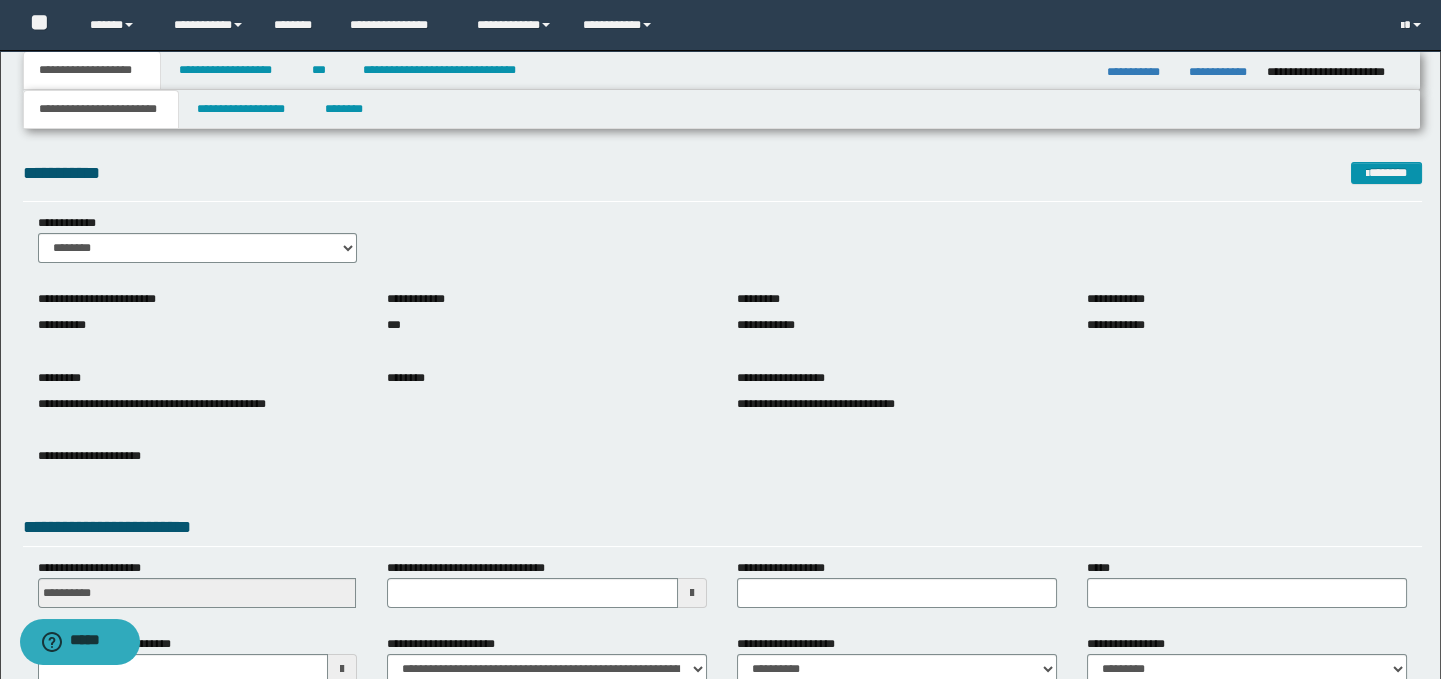 click on "**********" at bounding box center (720, 339) 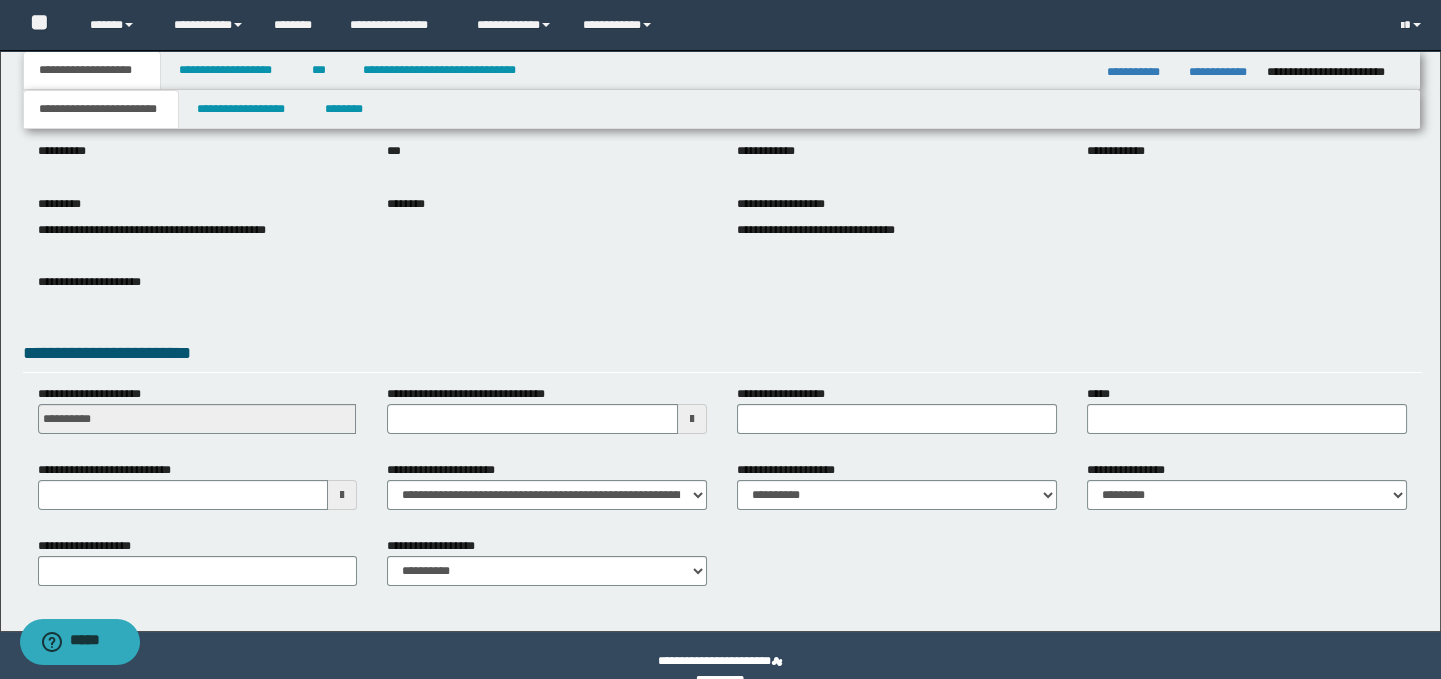 scroll, scrollTop: 204, scrollLeft: 0, axis: vertical 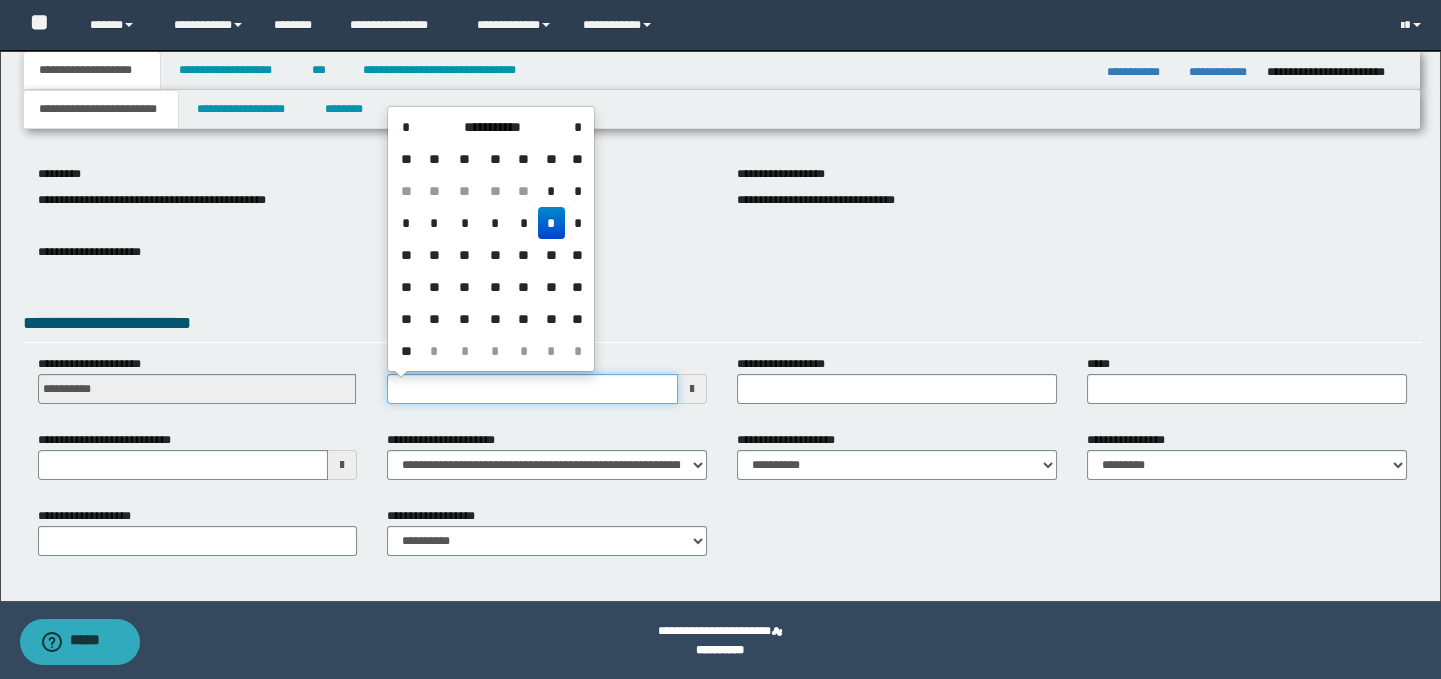 click on "**********" at bounding box center (532, 389) 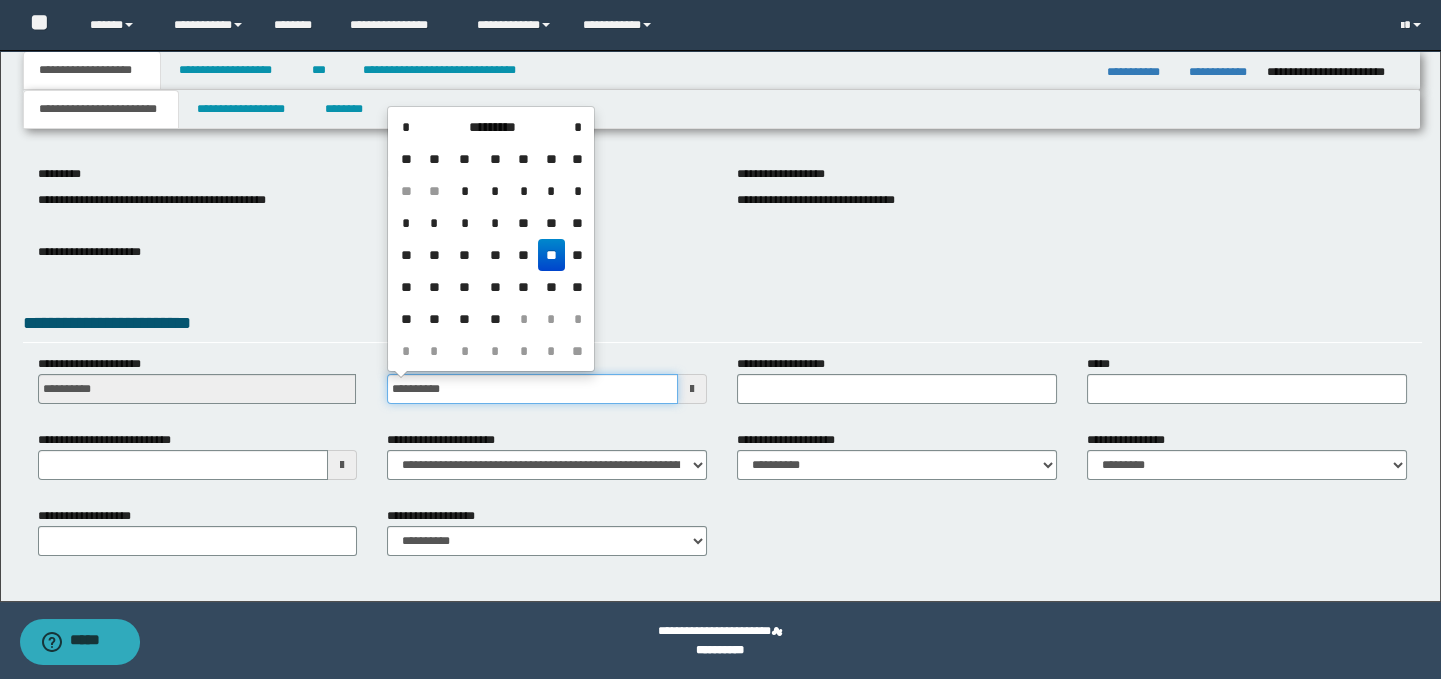 type on "**********" 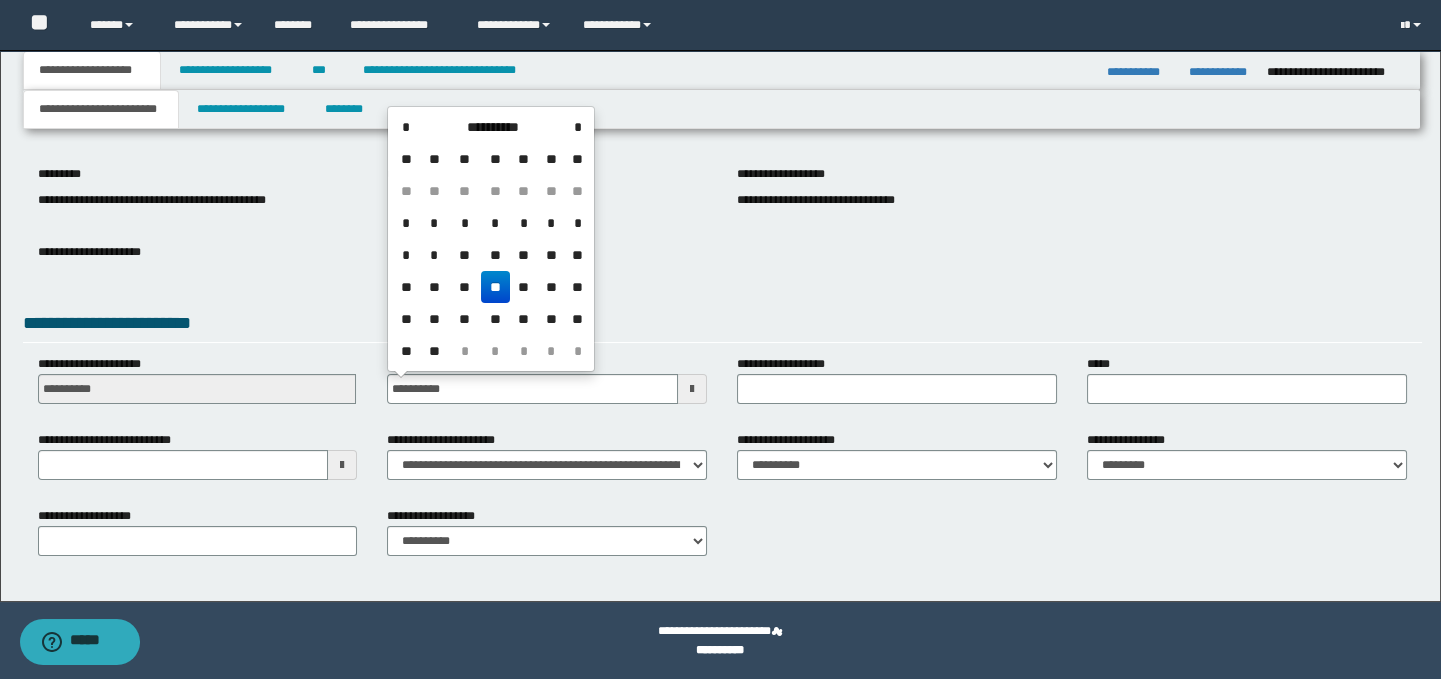 click on "**" at bounding box center (495, 287) 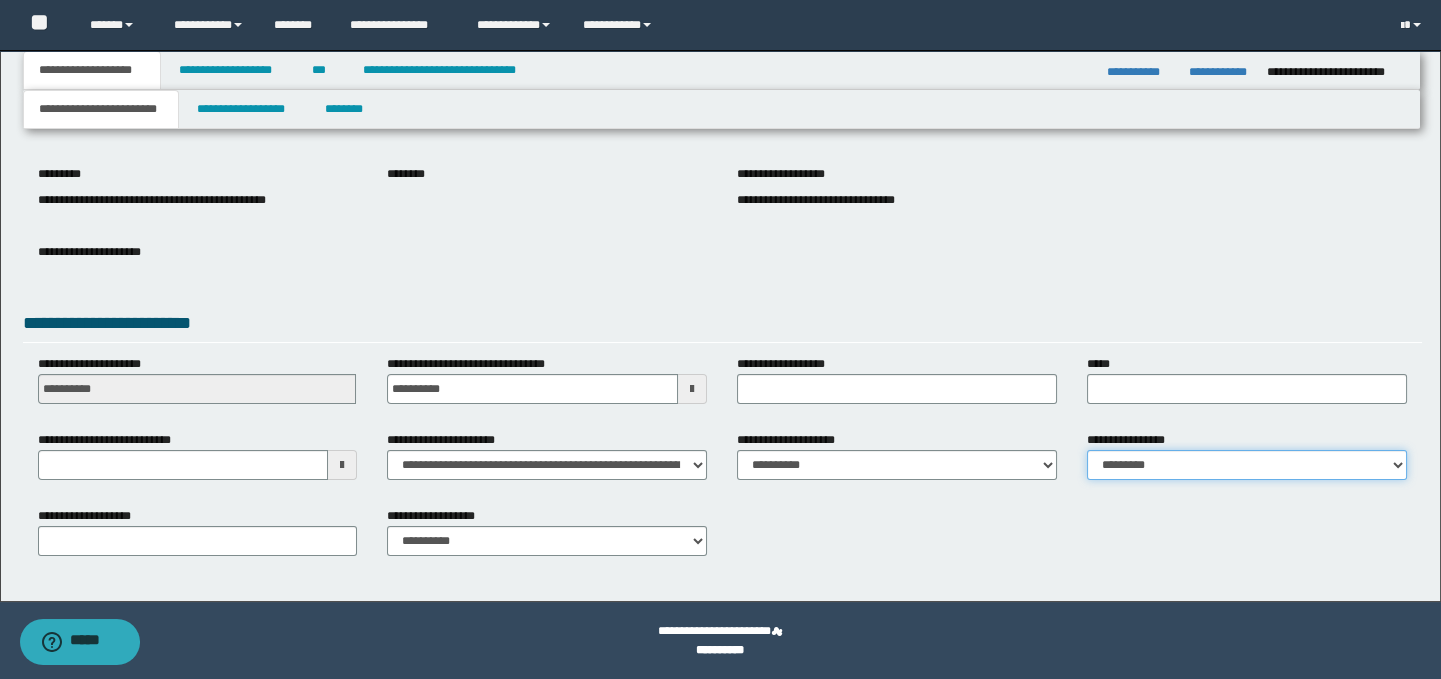 click on "**********" at bounding box center (1247, 465) 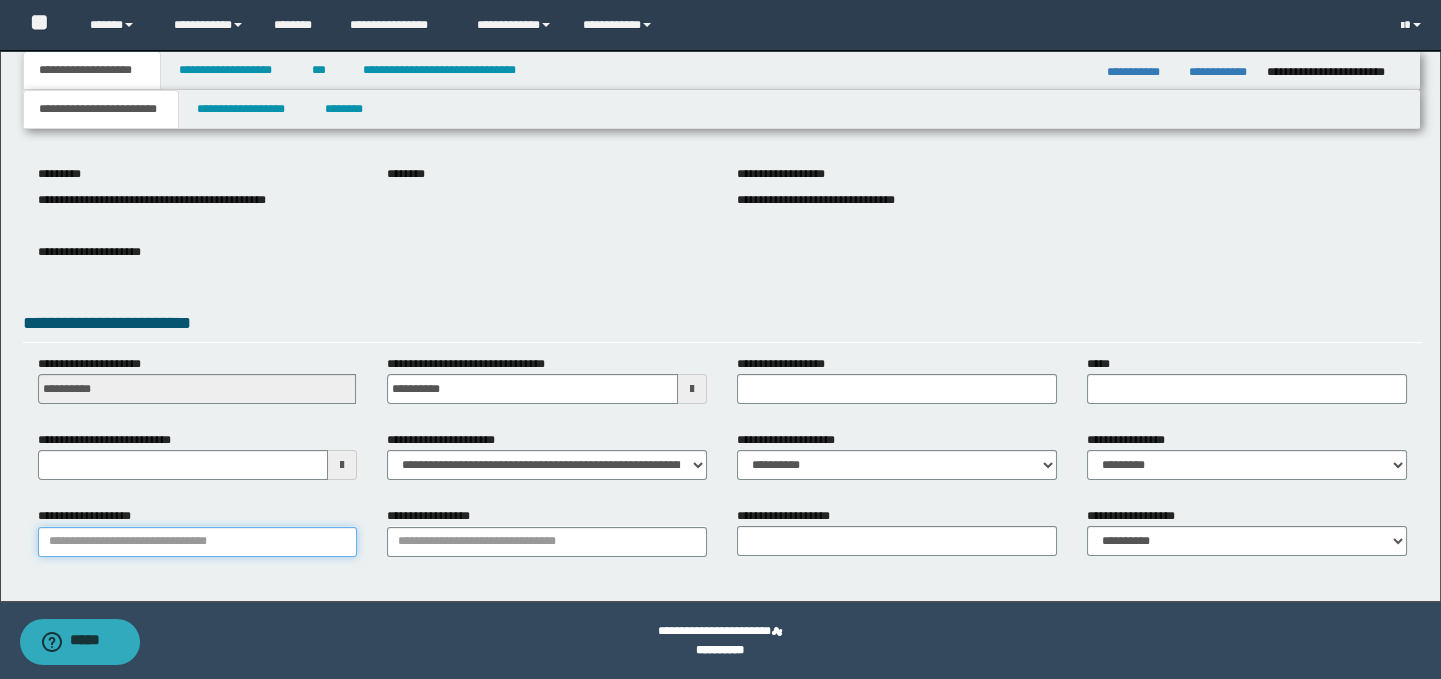 click on "**********" at bounding box center (198, 542) 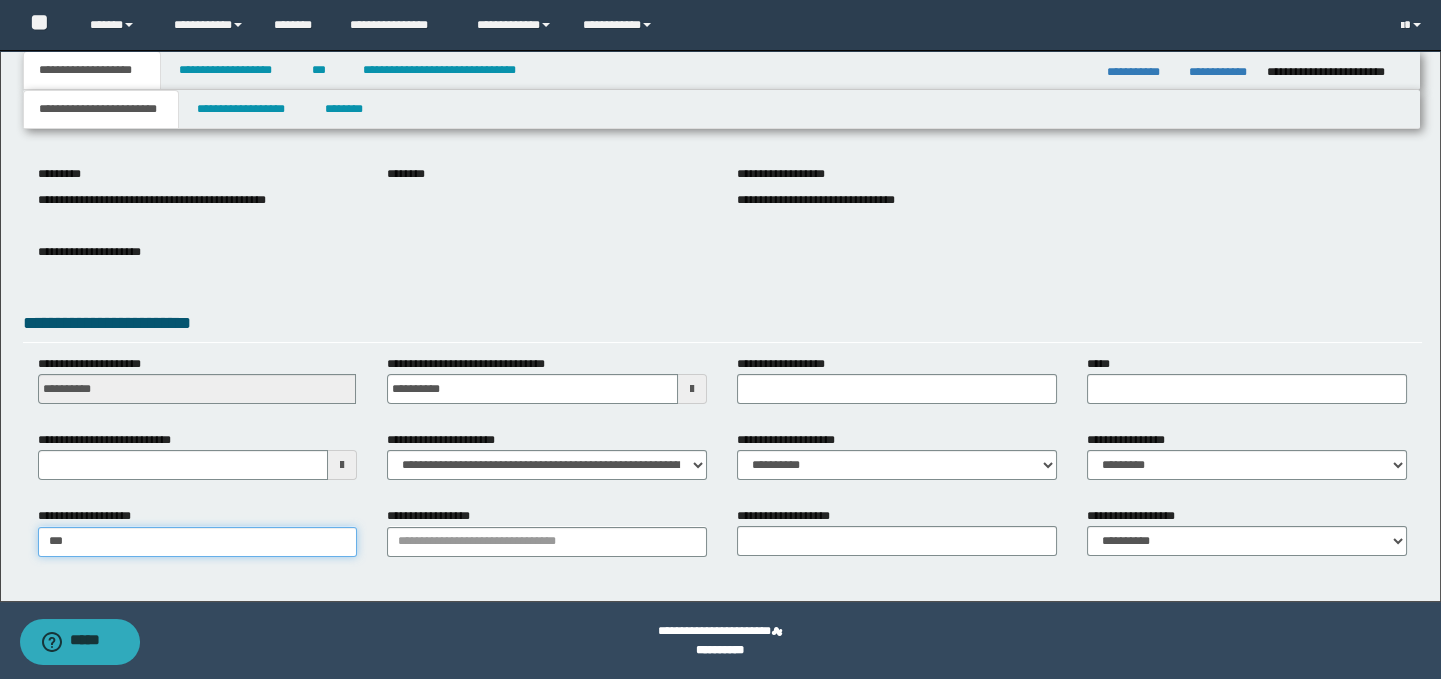 type on "****" 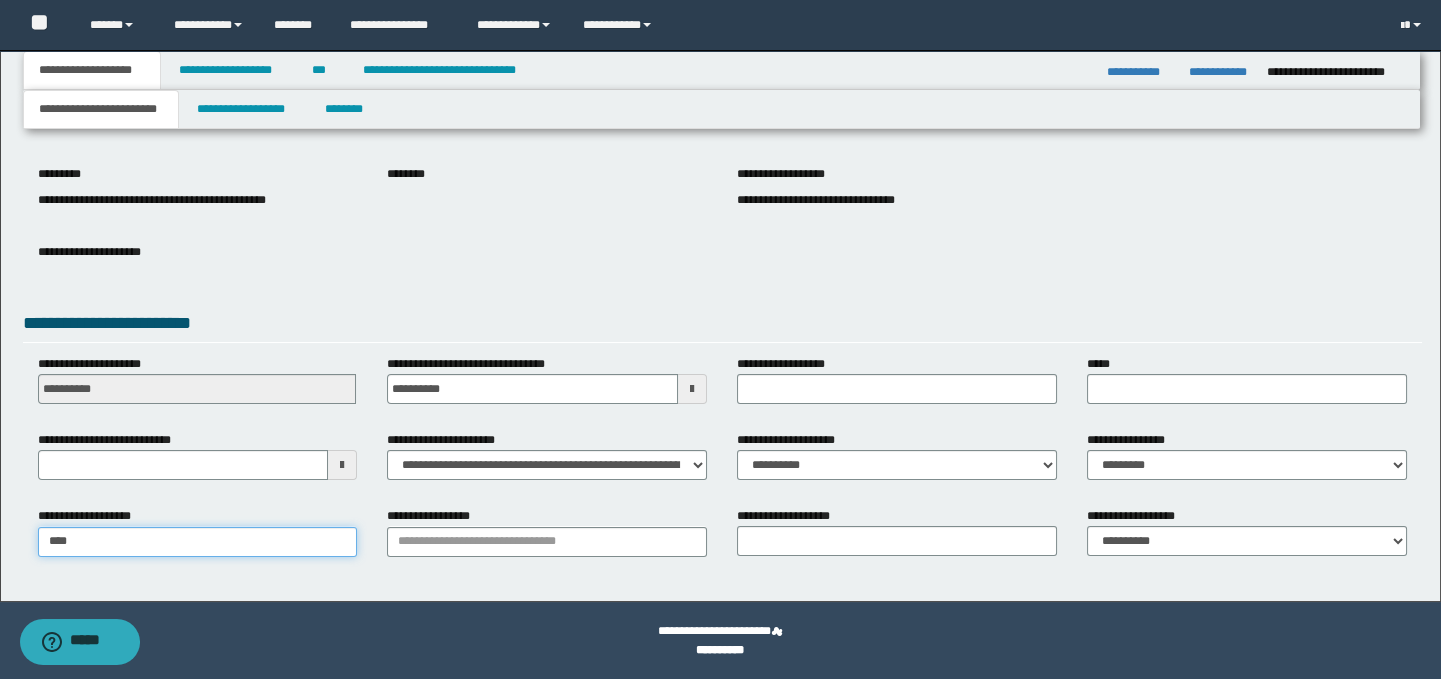 type on "**********" 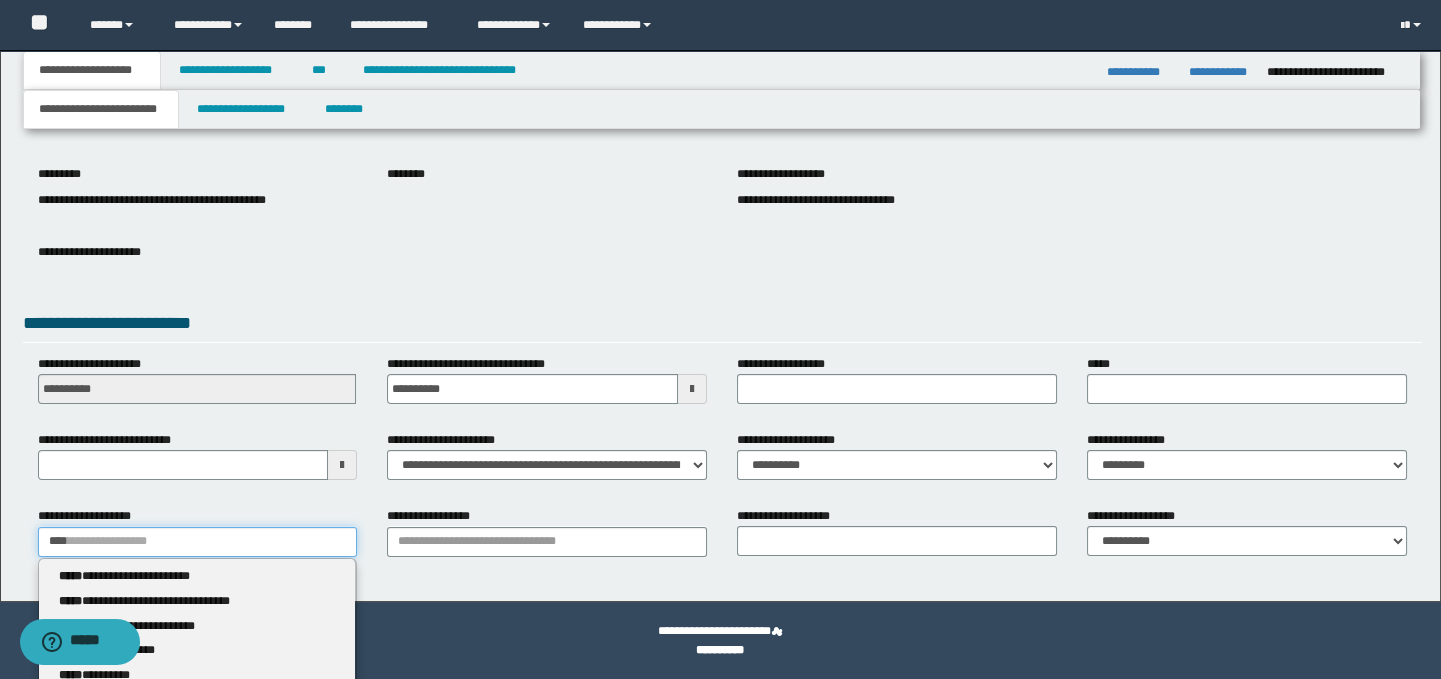 type 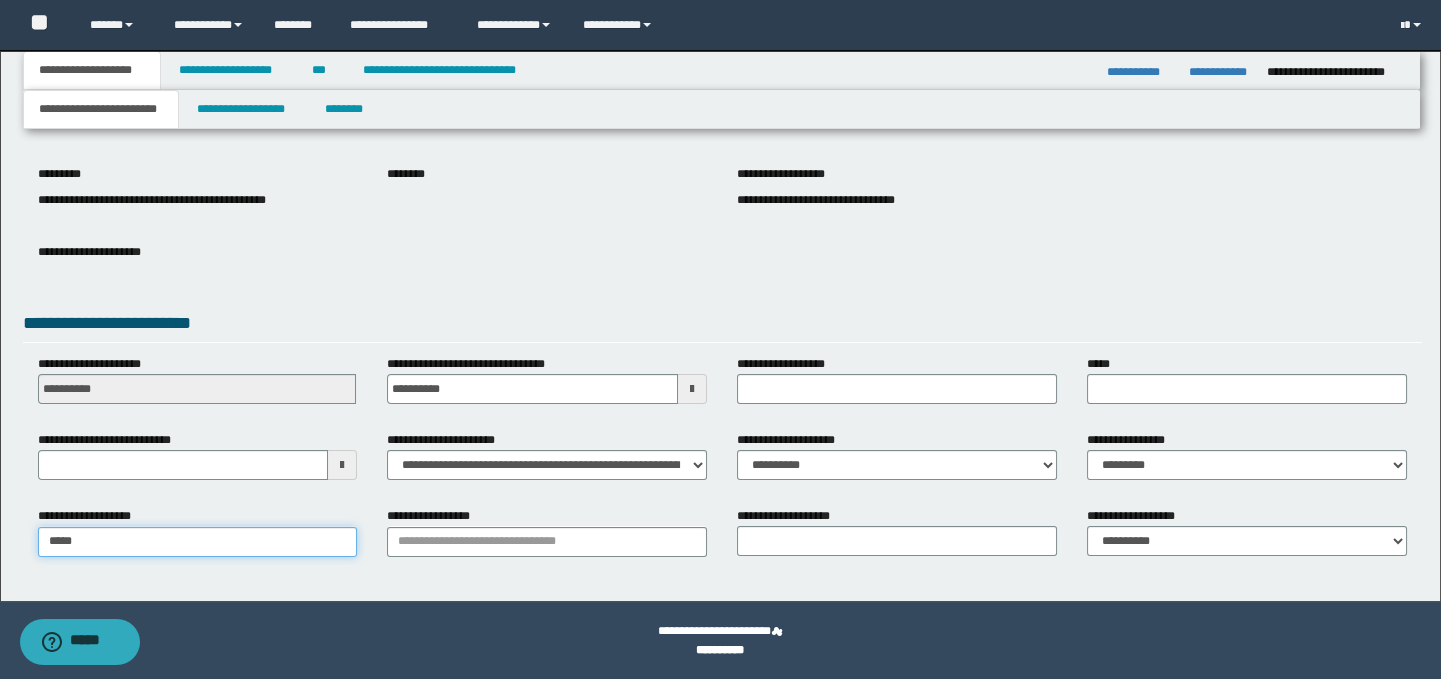 type on "****" 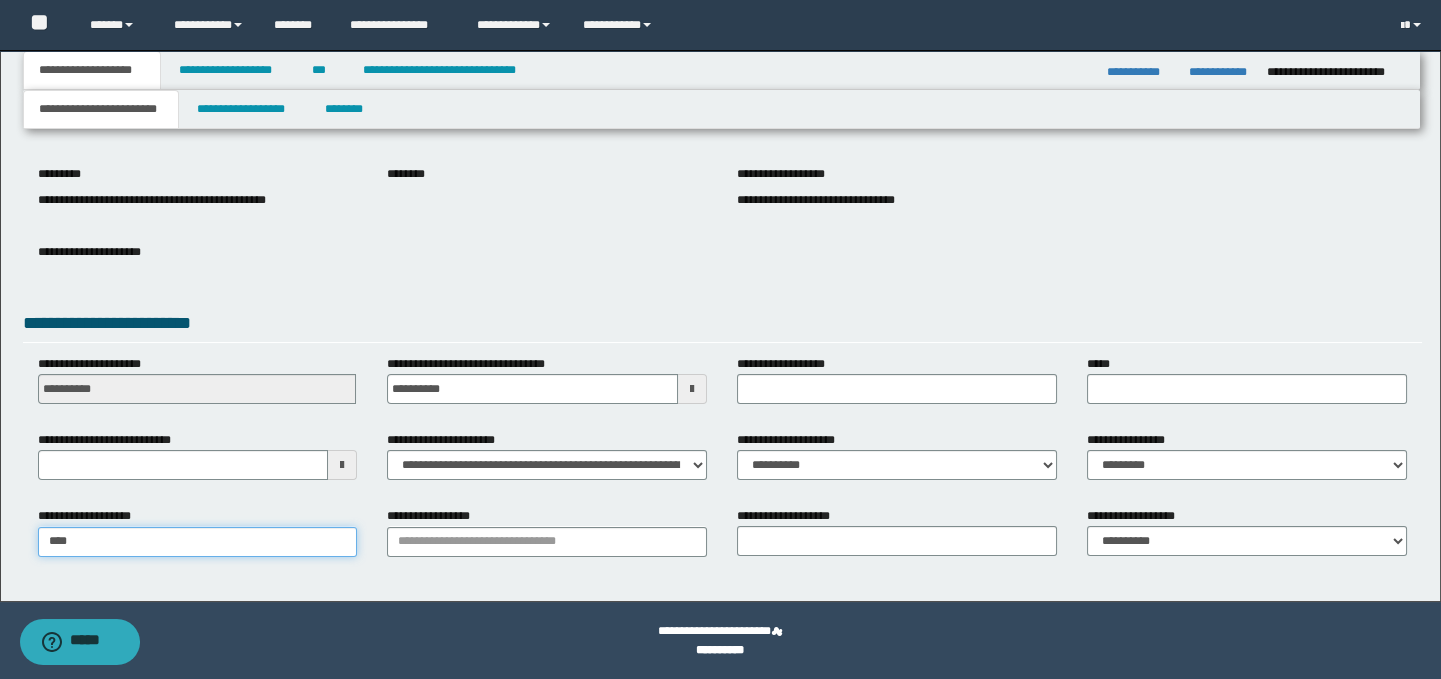 type on "**********" 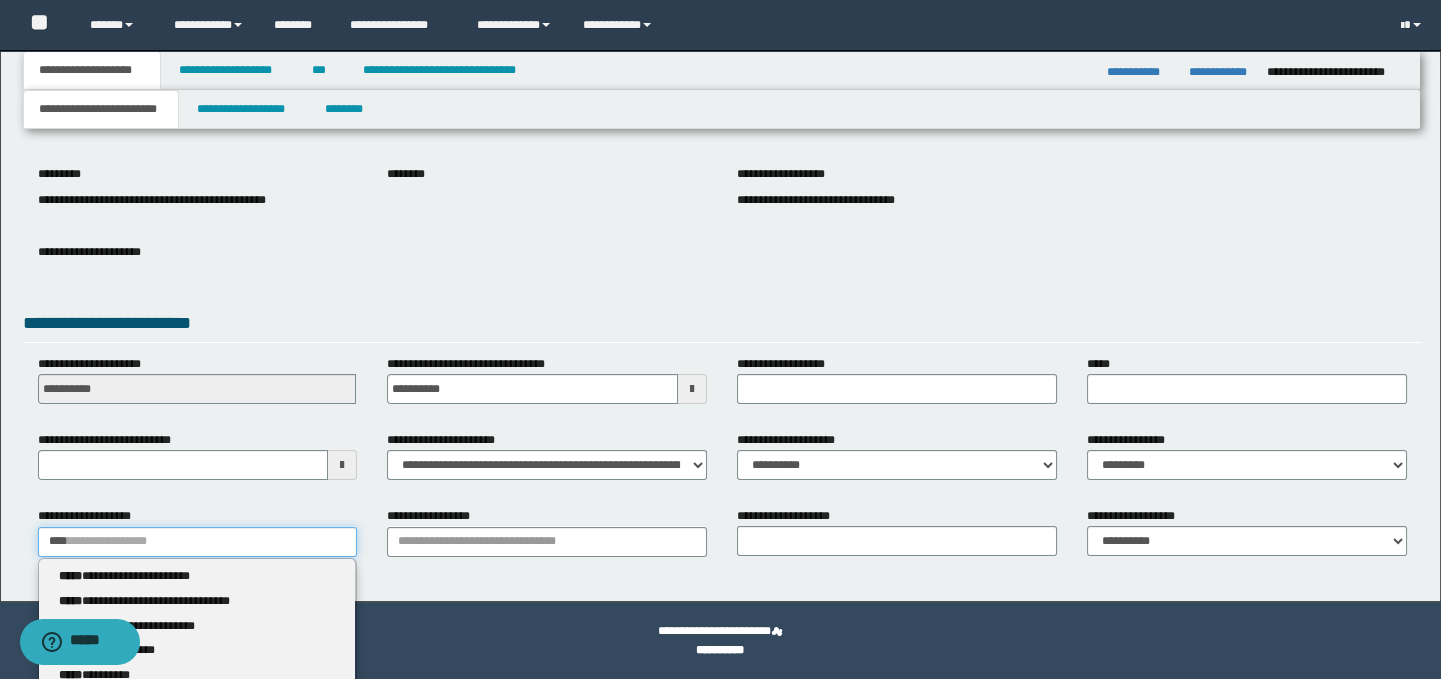 type 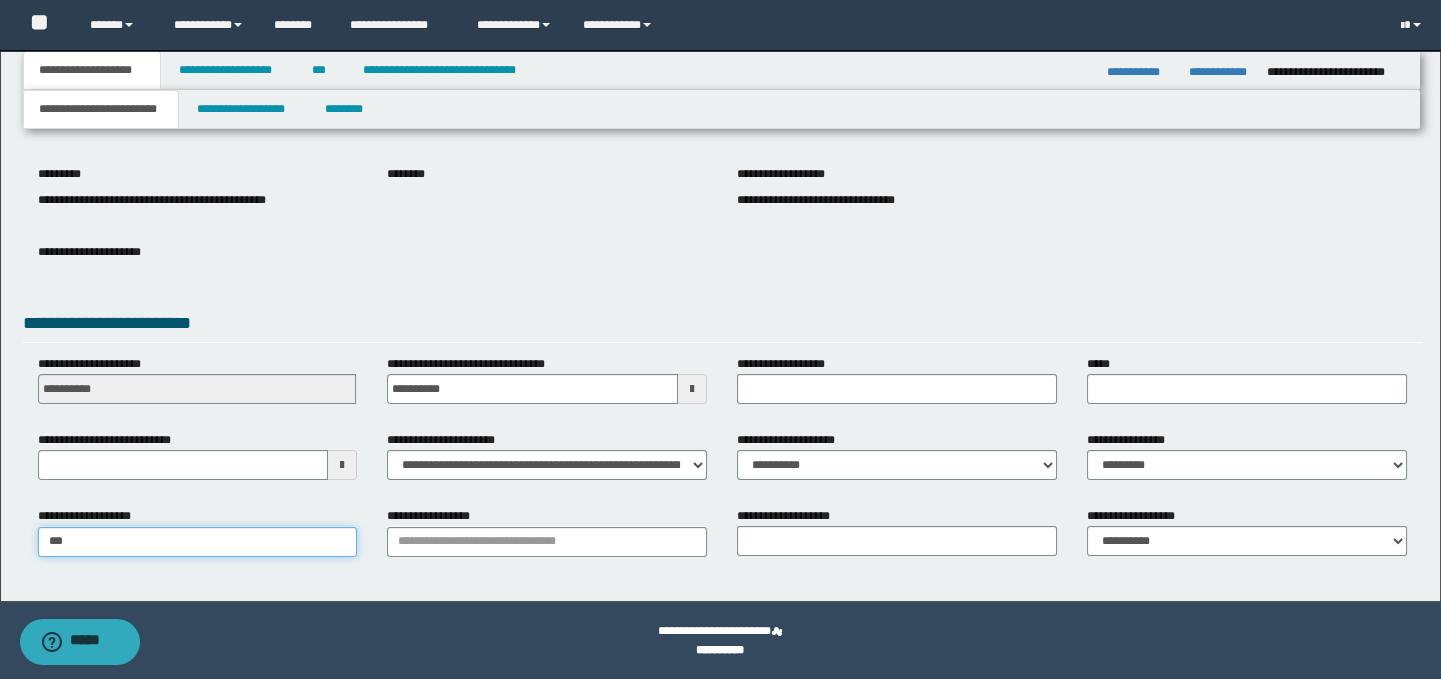 type on "**********" 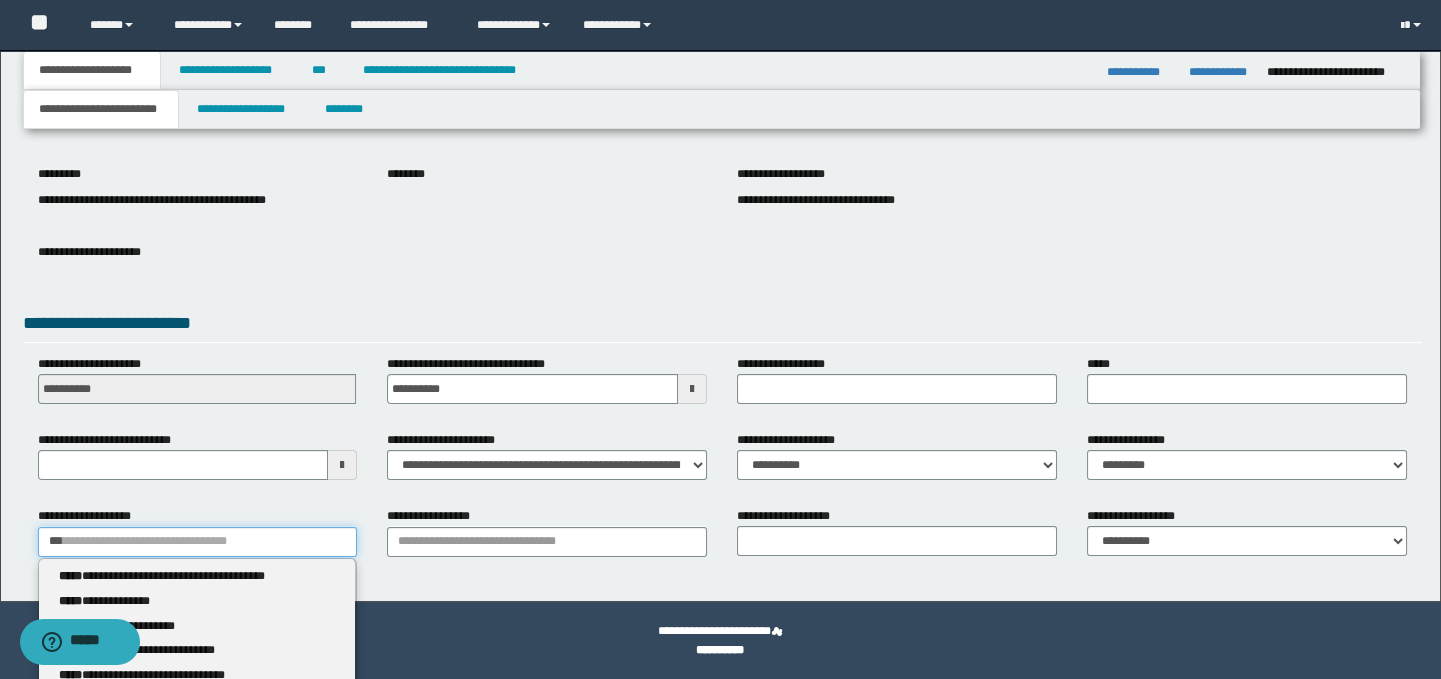 type 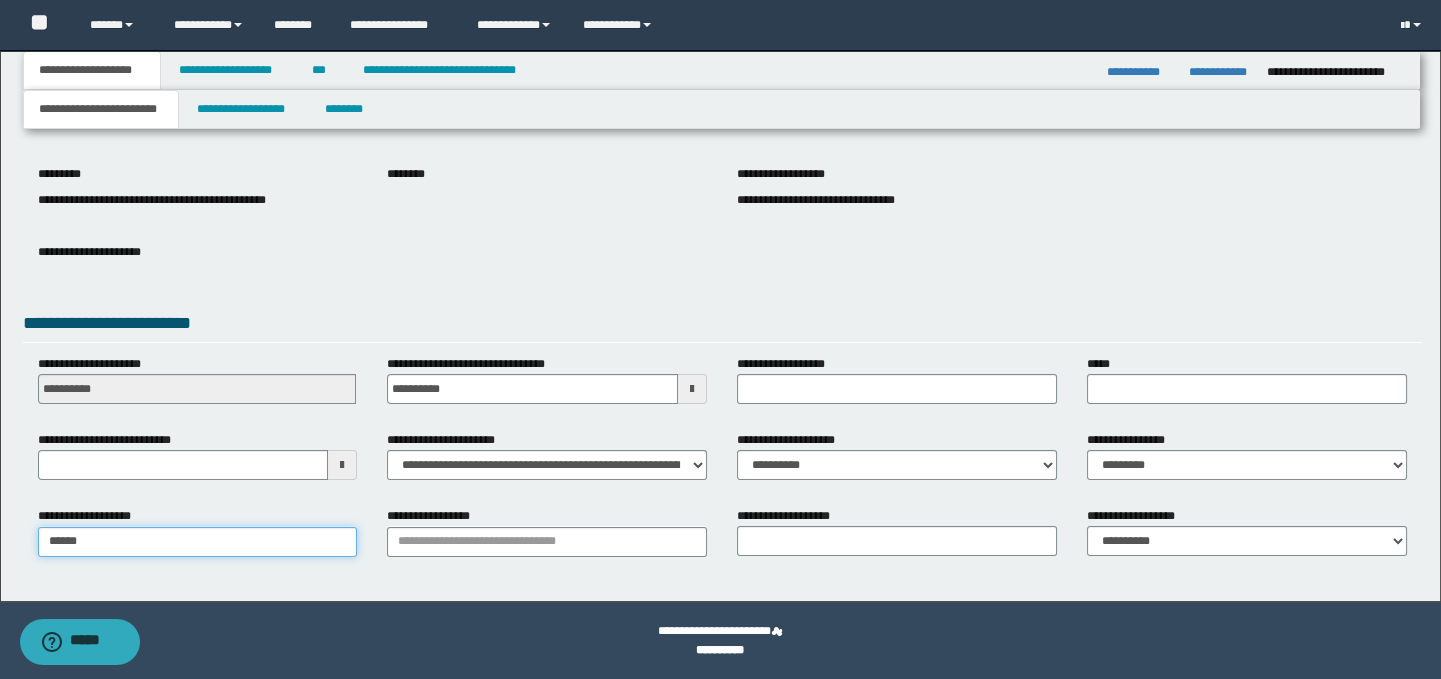 type on "*******" 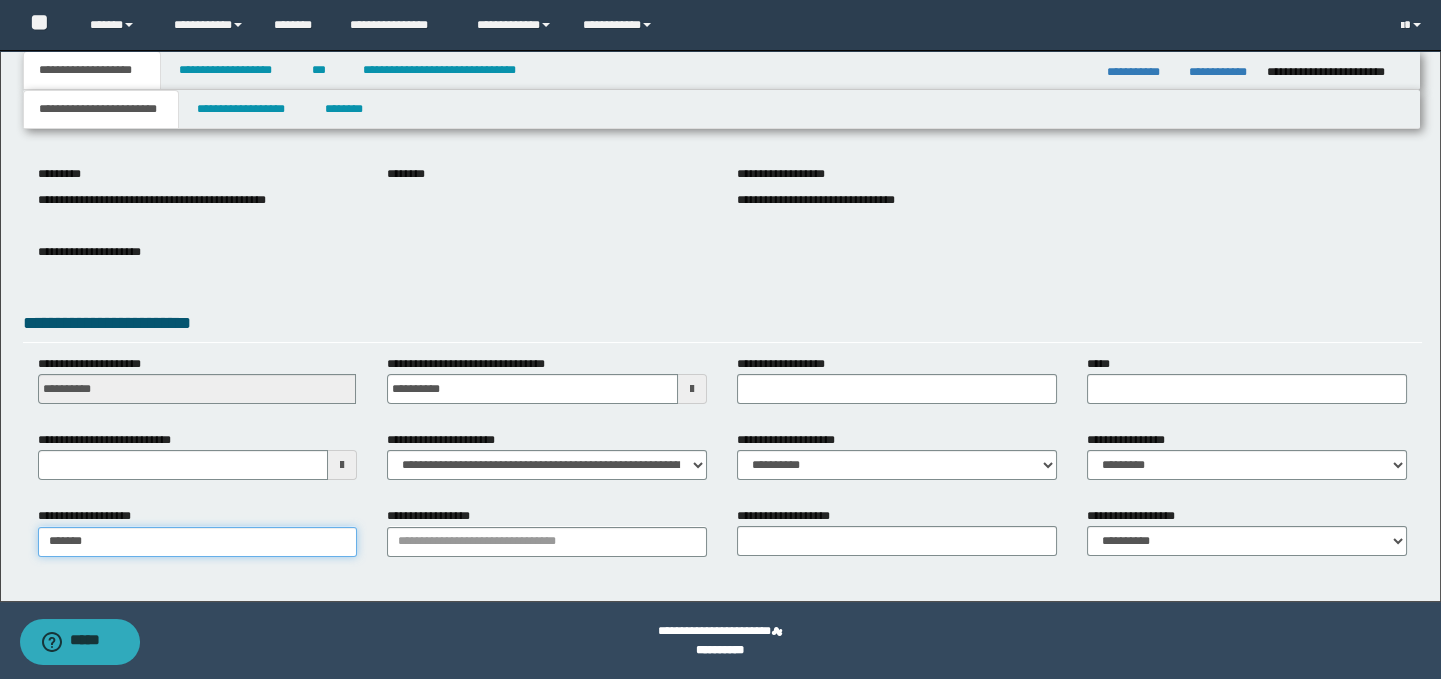 type 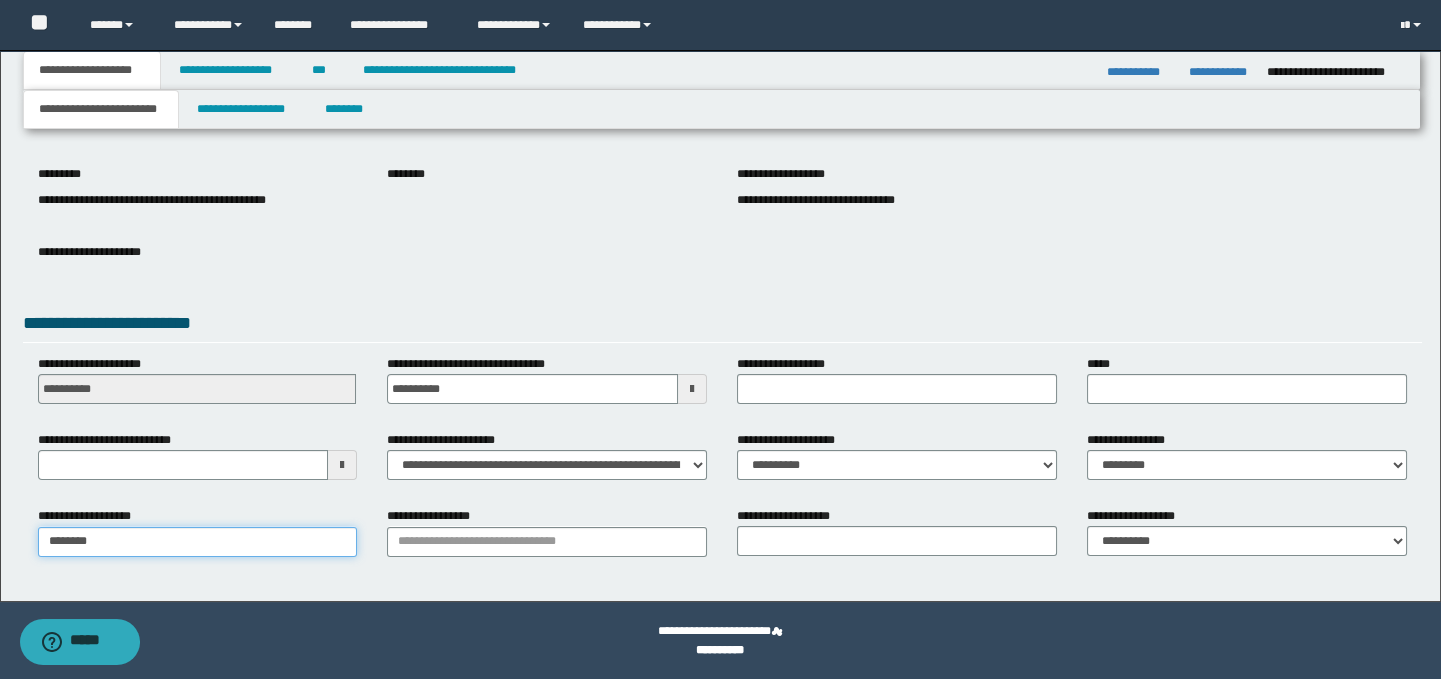 type on "**********" 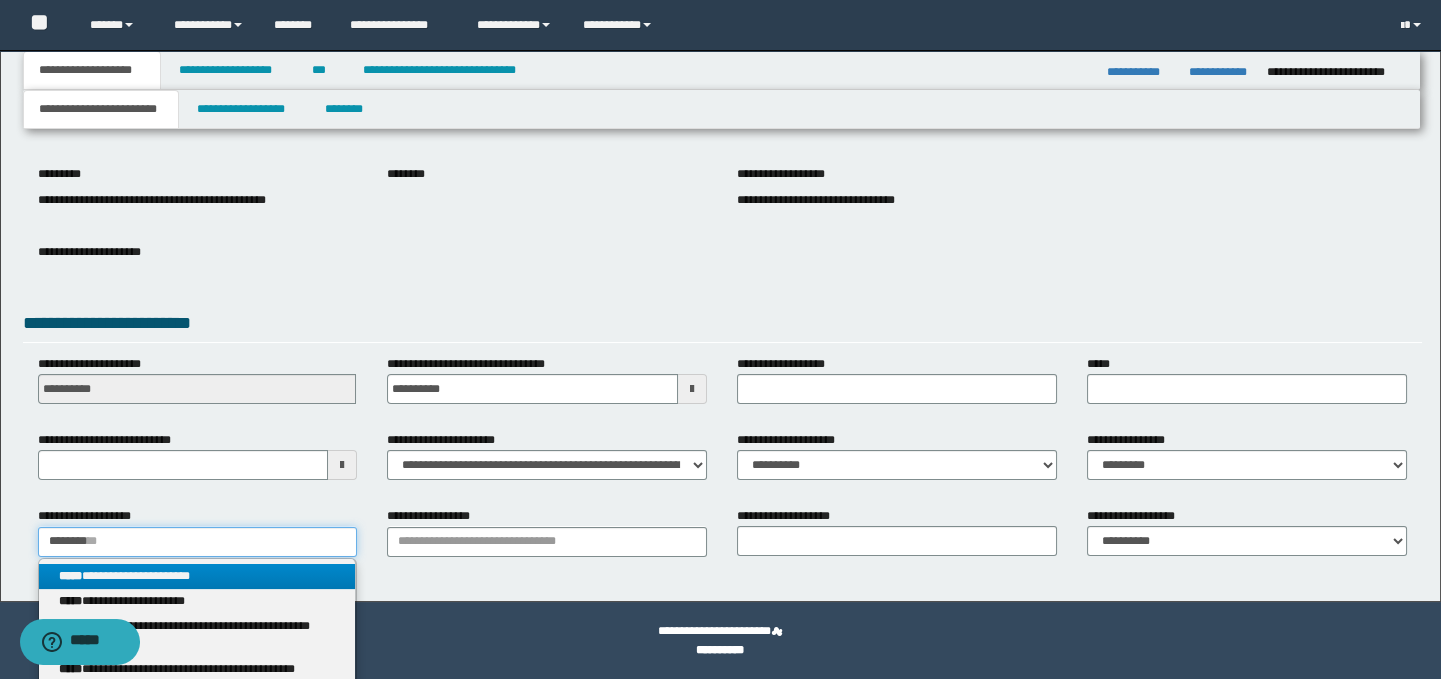 type on "********" 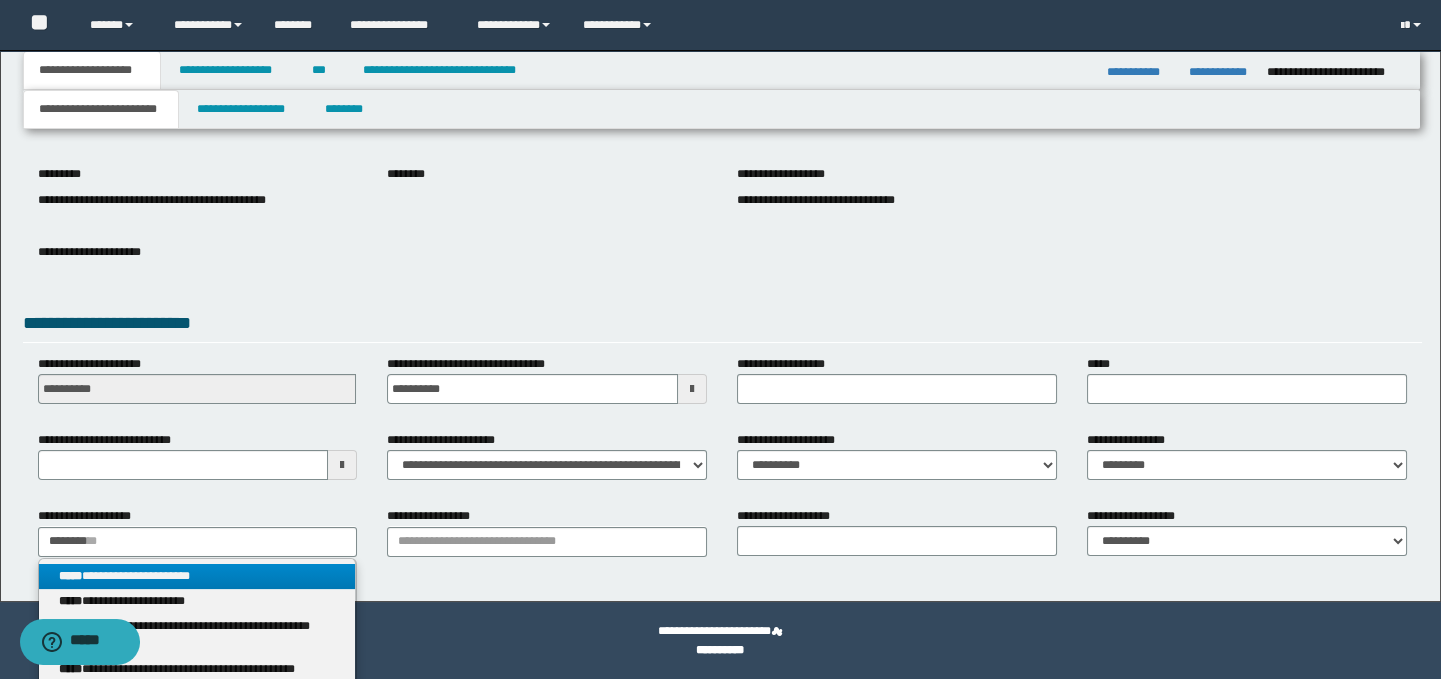click on "**********" at bounding box center (197, 576) 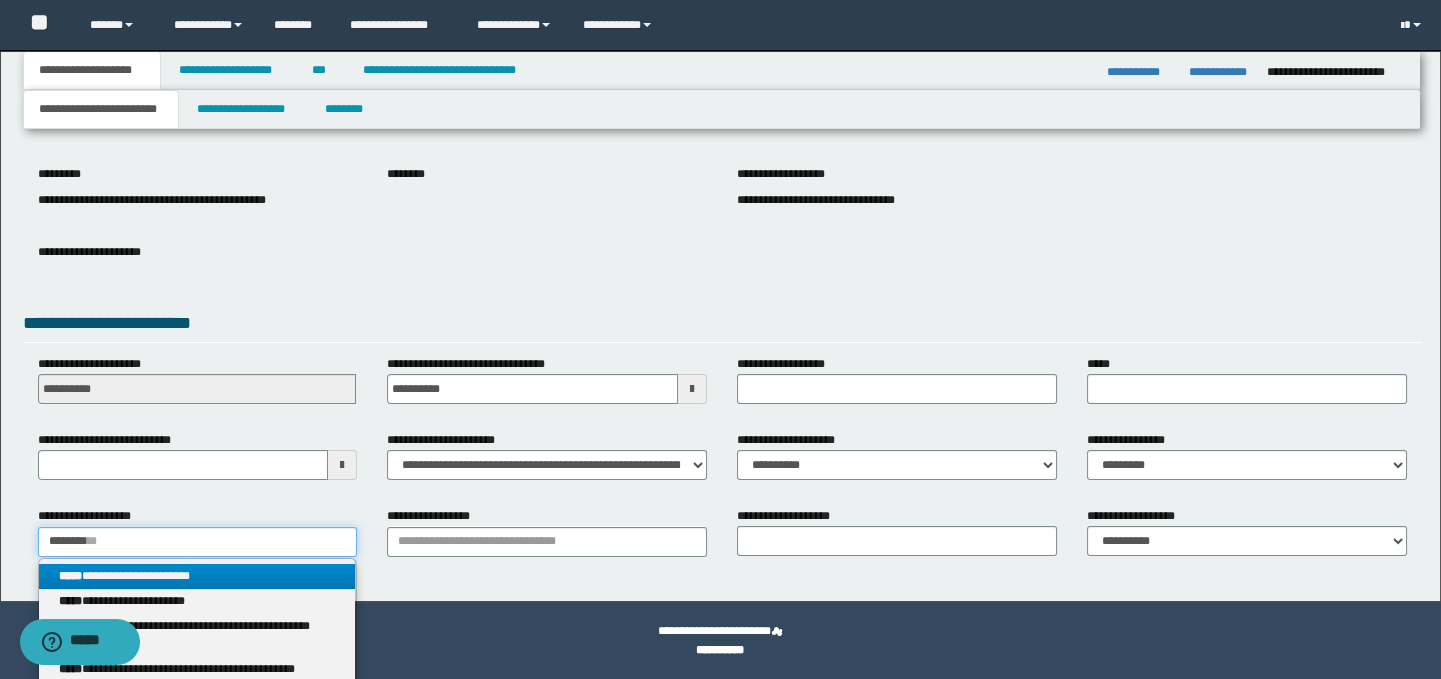 type 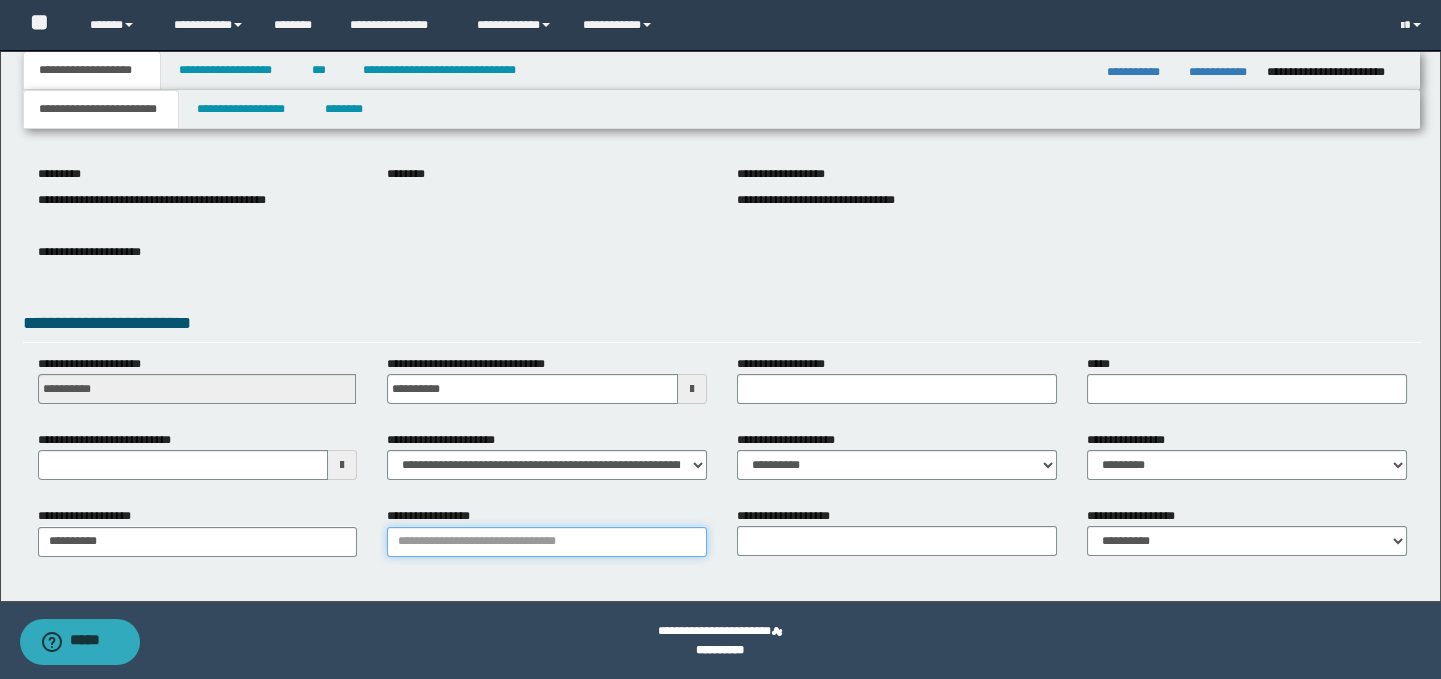 click on "**********" at bounding box center (547, 542) 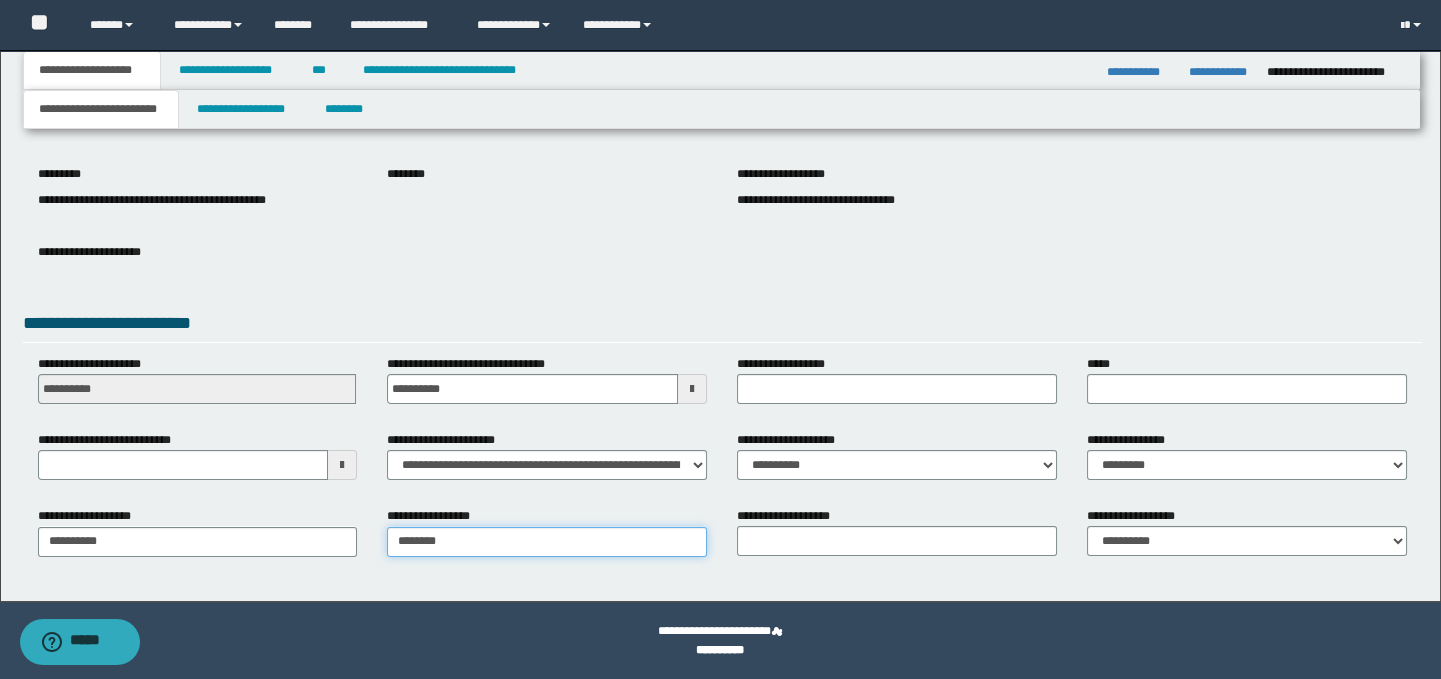 type on "*********" 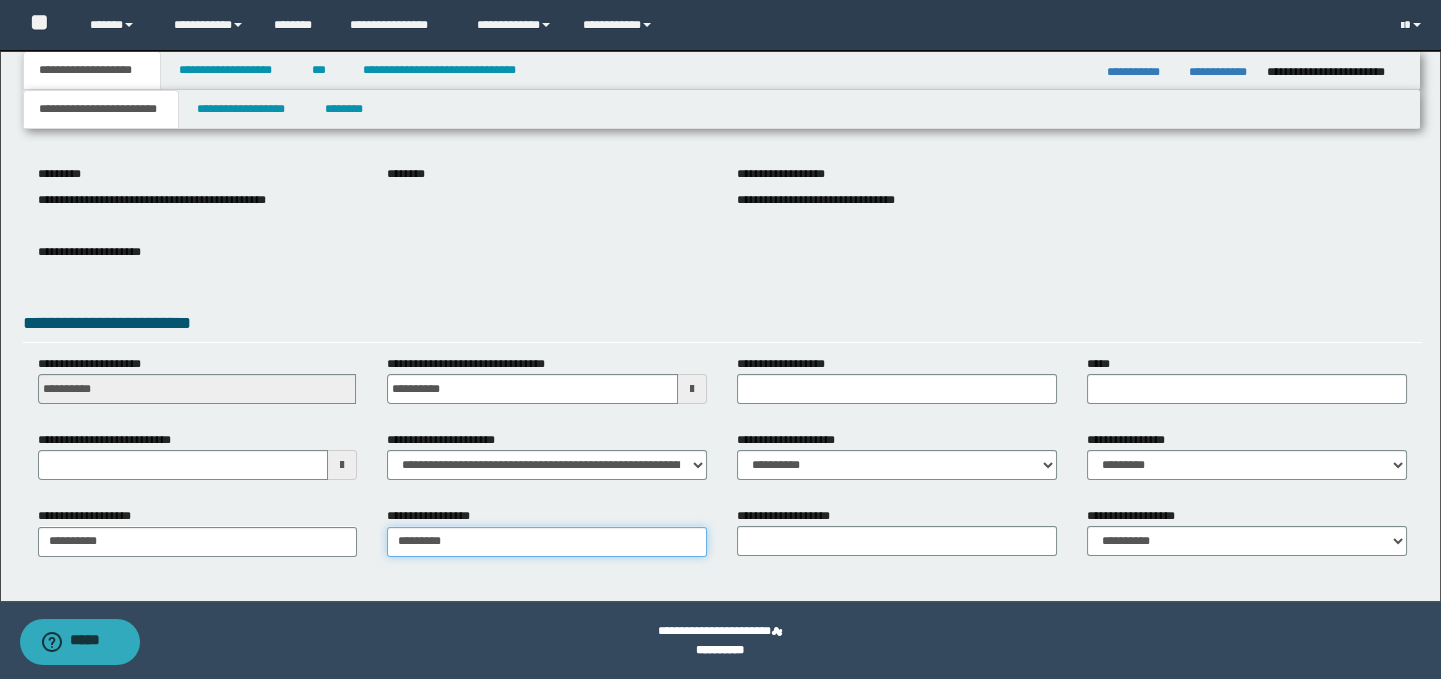 type on "*********" 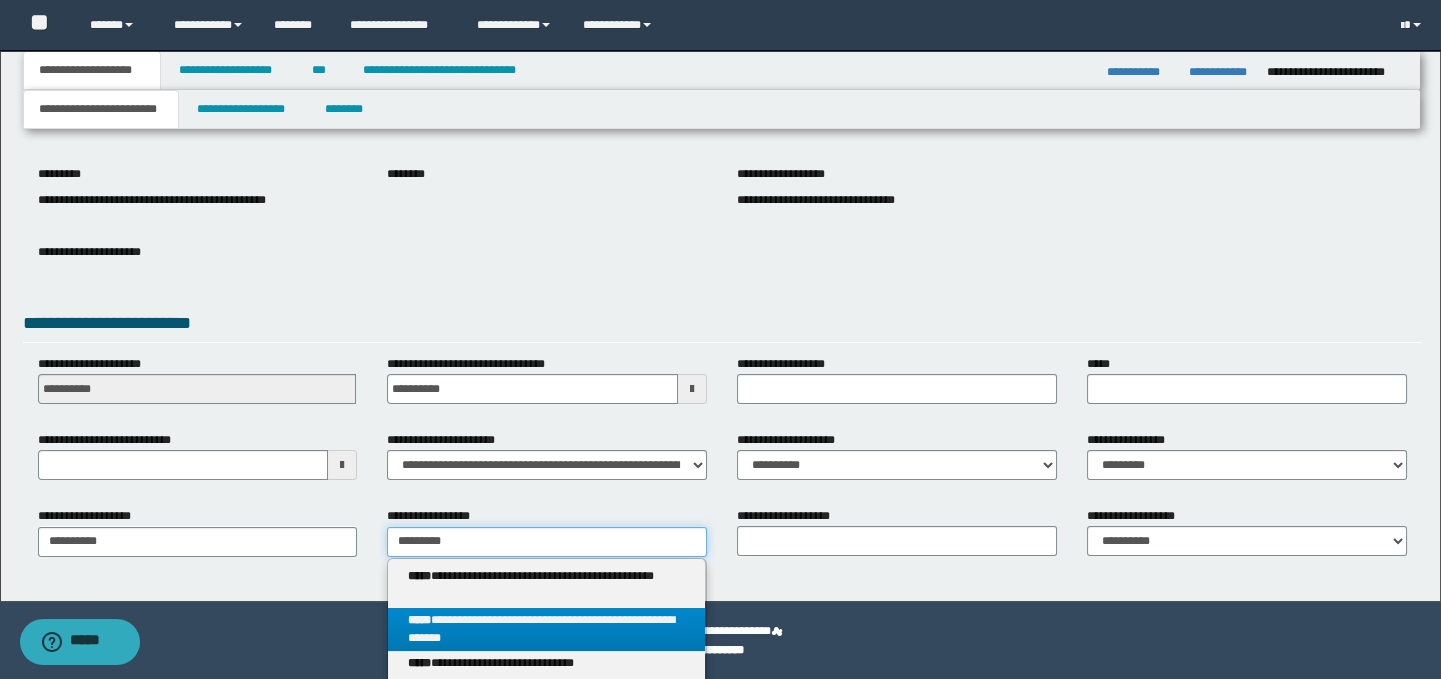 type on "*********" 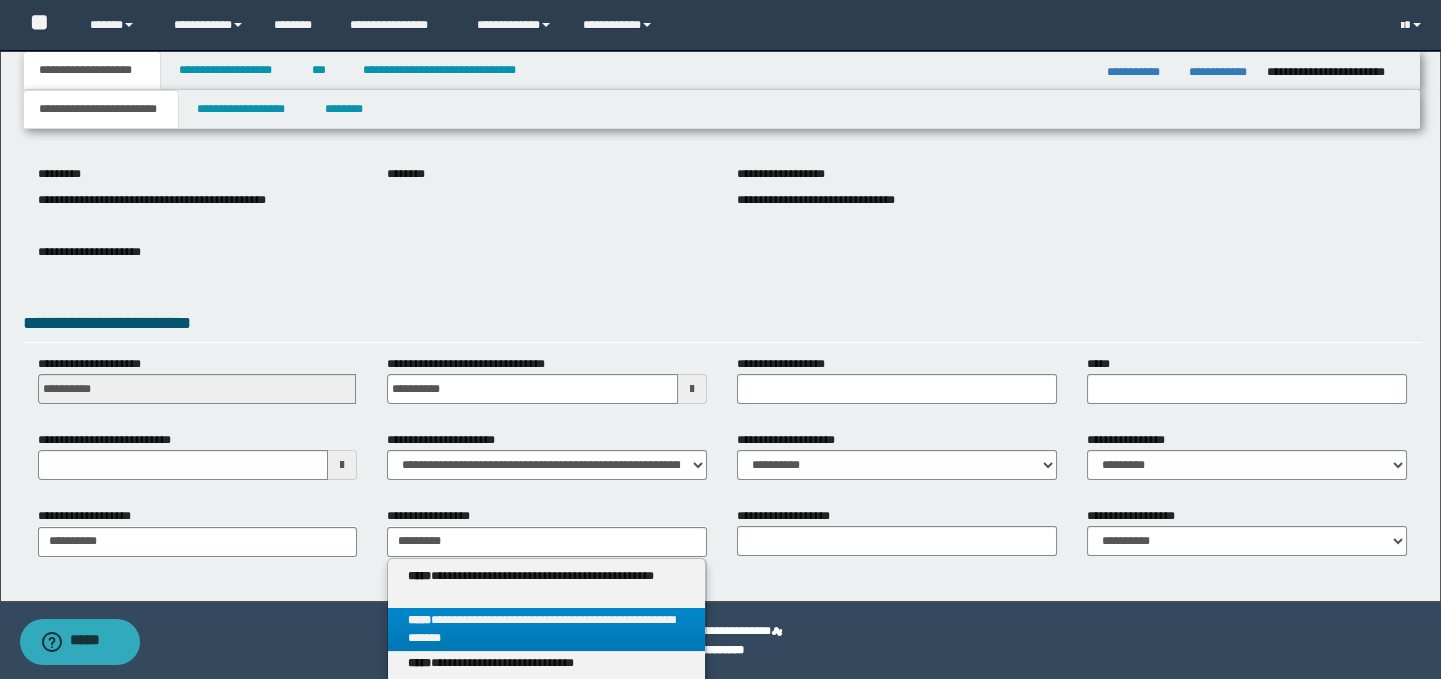 click on "**********" at bounding box center (546, 630) 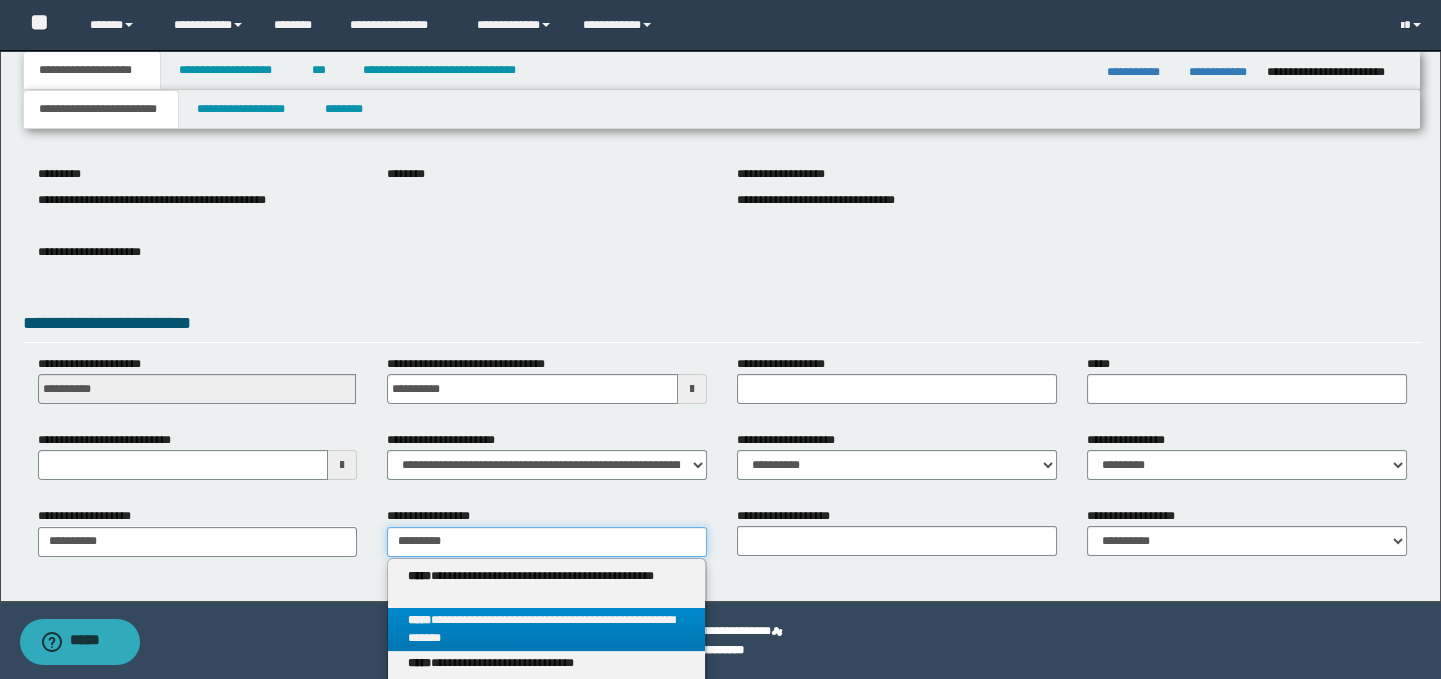type 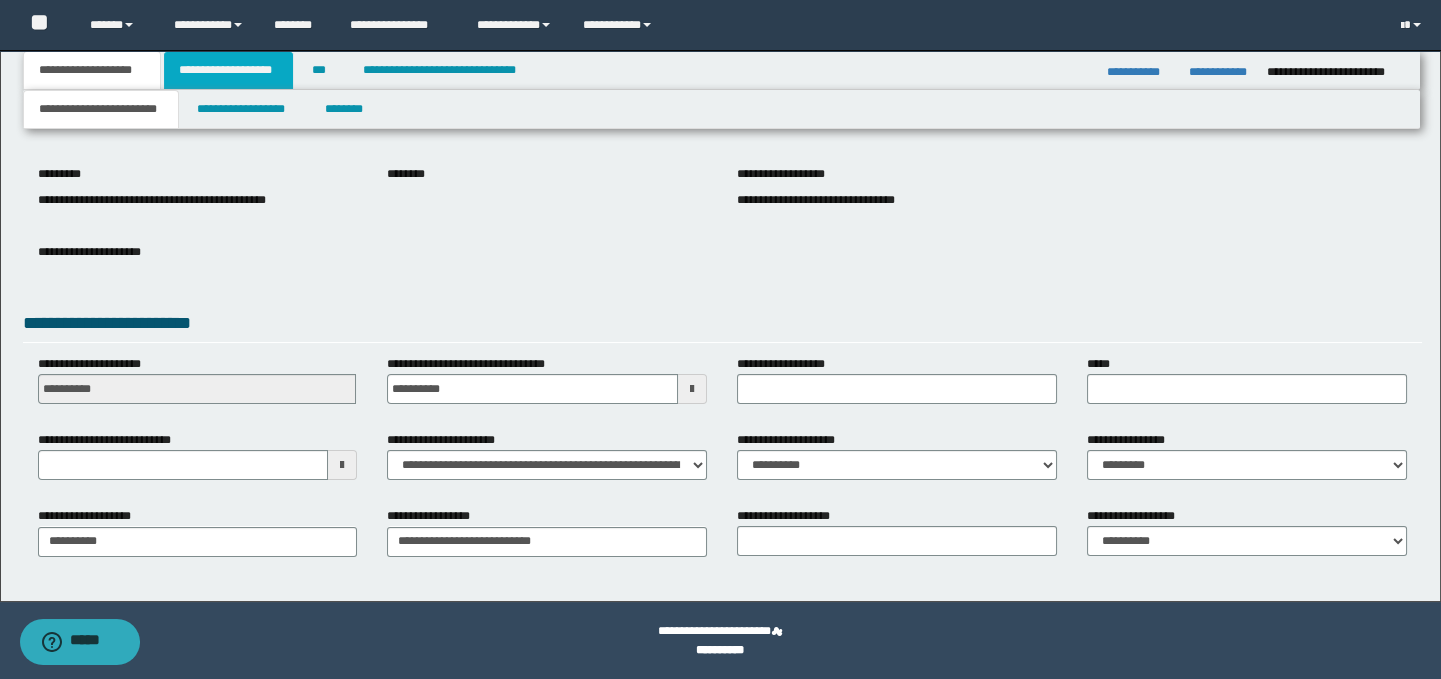 click on "**********" at bounding box center (228, 70) 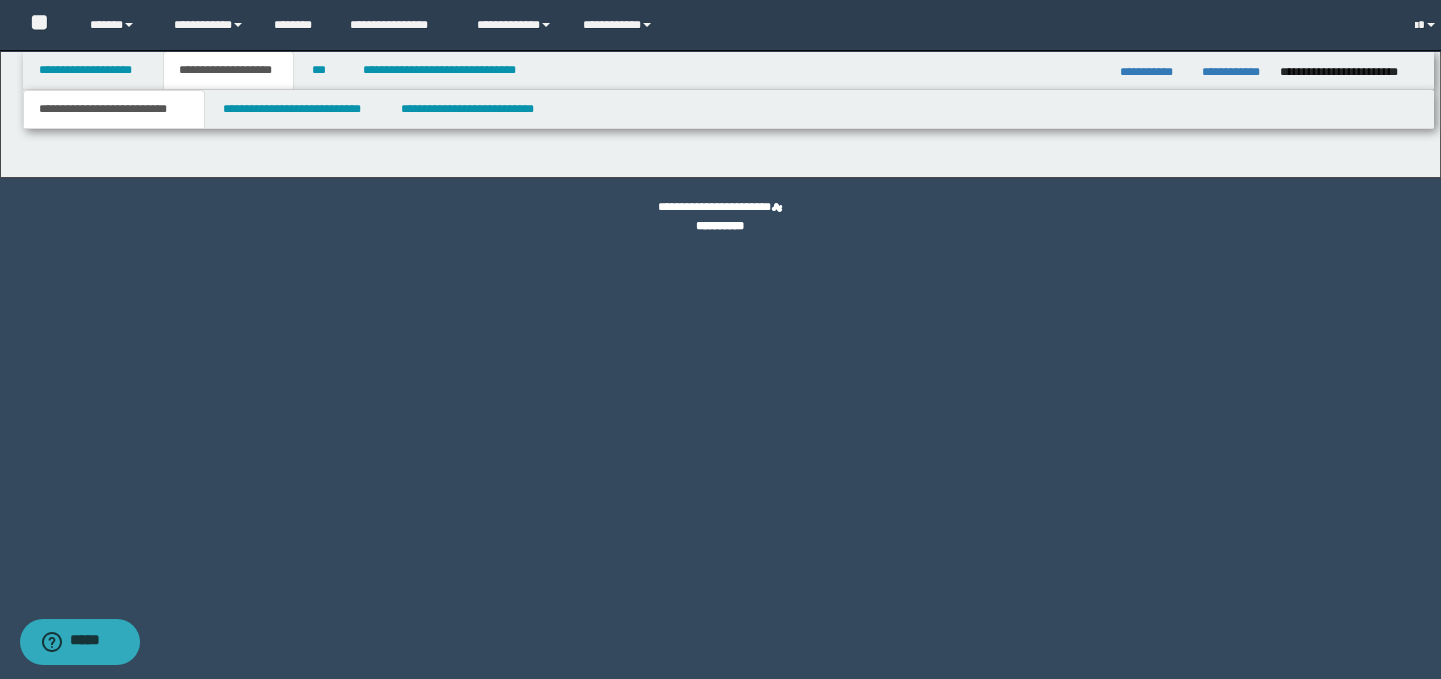 scroll, scrollTop: 0, scrollLeft: 0, axis: both 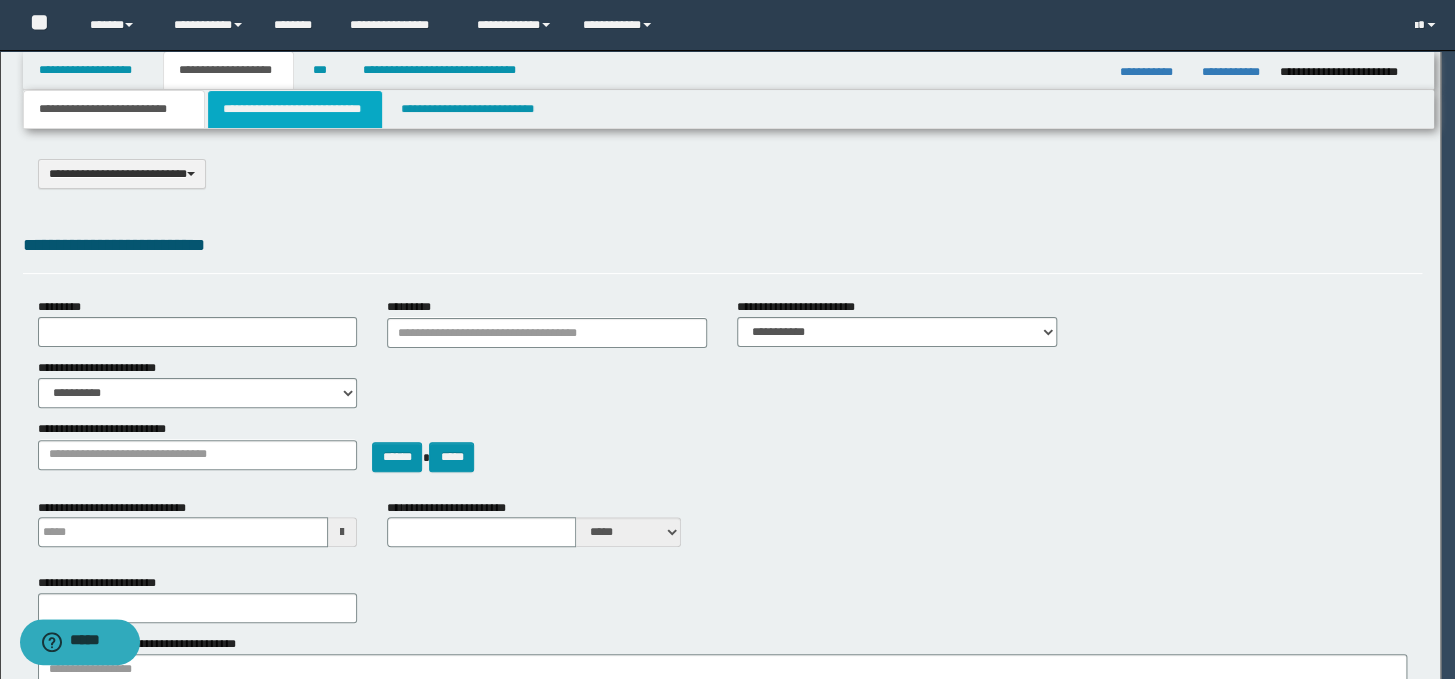 select on "*" 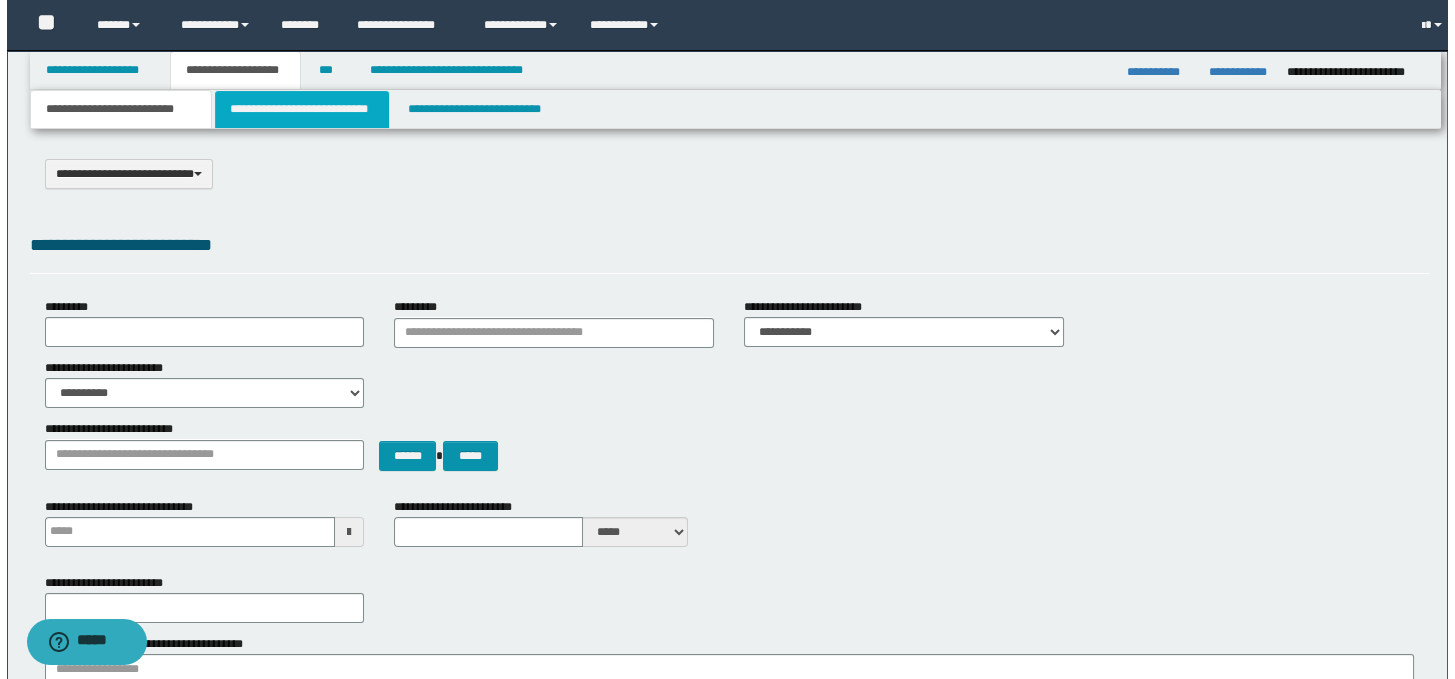 scroll, scrollTop: 0, scrollLeft: 0, axis: both 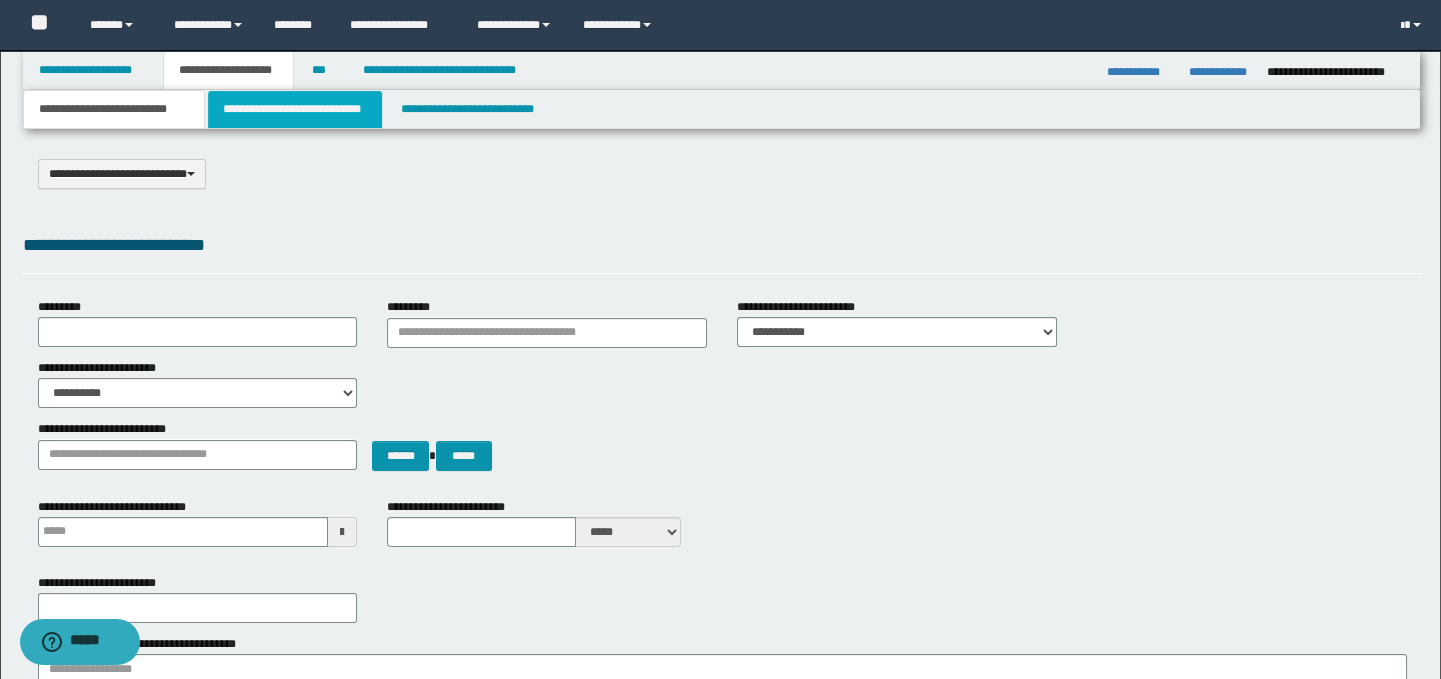 click on "**********" at bounding box center [294, 109] 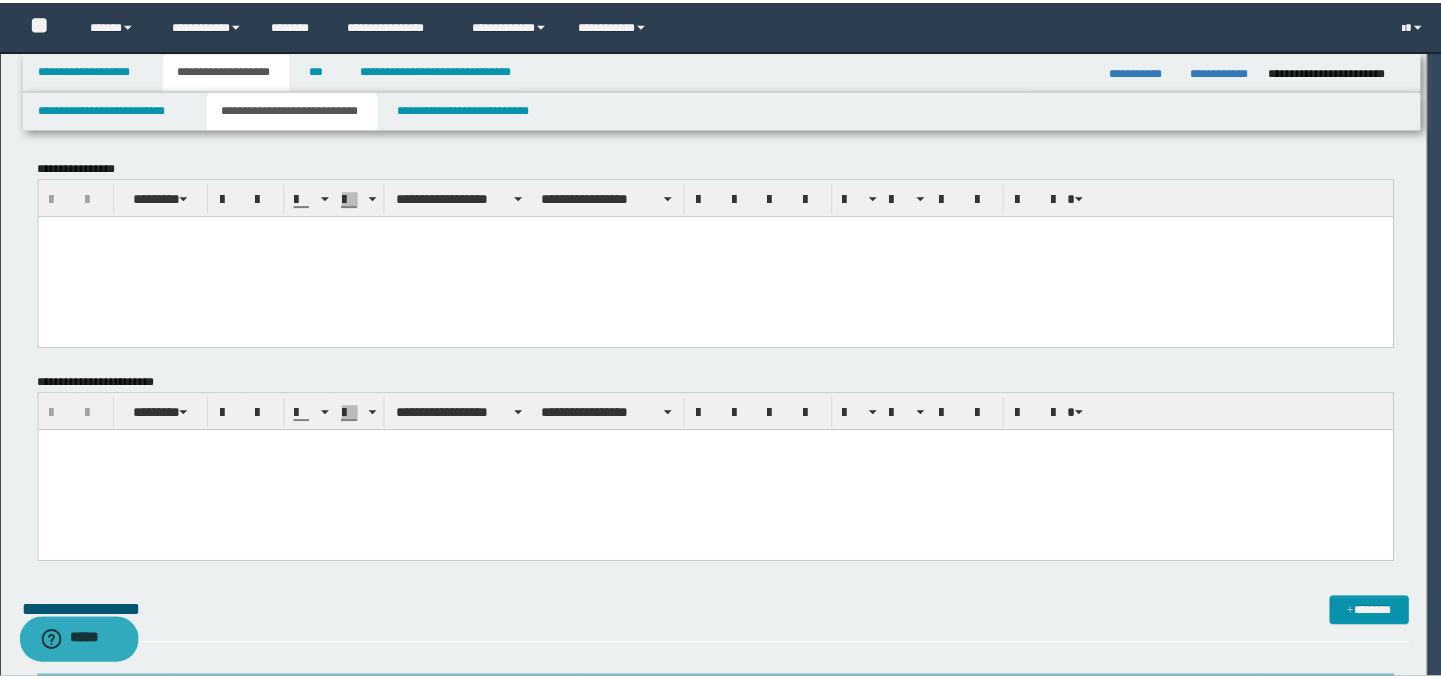 scroll, scrollTop: 0, scrollLeft: 0, axis: both 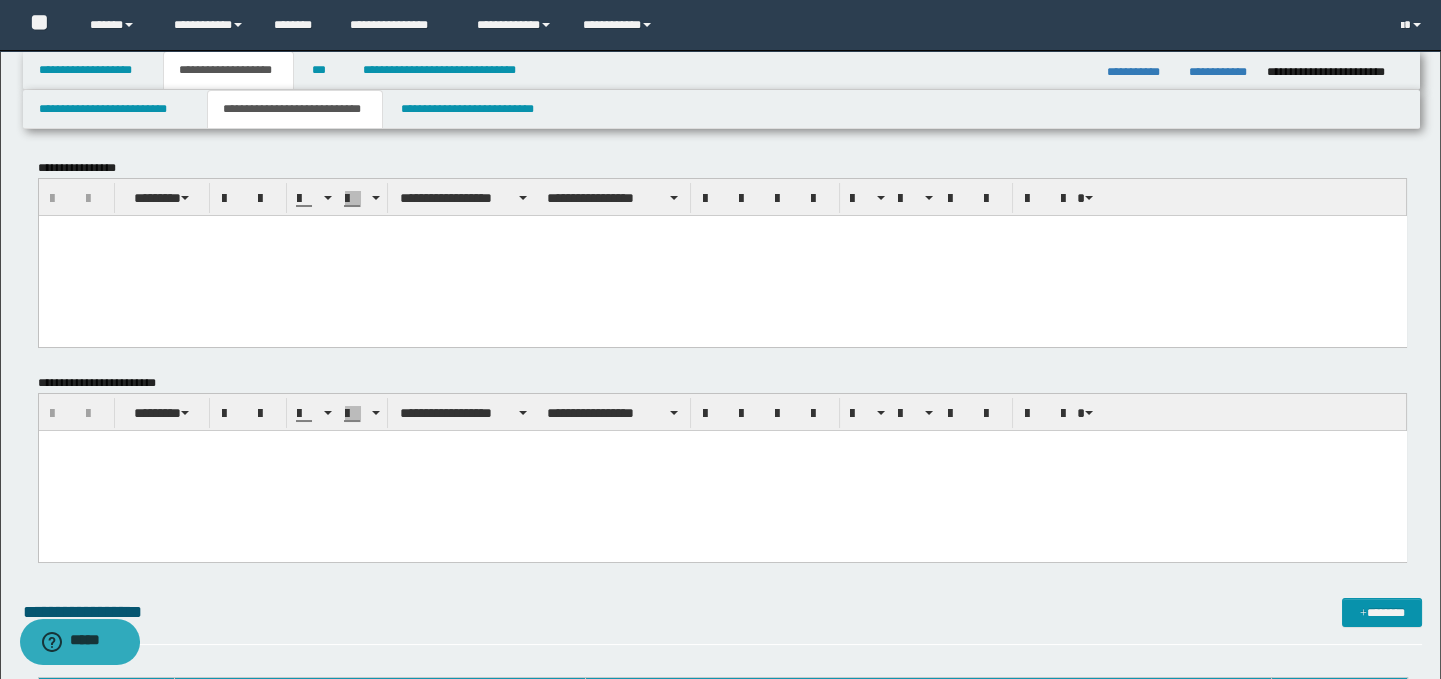 drag, startPoint x: 186, startPoint y: 255, endPoint x: 267, endPoint y: 612, distance: 366.07376 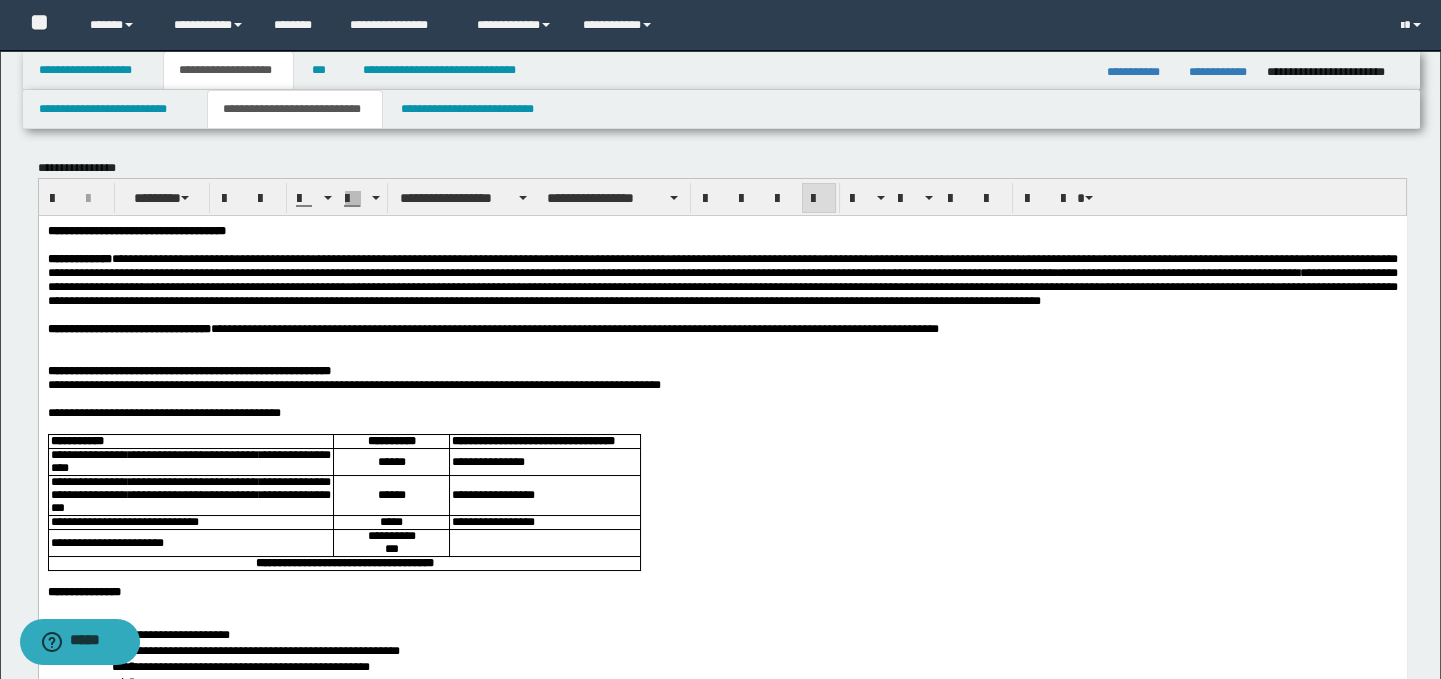scroll, scrollTop: 927, scrollLeft: 0, axis: vertical 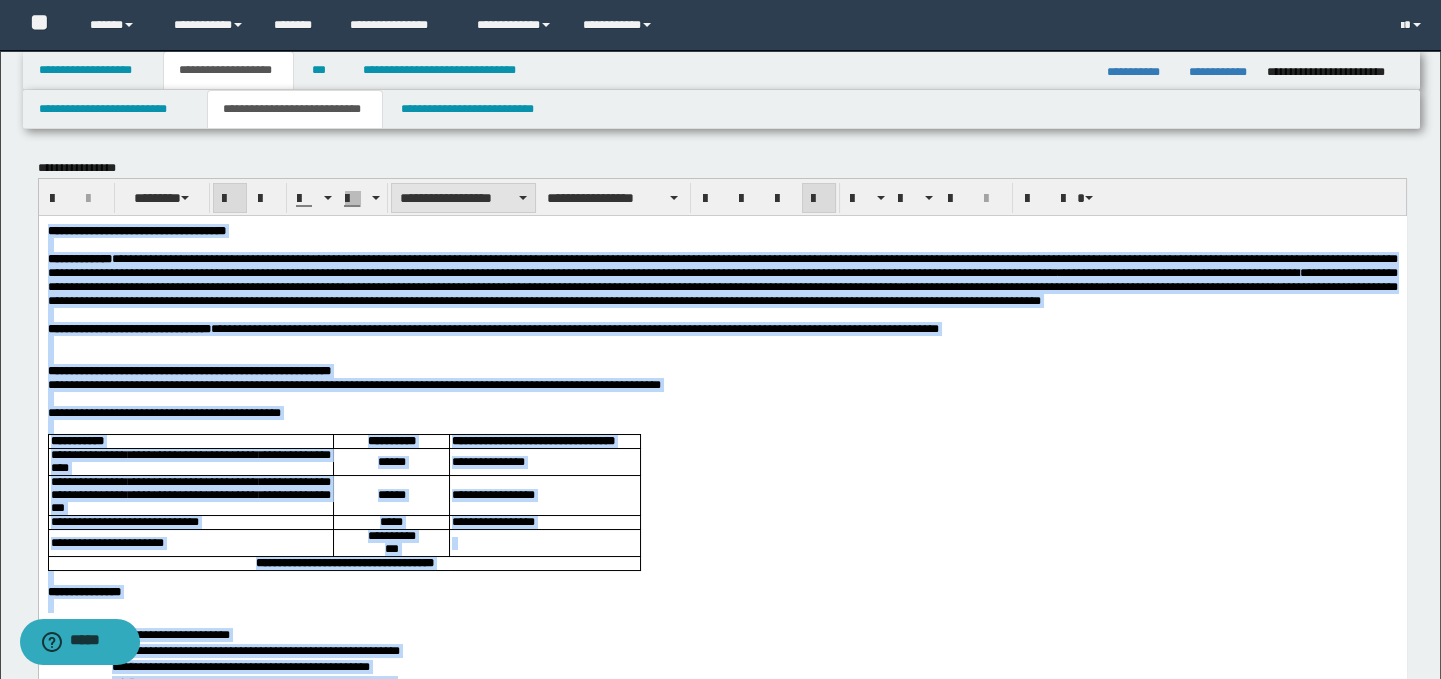 click on "**********" at bounding box center [463, 198] 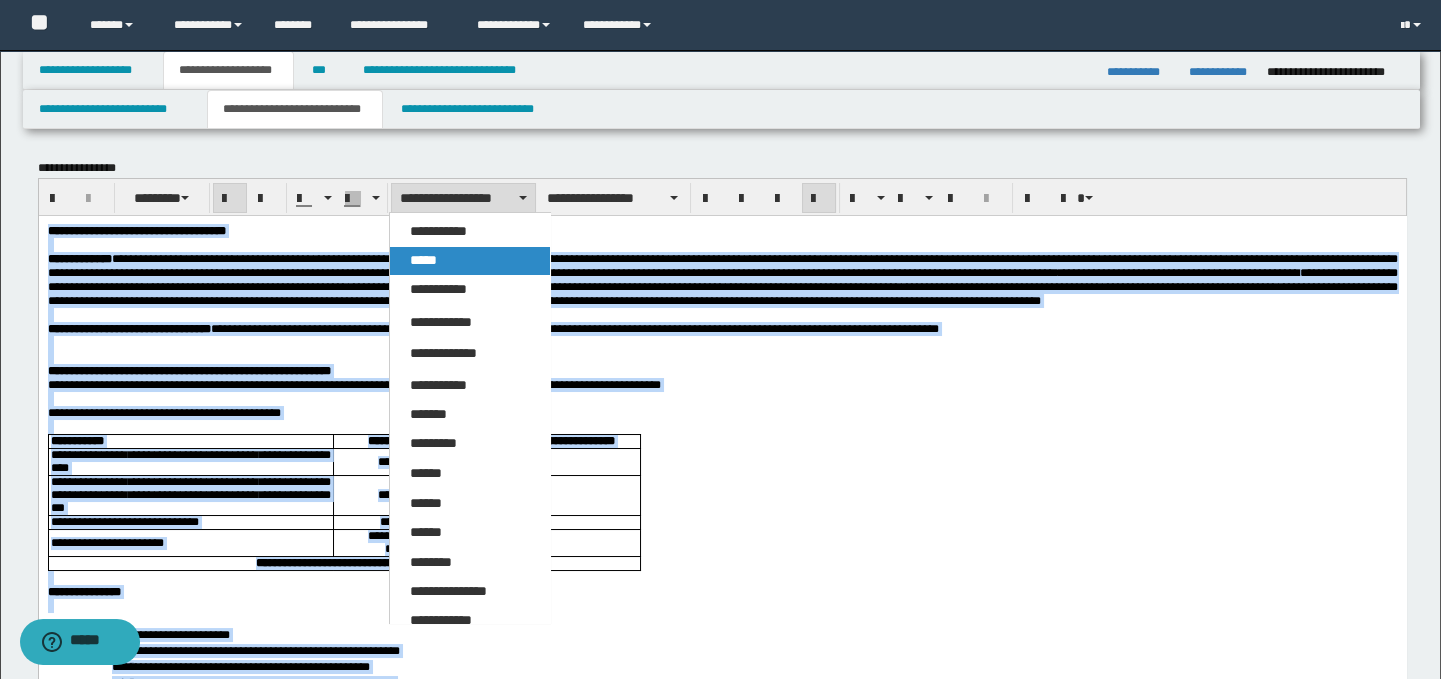 click on "*****" at bounding box center (470, 261) 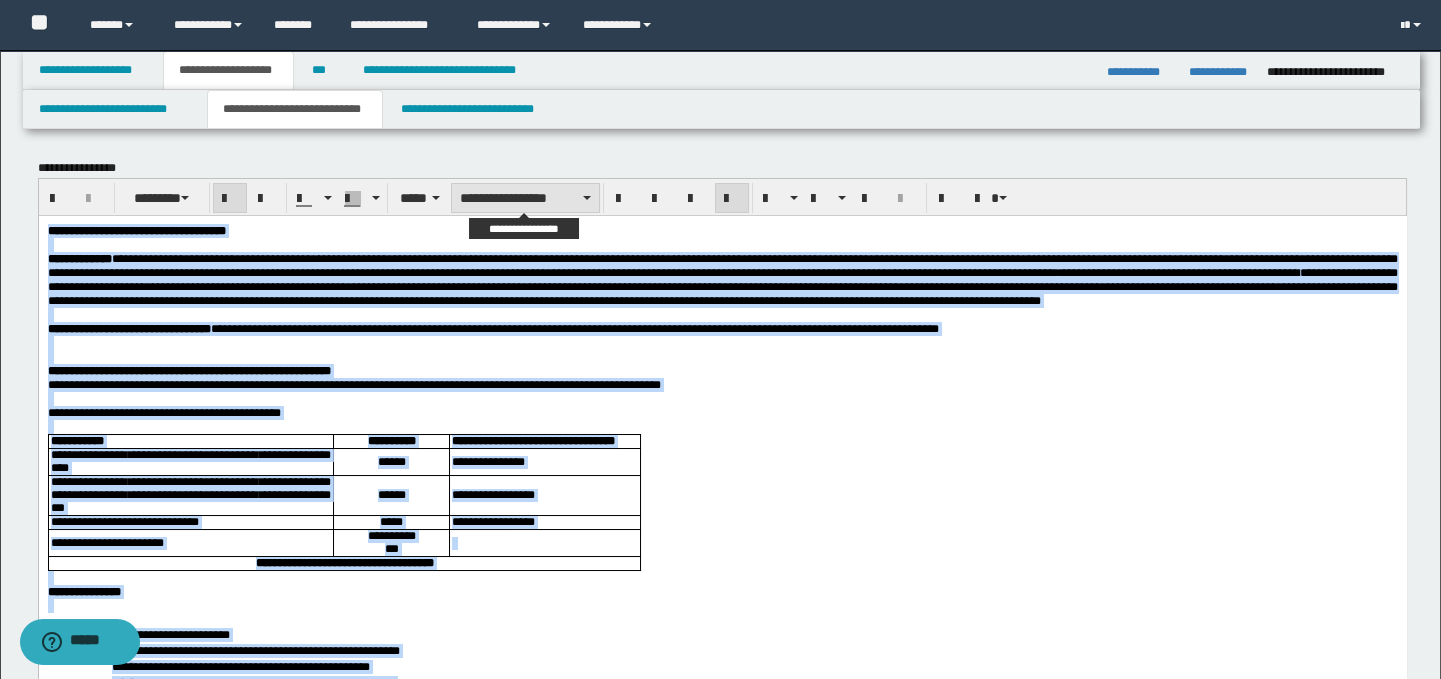 click on "**********" at bounding box center [525, 198] 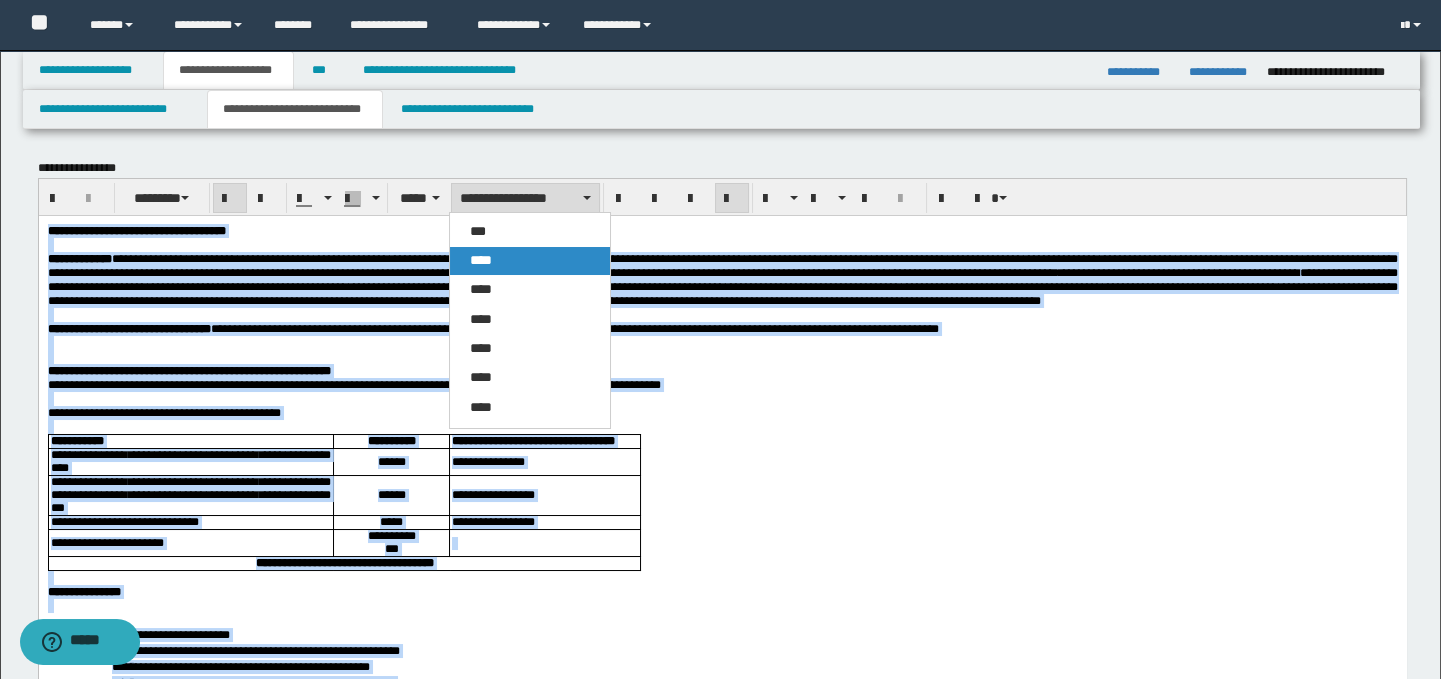 click on "****" at bounding box center [481, 260] 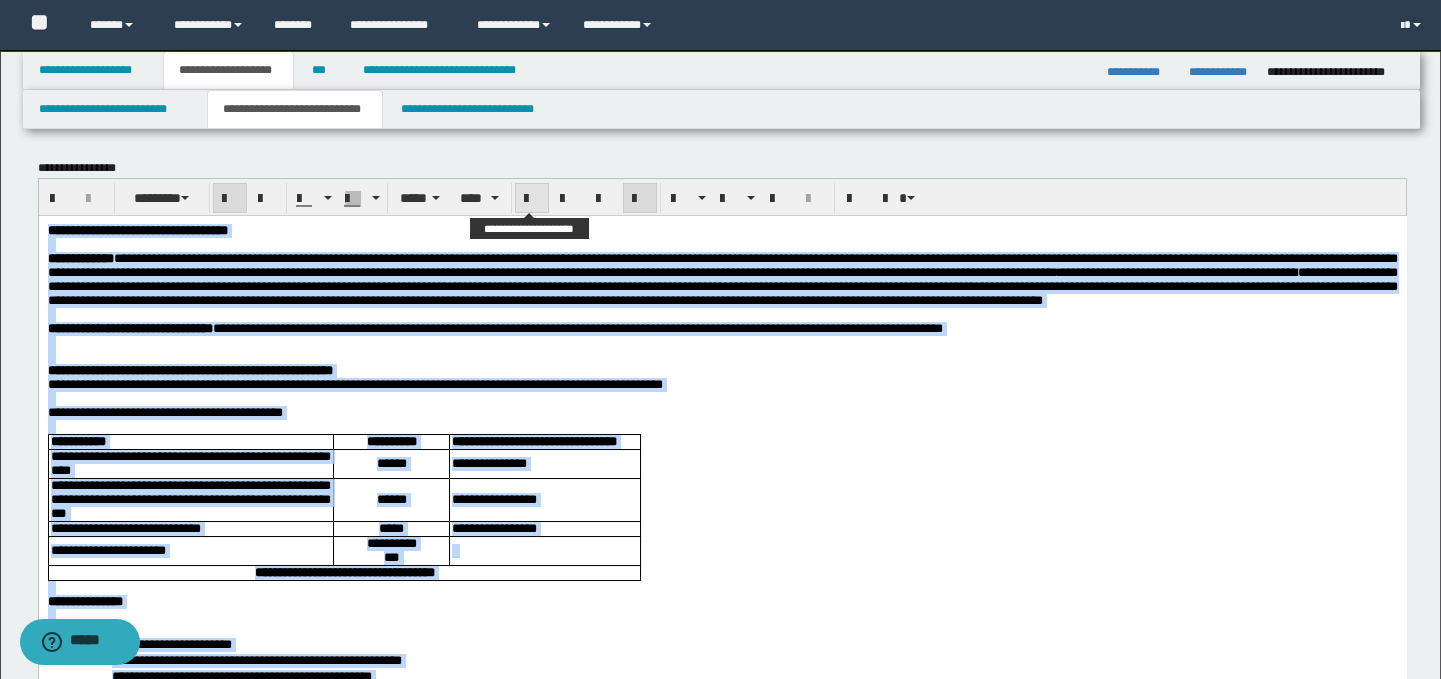 click at bounding box center (532, 199) 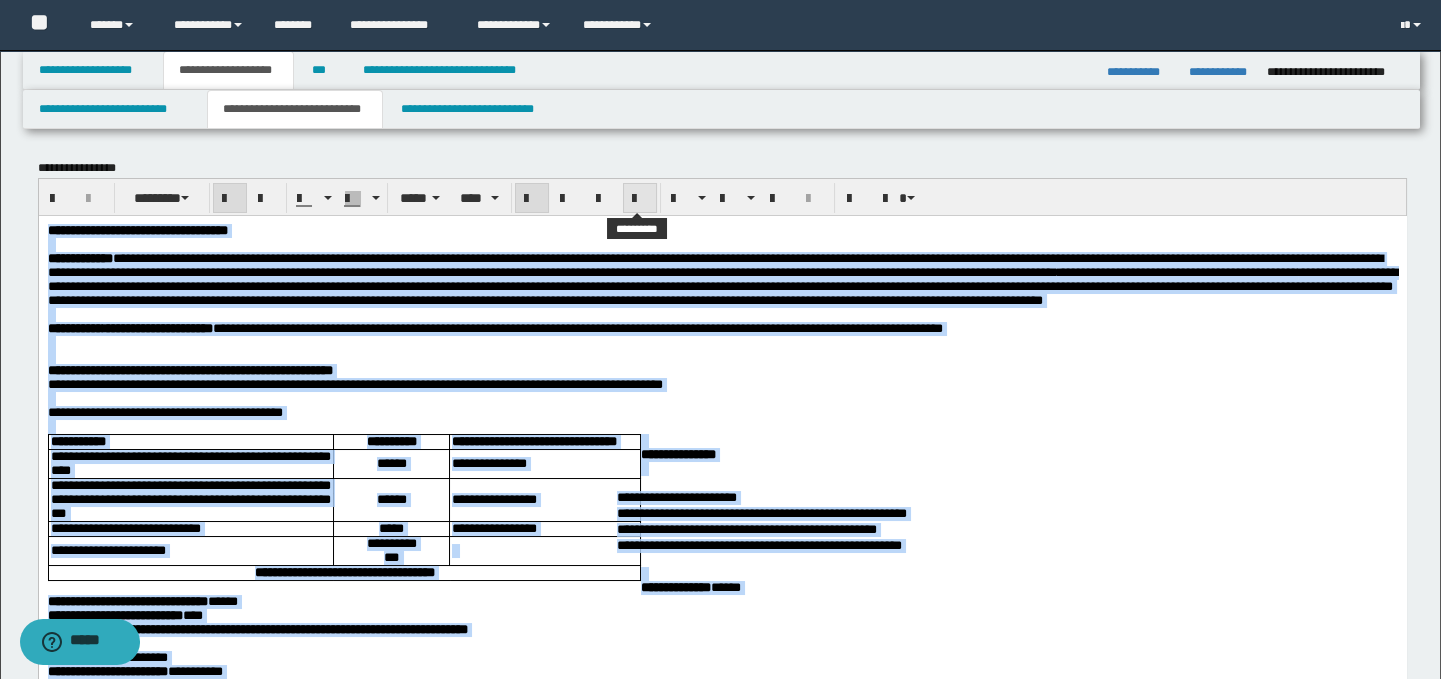 click at bounding box center (640, 199) 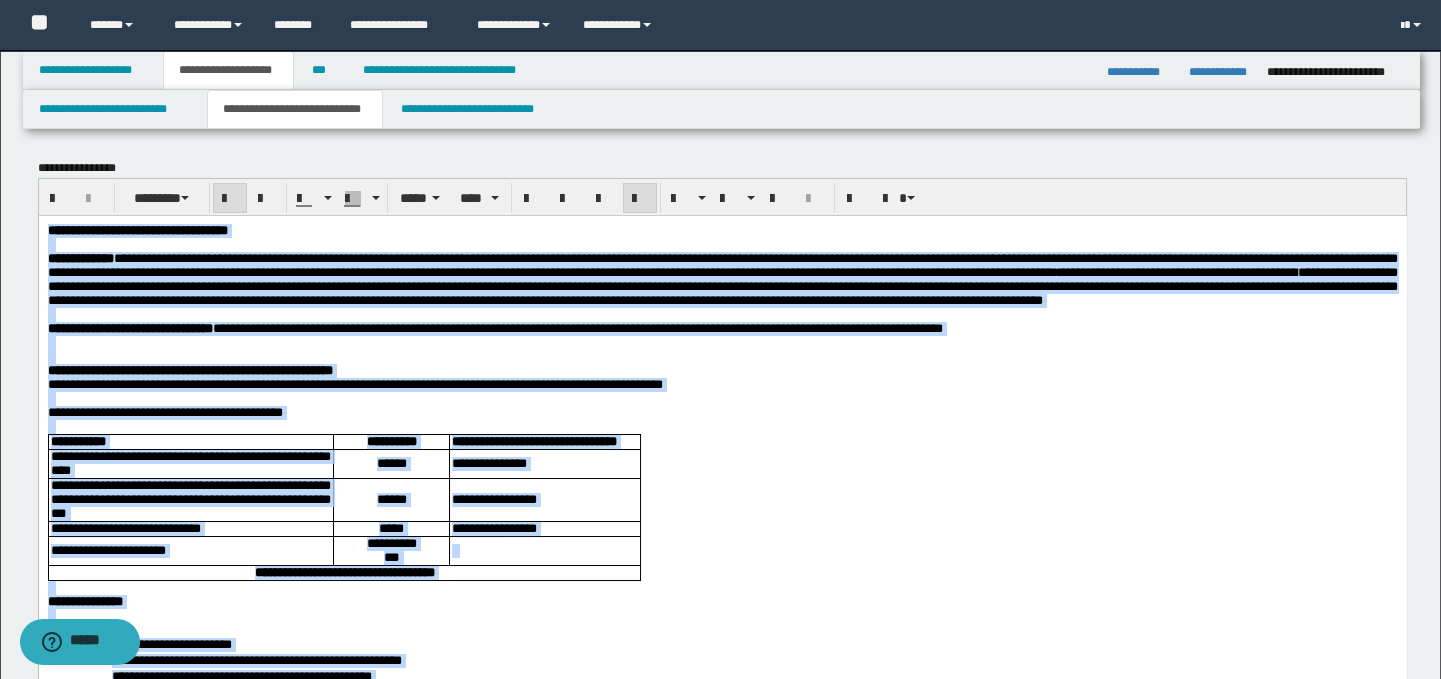 click on "**********" at bounding box center (722, 370) 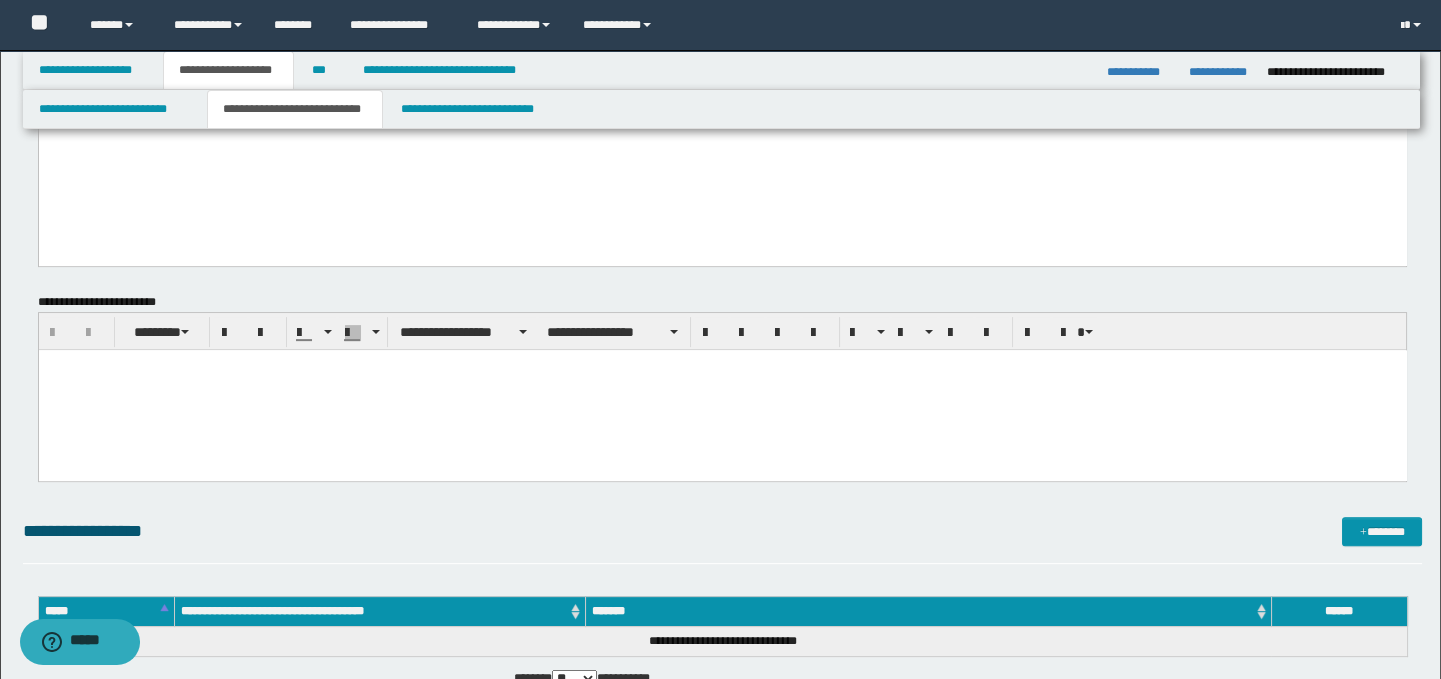 scroll, scrollTop: 1866, scrollLeft: 0, axis: vertical 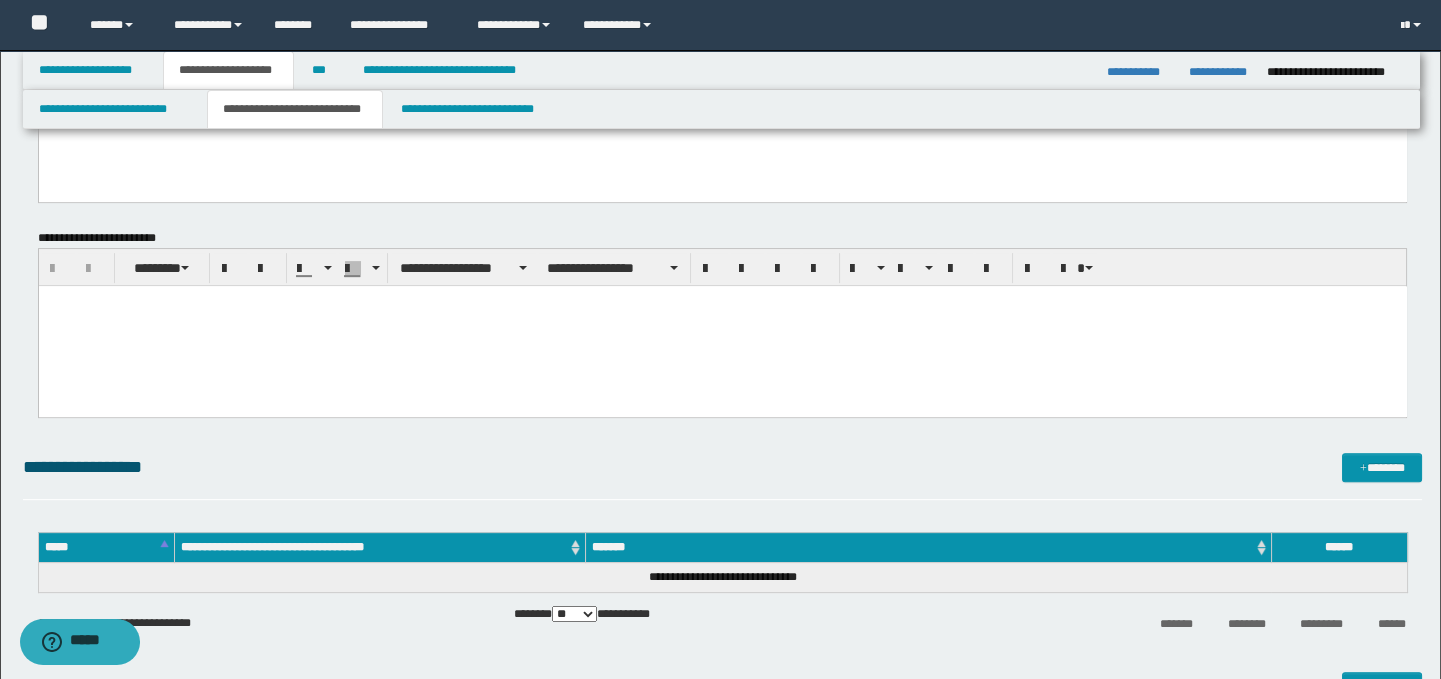 click at bounding box center (722, 326) 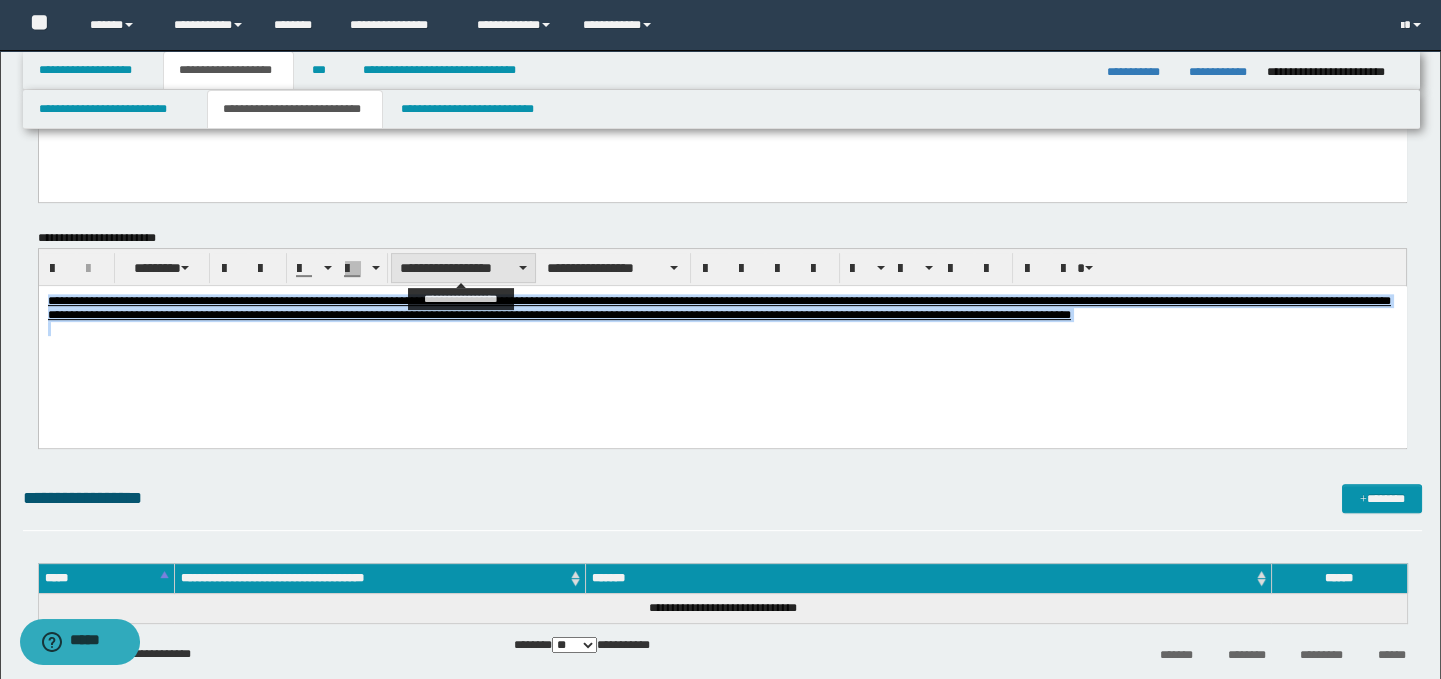 click on "**********" at bounding box center [463, 268] 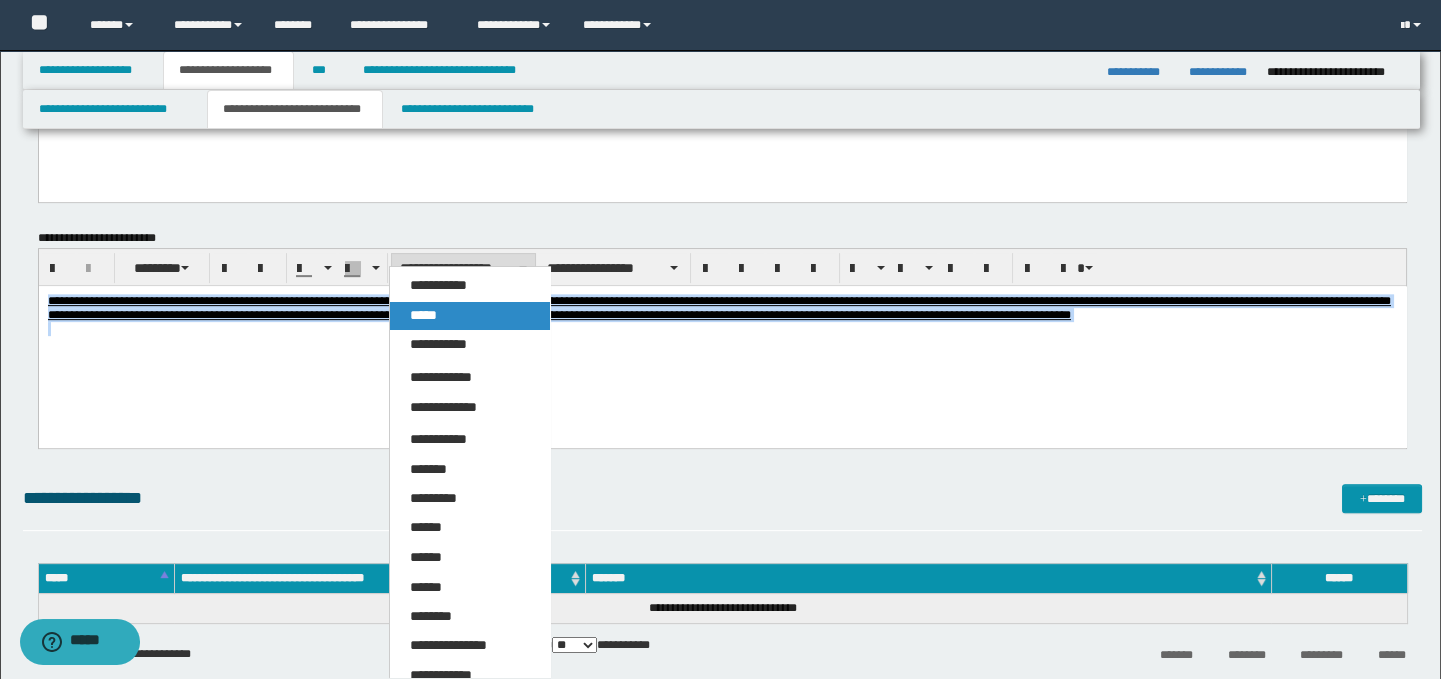 click on "*****" at bounding box center (470, 316) 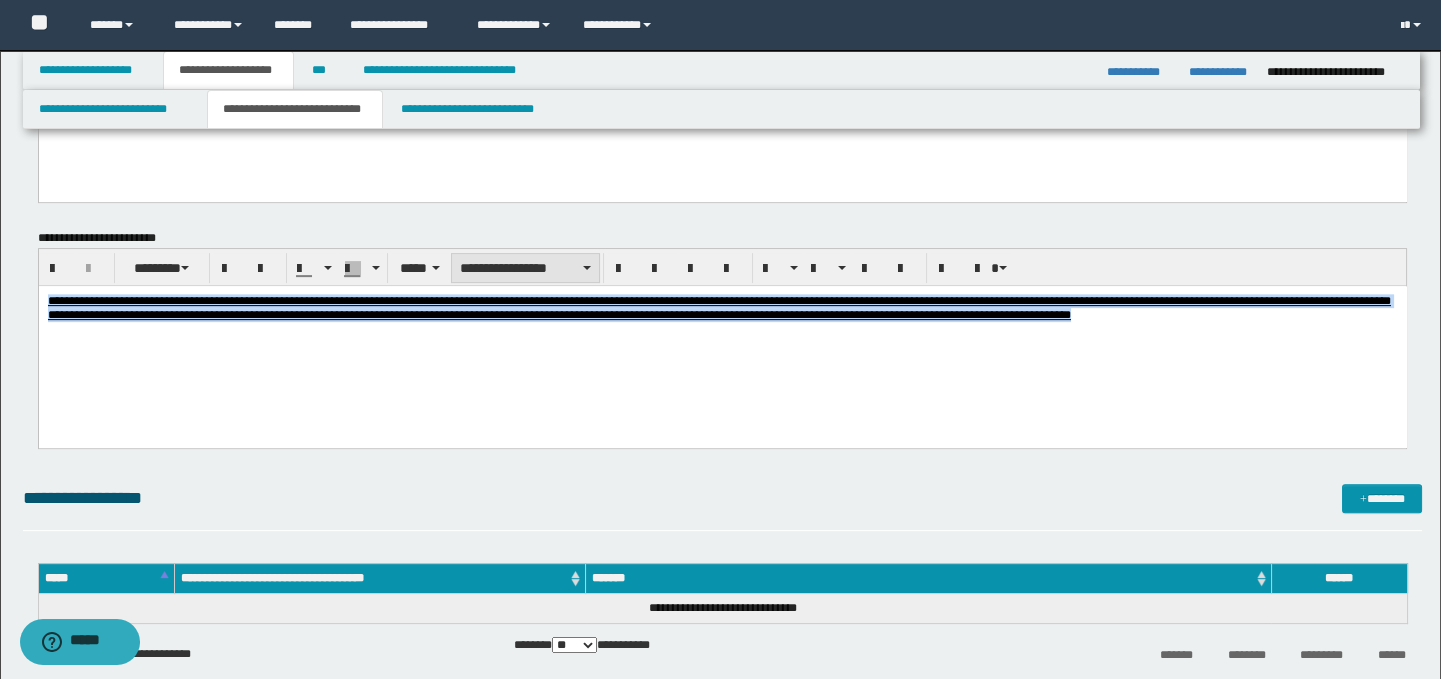 click on "**********" at bounding box center (525, 268) 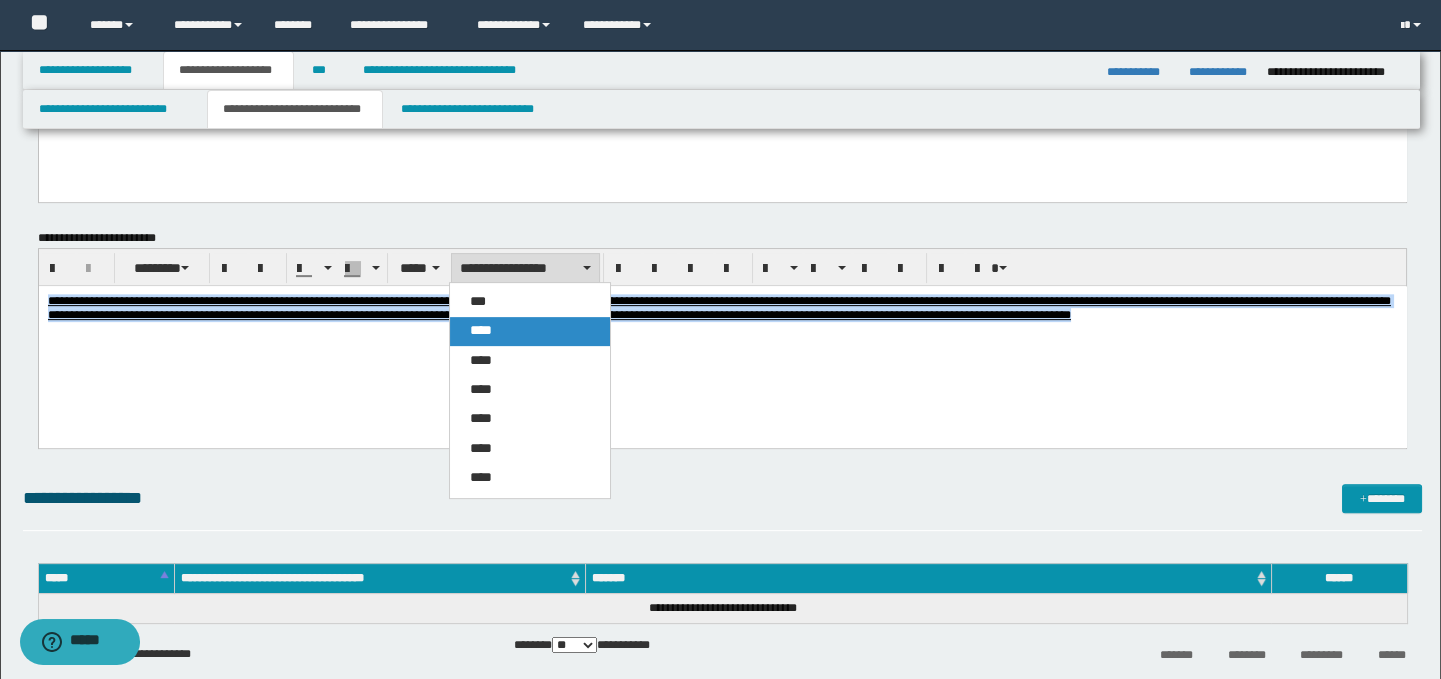 click on "****" at bounding box center [530, 331] 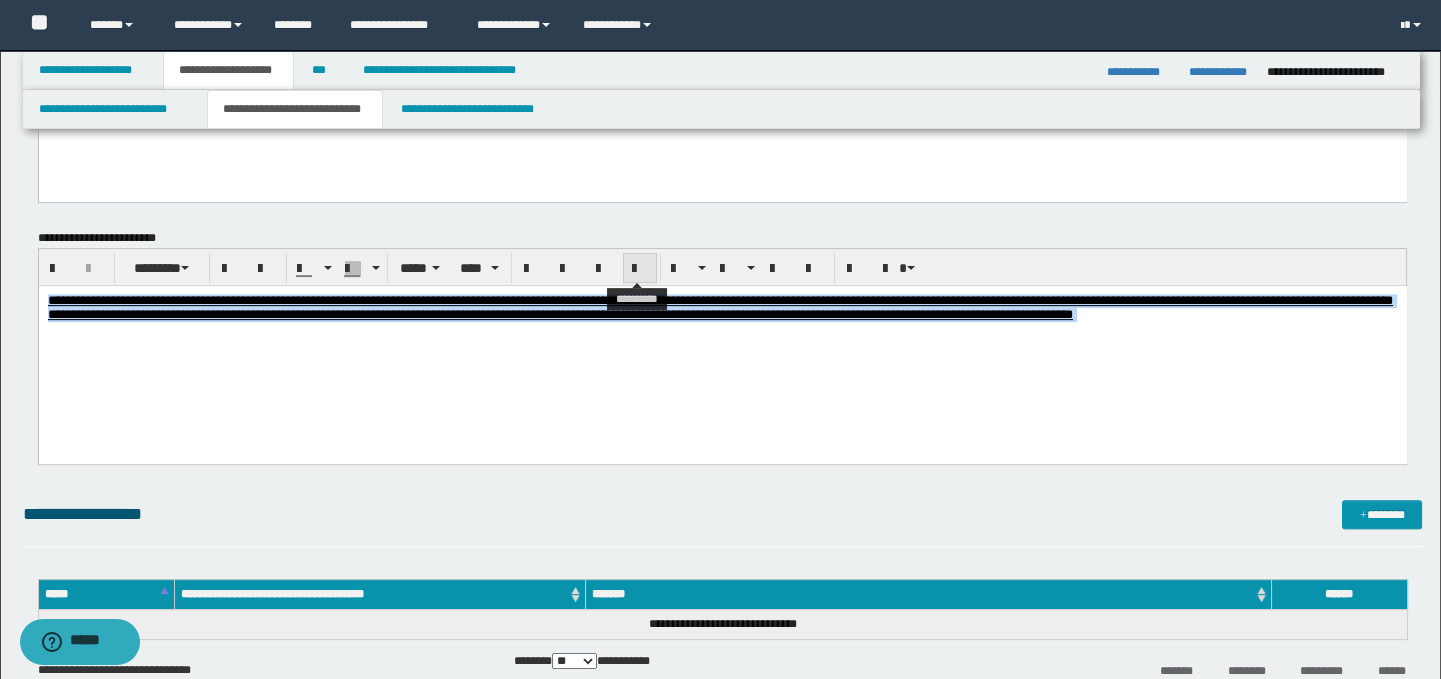 click at bounding box center (640, 269) 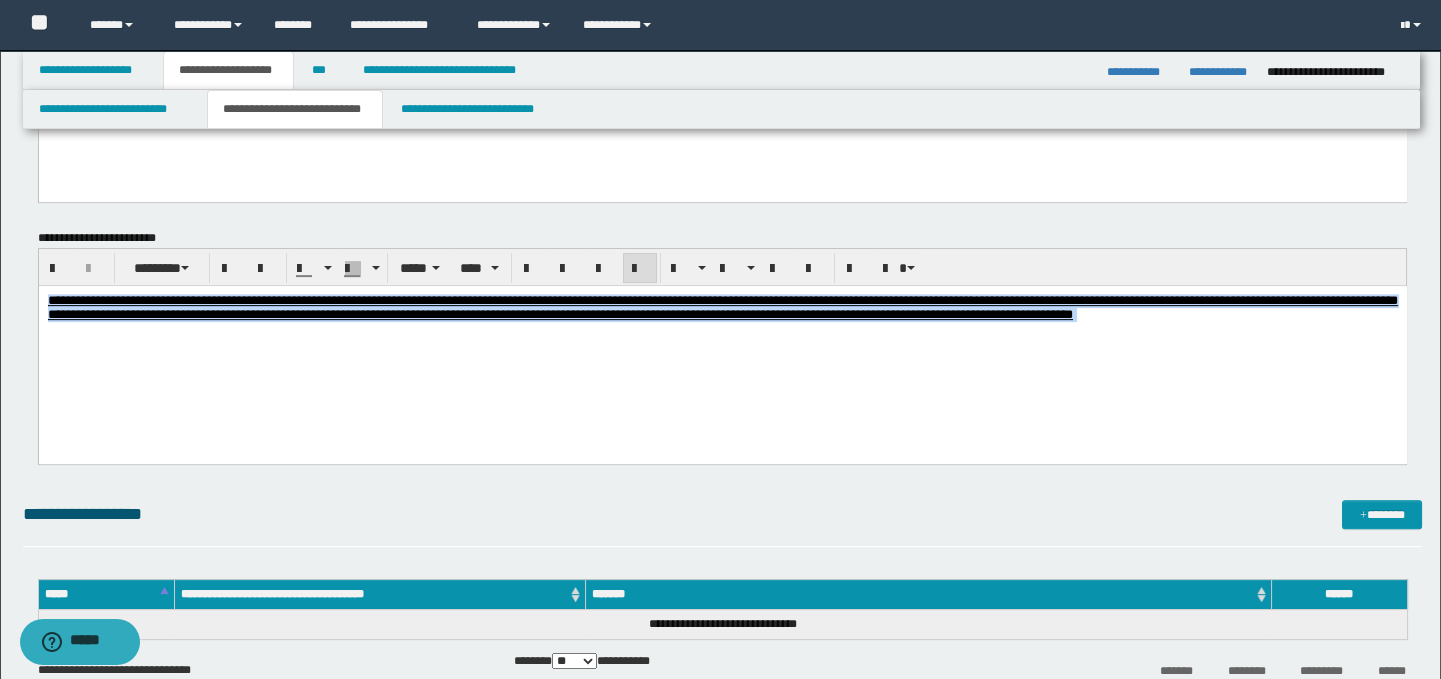 click on "**********" at bounding box center (722, 340) 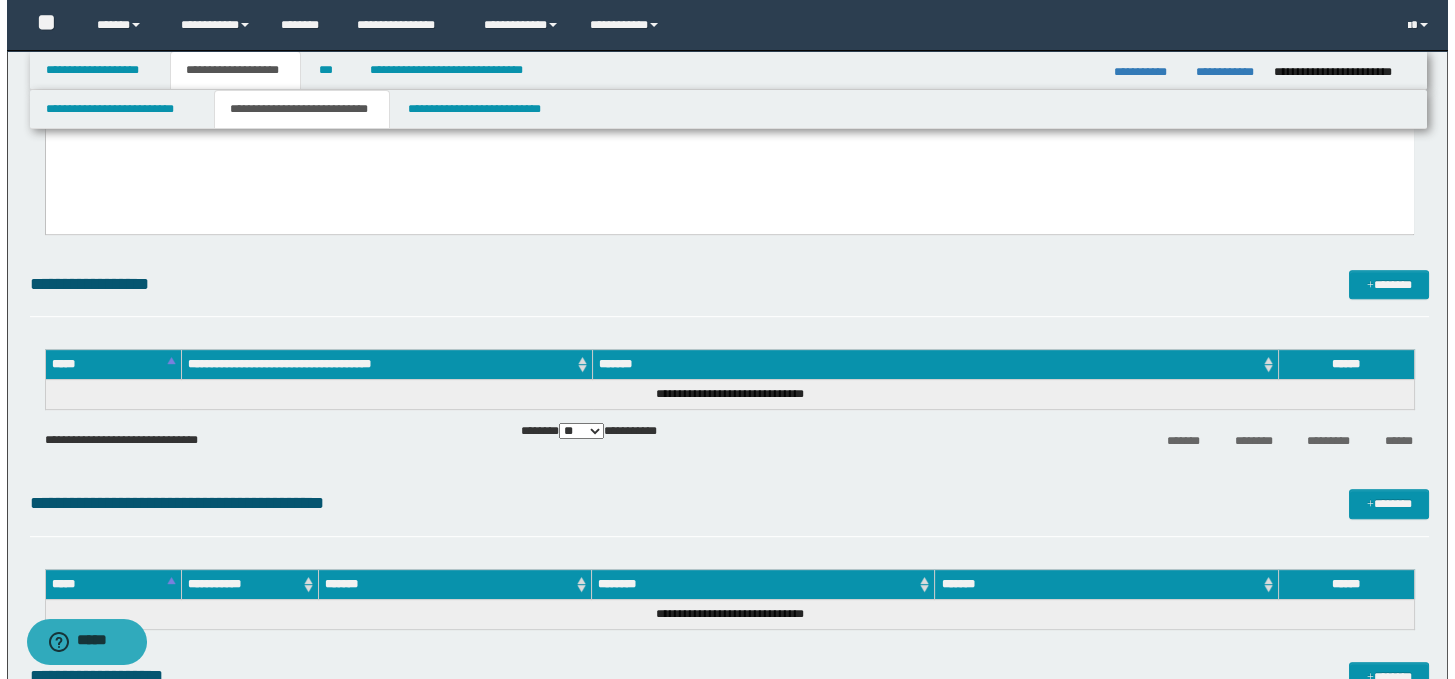 scroll, scrollTop: 1964, scrollLeft: 0, axis: vertical 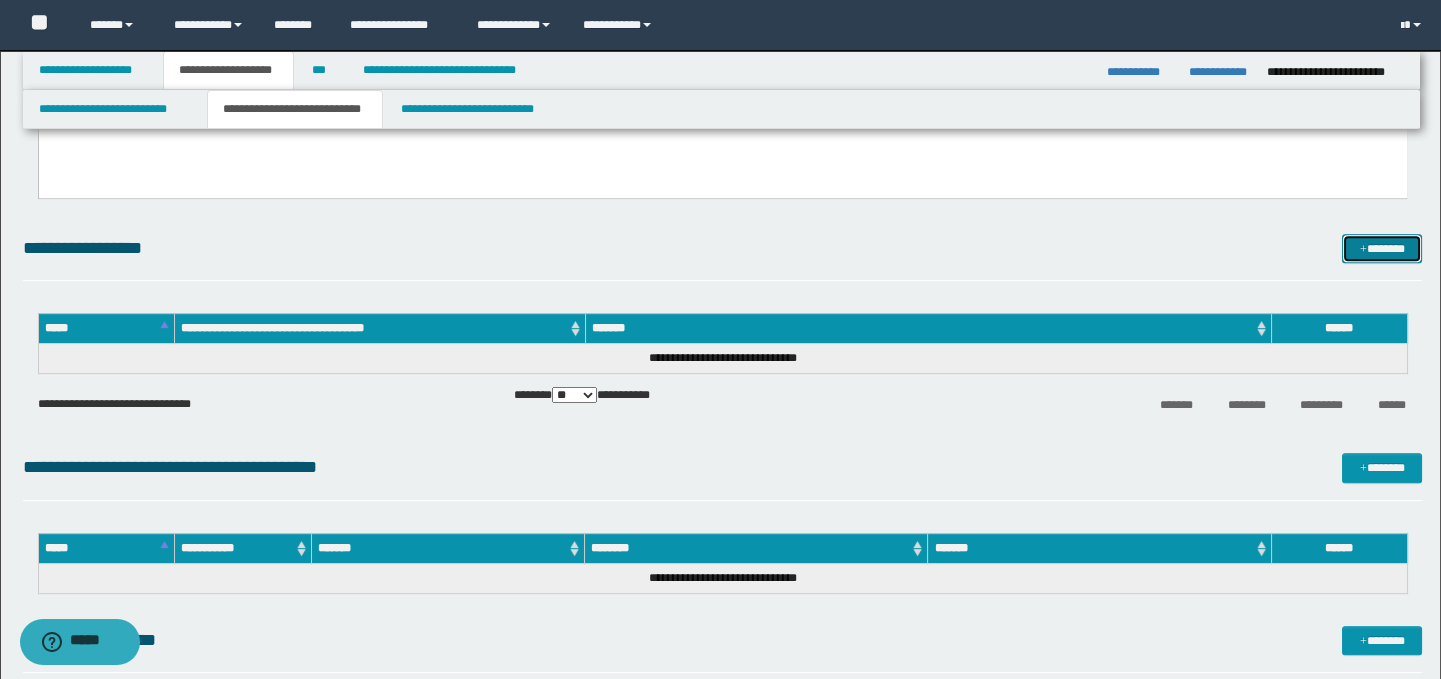 click on "*******" at bounding box center [1382, 249] 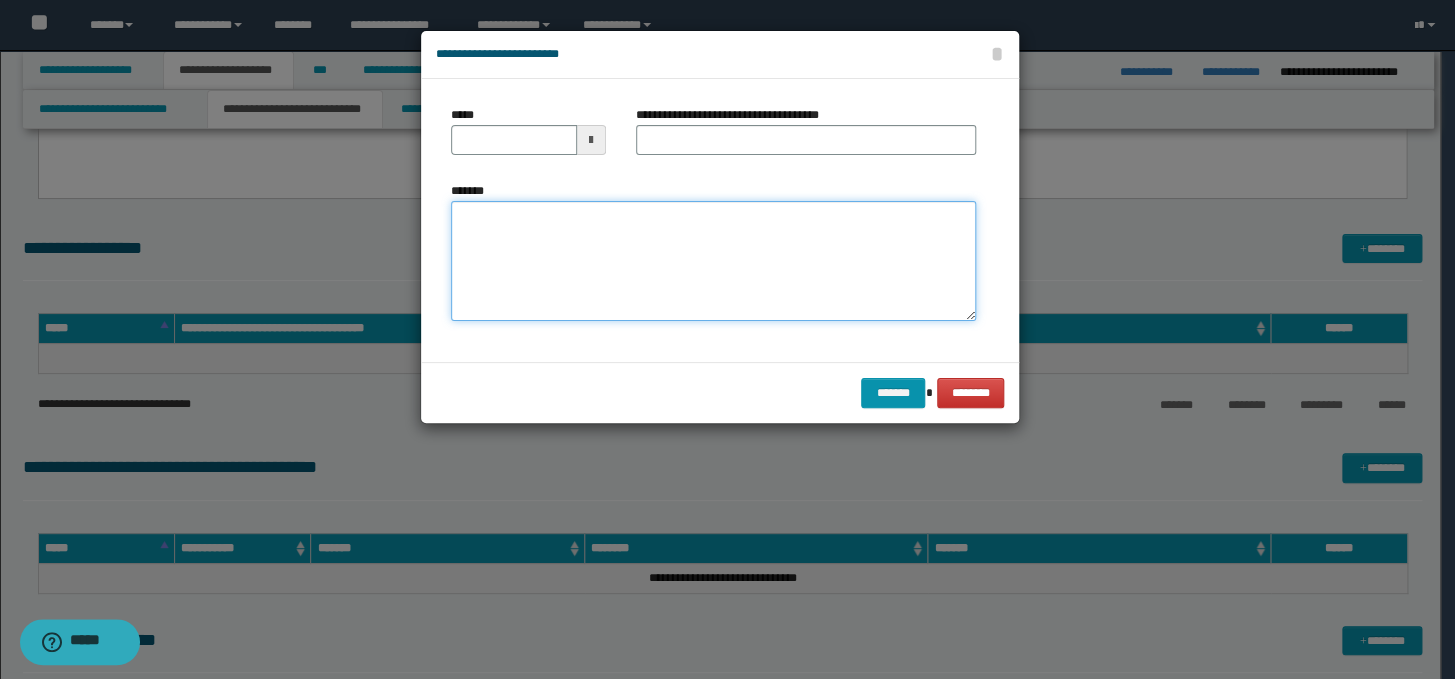 click on "*******" at bounding box center (713, 261) 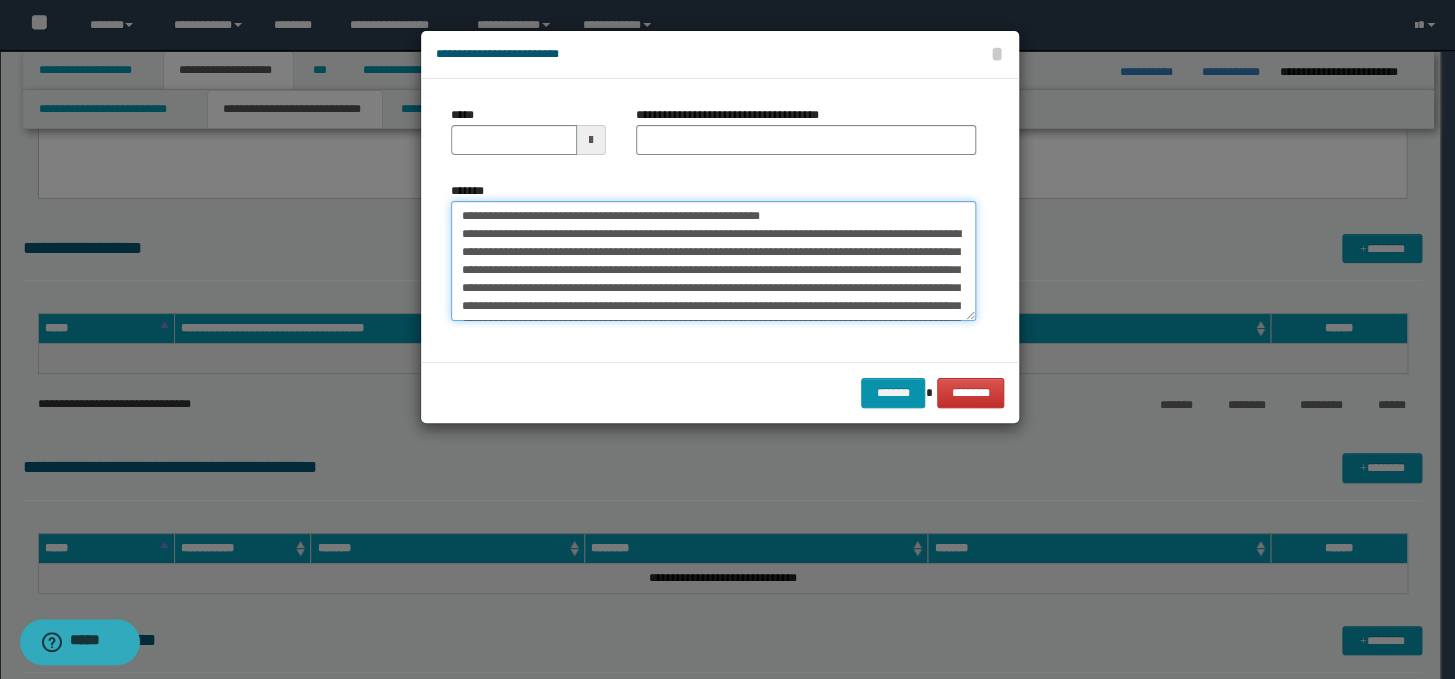 paste on "**********" 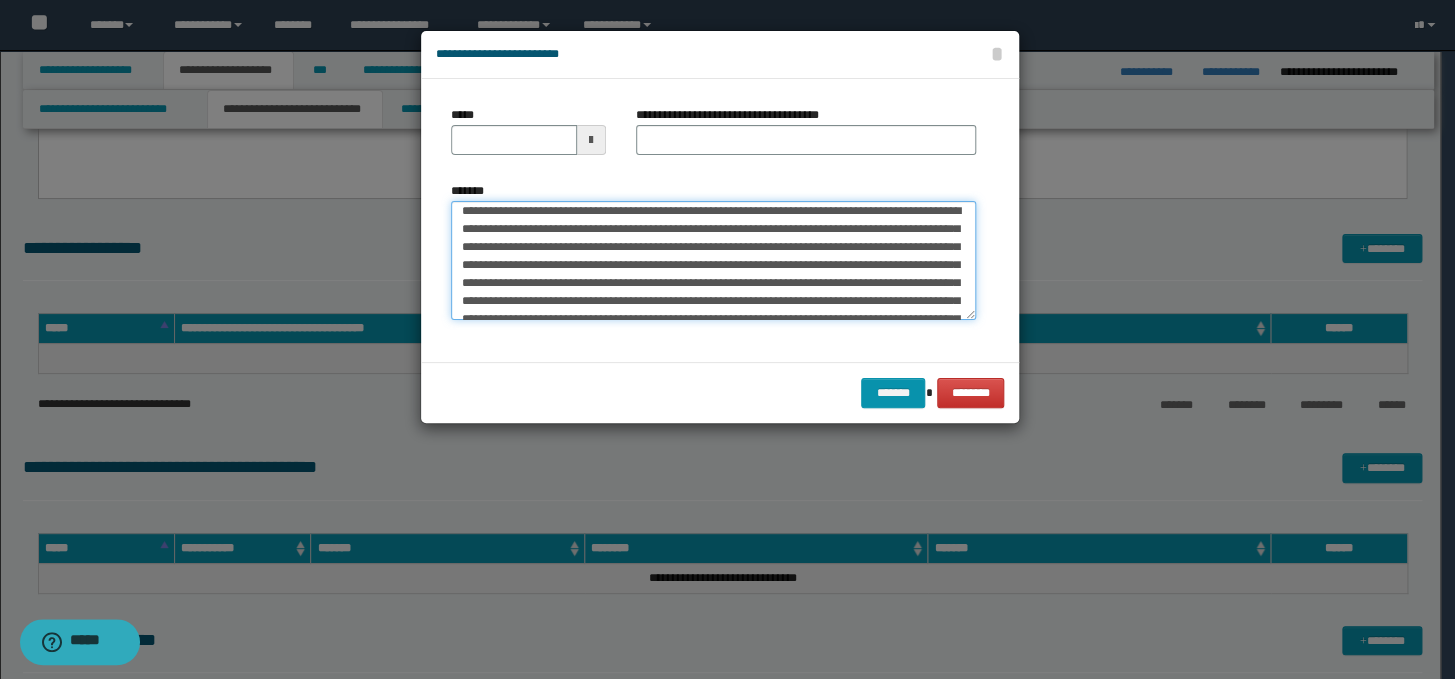 scroll, scrollTop: 0, scrollLeft: 0, axis: both 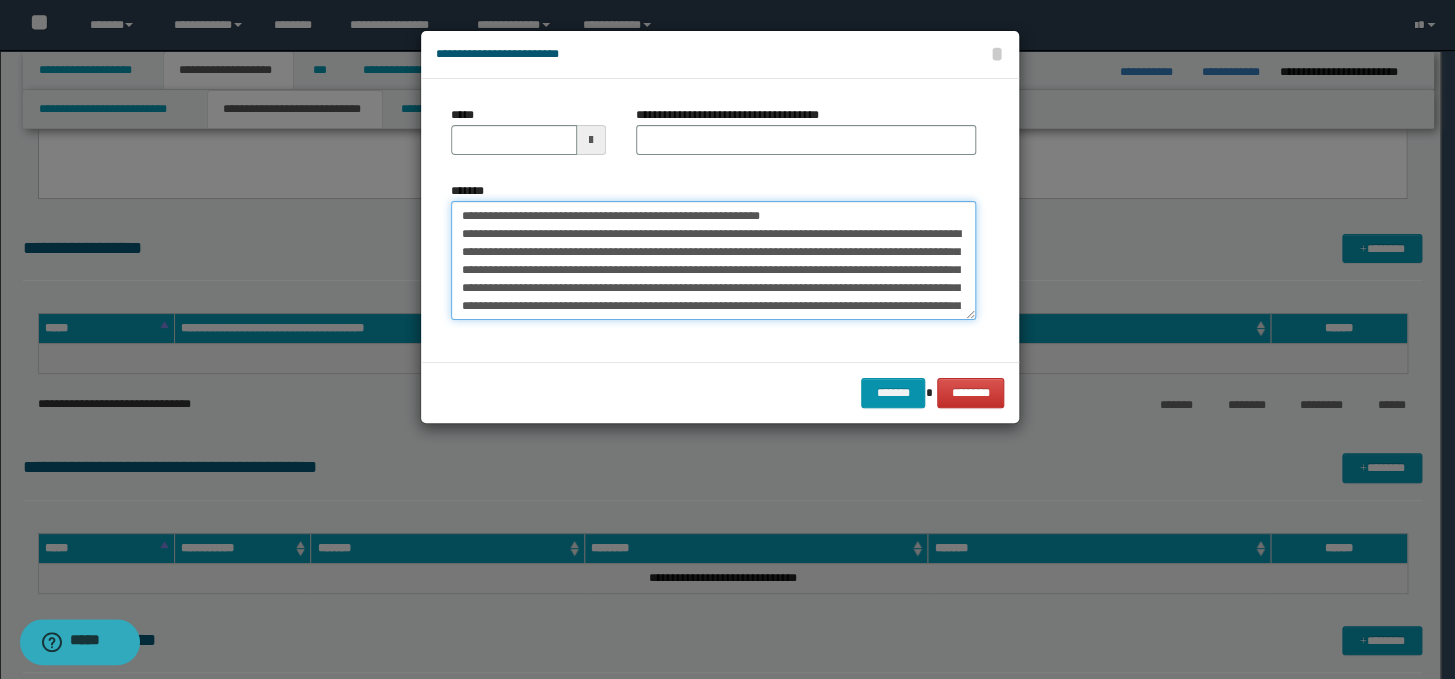 drag, startPoint x: 852, startPoint y: 206, endPoint x: 464, endPoint y: 219, distance: 388.2177 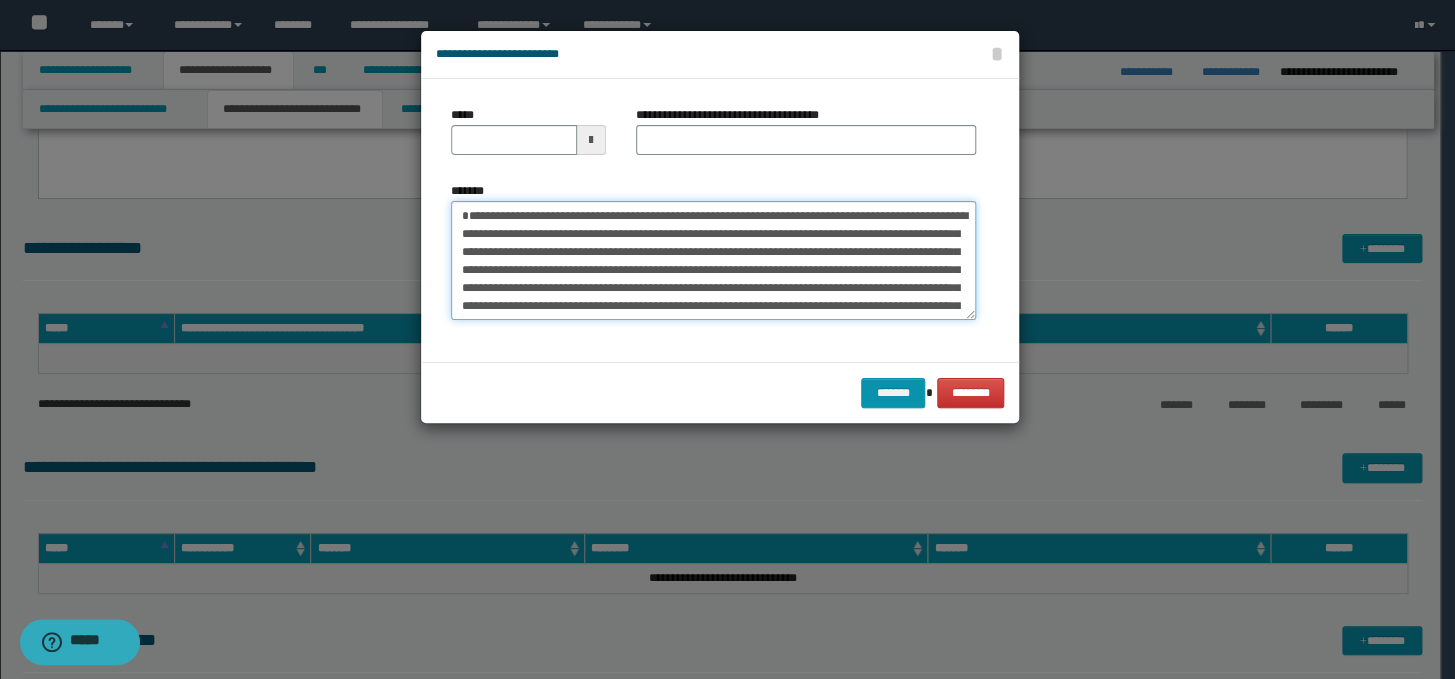 type on "**********" 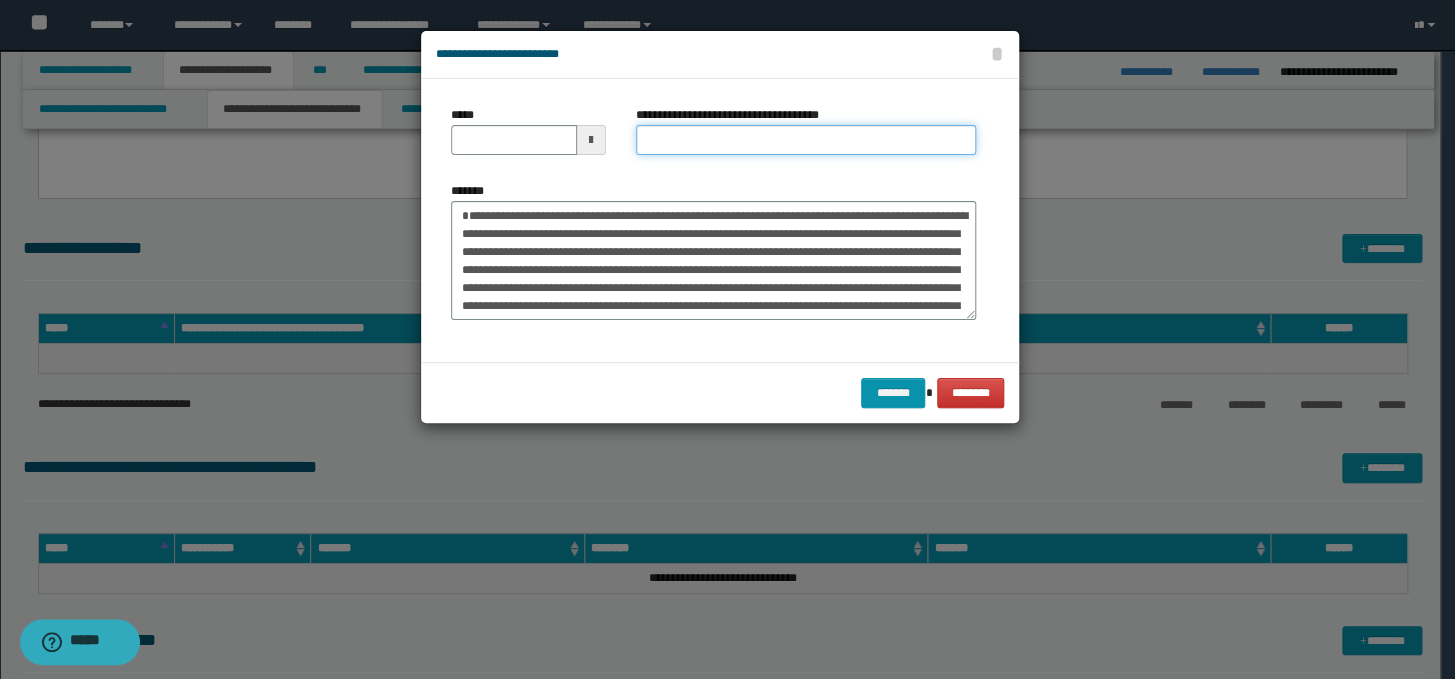 click on "**********" at bounding box center (806, 140) 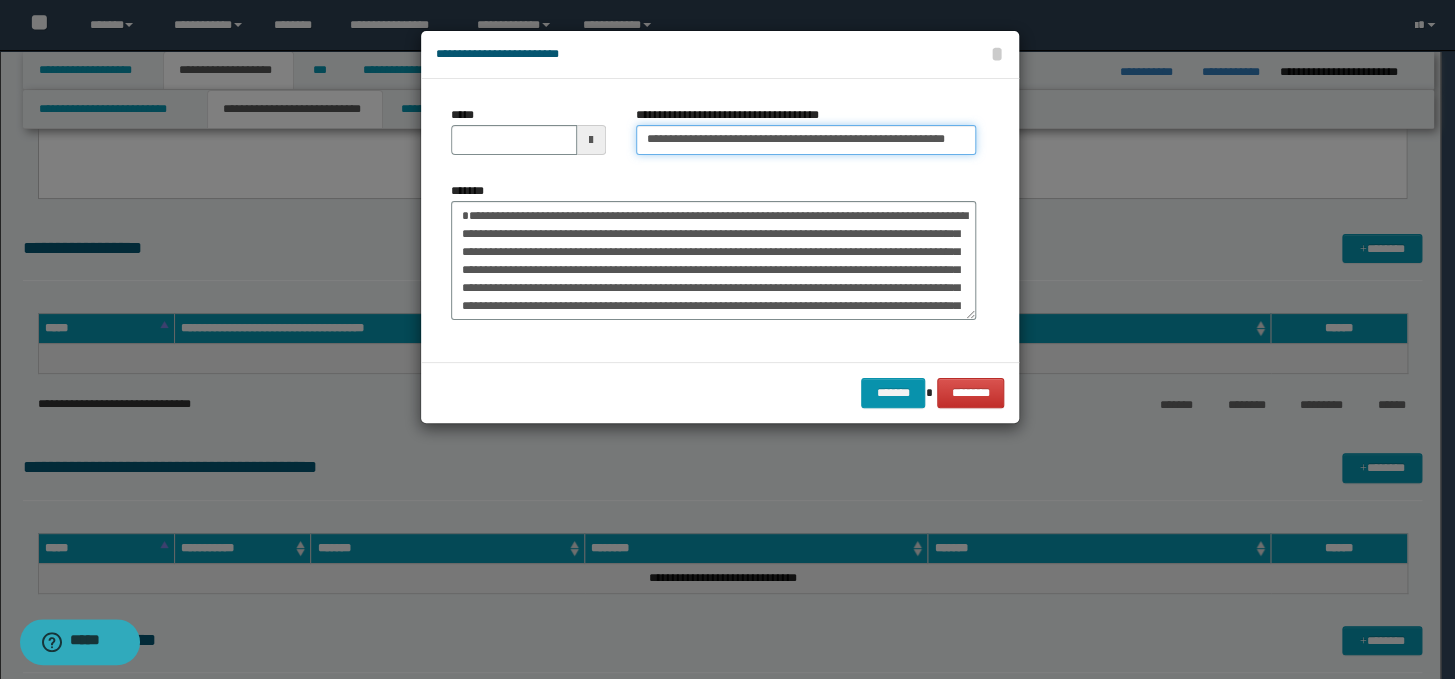 scroll, scrollTop: 0, scrollLeft: 53, axis: horizontal 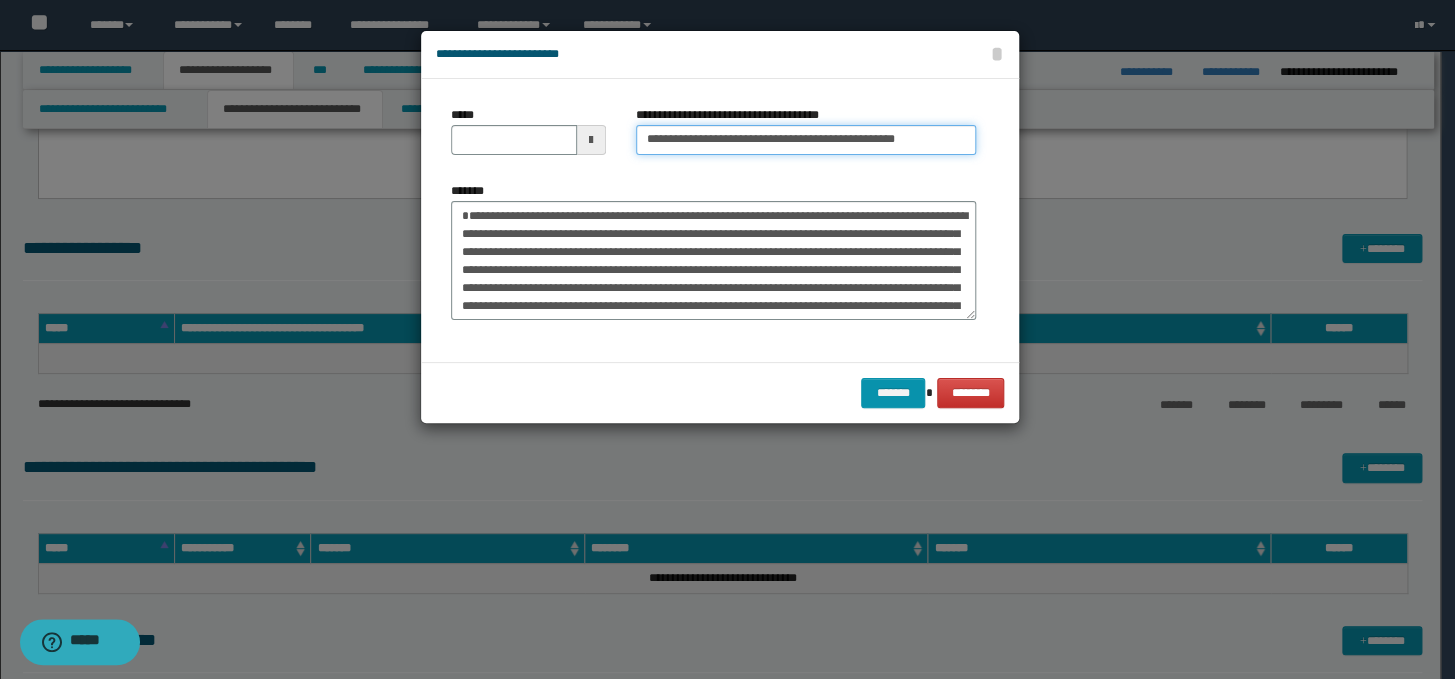 type 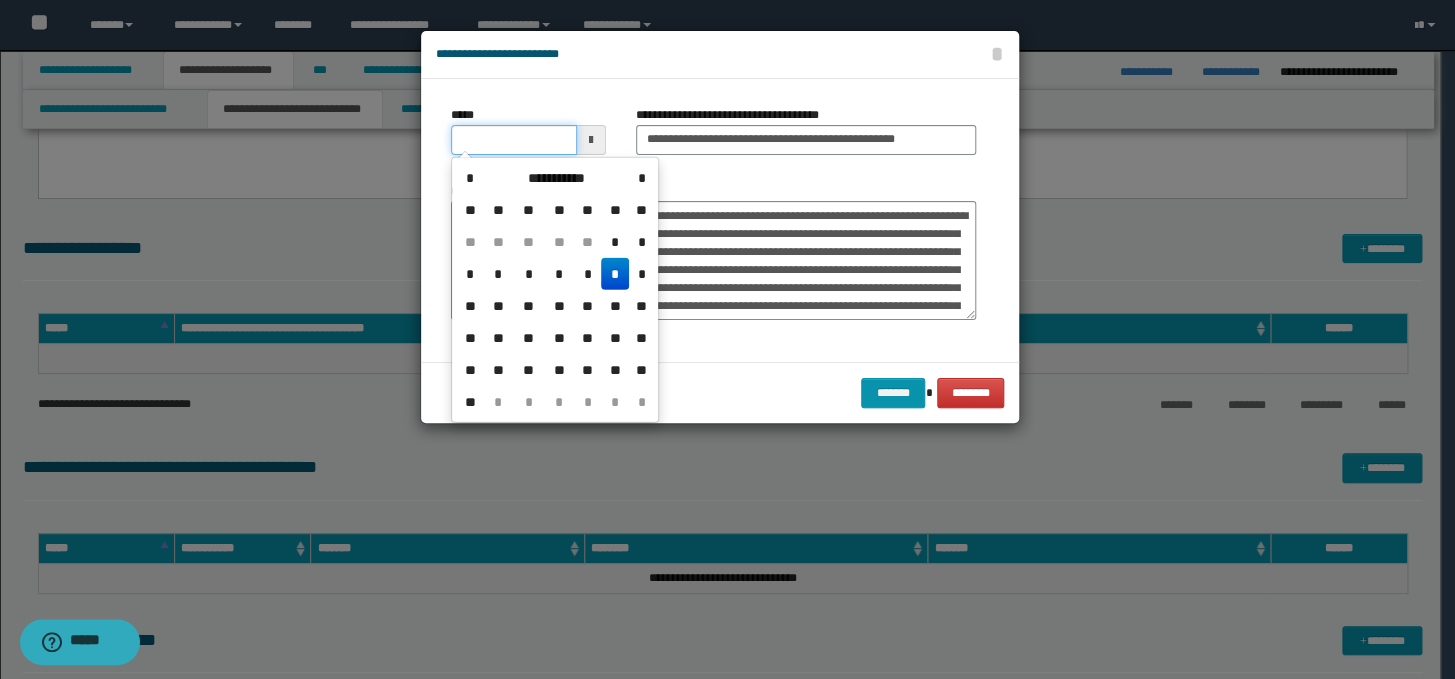 click on "*****" at bounding box center [514, 140] 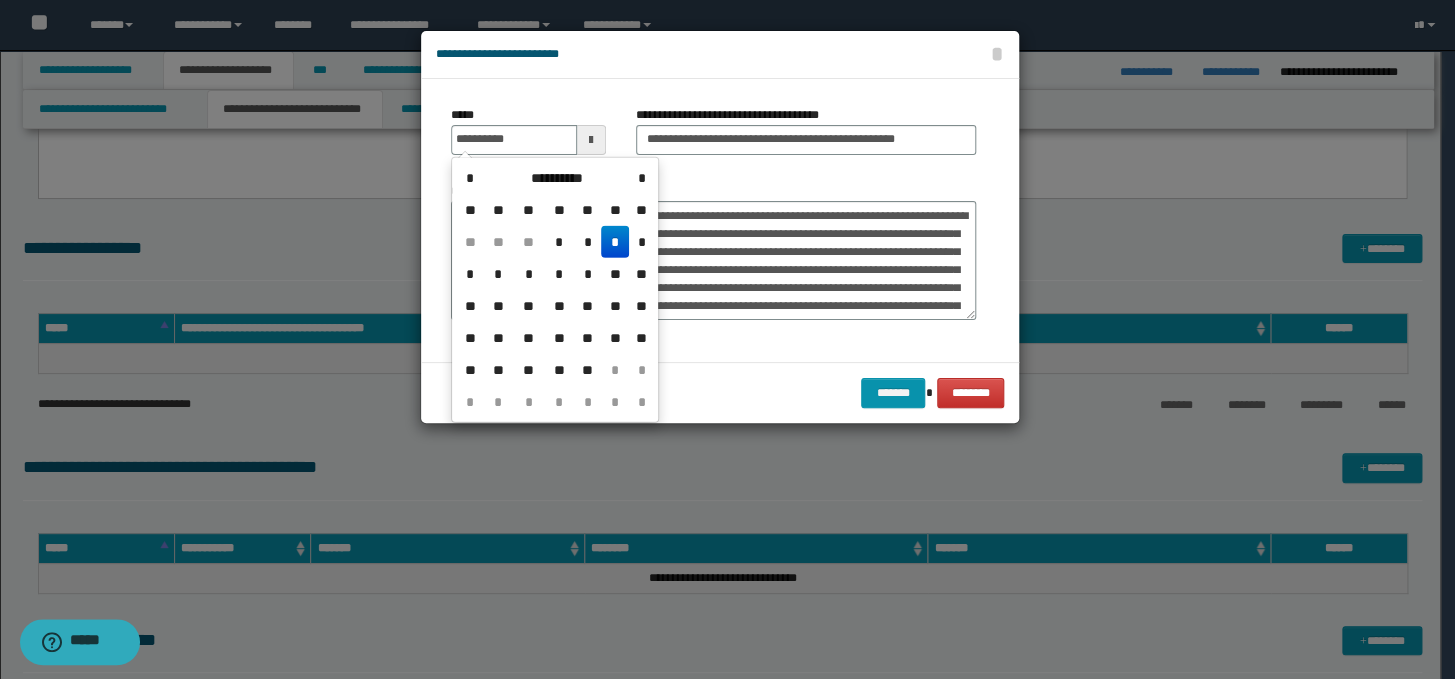 click on "*" at bounding box center [615, 242] 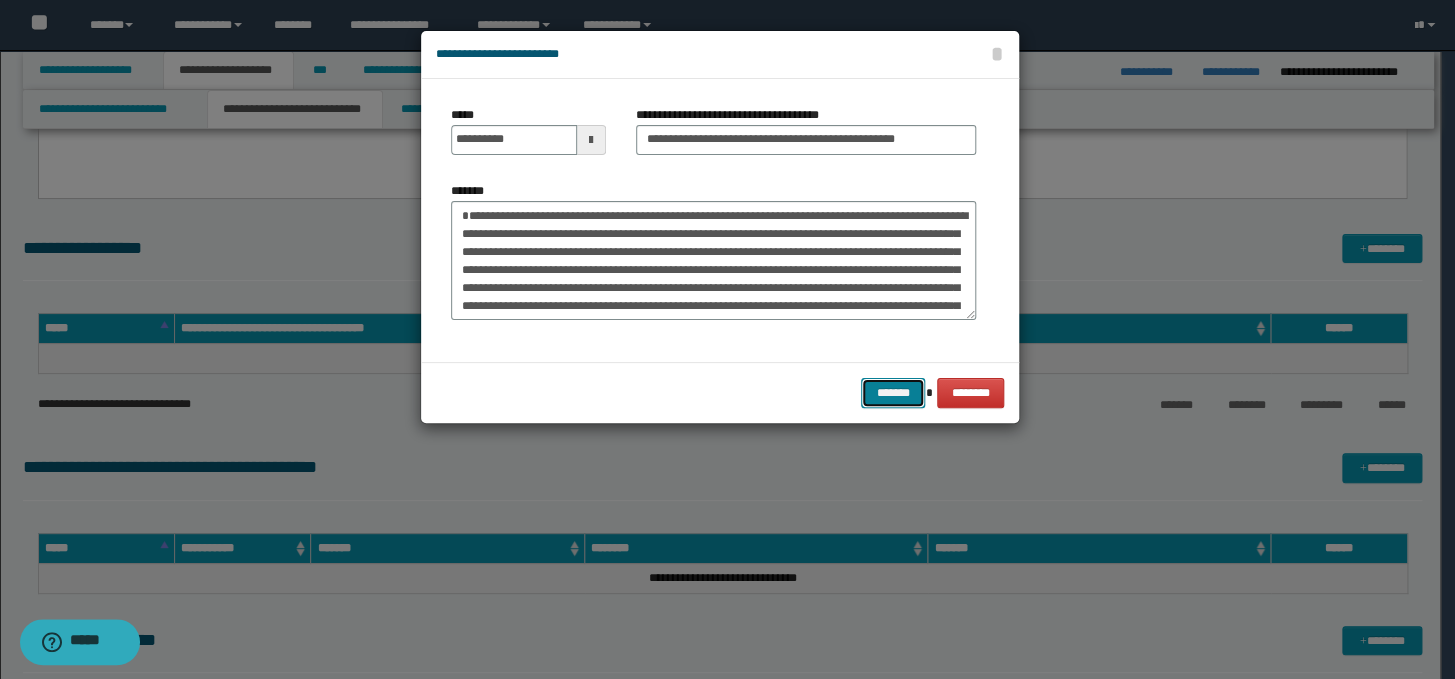 click on "*******" at bounding box center (893, 393) 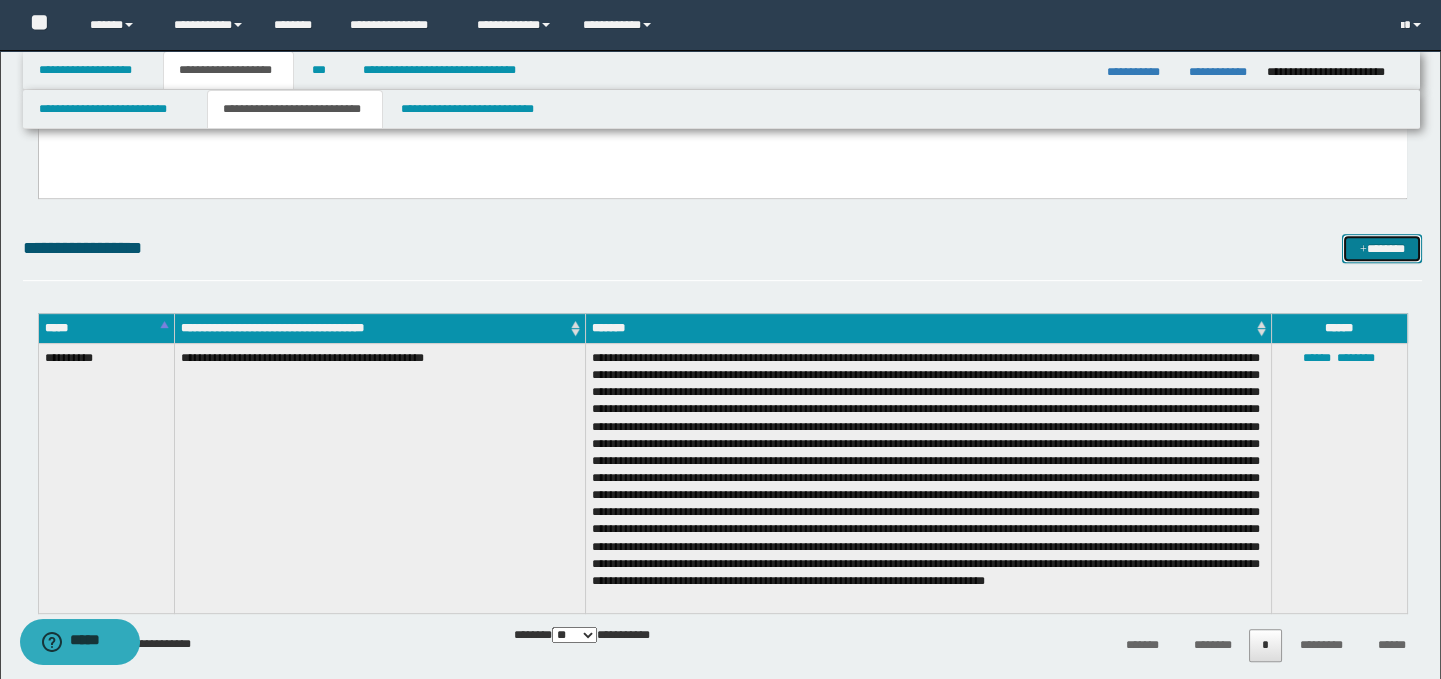 click on "*******" at bounding box center (1382, 249) 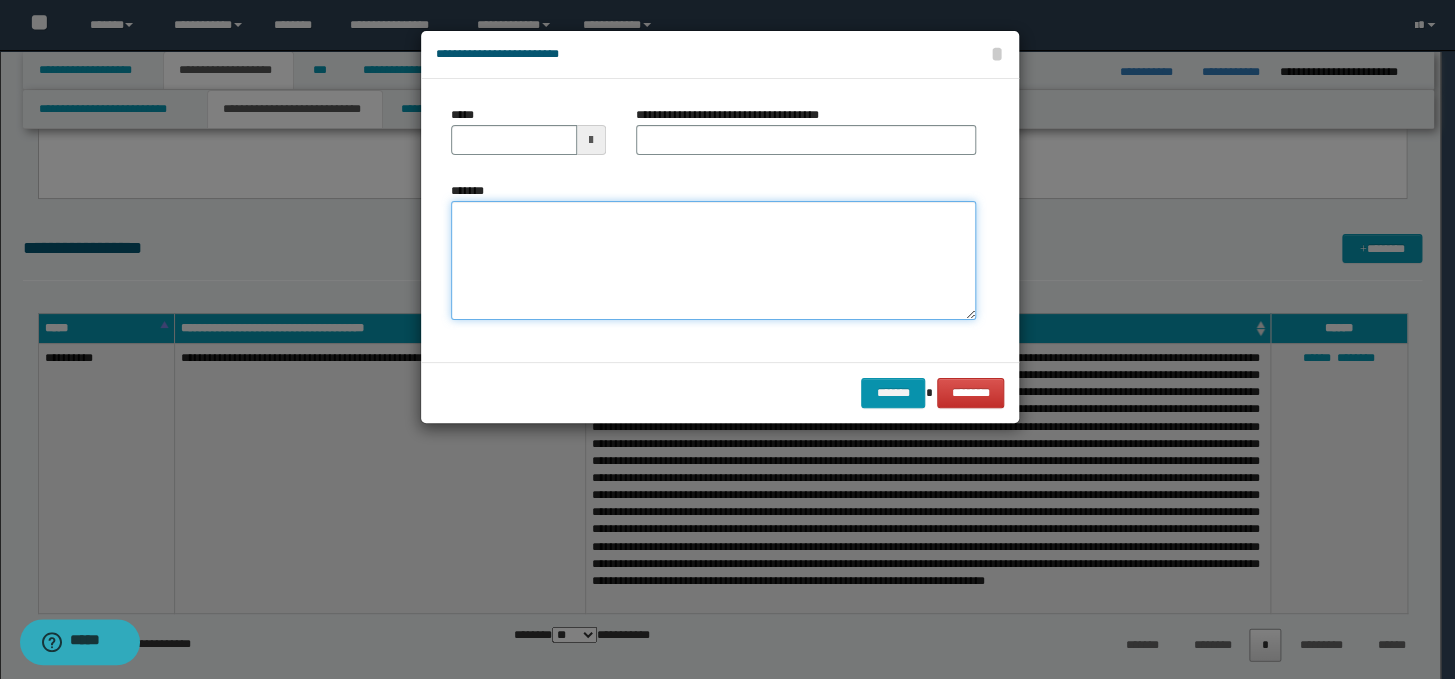 click on "*******" at bounding box center (713, 261) 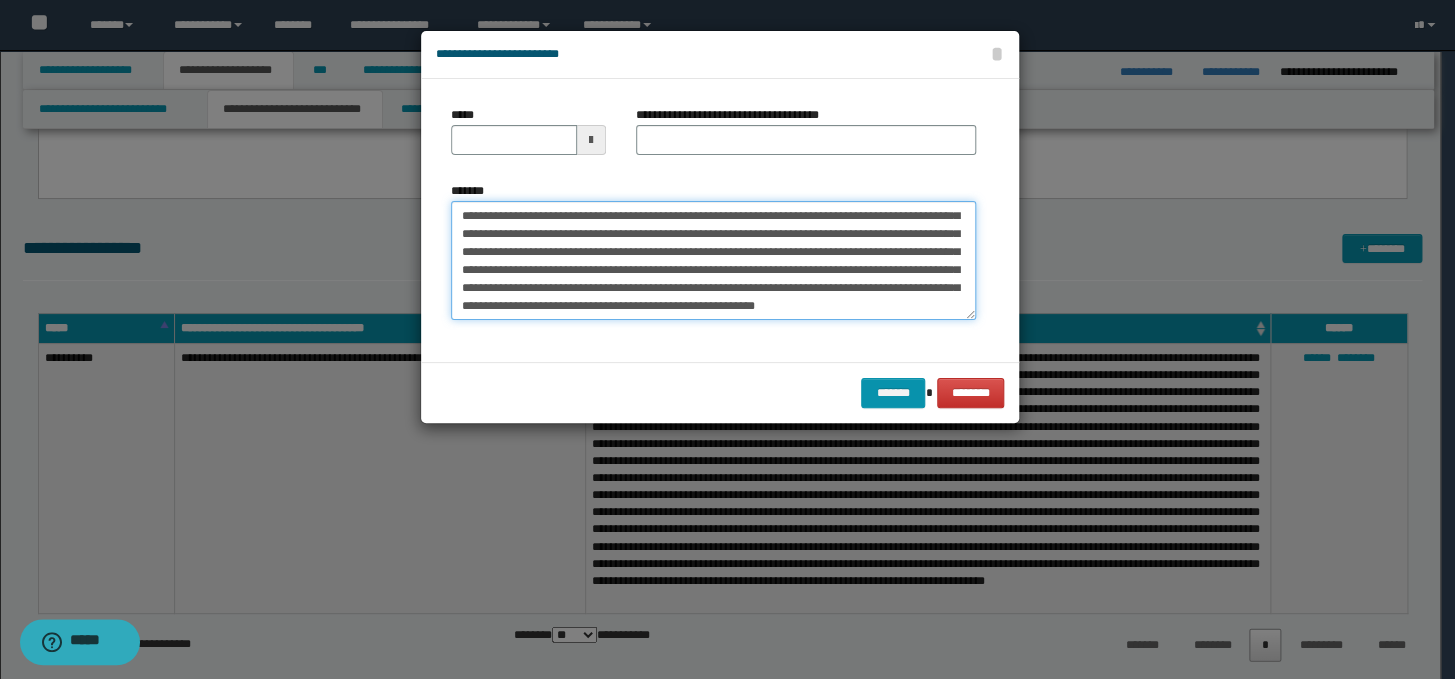 scroll, scrollTop: 0, scrollLeft: 0, axis: both 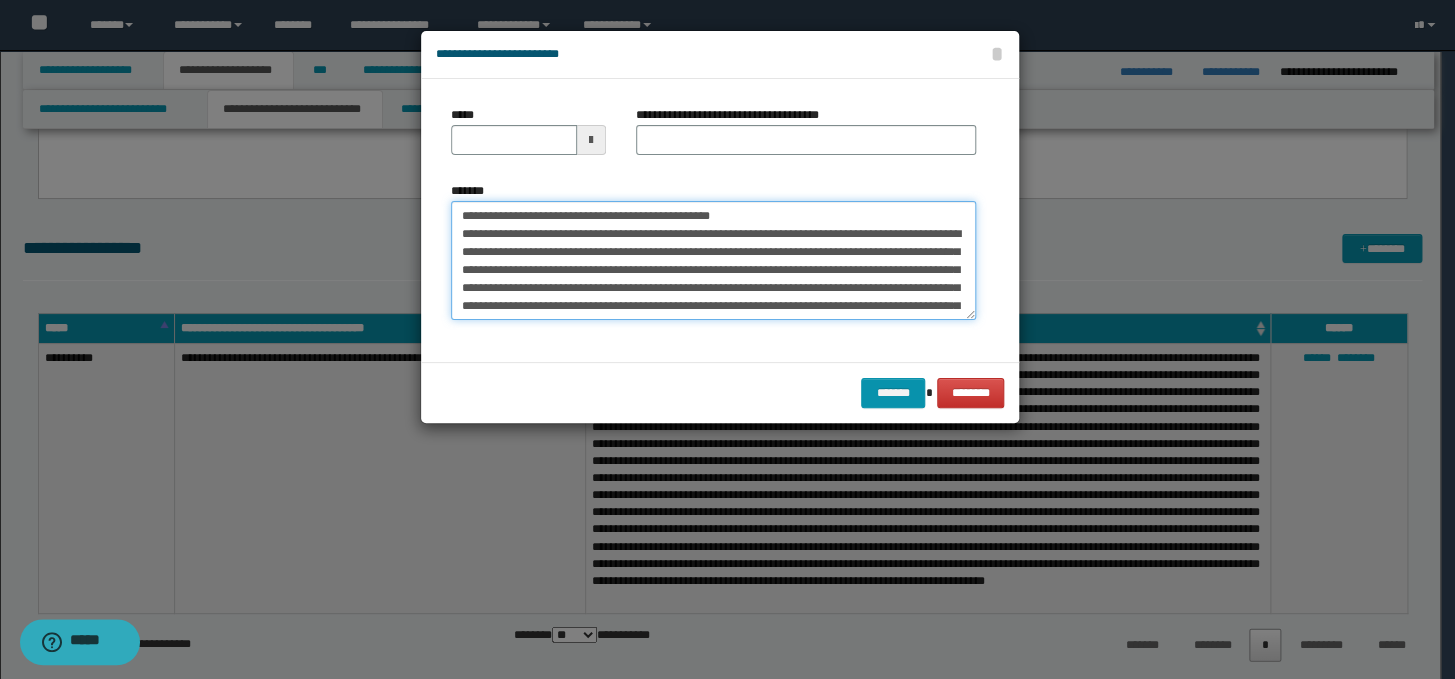 drag, startPoint x: 803, startPoint y: 210, endPoint x: 457, endPoint y: 200, distance: 346.14447 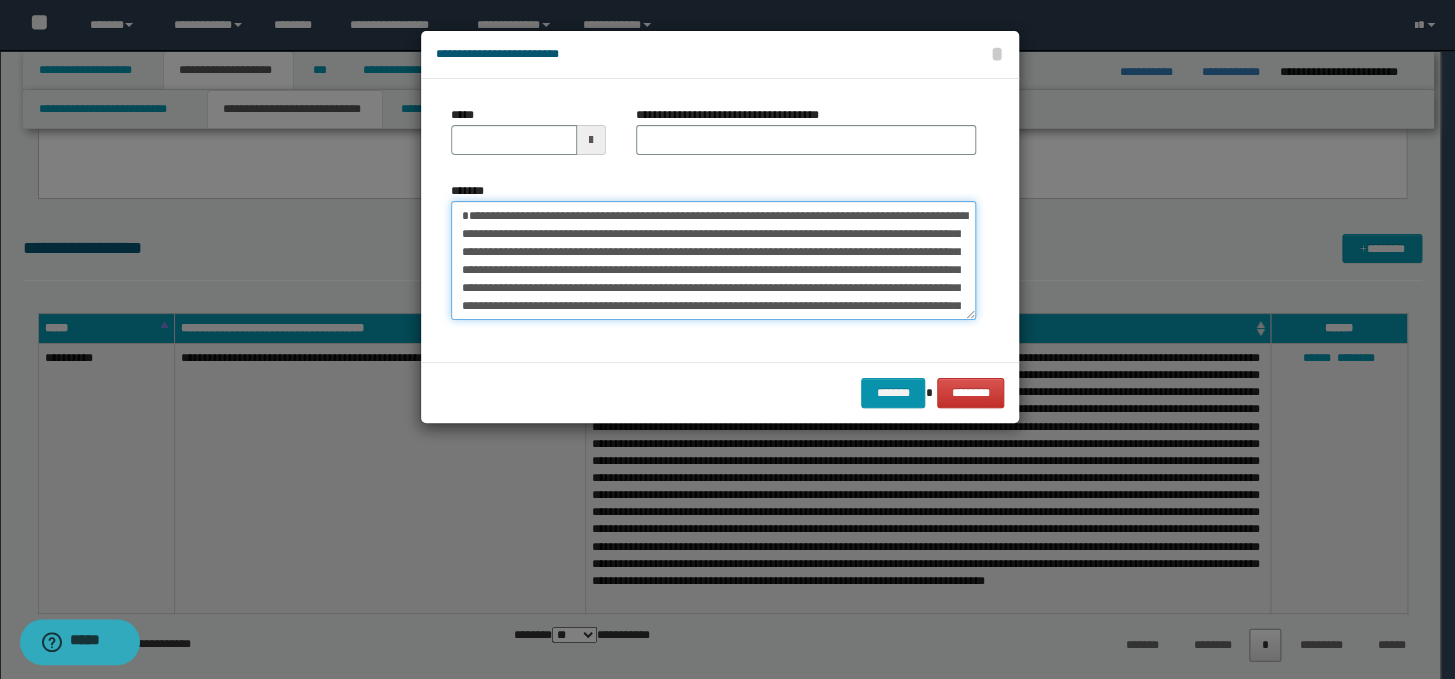 type 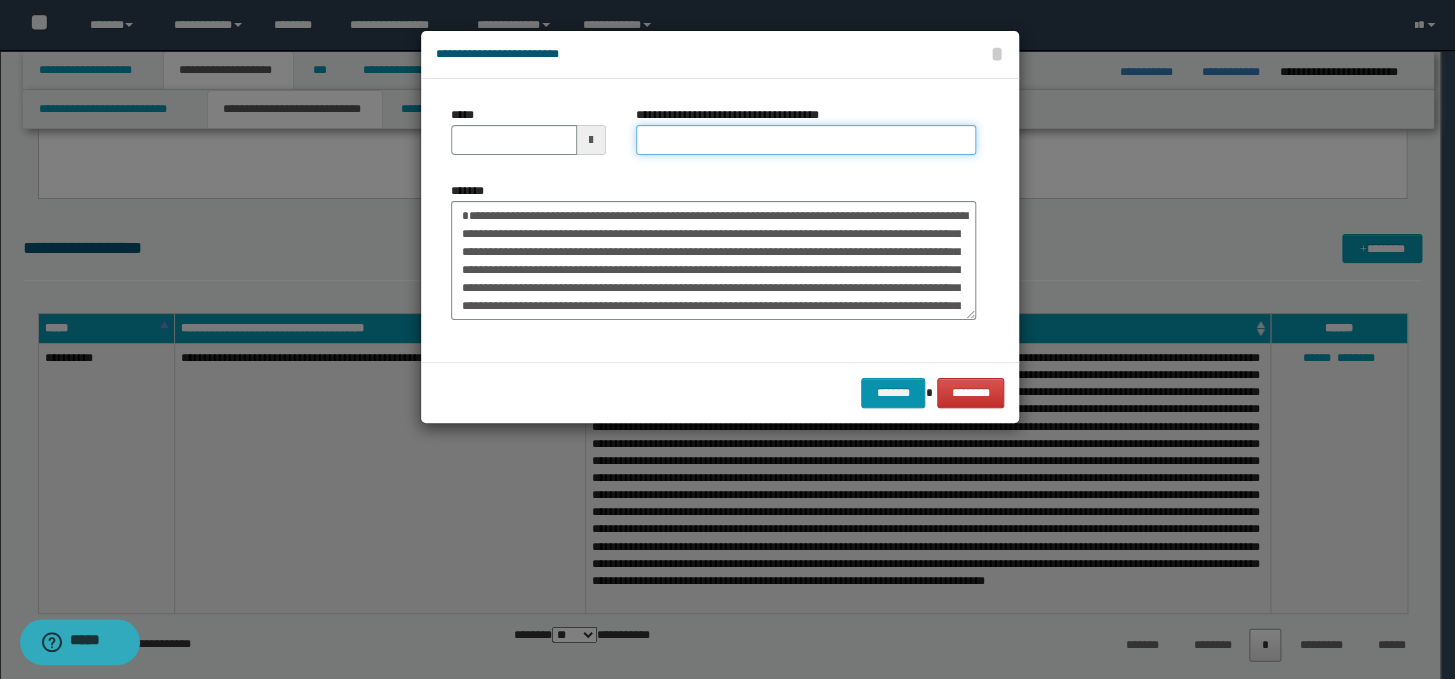 click on "**********" at bounding box center [806, 140] 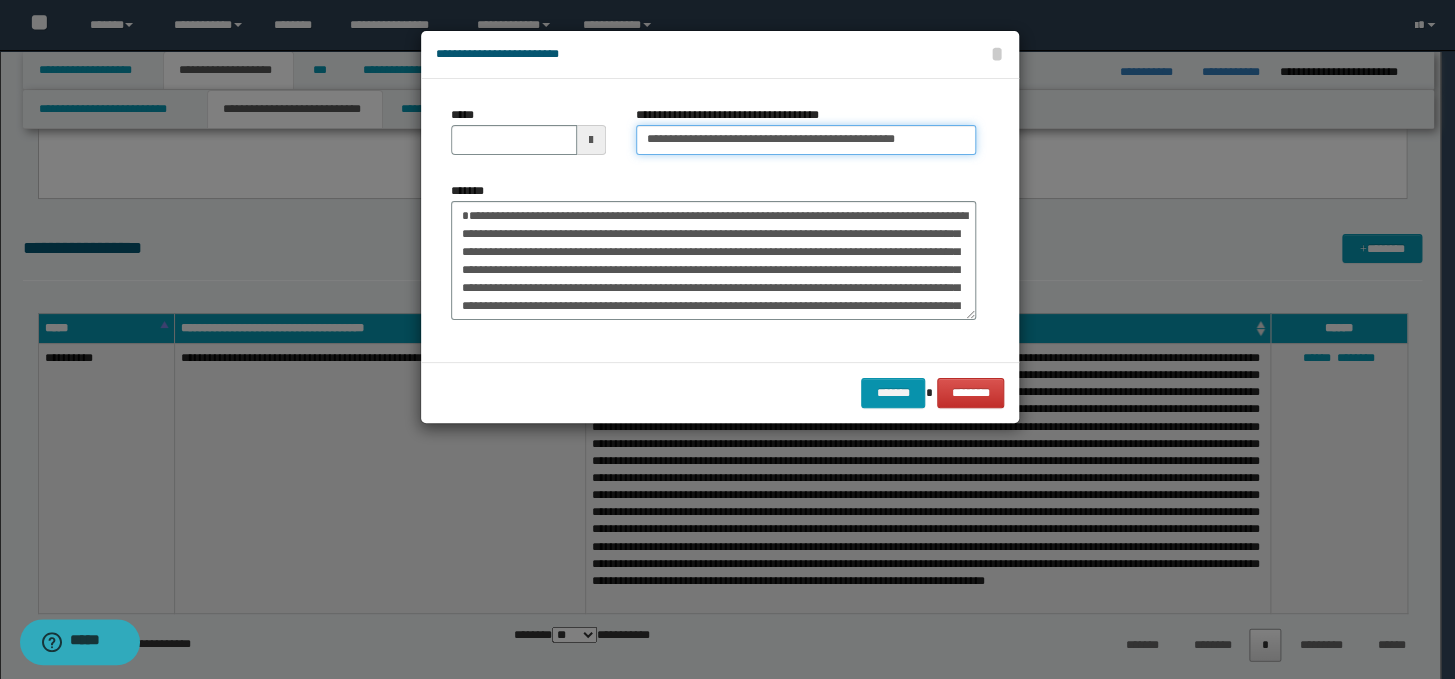 drag, startPoint x: 710, startPoint y: 139, endPoint x: 647, endPoint y: 129, distance: 63.788715 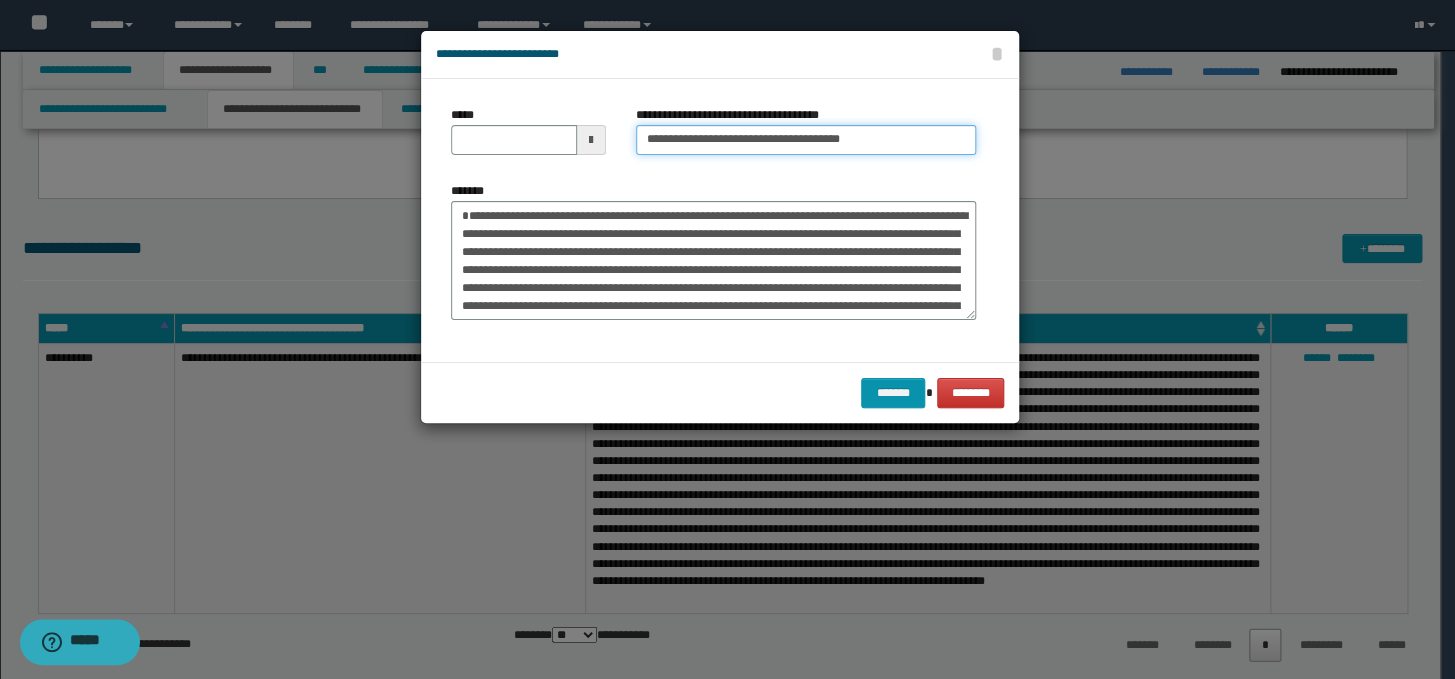 type 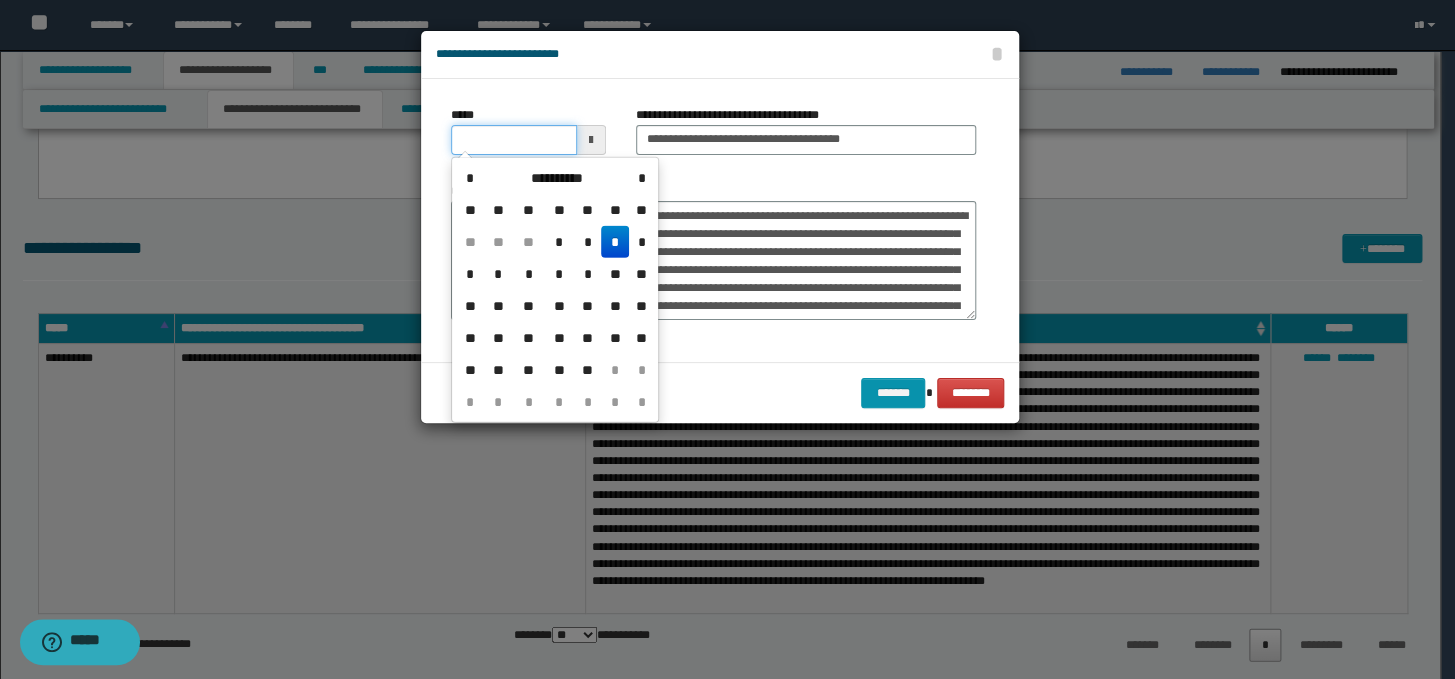 click on "*****" at bounding box center [514, 140] 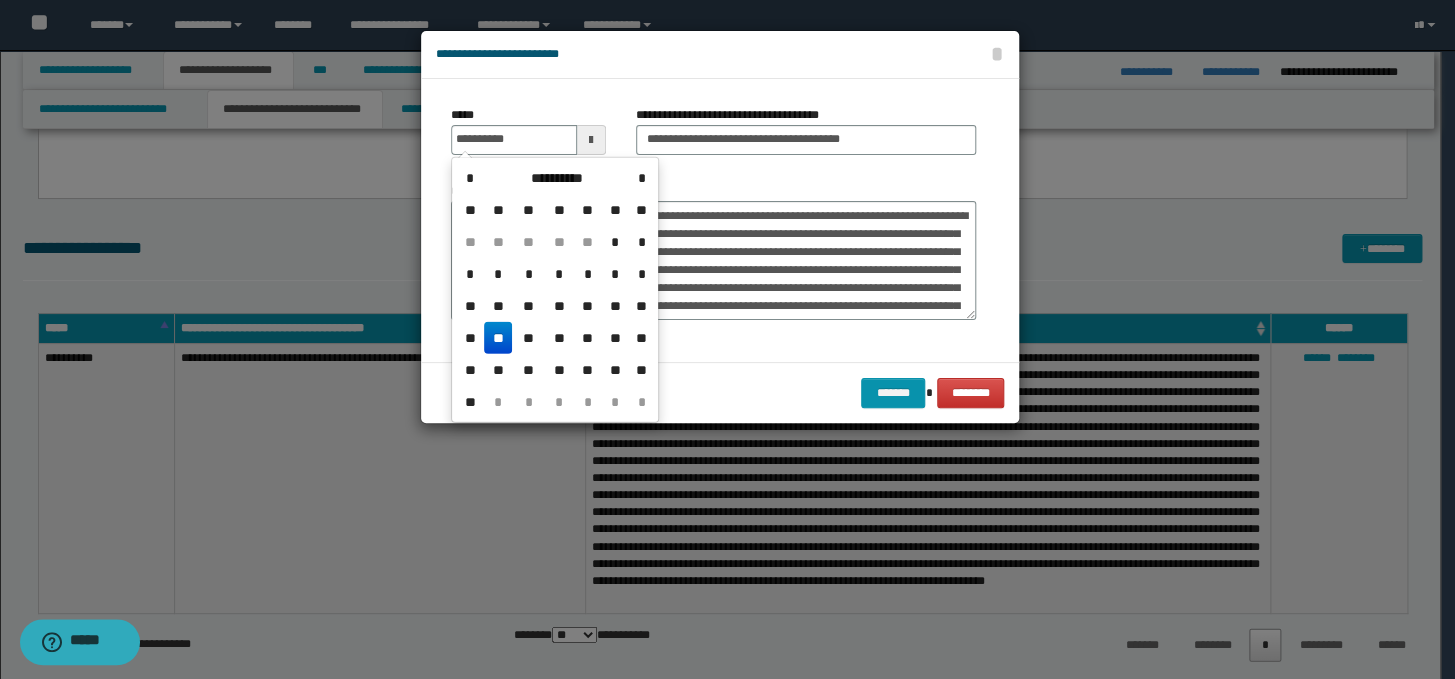 click on "**" at bounding box center (498, 338) 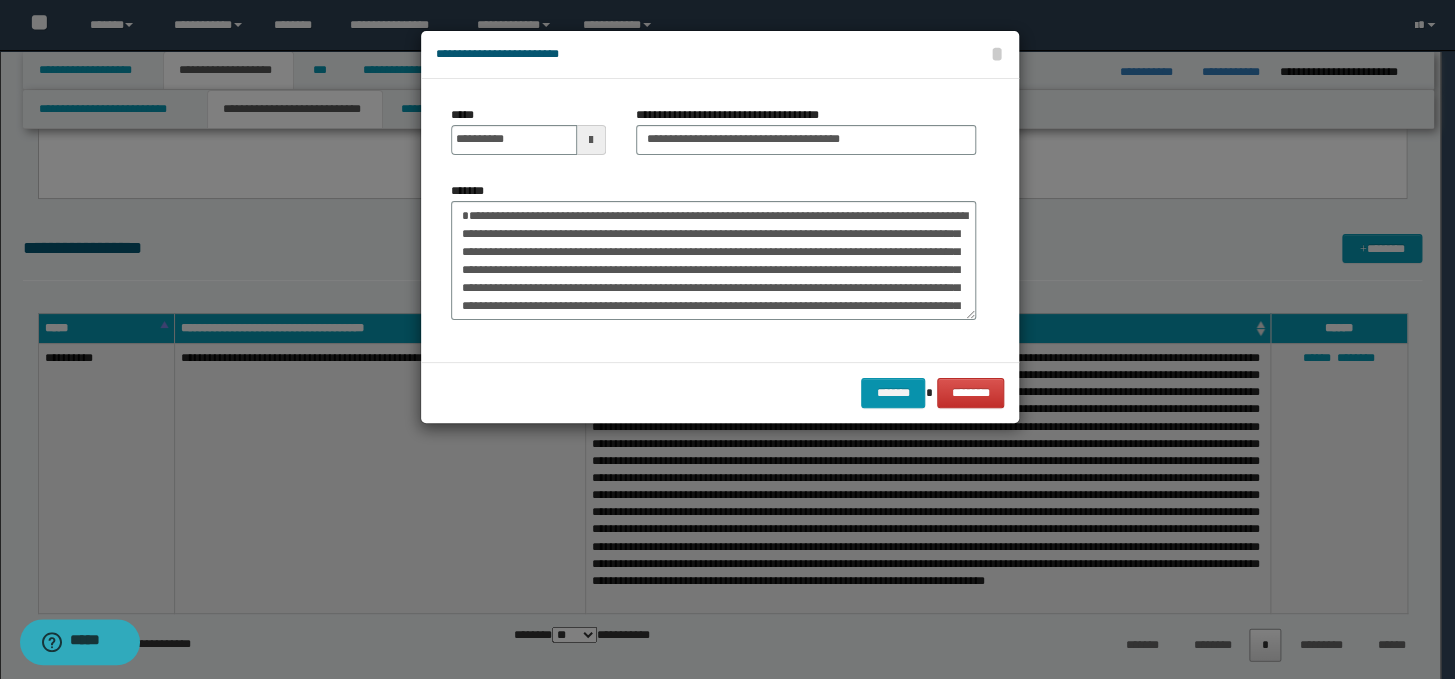 click on "*******
********" at bounding box center [720, 392] 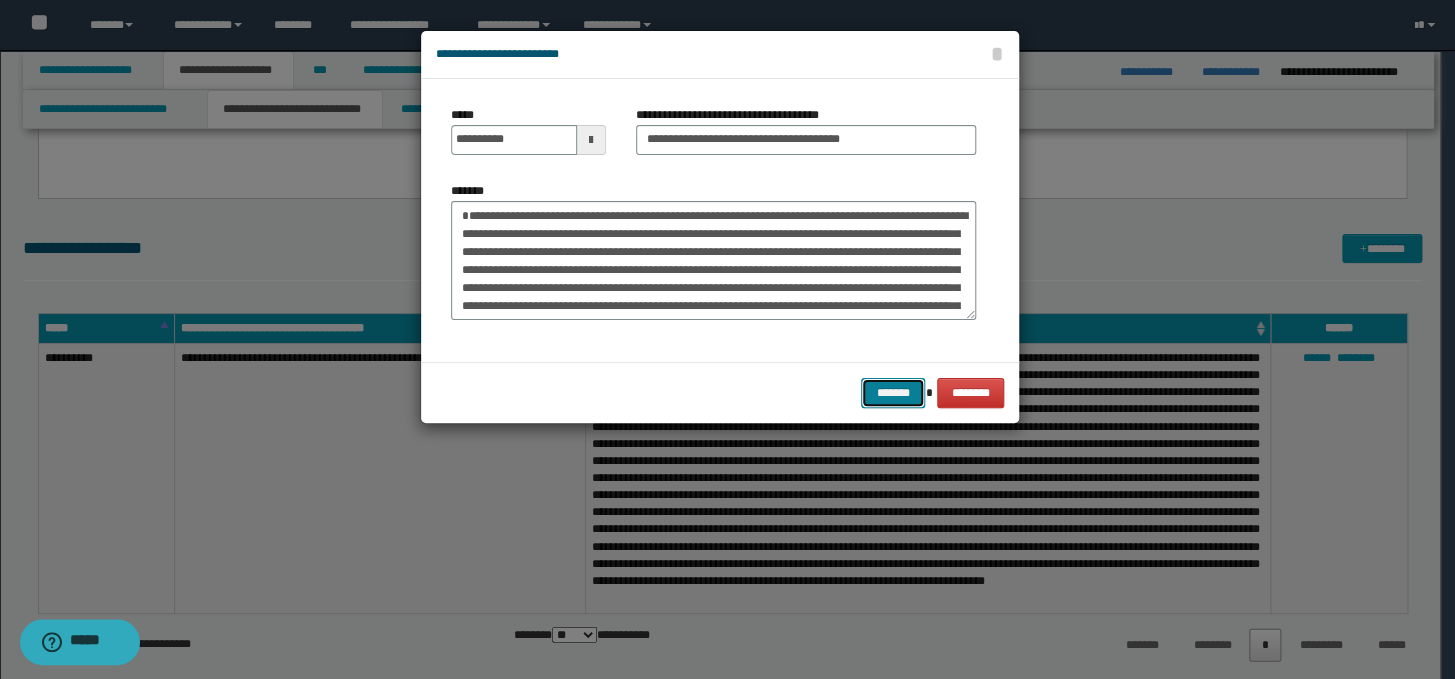 click on "*******" at bounding box center [893, 393] 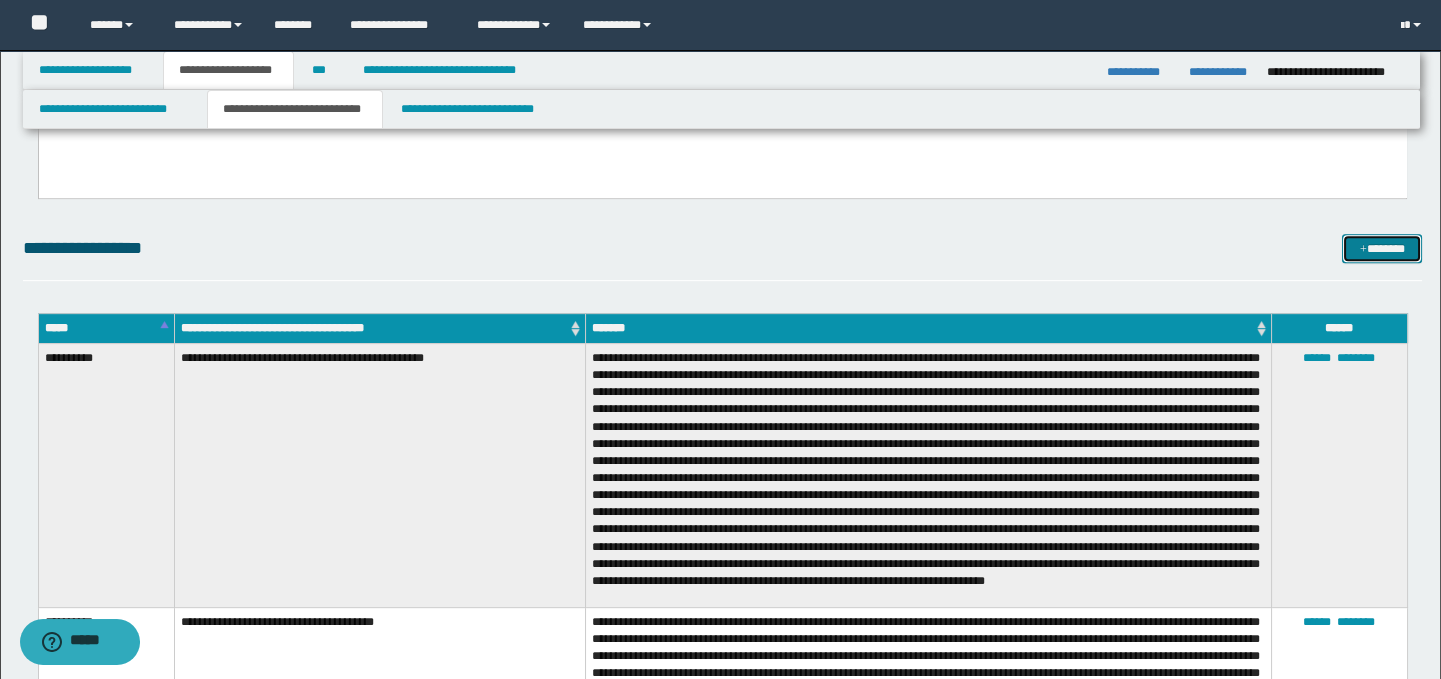 click on "*******" at bounding box center (1382, 249) 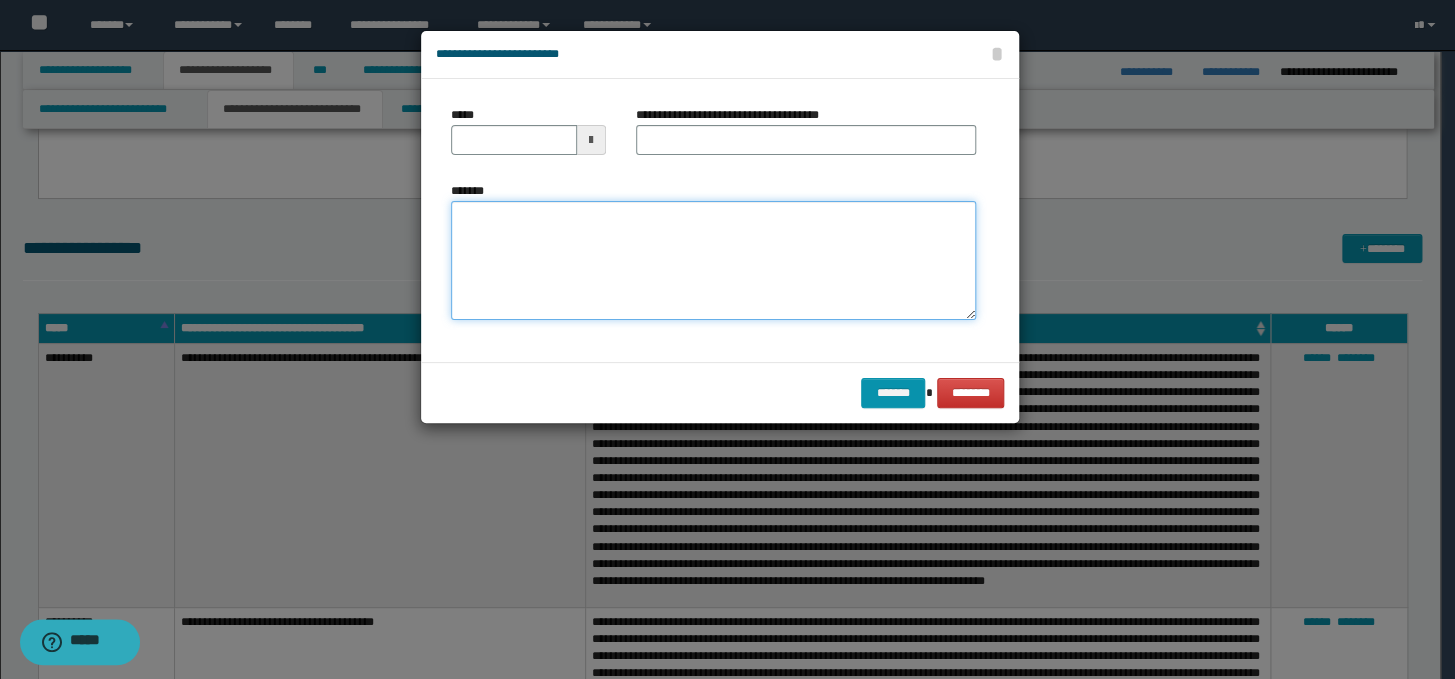 click on "*******" at bounding box center (713, 261) 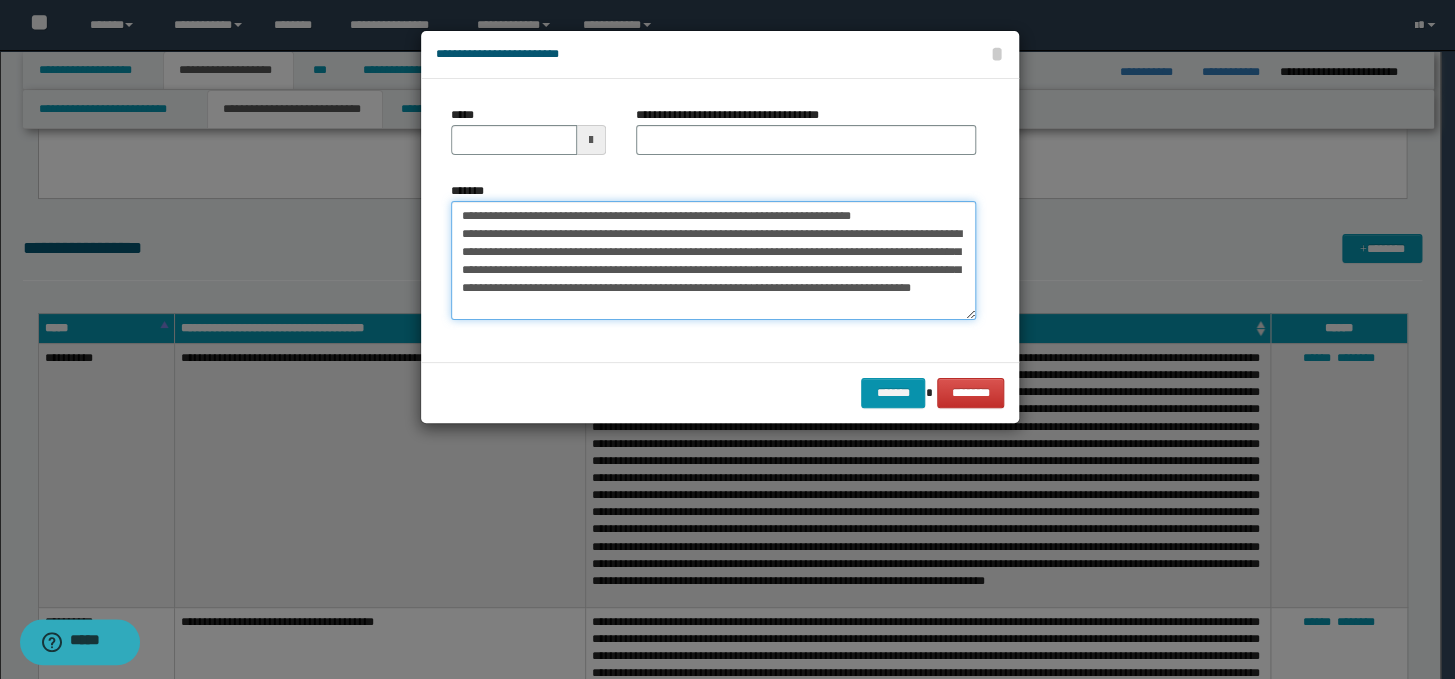 scroll, scrollTop: 0, scrollLeft: 0, axis: both 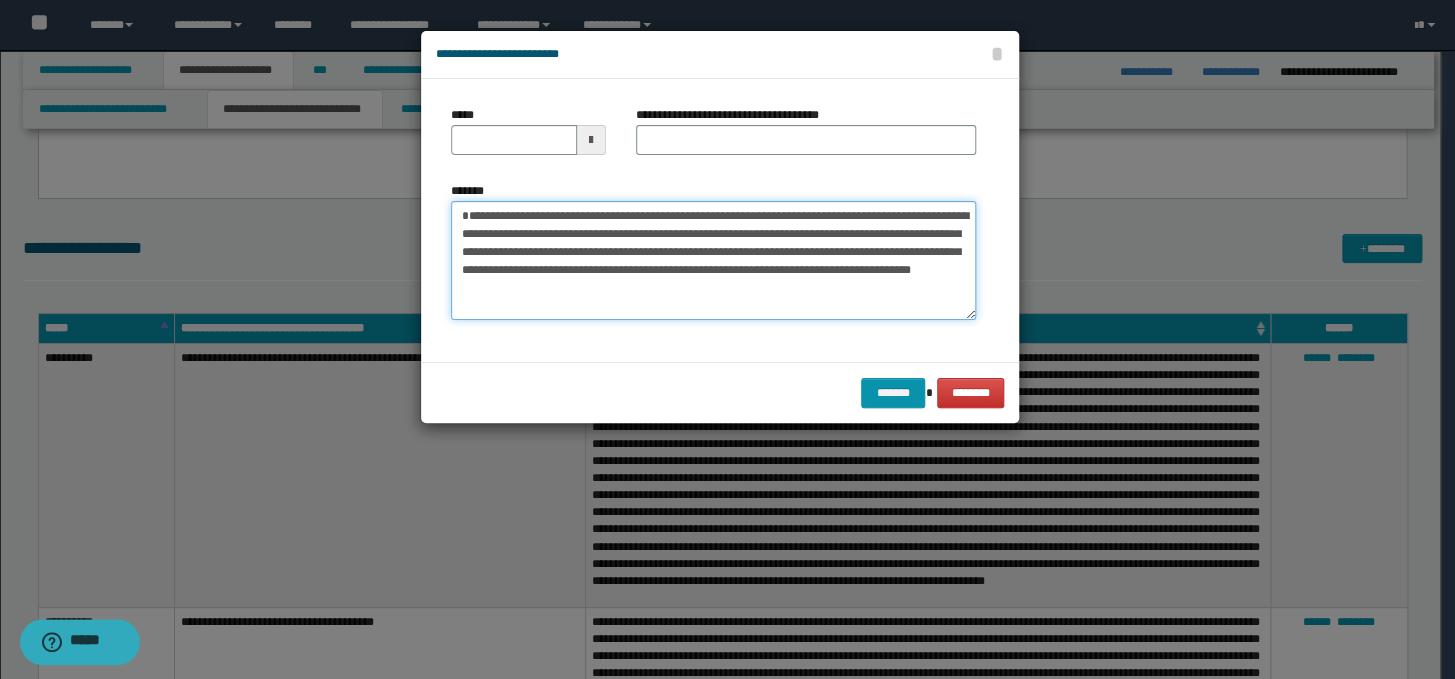 type 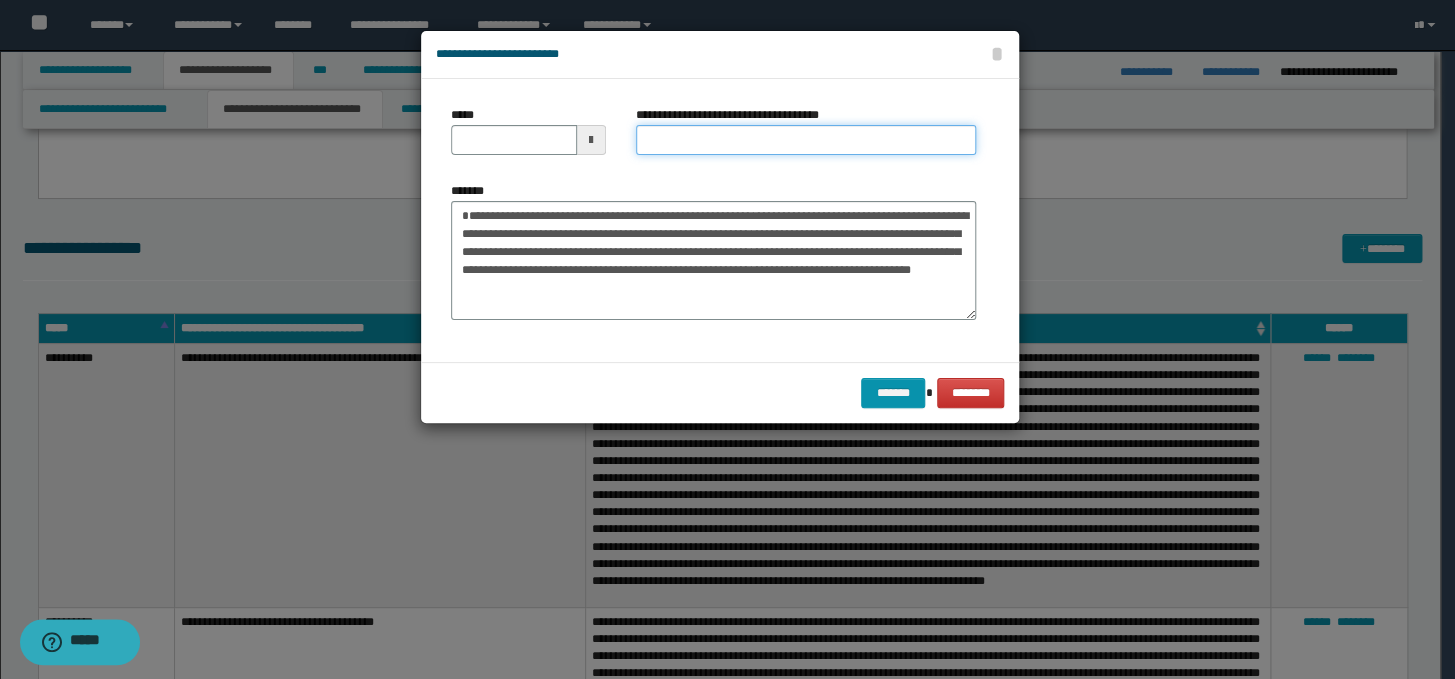 click on "**********" at bounding box center [806, 140] 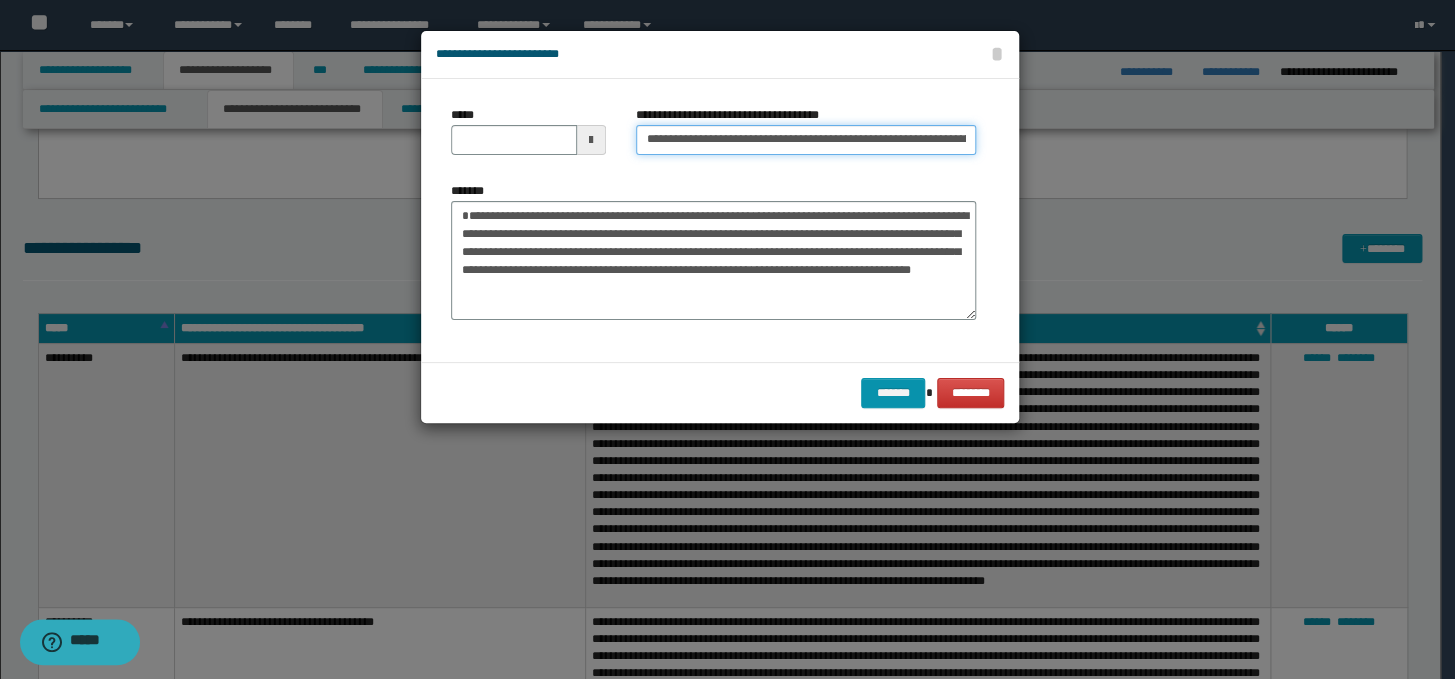 scroll, scrollTop: 0, scrollLeft: 174, axis: horizontal 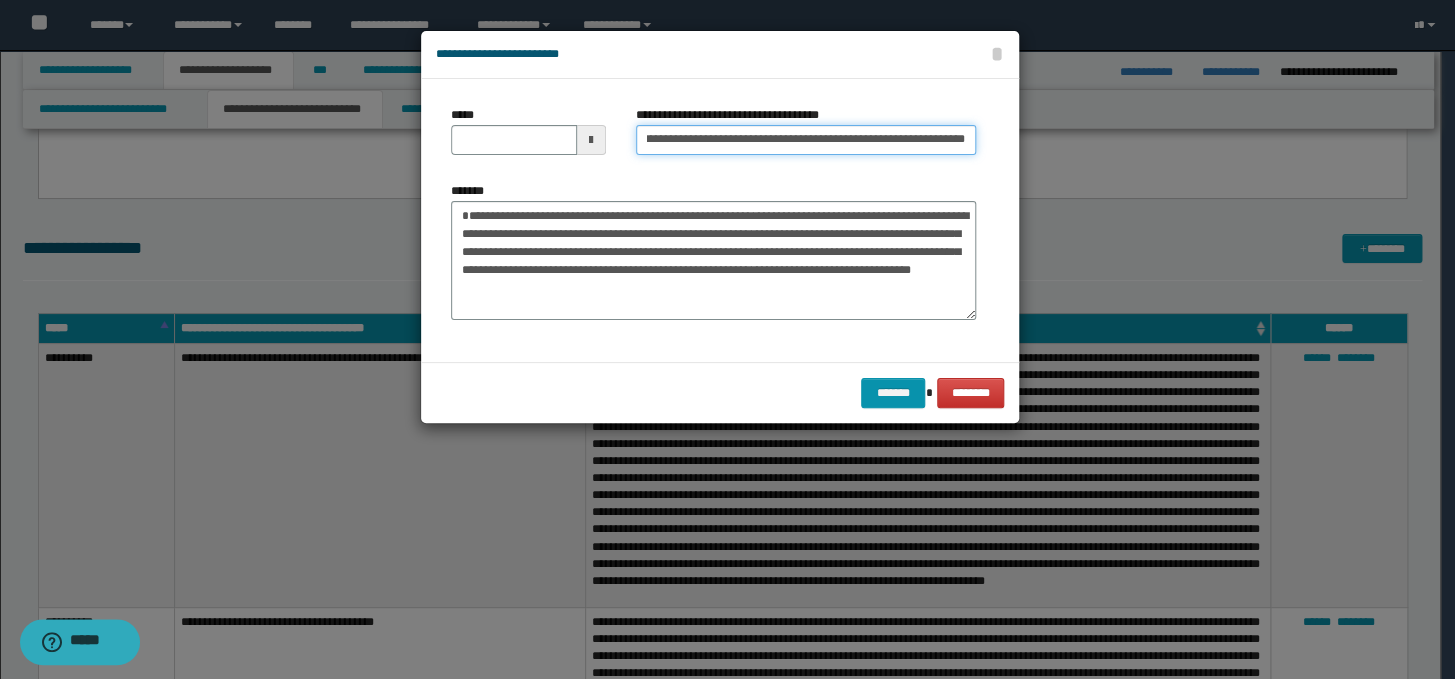click on "**********" at bounding box center [806, 140] 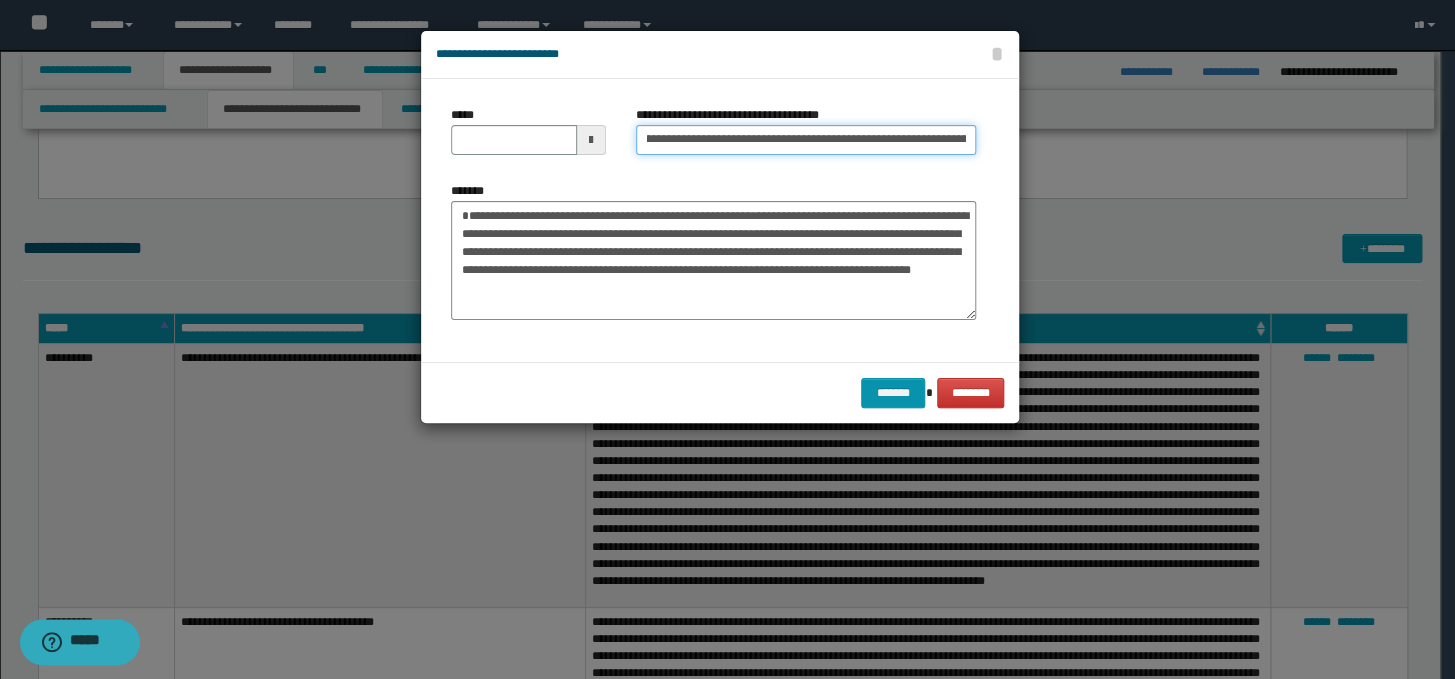 scroll, scrollTop: 0, scrollLeft: 0, axis: both 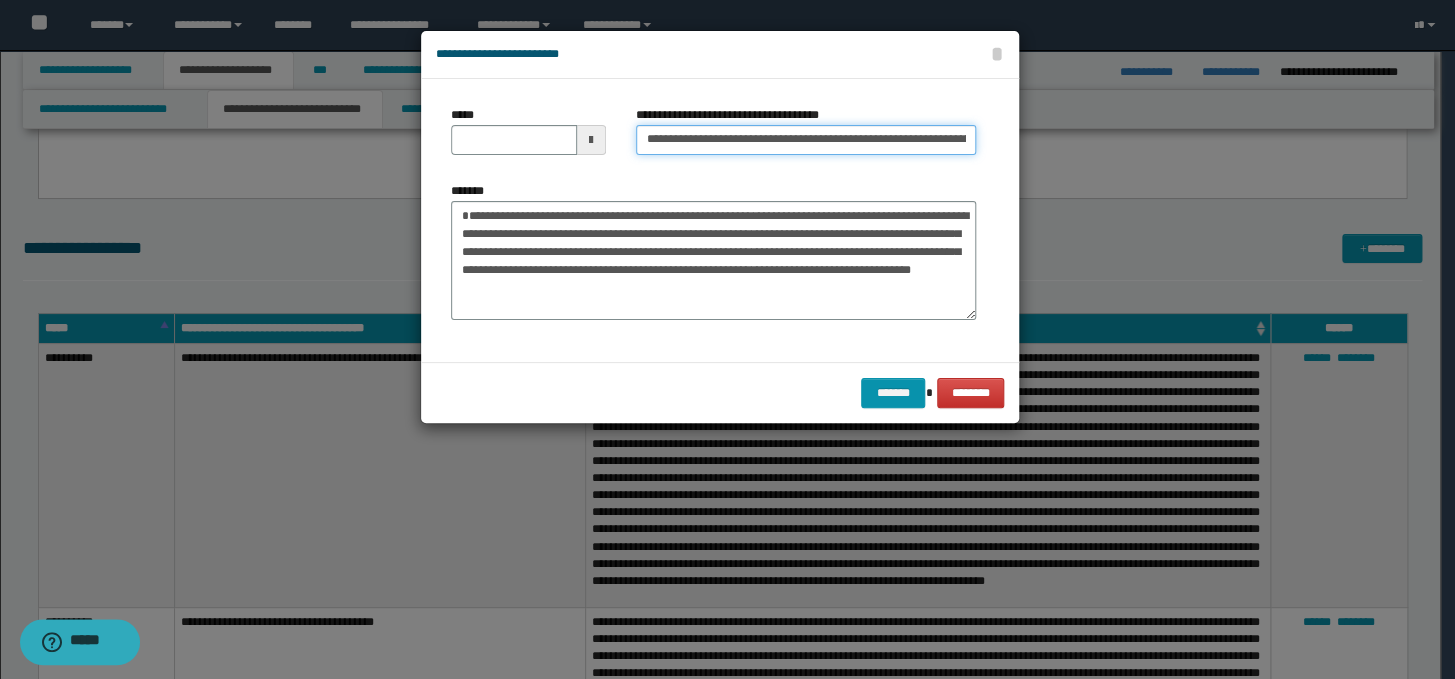 drag, startPoint x: 708, startPoint y: 132, endPoint x: 649, endPoint y: 141, distance: 59.682495 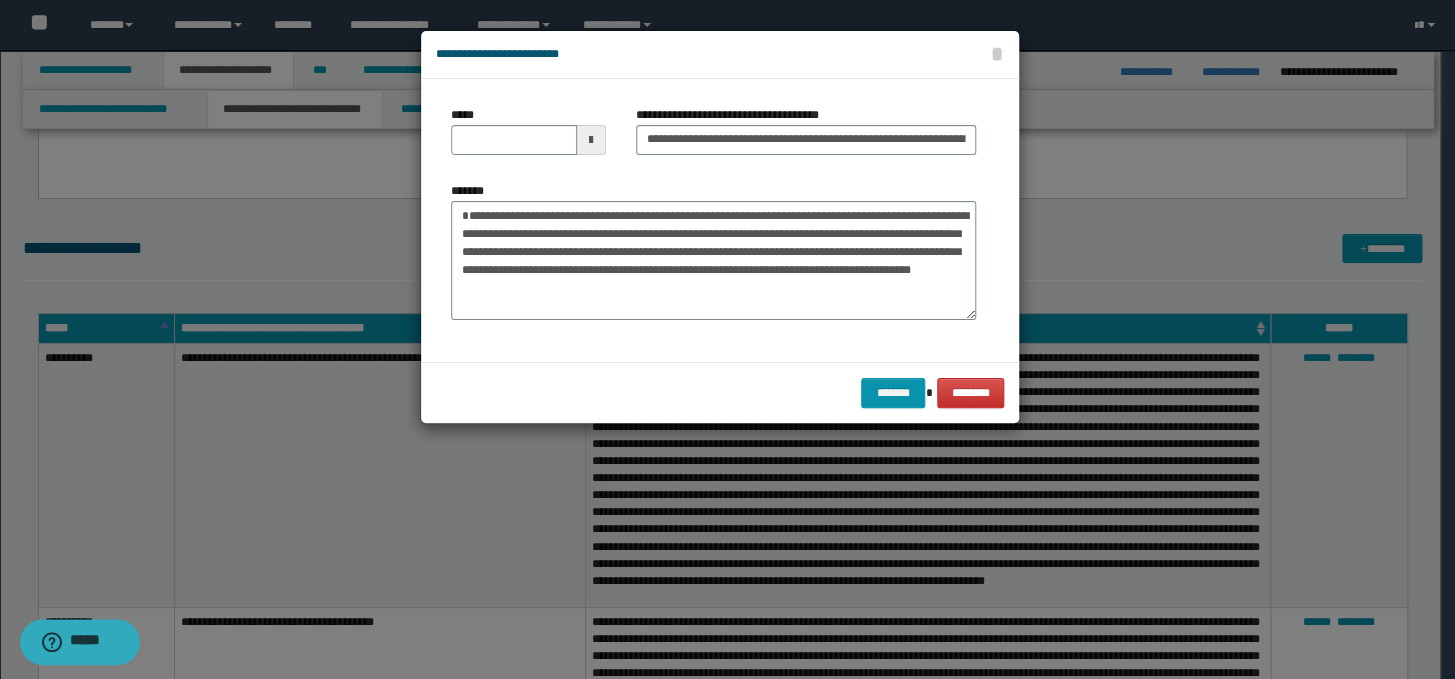 click at bounding box center (591, 140) 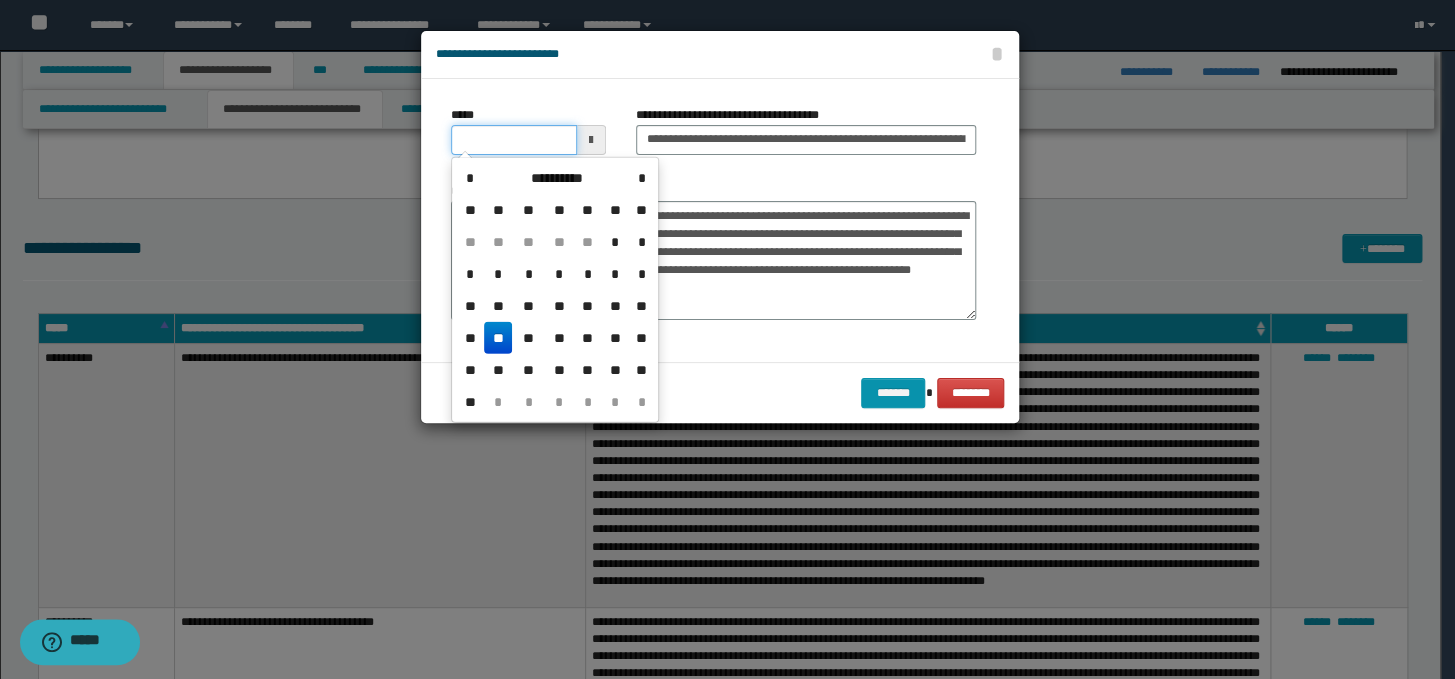 click on "*****" at bounding box center (514, 140) 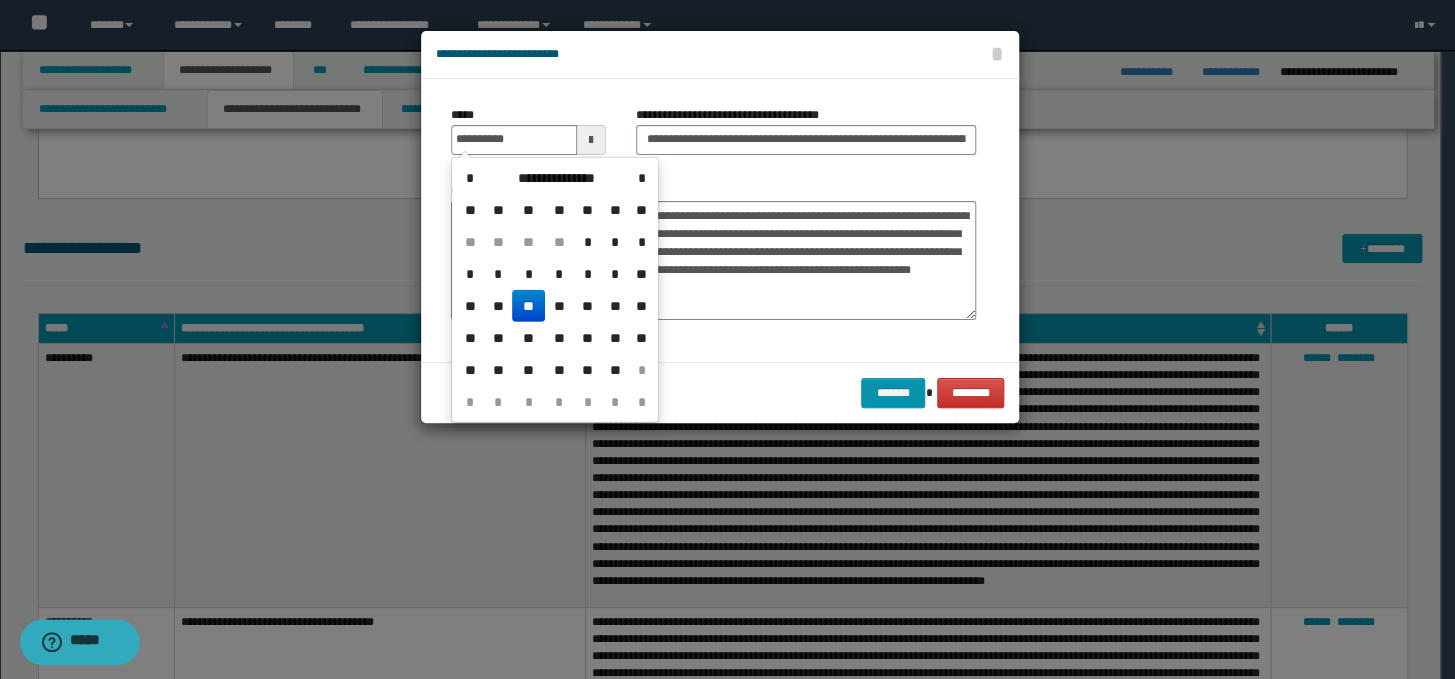 click on "**" at bounding box center (528, 306) 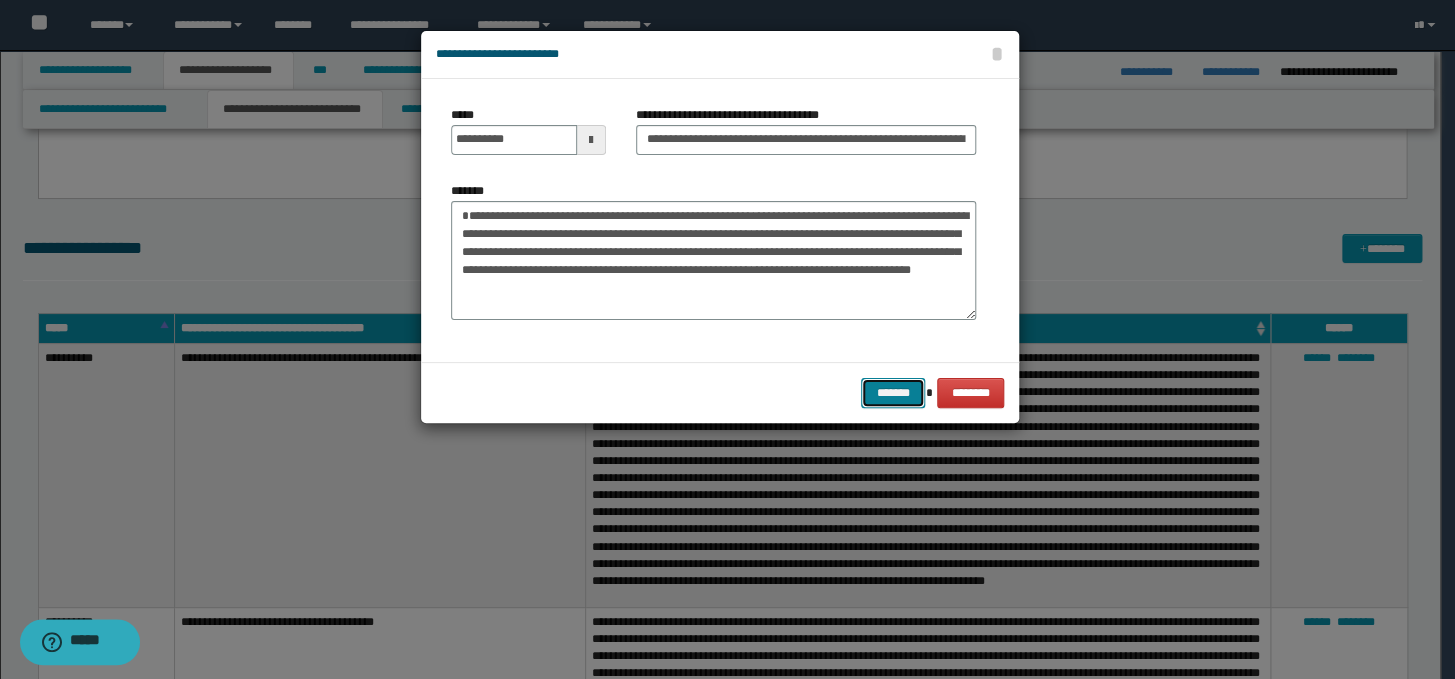 click on "*******" at bounding box center (893, 393) 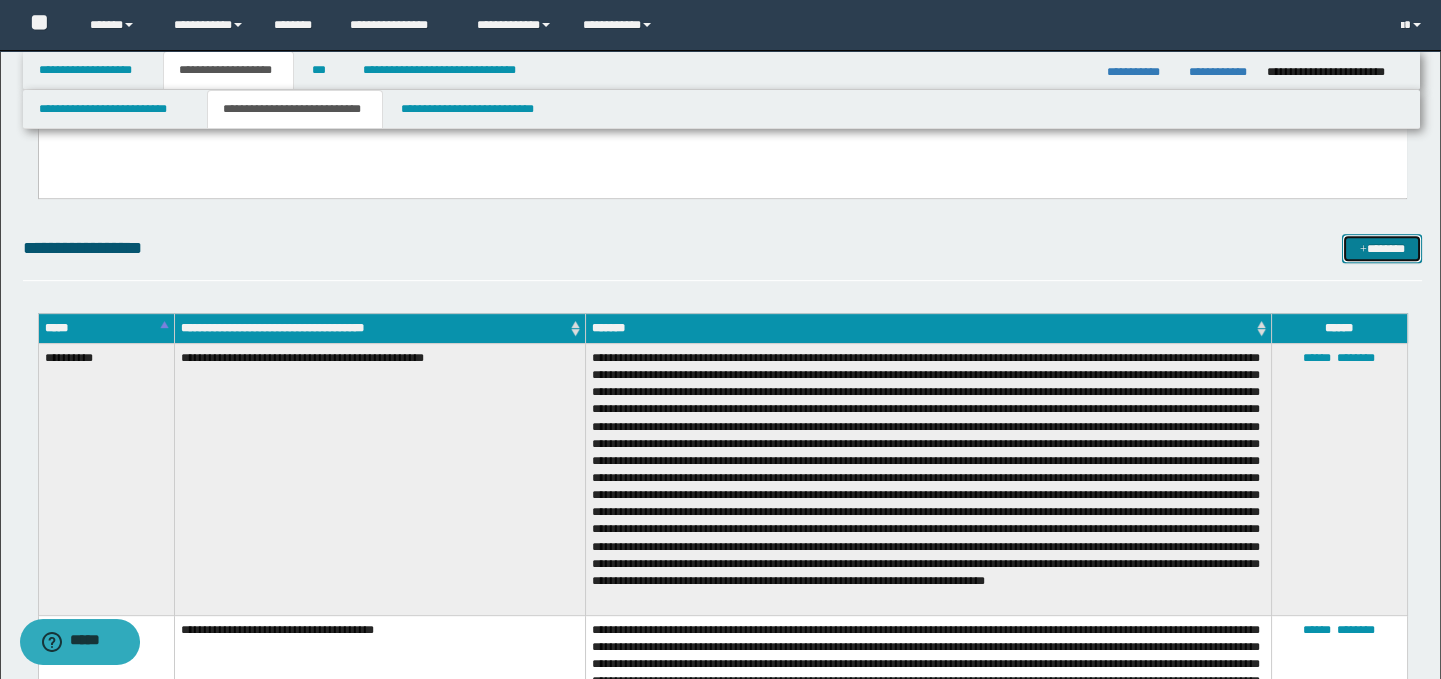 click on "*******" at bounding box center (1382, 249) 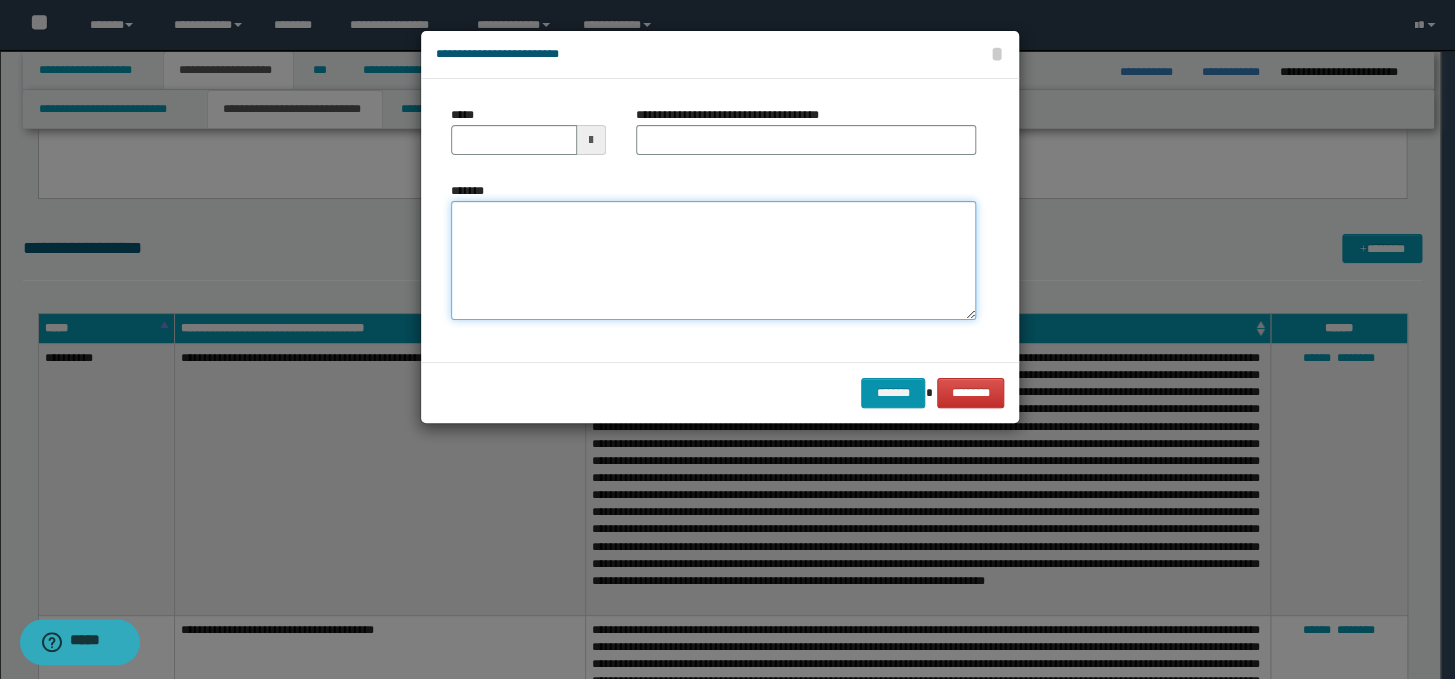 click on "*******" at bounding box center [713, 261] 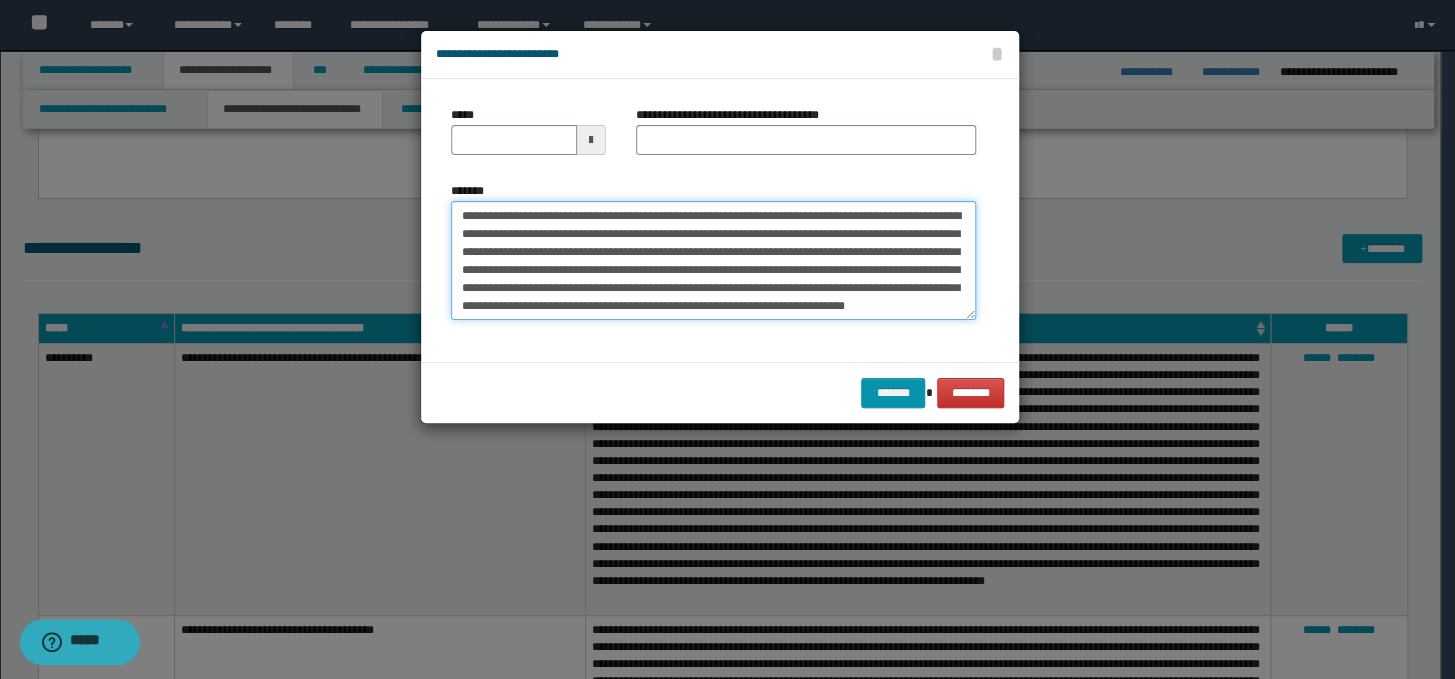 scroll, scrollTop: 0, scrollLeft: 0, axis: both 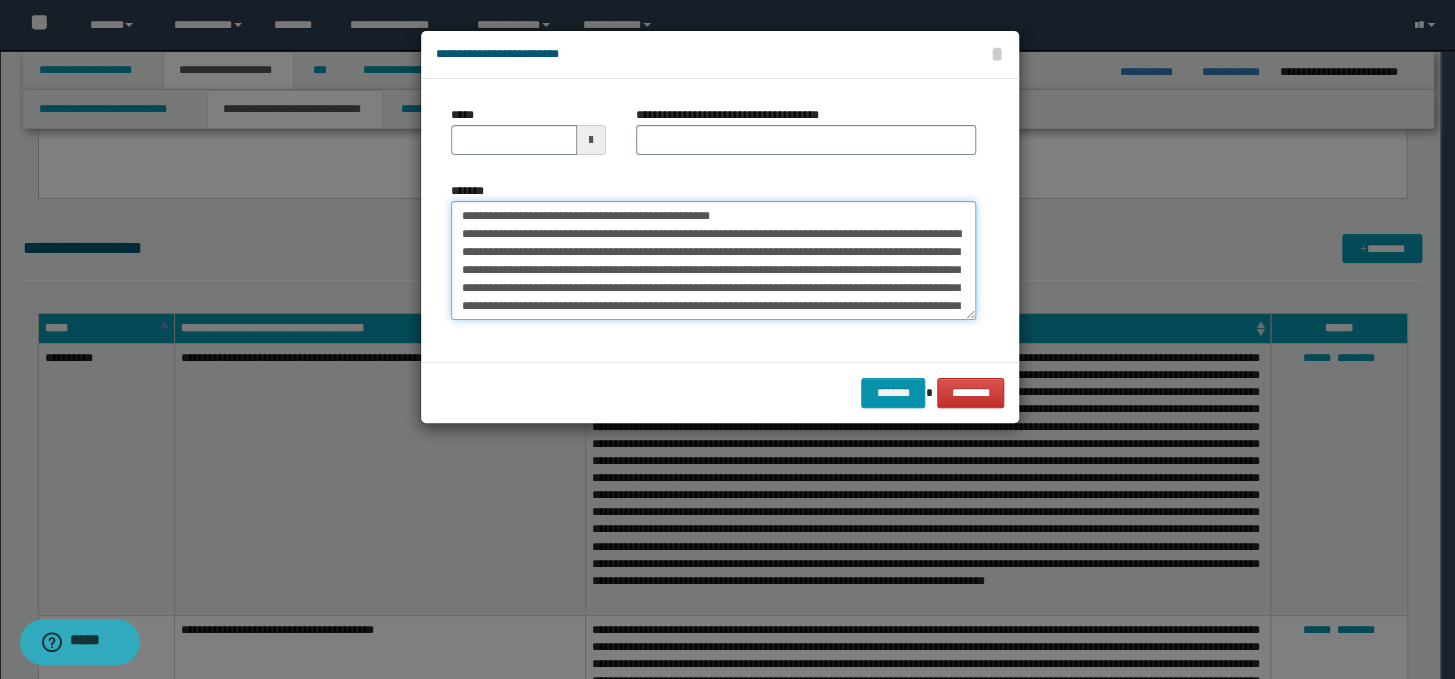 drag, startPoint x: 828, startPoint y: 215, endPoint x: 455, endPoint y: 216, distance: 373.00134 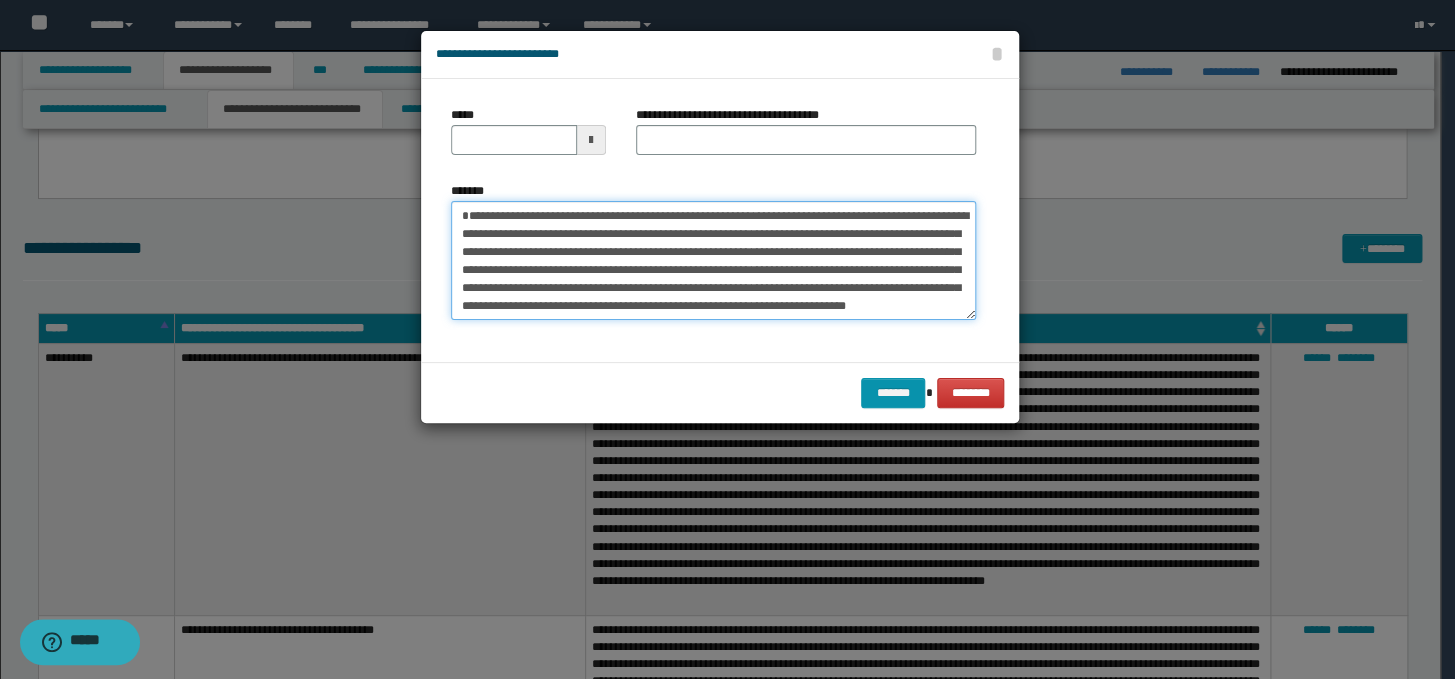 type on "**********" 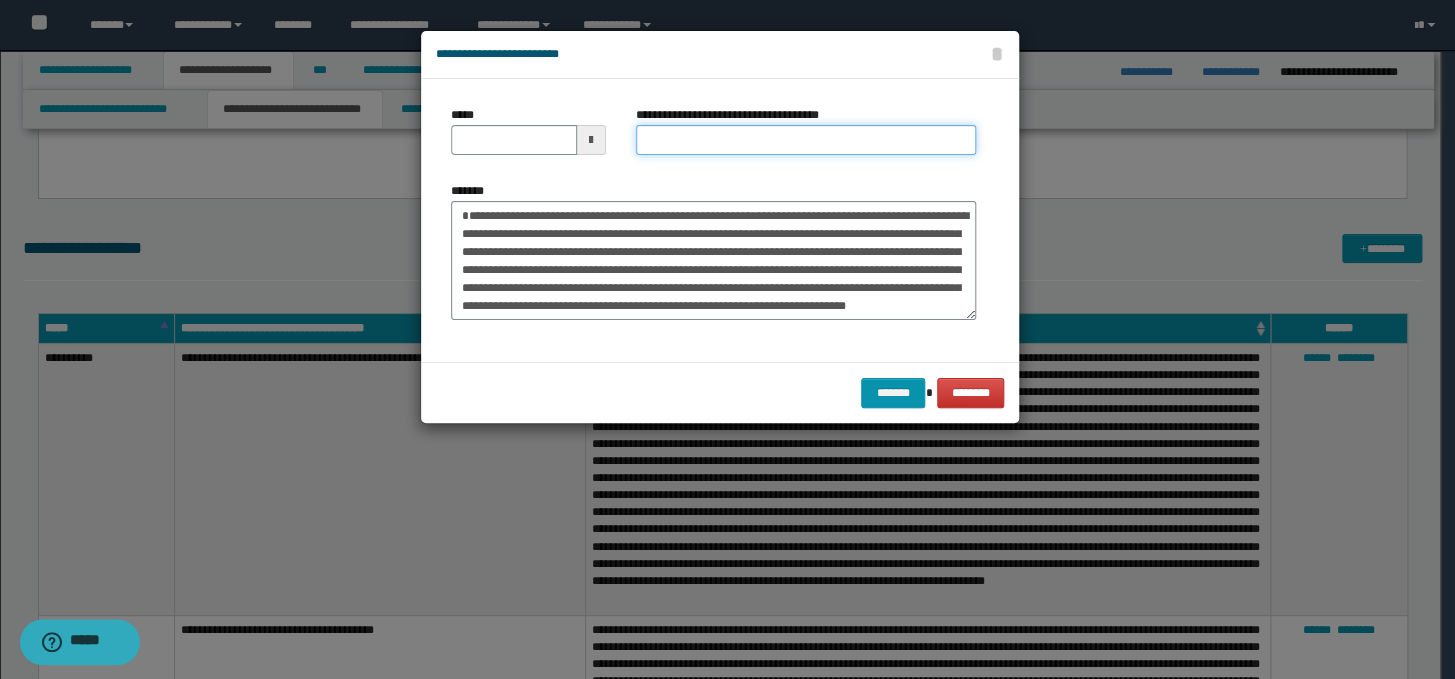 click on "**********" at bounding box center [806, 140] 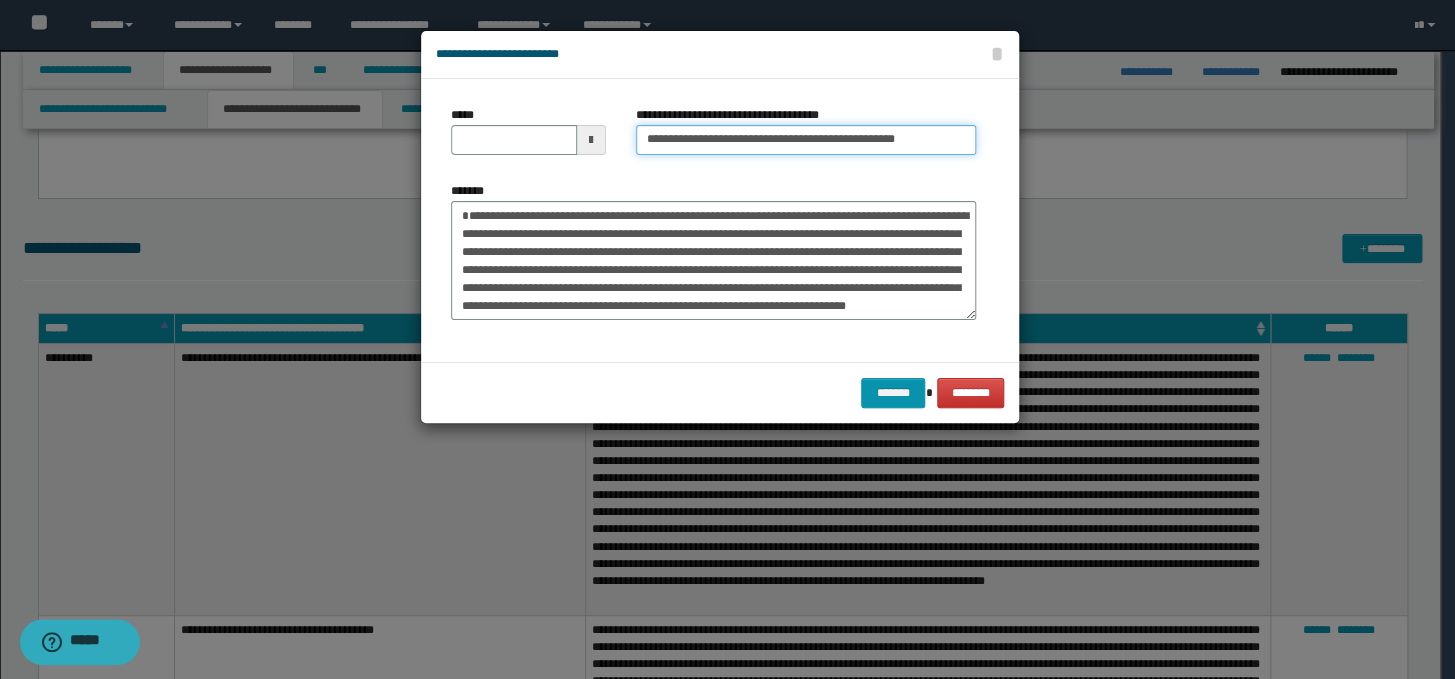 drag, startPoint x: 707, startPoint y: 144, endPoint x: 638, endPoint y: 139, distance: 69.18092 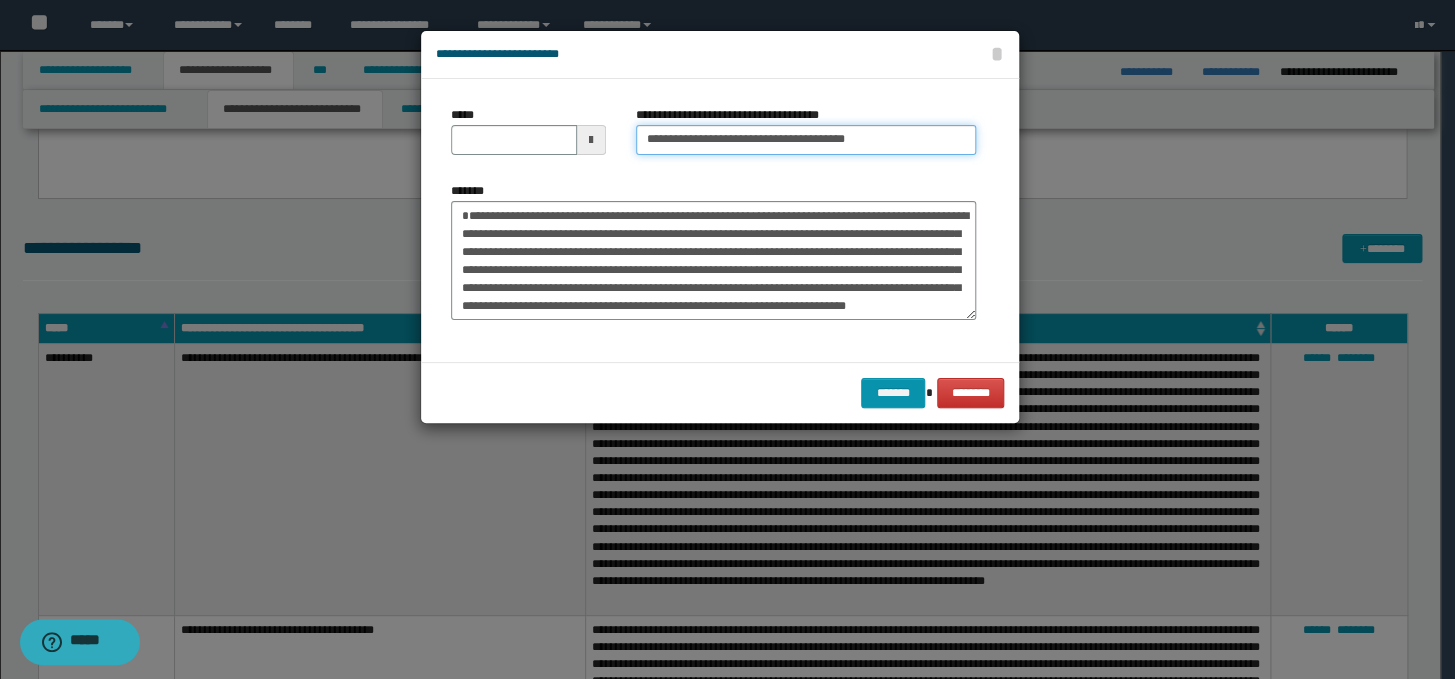 type 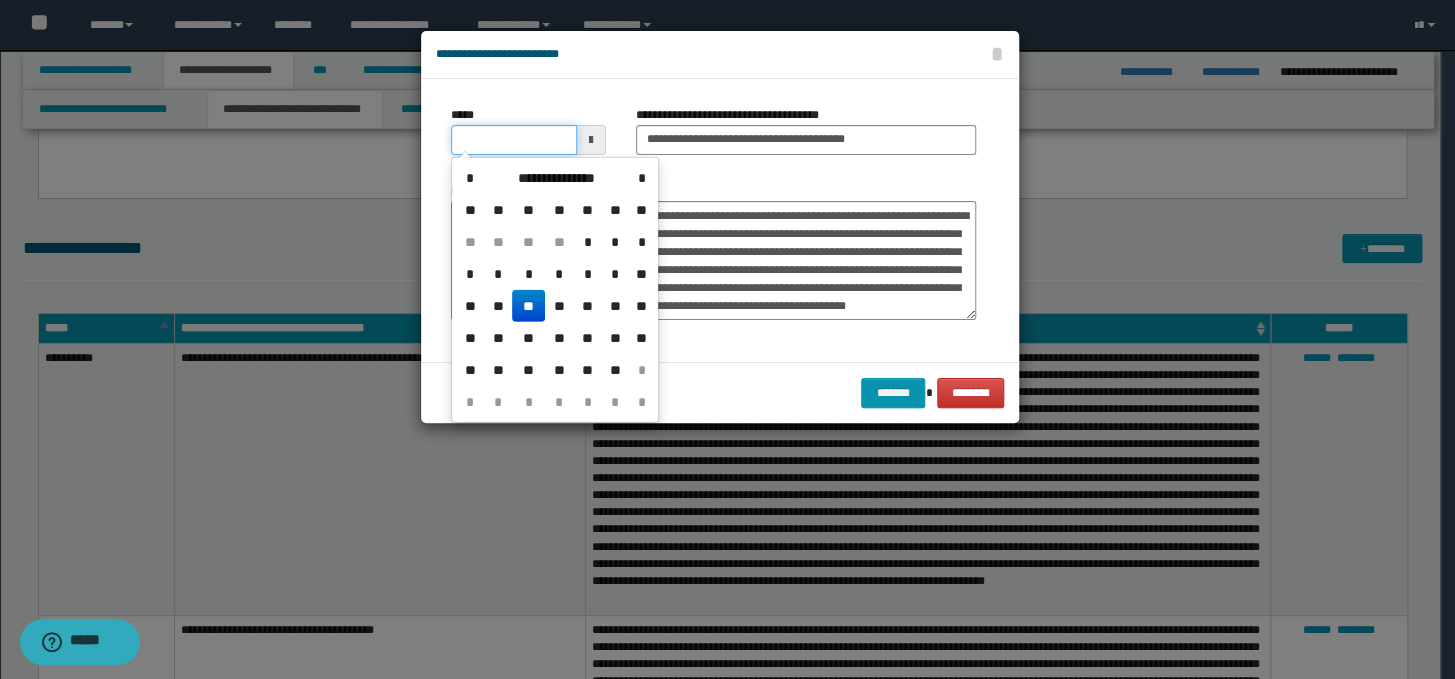 click on "*****" at bounding box center (514, 140) 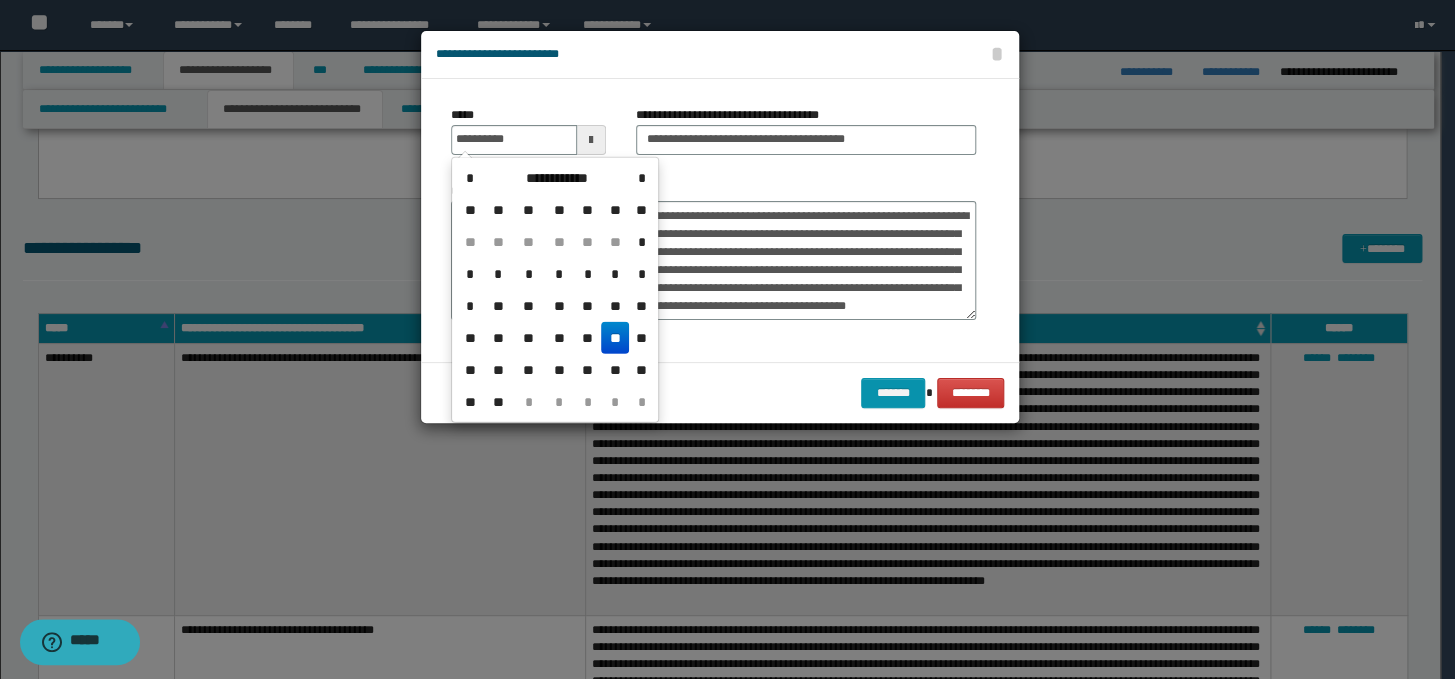 click on "**" at bounding box center (615, 338) 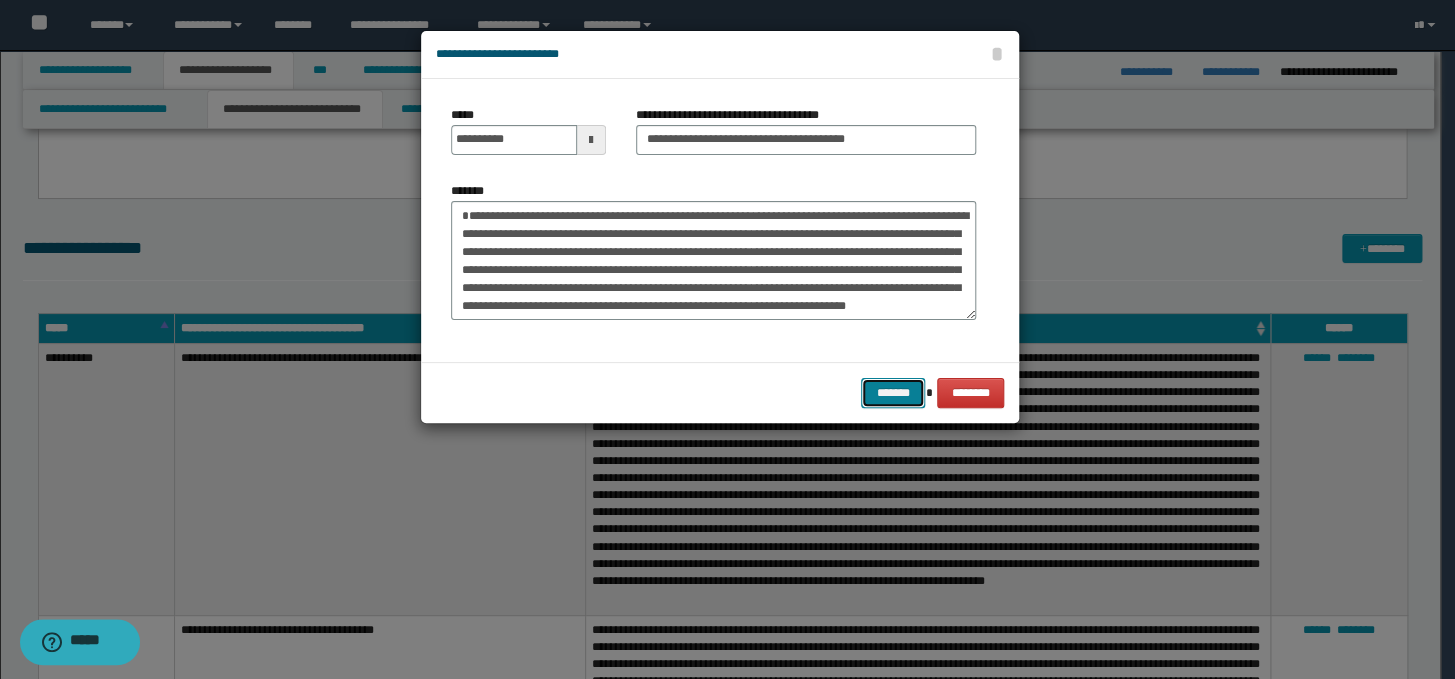 click on "*******" at bounding box center [893, 393] 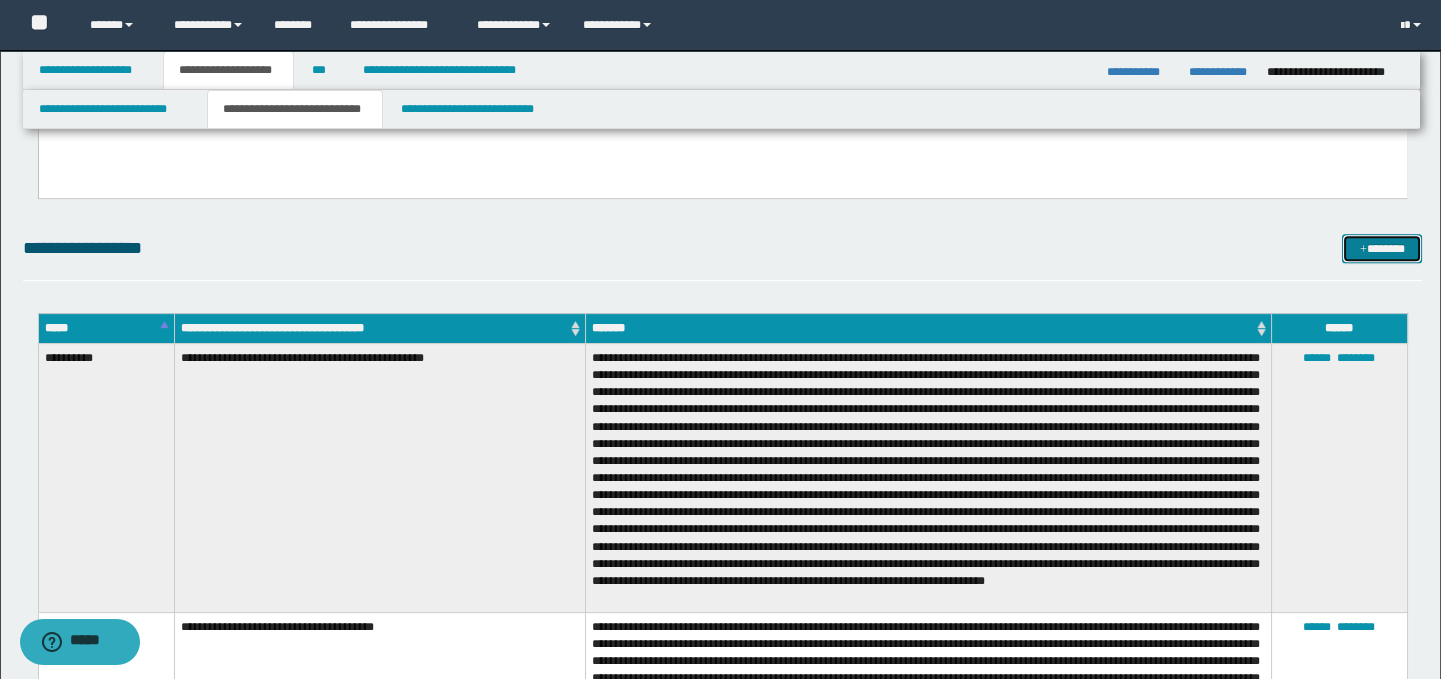 click on "*******" at bounding box center [1382, 249] 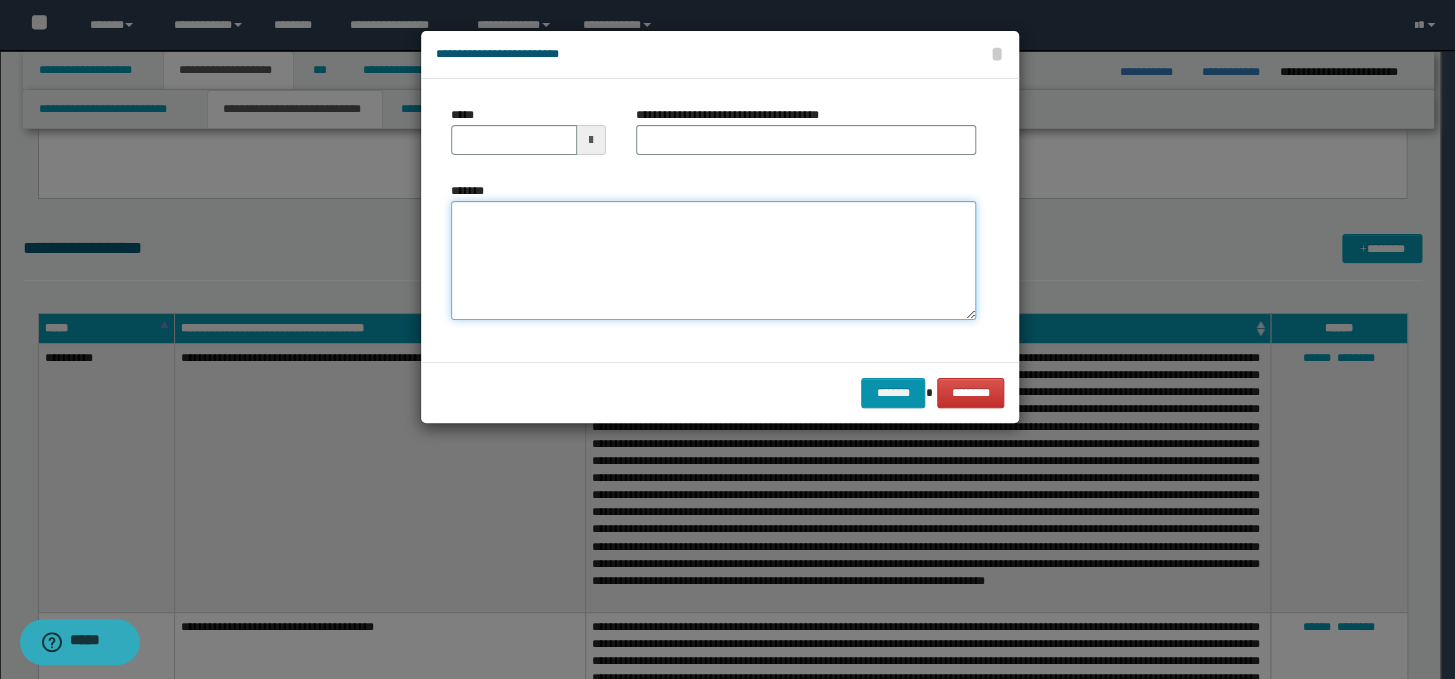 click on "*******" at bounding box center [713, 261] 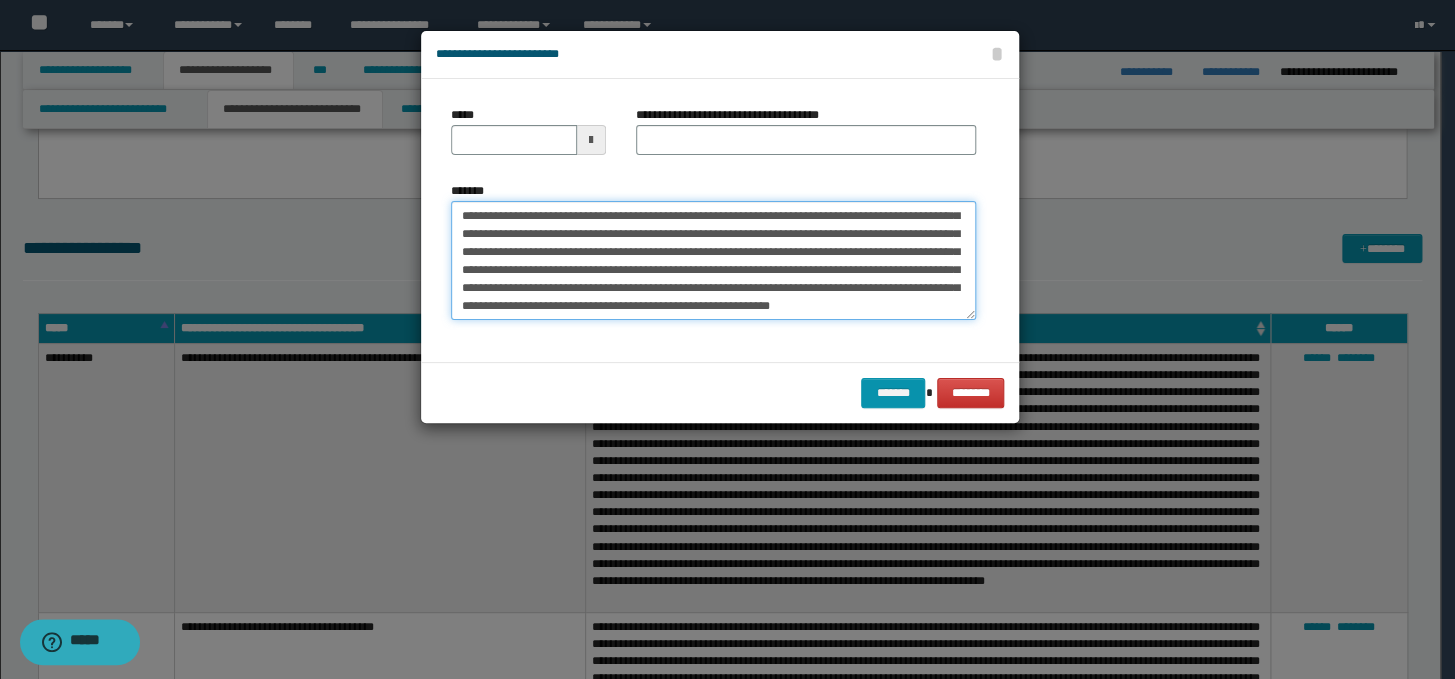 scroll, scrollTop: 0, scrollLeft: 0, axis: both 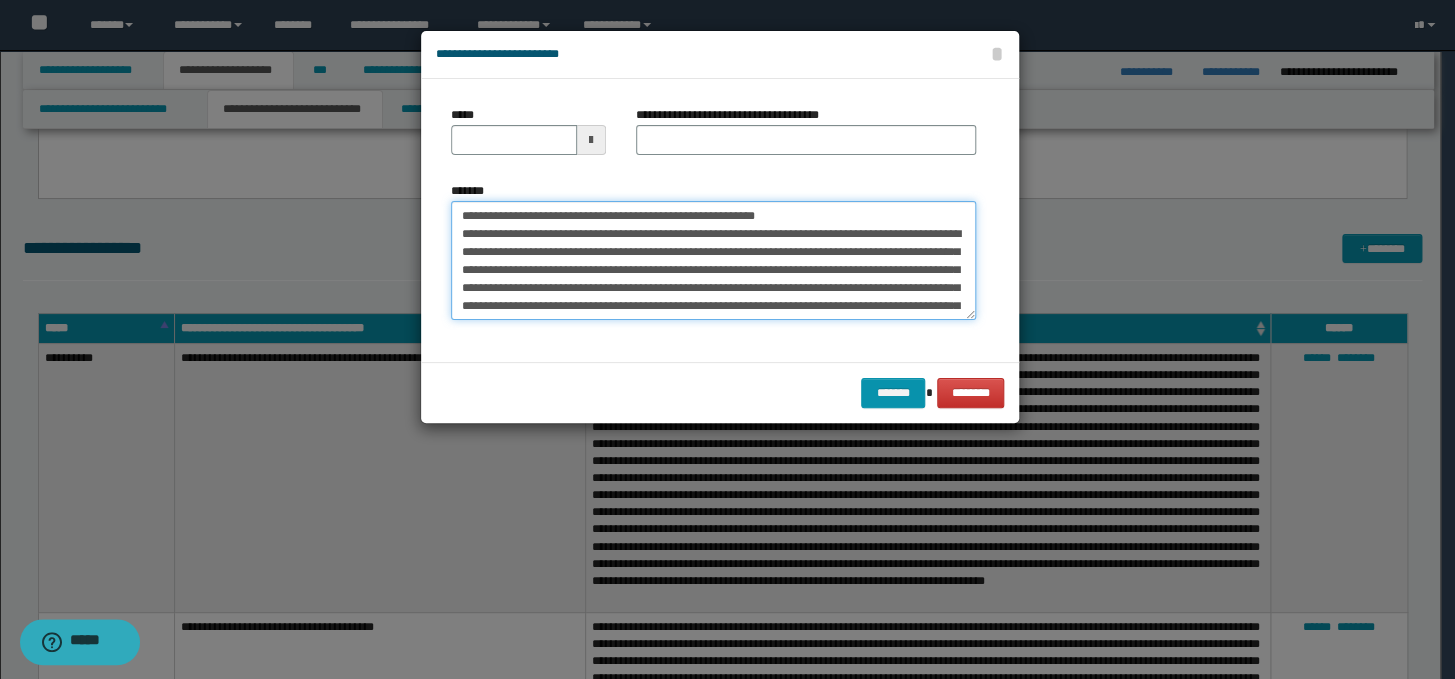 drag, startPoint x: 857, startPoint y: 216, endPoint x: 450, endPoint y: 205, distance: 407.14862 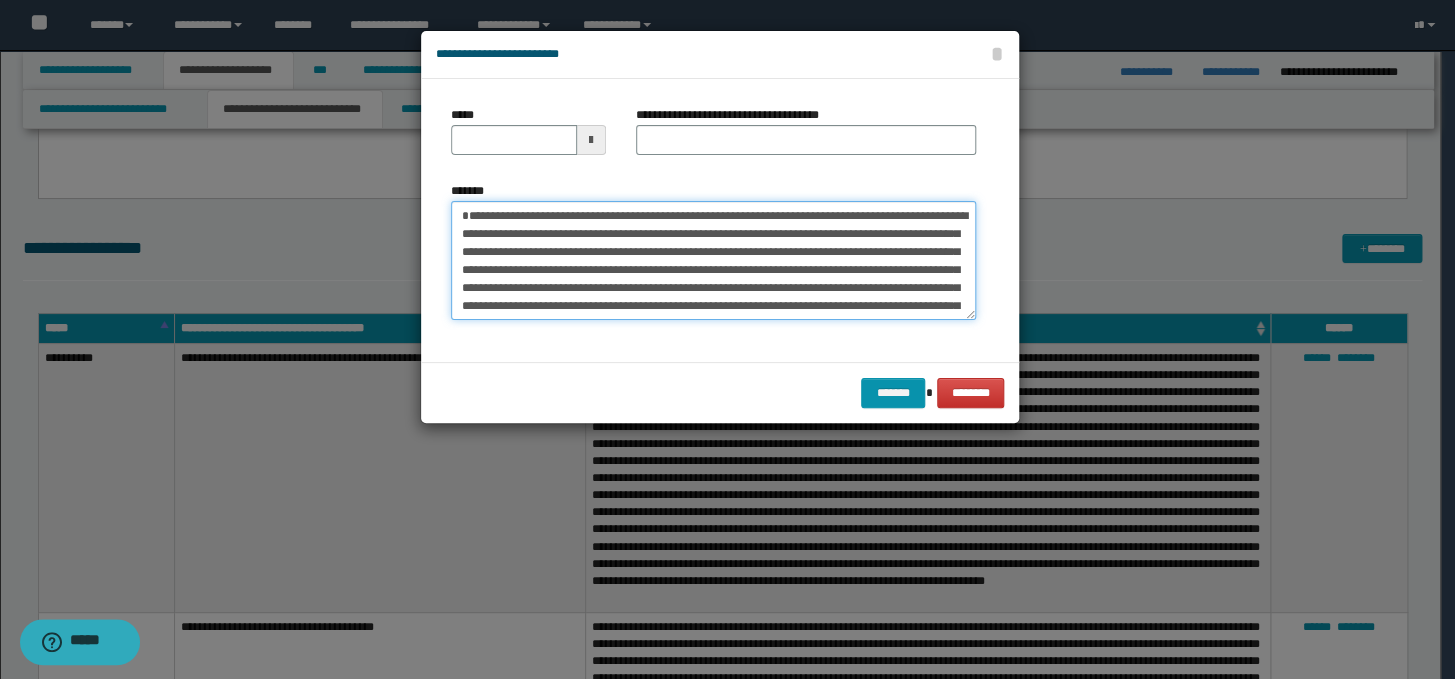 type on "**********" 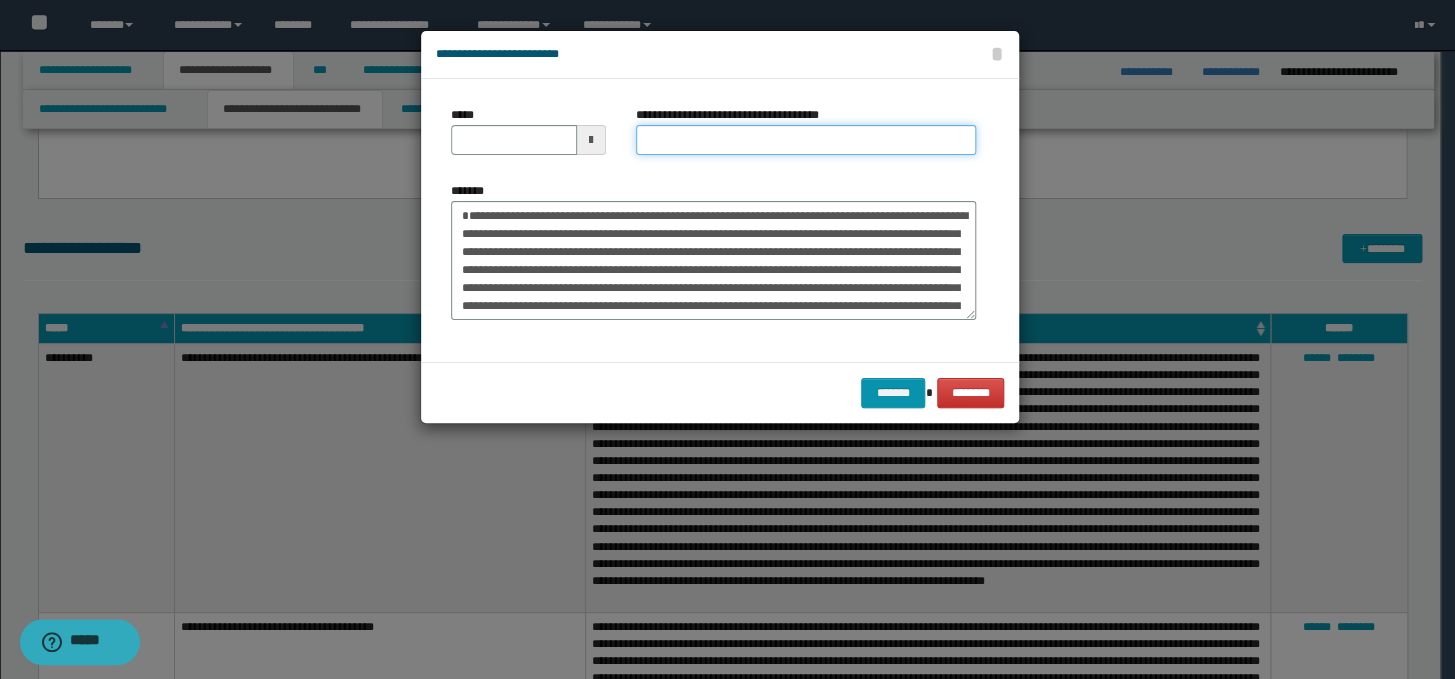 click on "**********" at bounding box center [806, 140] 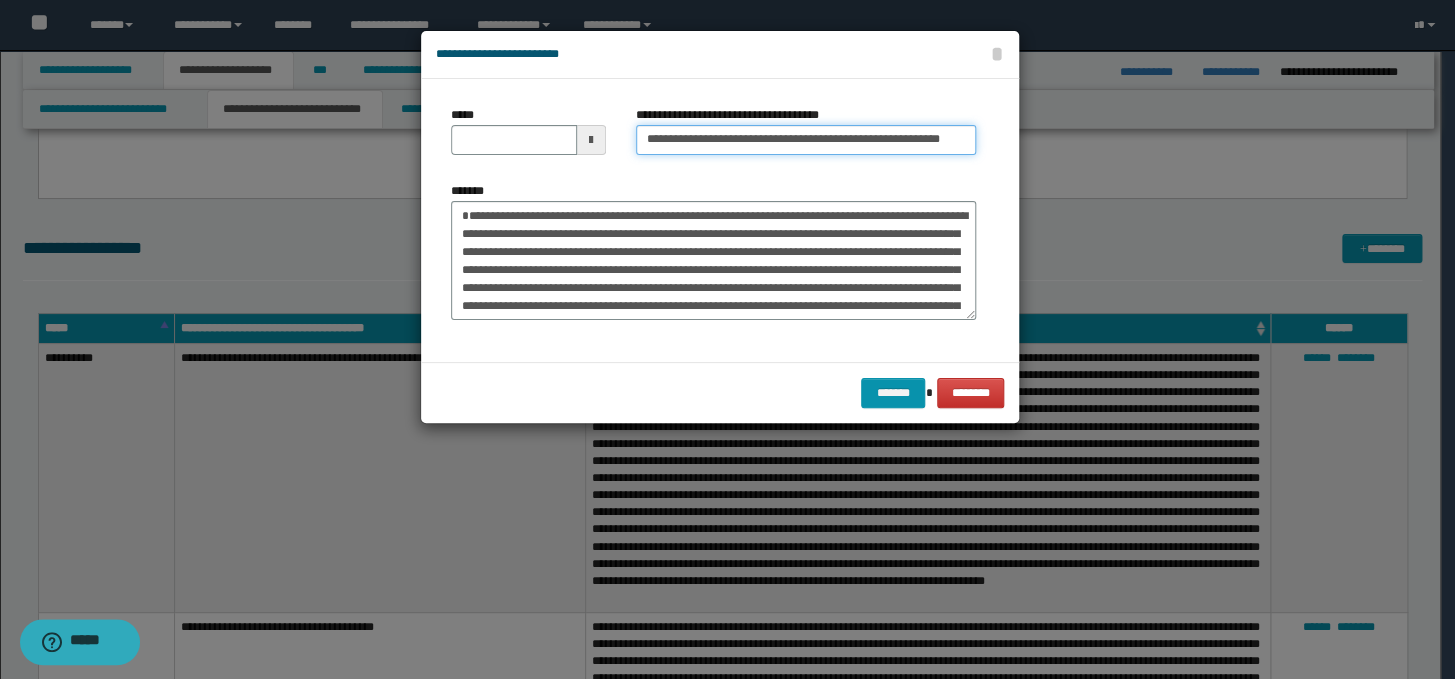 scroll, scrollTop: 0, scrollLeft: 0, axis: both 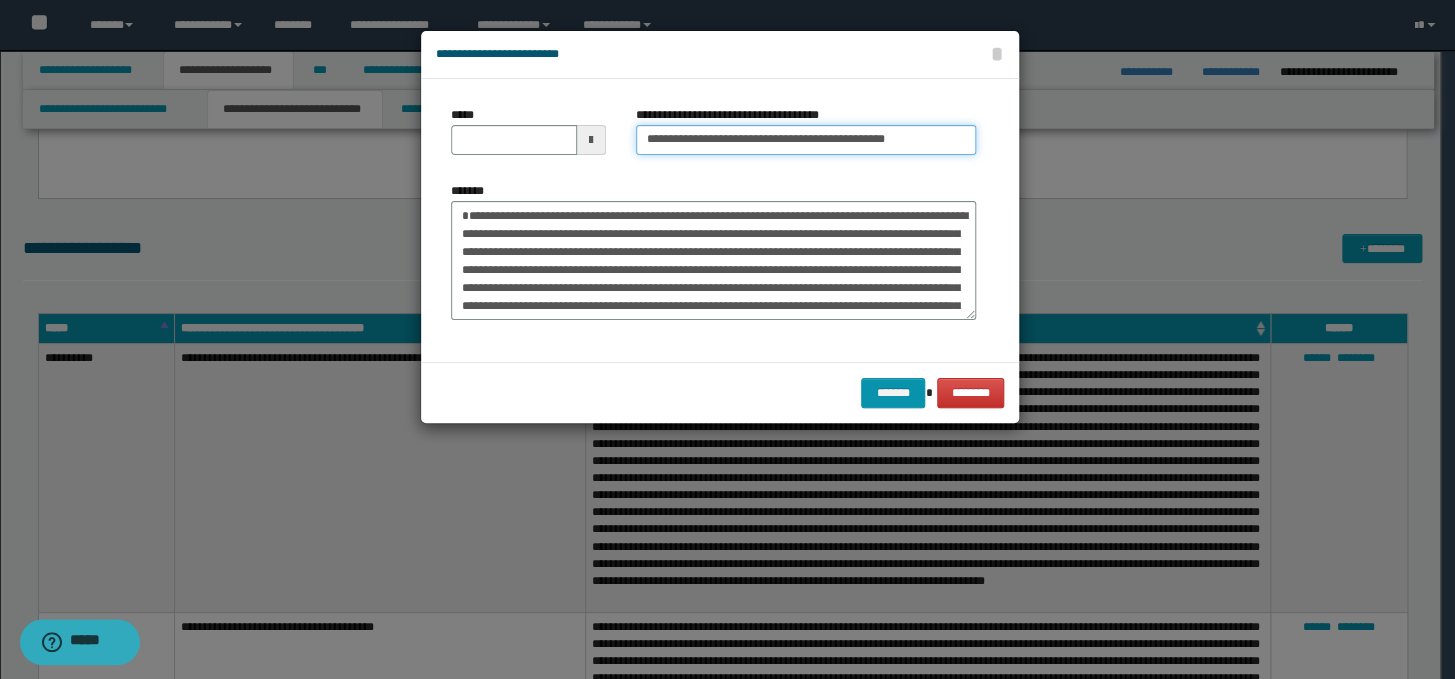 type 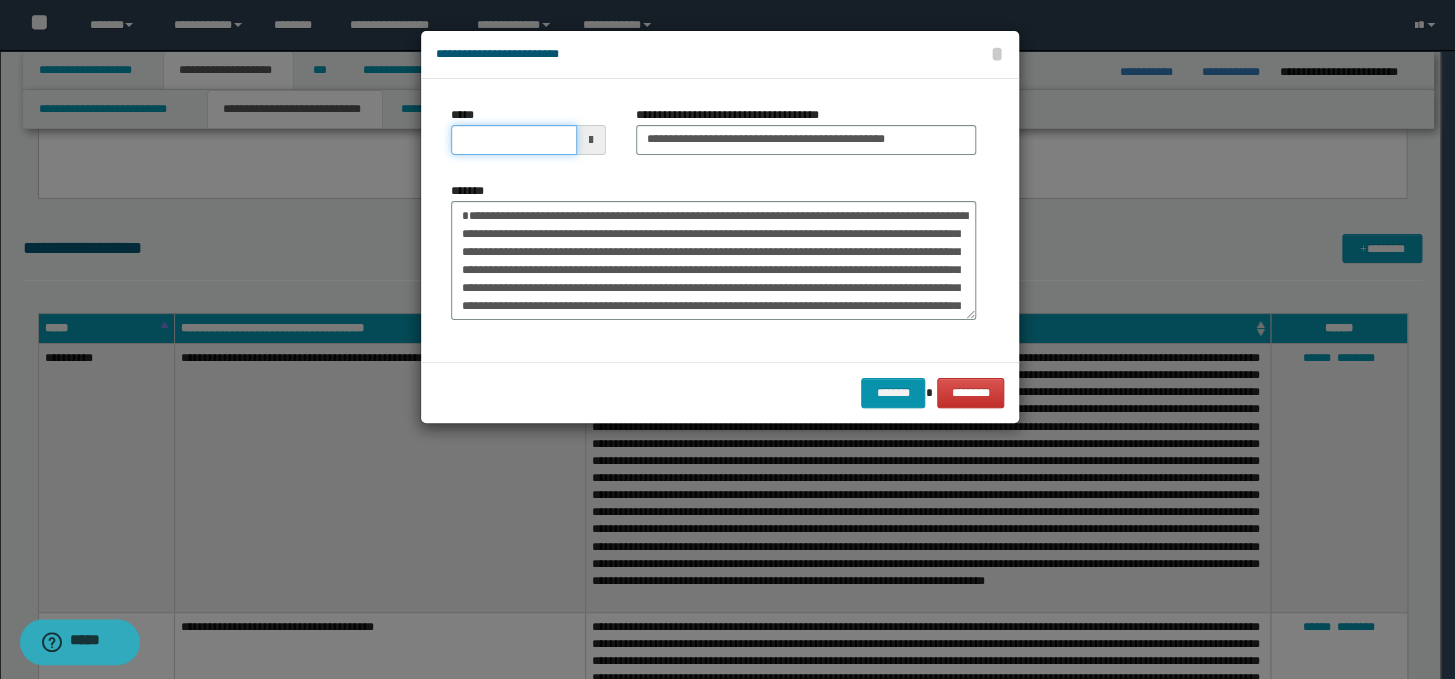 click on "*****" at bounding box center (514, 140) 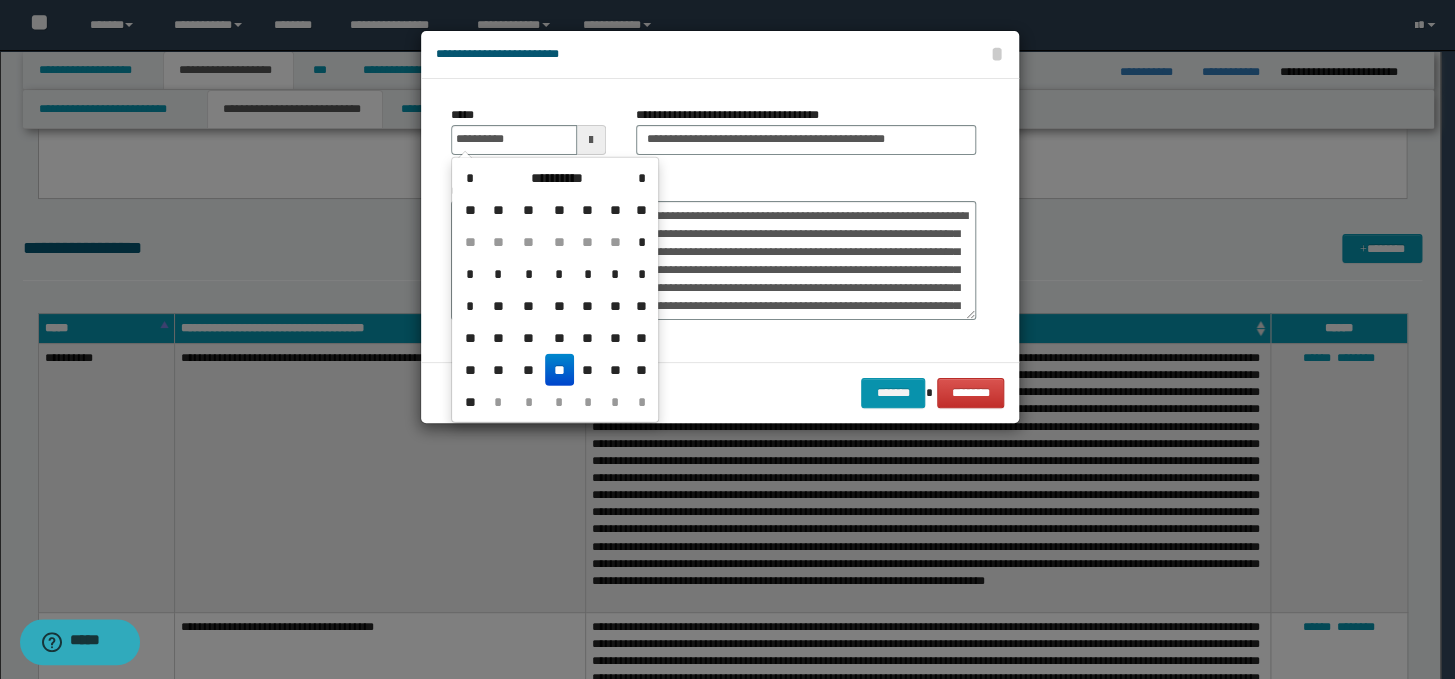 click on "**" at bounding box center [559, 370] 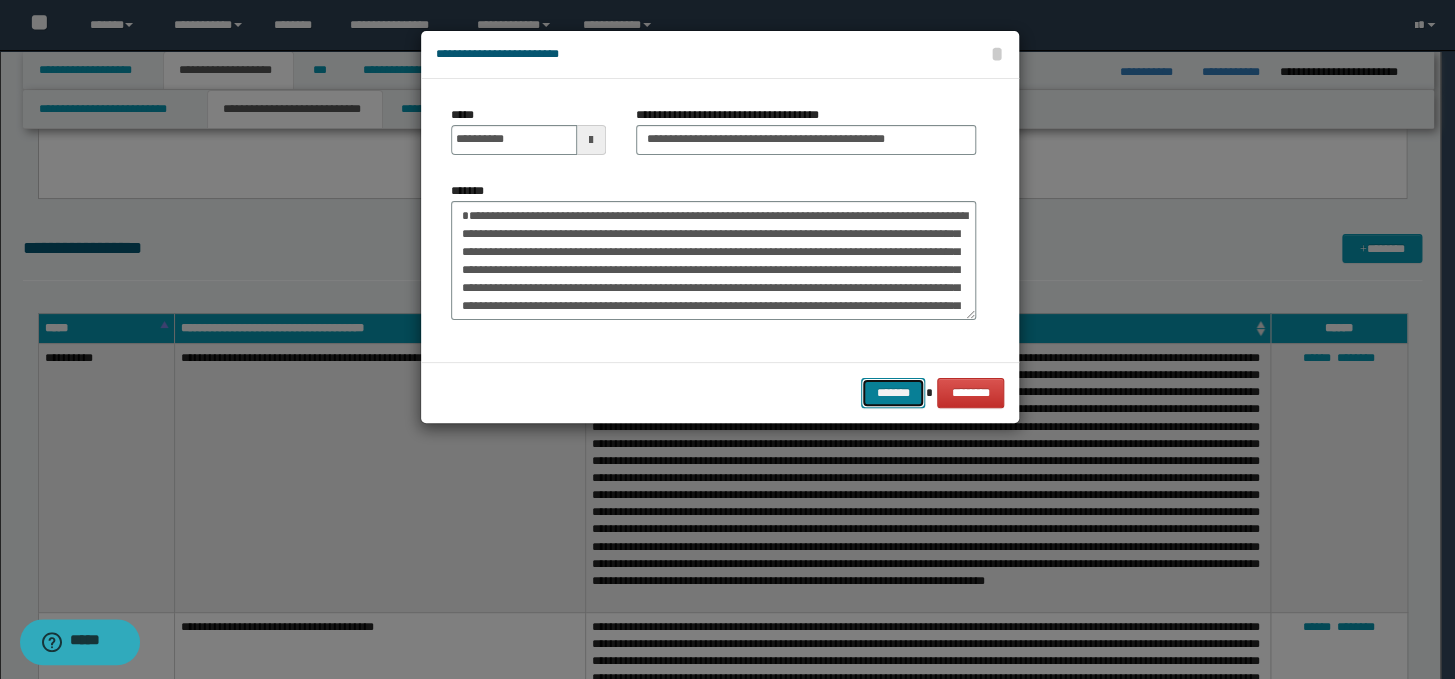 click on "*******" at bounding box center [893, 393] 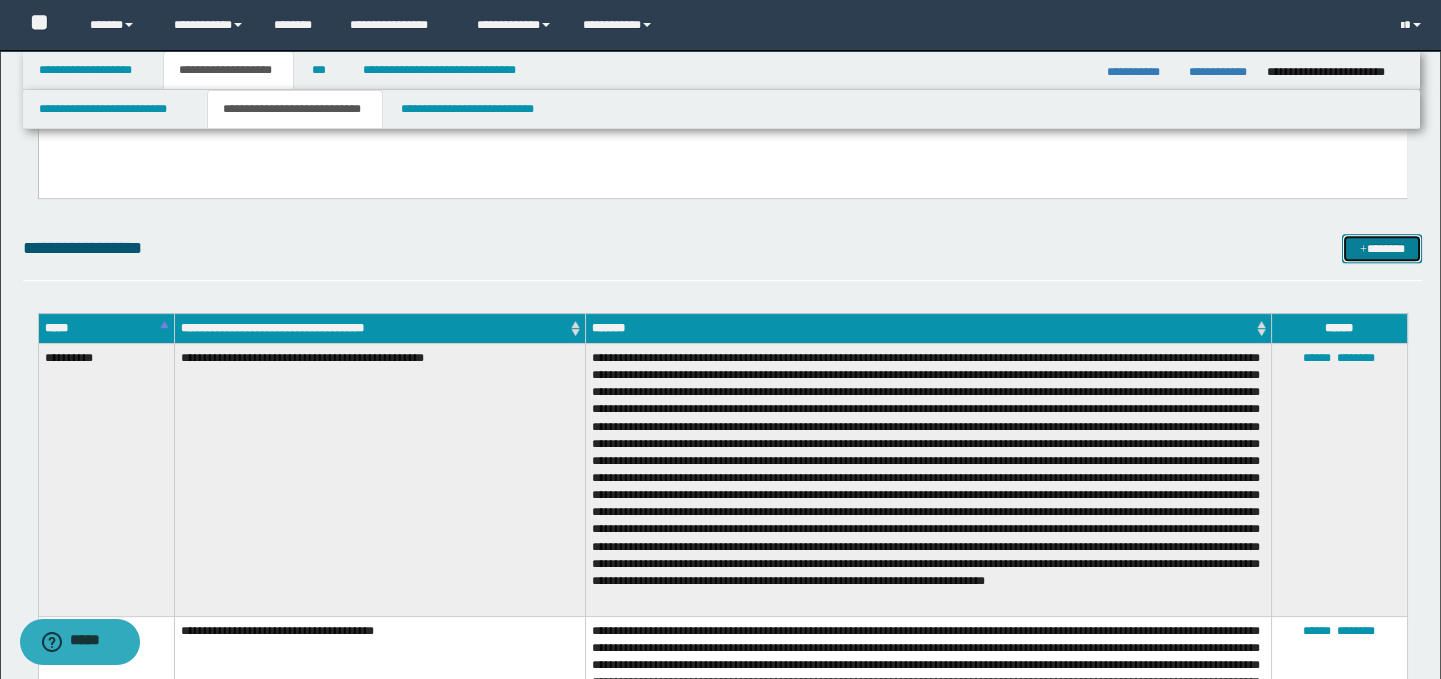 click on "*******" at bounding box center (1382, 249) 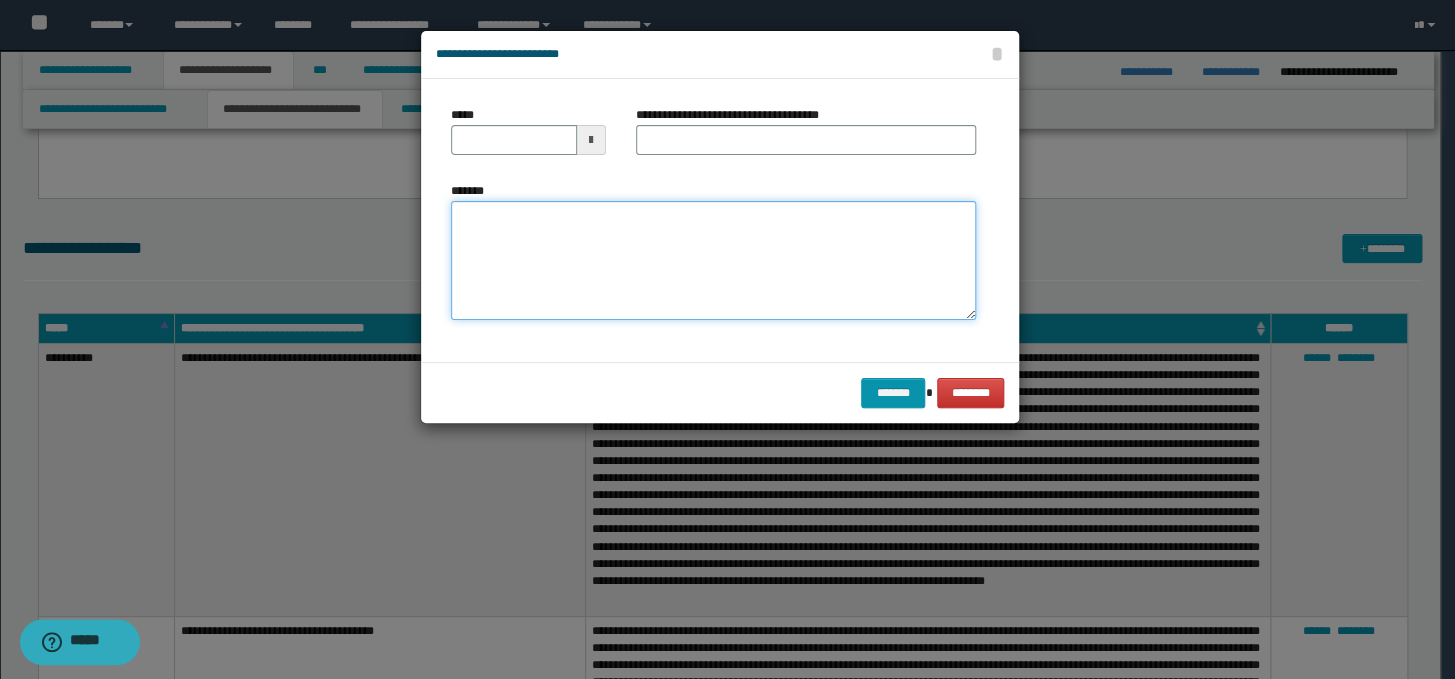 click on "*******" at bounding box center (713, 261) 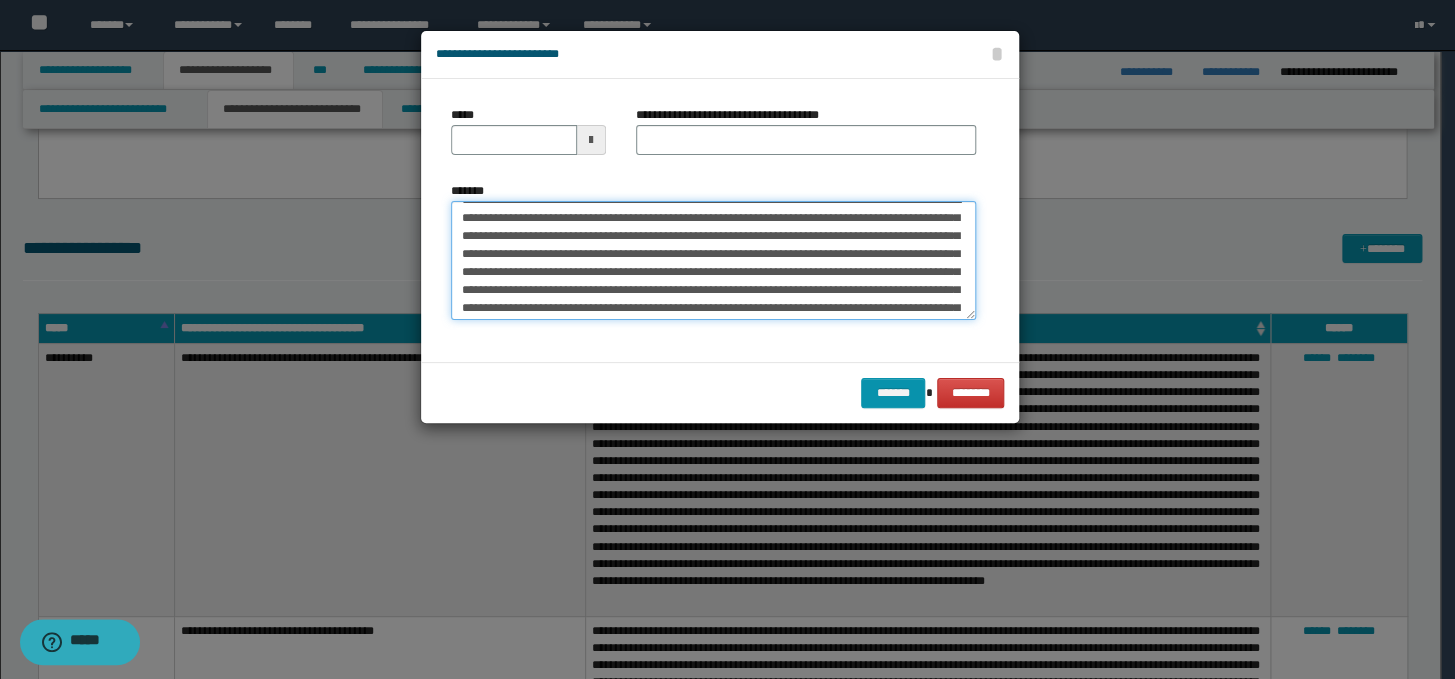 scroll, scrollTop: 0, scrollLeft: 0, axis: both 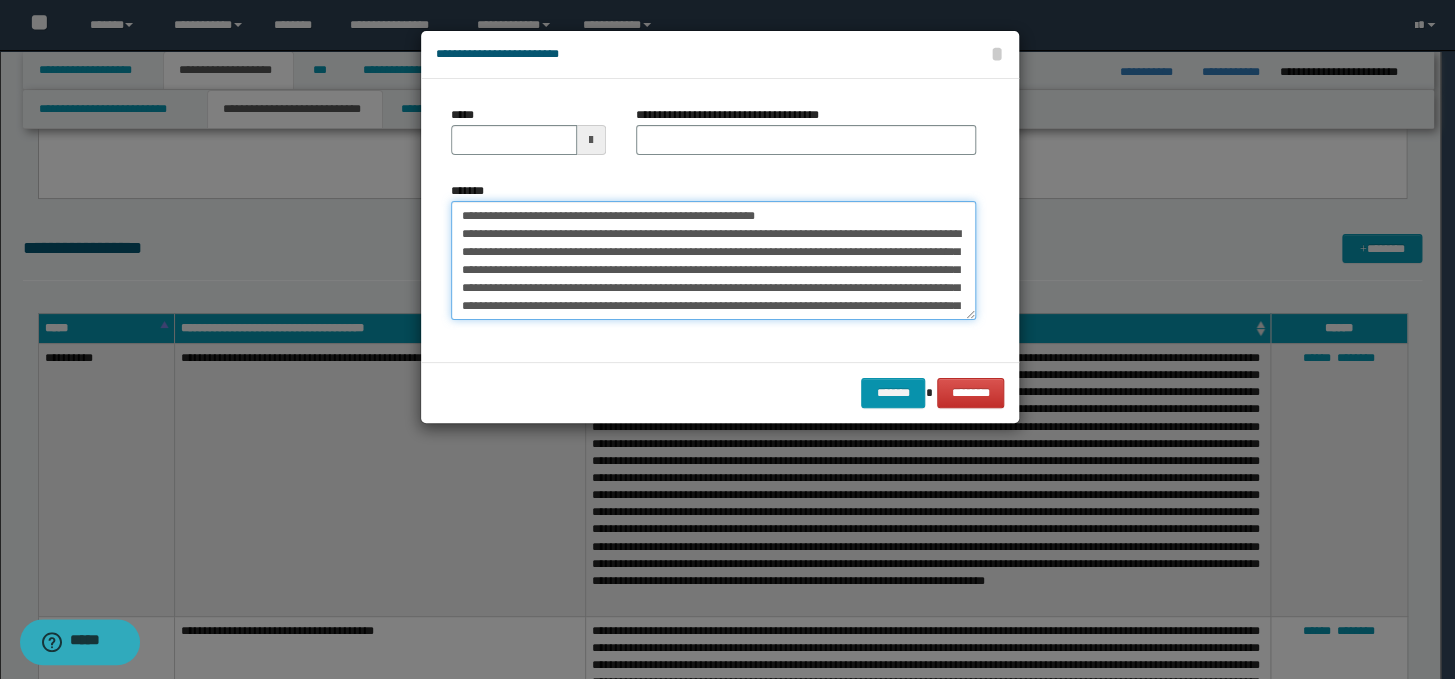 drag, startPoint x: 849, startPoint y: 210, endPoint x: 459, endPoint y: 209, distance: 390.00128 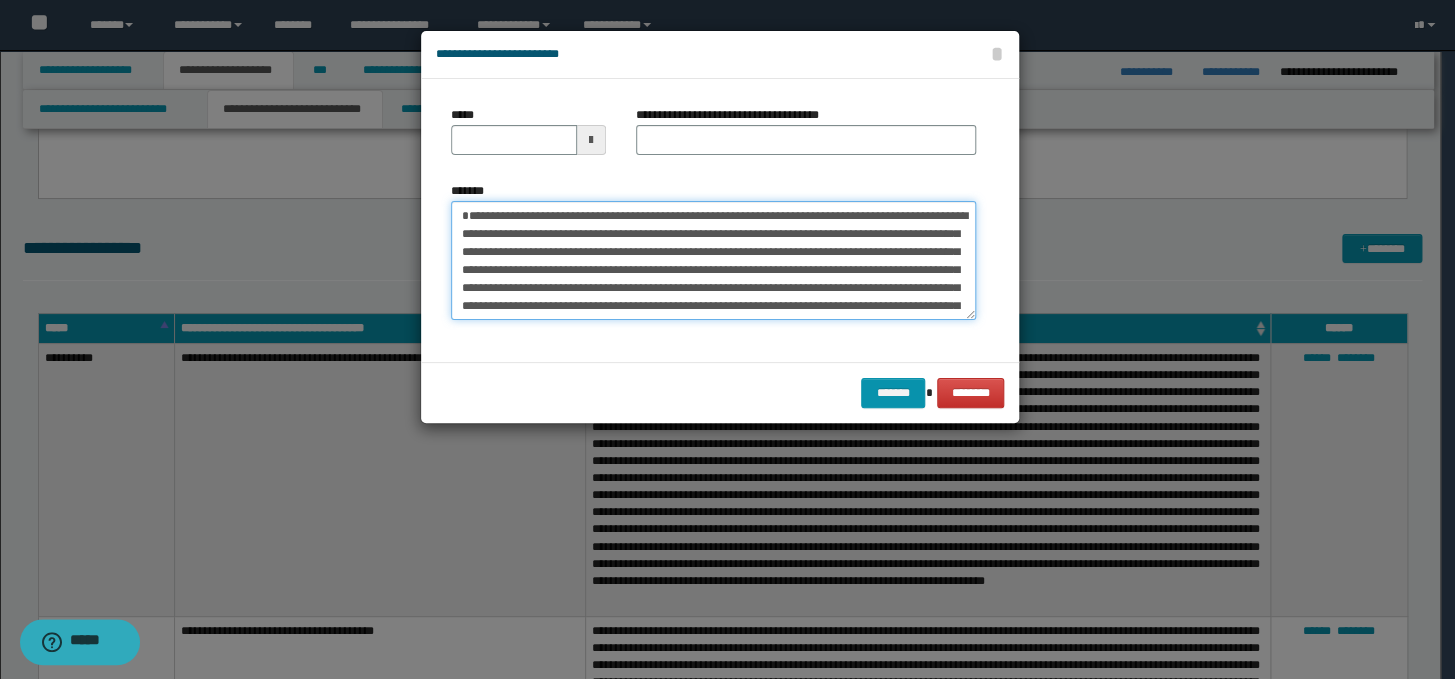 type on "**********" 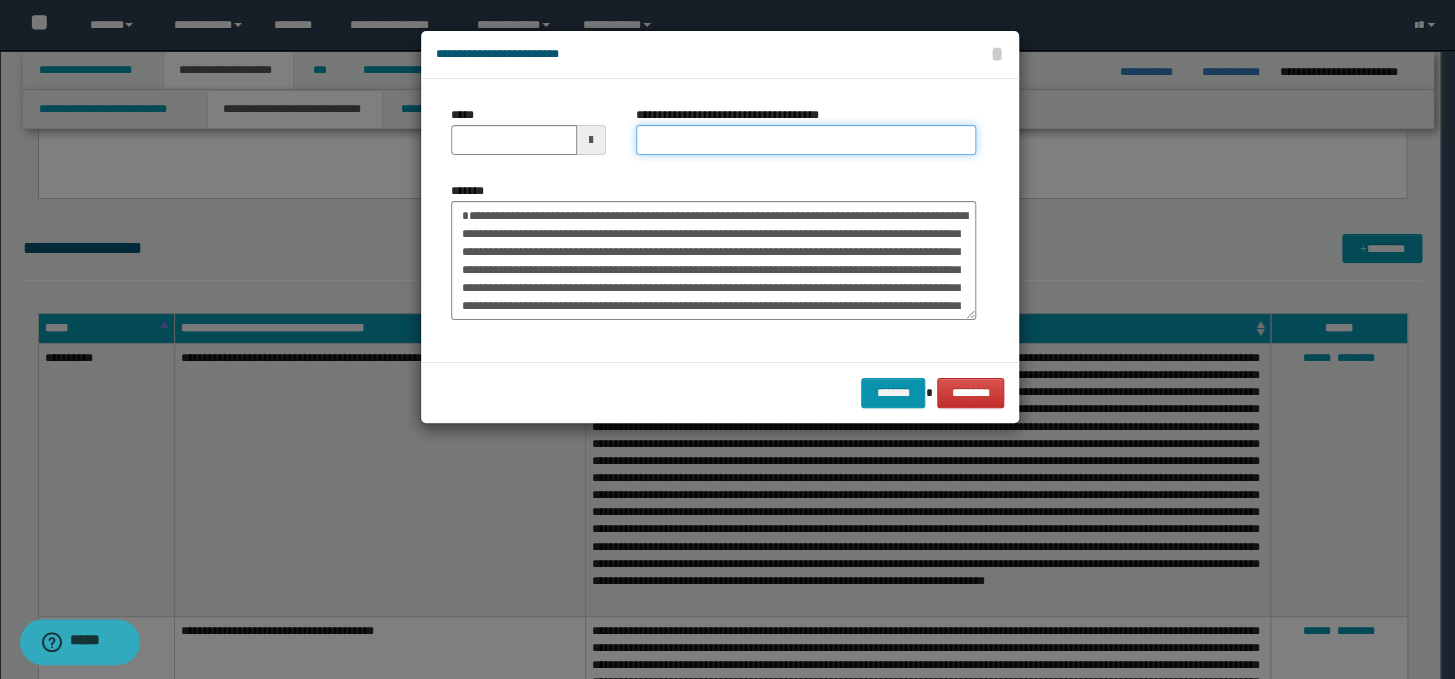 click on "**********" at bounding box center [806, 140] 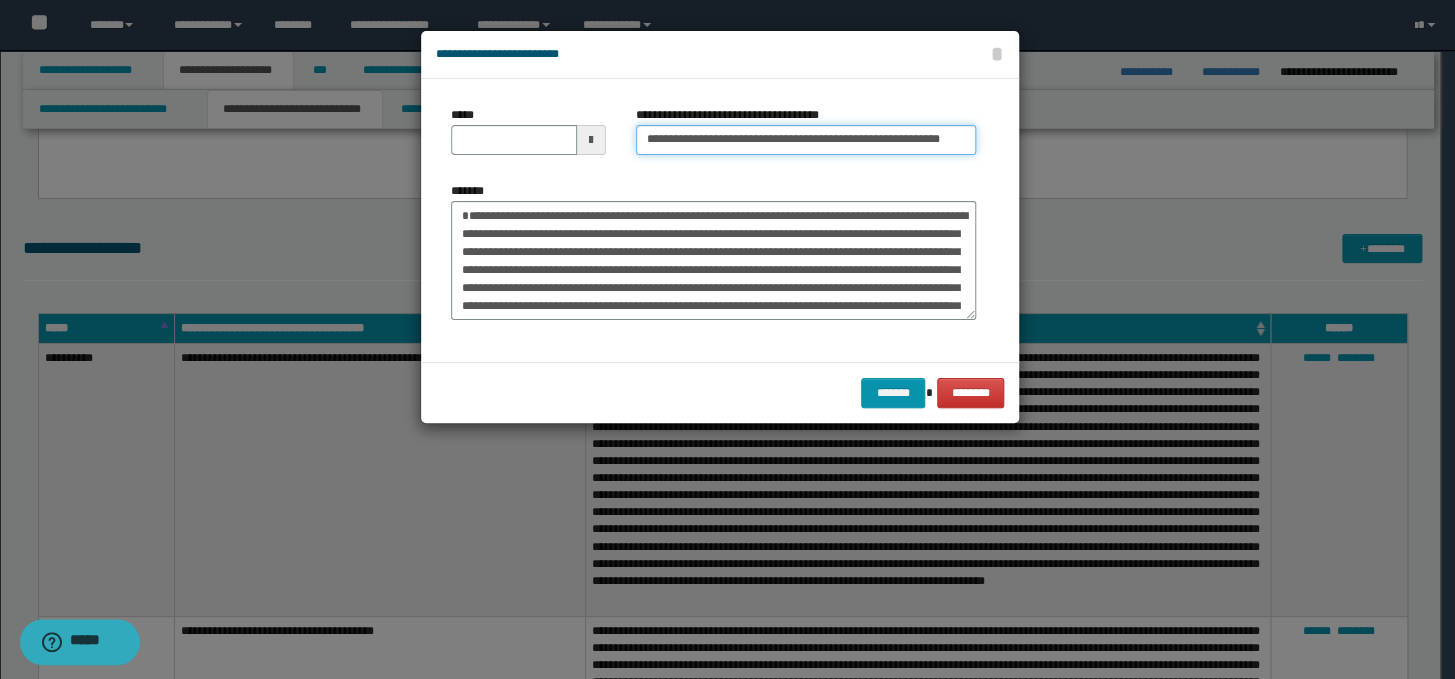 scroll, scrollTop: 0, scrollLeft: 0, axis: both 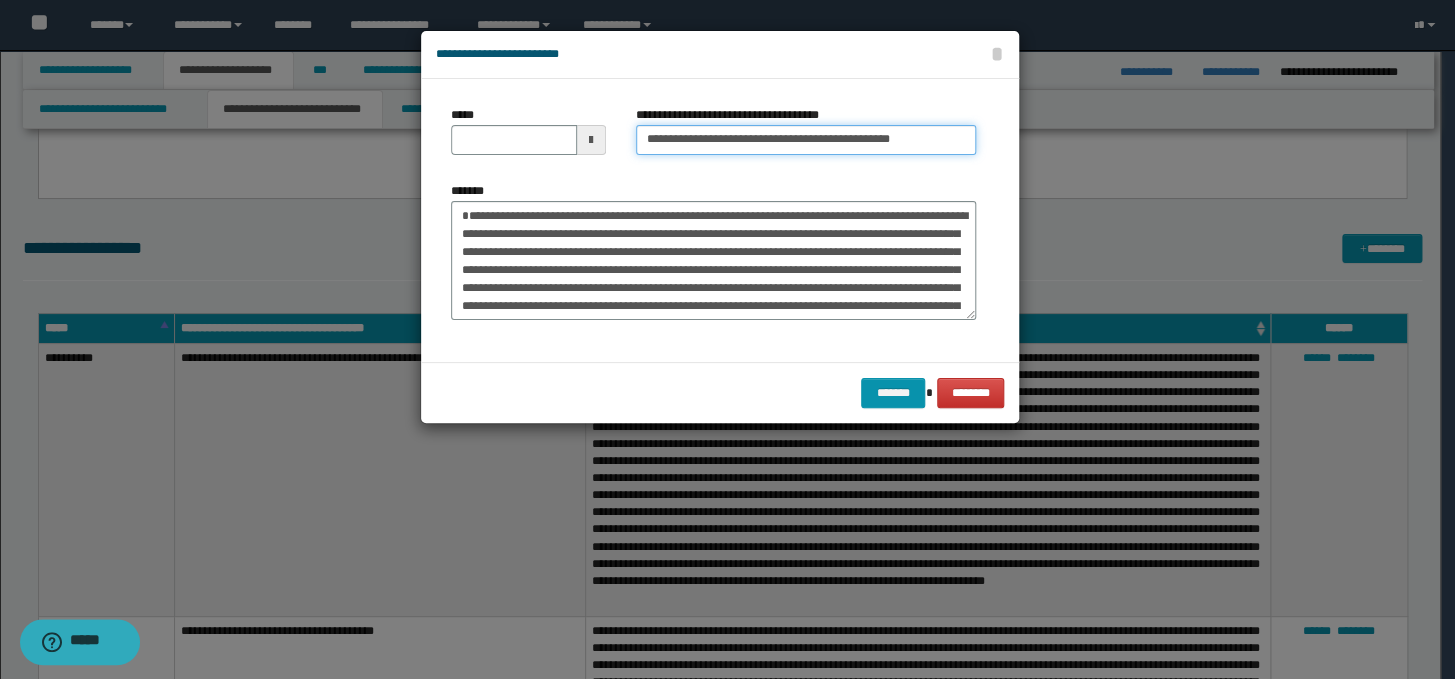 type 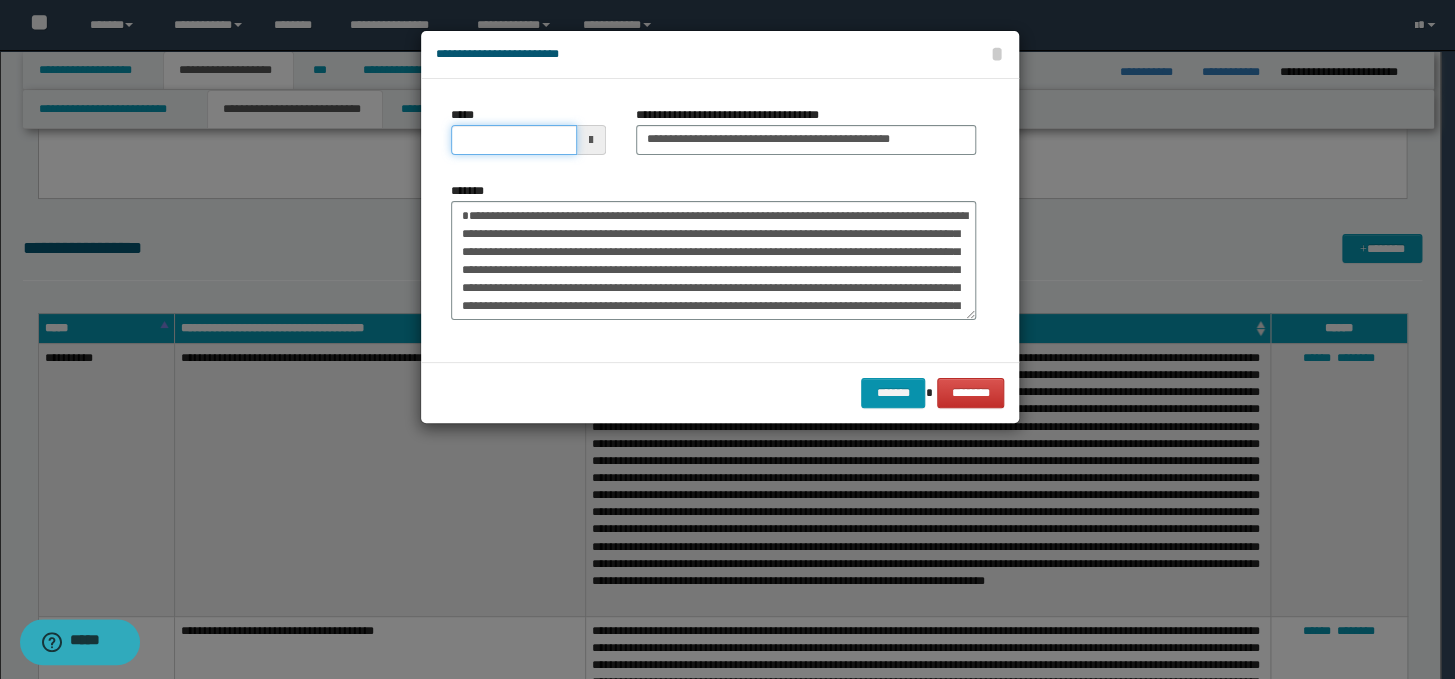 click on "*****" at bounding box center [514, 140] 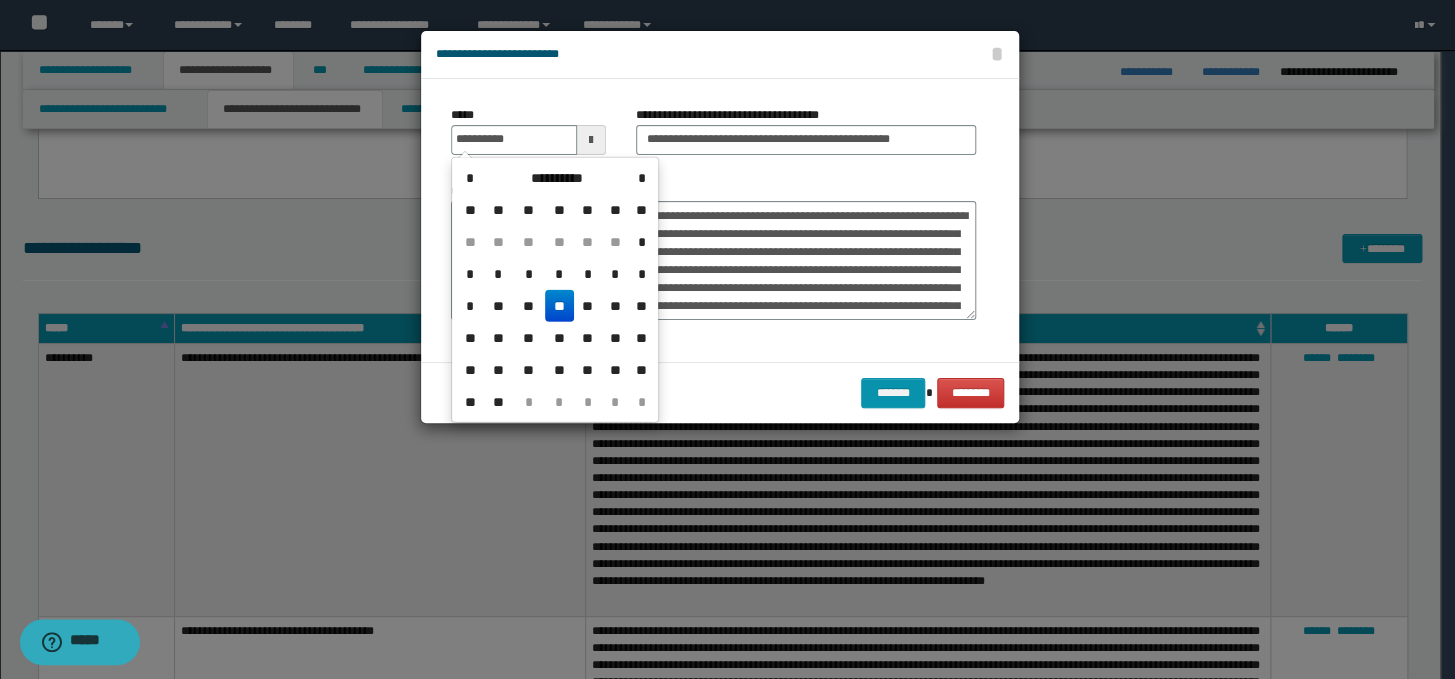 click on "**" at bounding box center (559, 306) 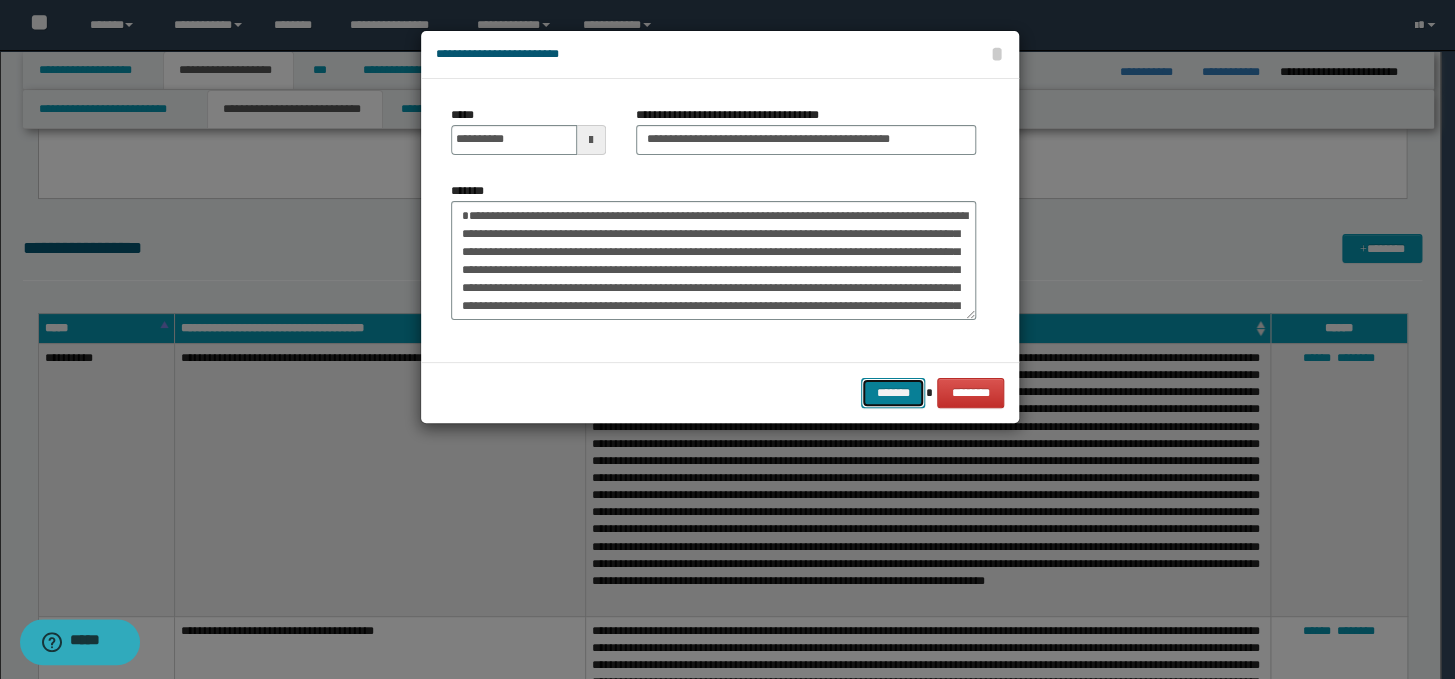click on "*******" at bounding box center (893, 393) 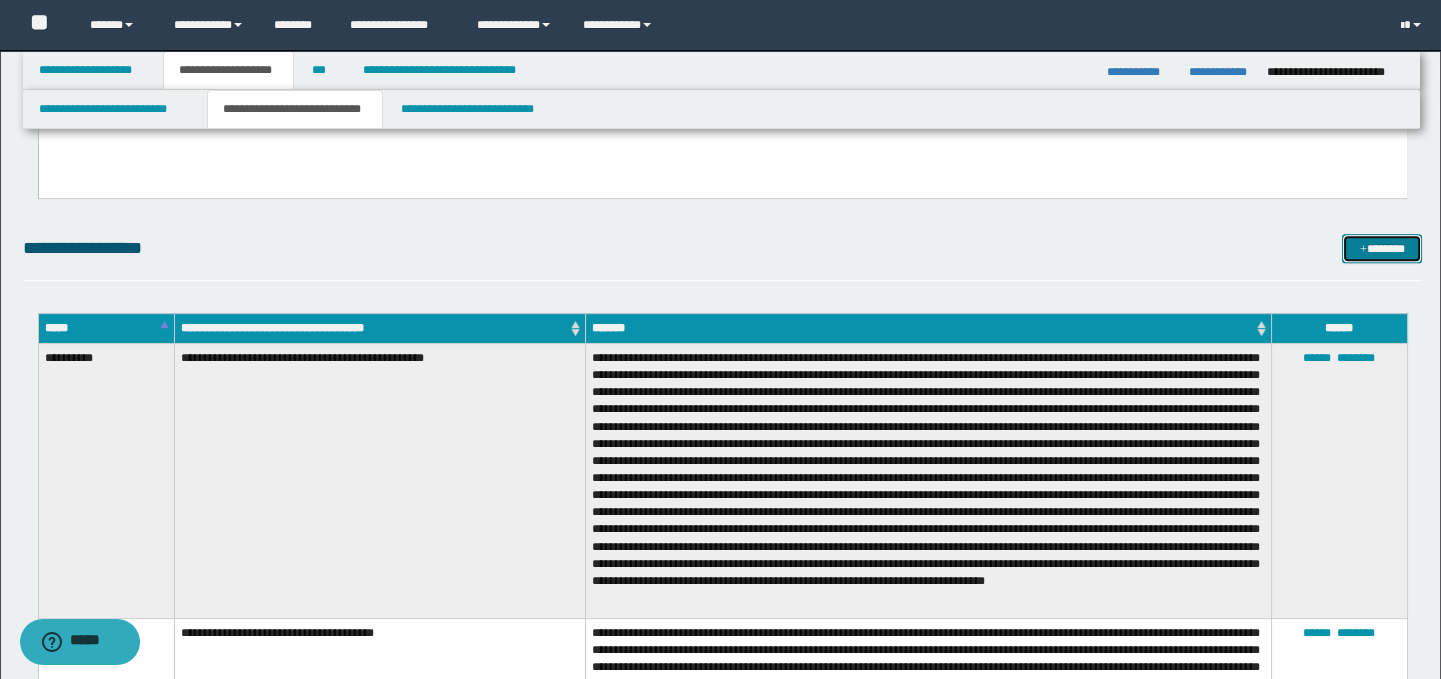 click at bounding box center (1363, 250) 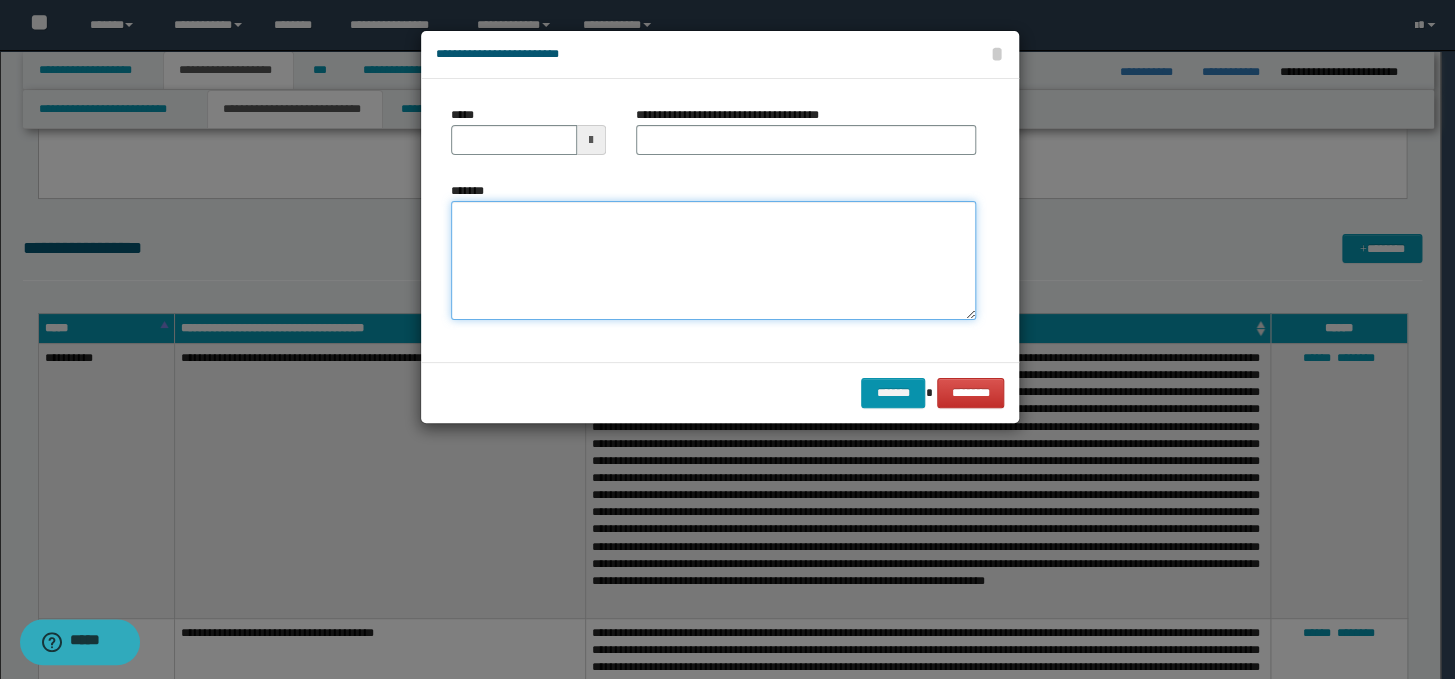 click on "*******" at bounding box center (713, 261) 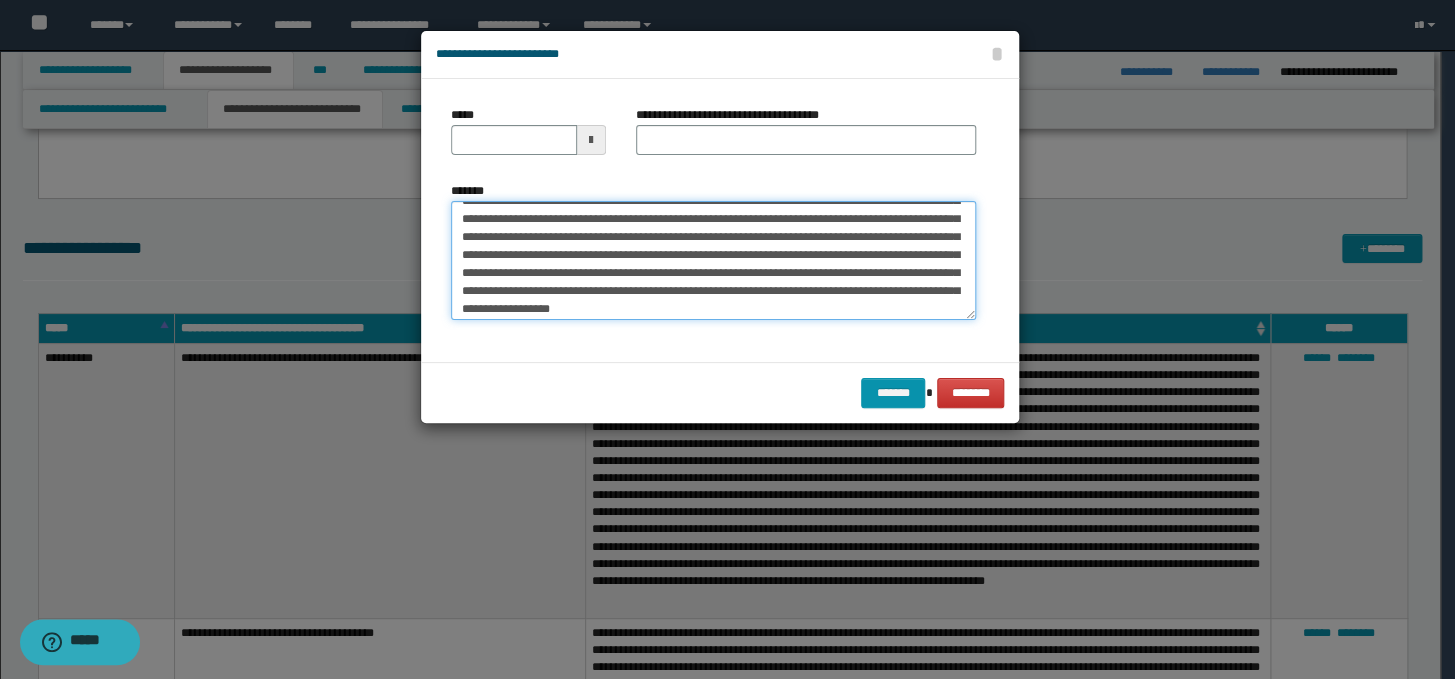 scroll, scrollTop: 8, scrollLeft: 0, axis: vertical 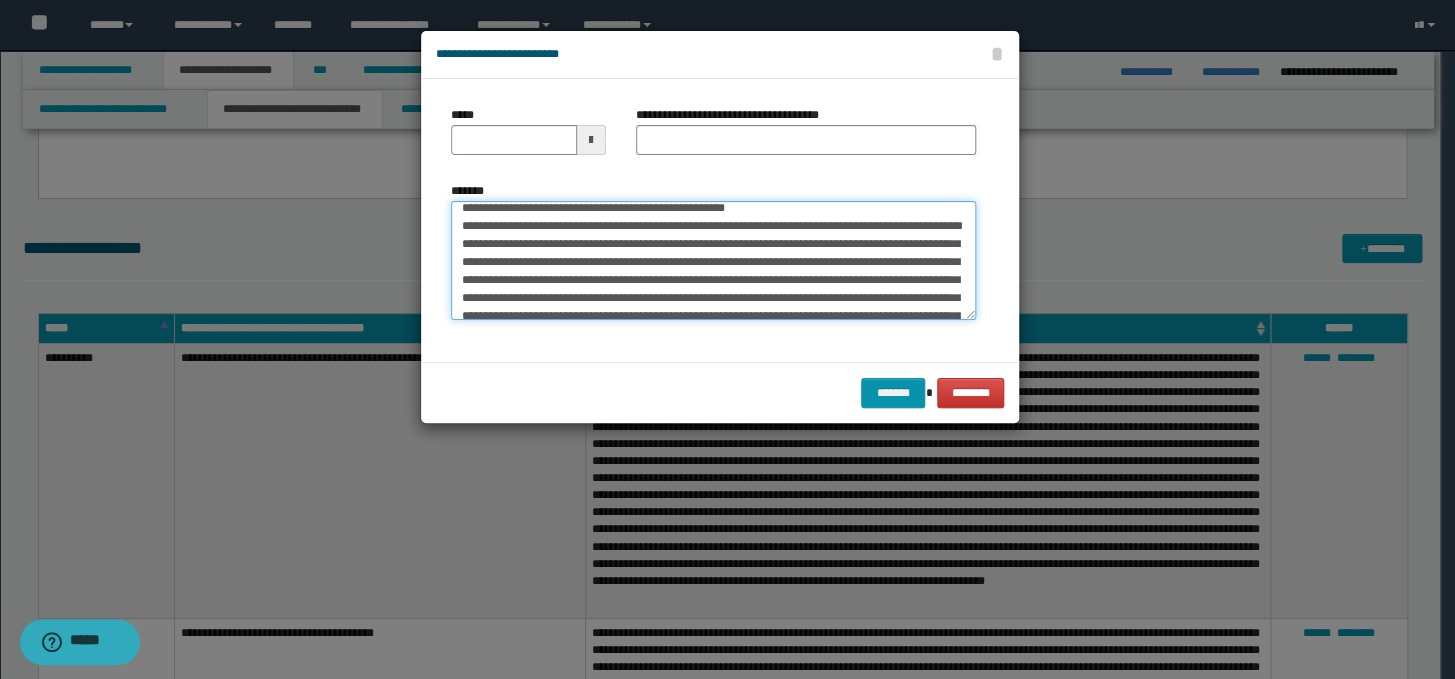 drag, startPoint x: 834, startPoint y: 211, endPoint x: 448, endPoint y: 201, distance: 386.12952 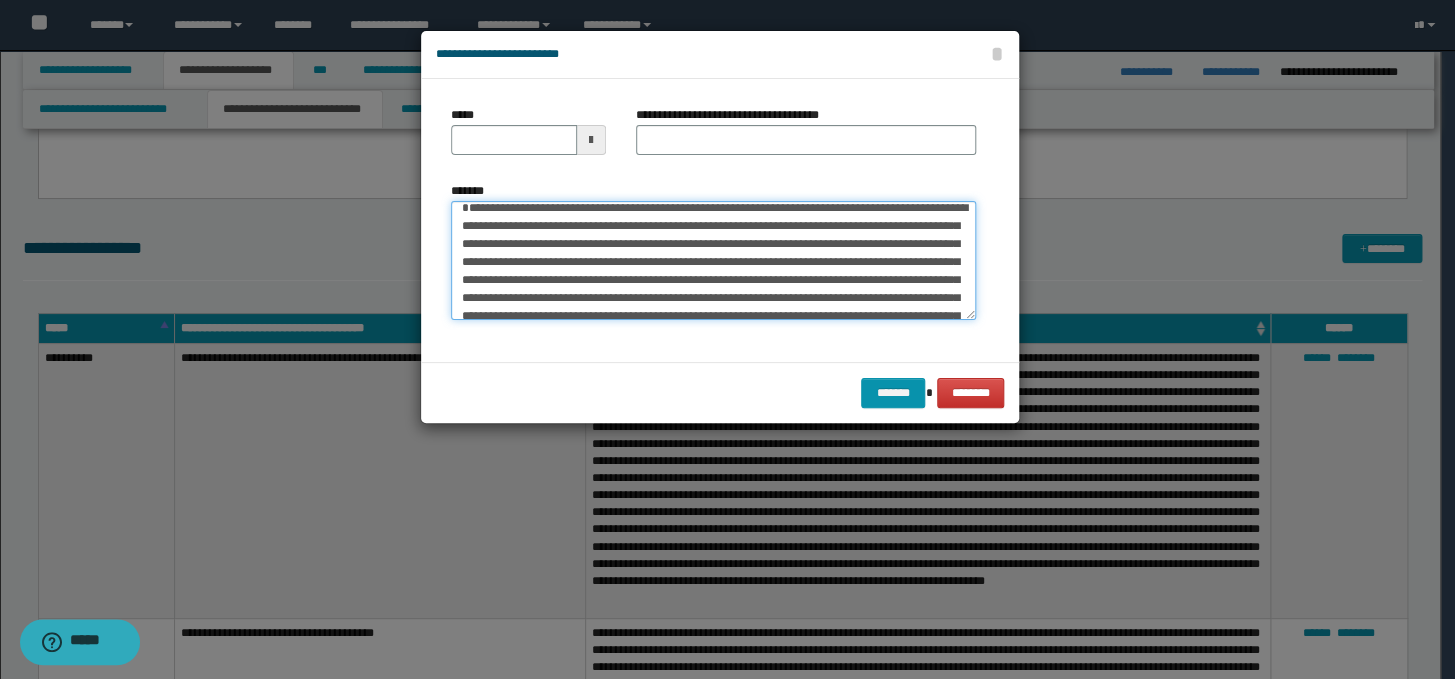 type on "**********" 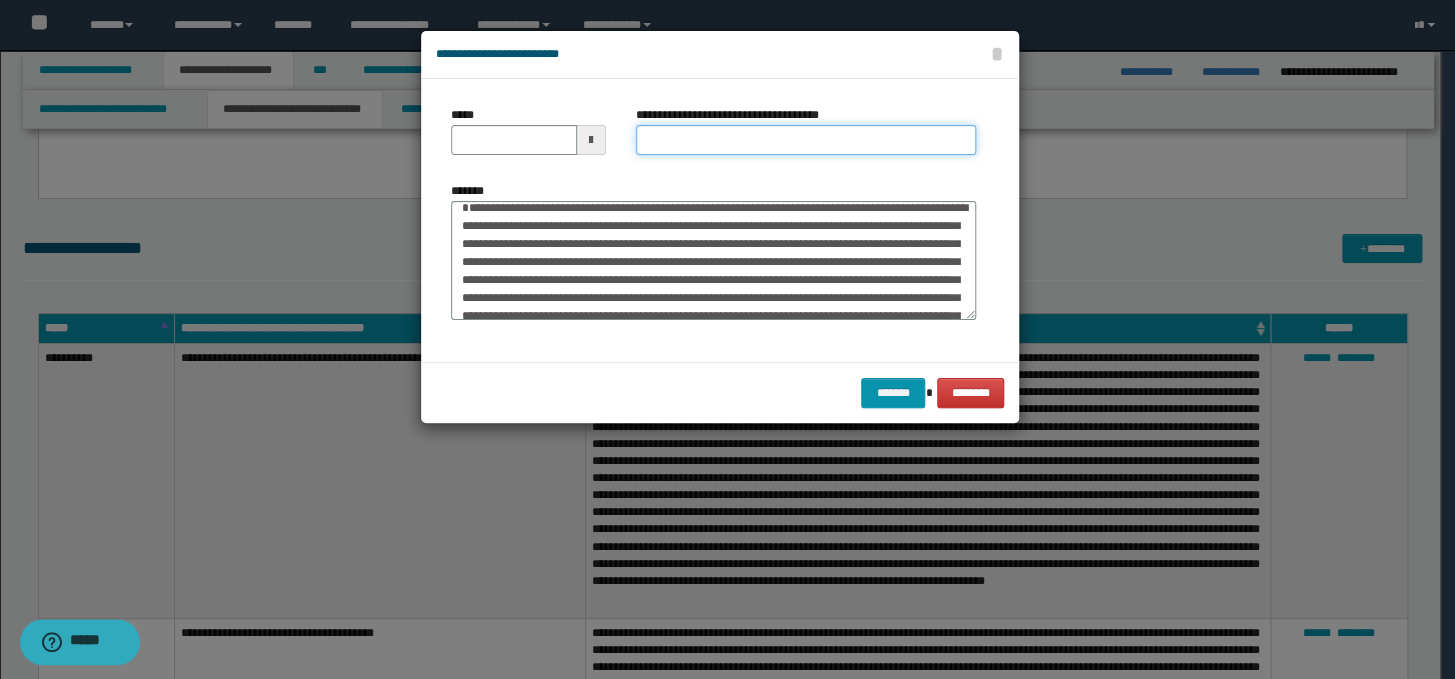 click on "**********" at bounding box center (806, 140) 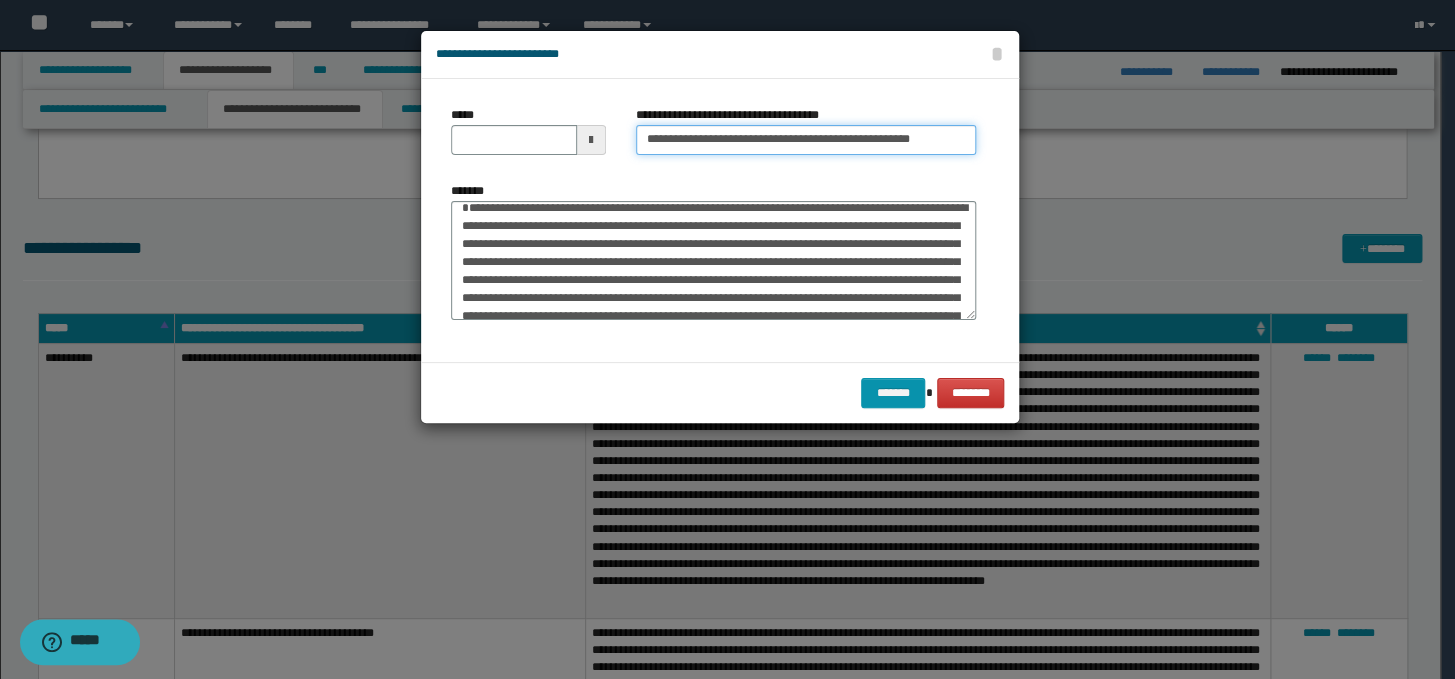 scroll, scrollTop: 0, scrollLeft: 0, axis: both 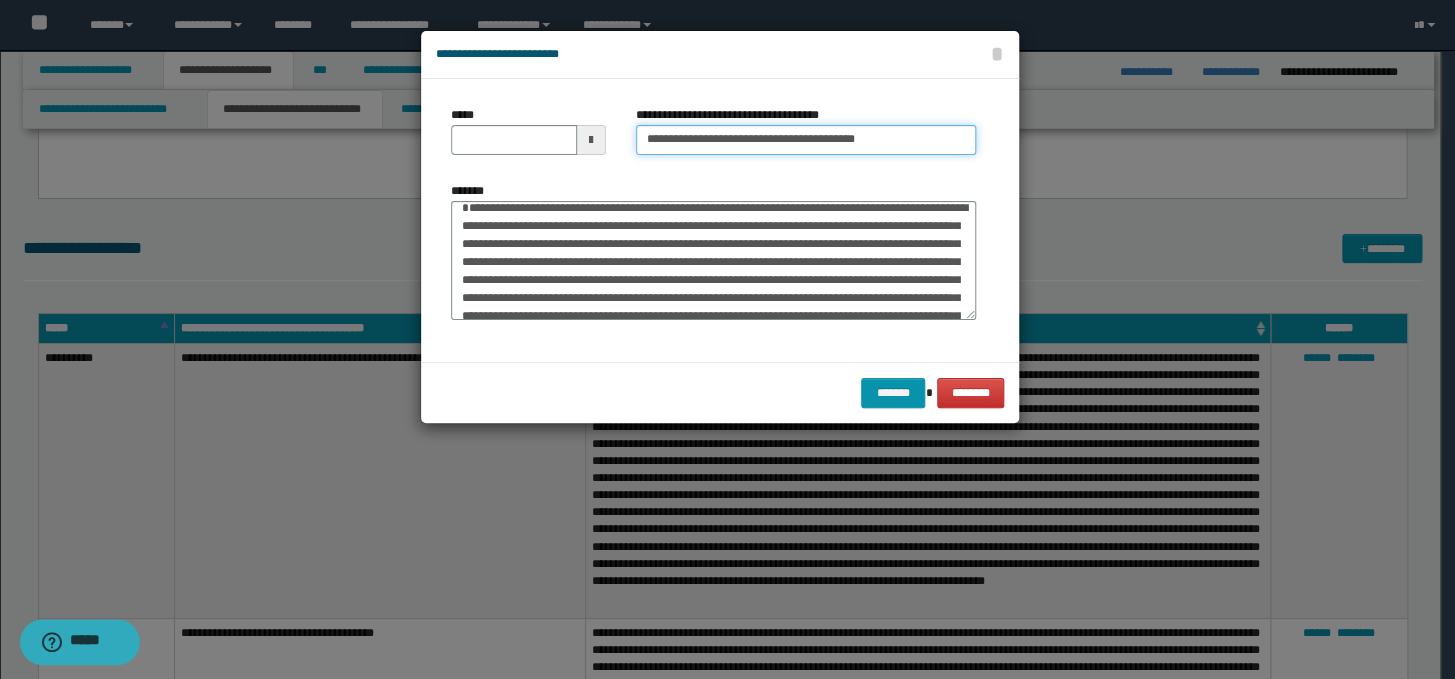 type 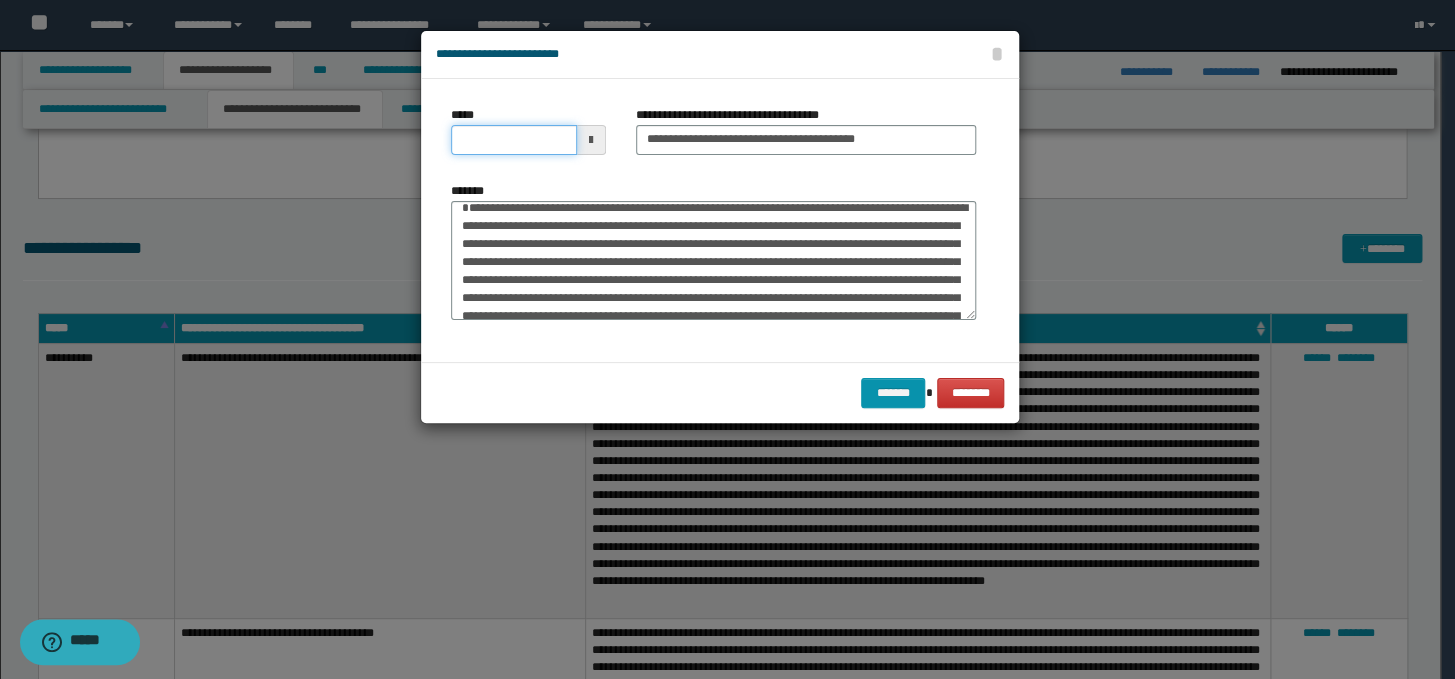 click on "*****" at bounding box center (514, 140) 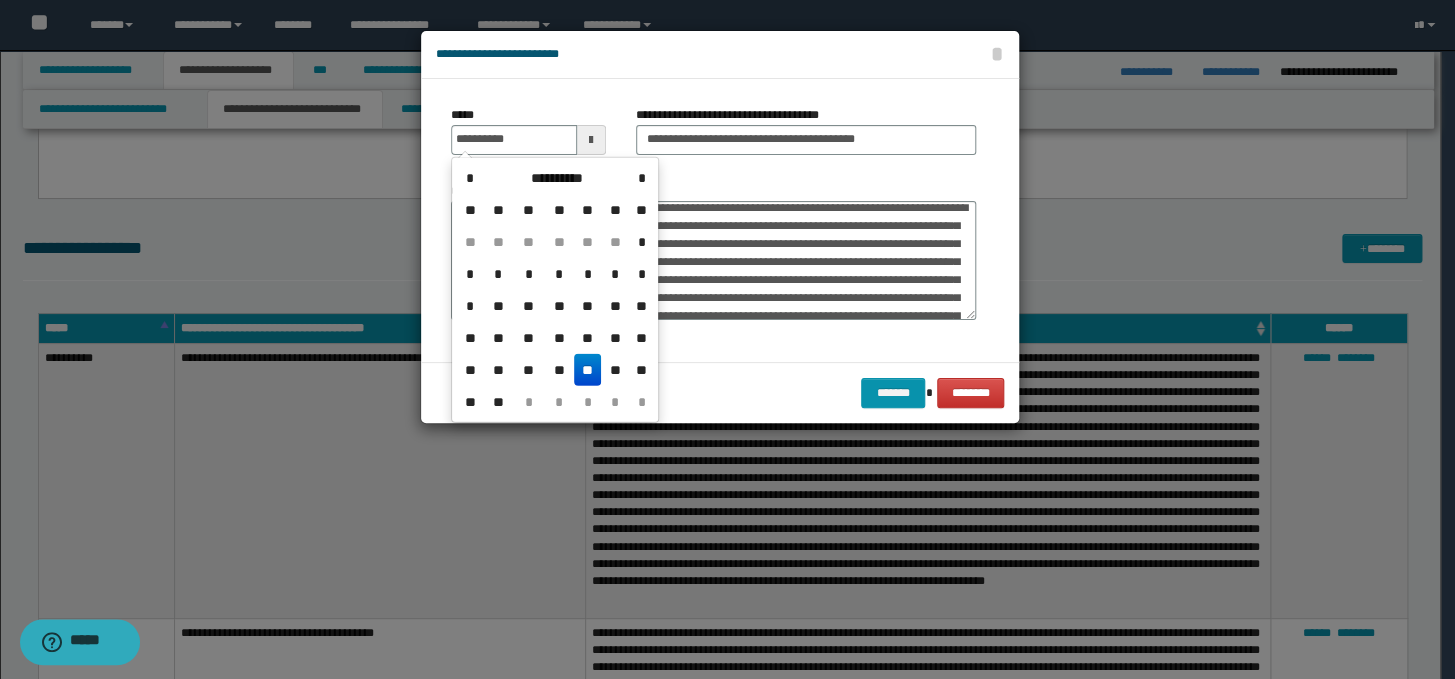 click on "**" at bounding box center (588, 370) 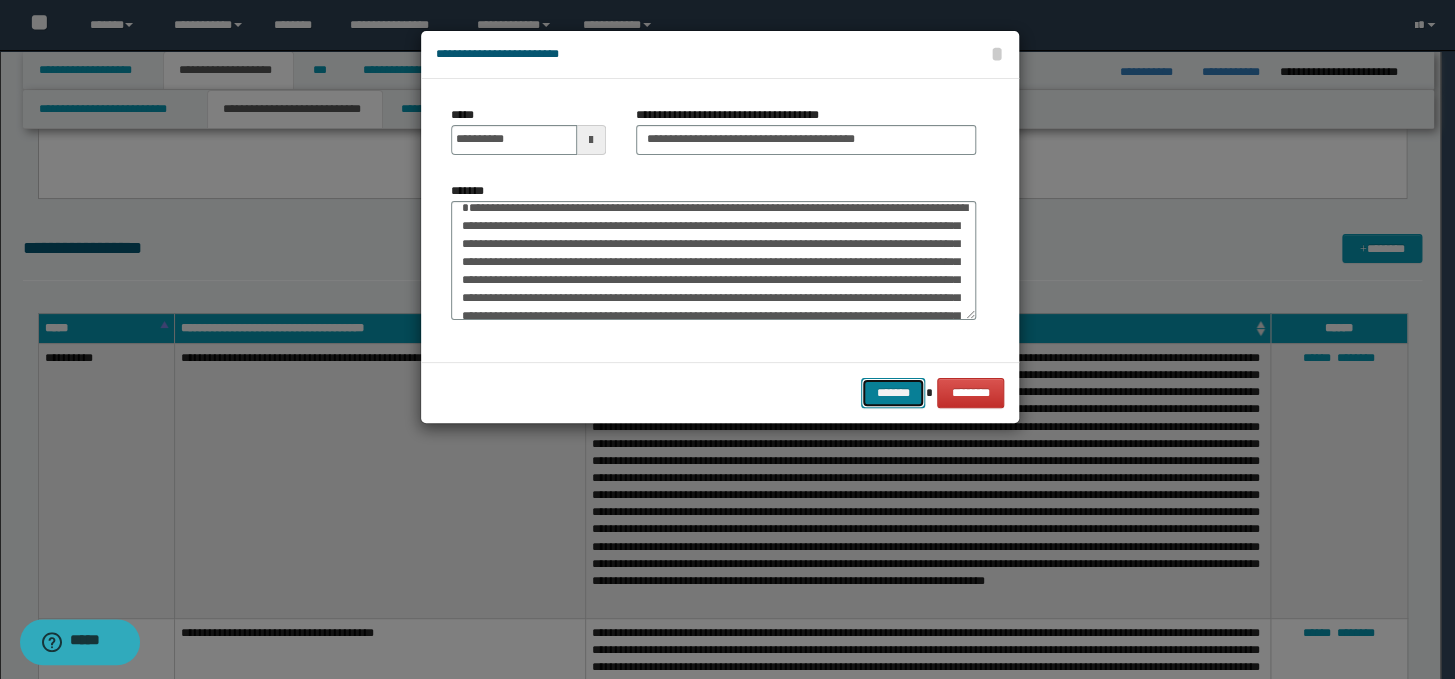 click on "*******" at bounding box center (893, 393) 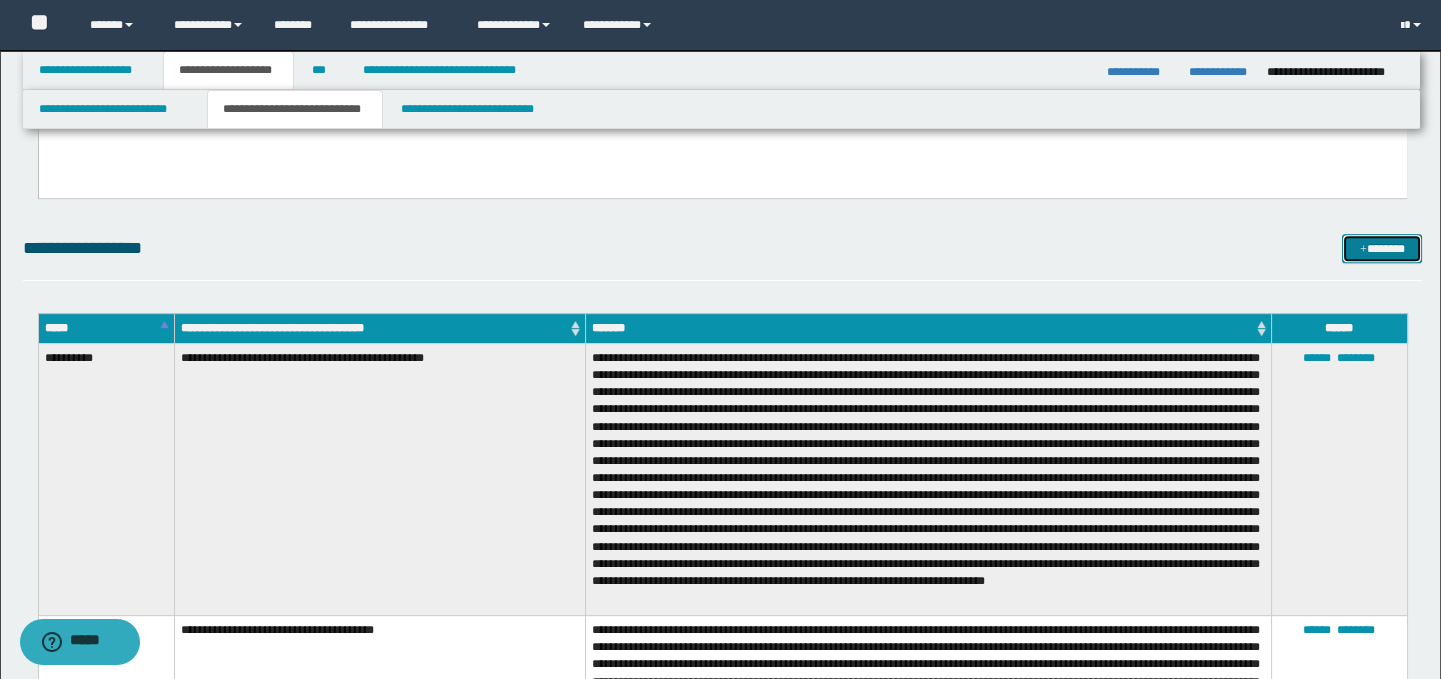 click on "*******" at bounding box center [1382, 249] 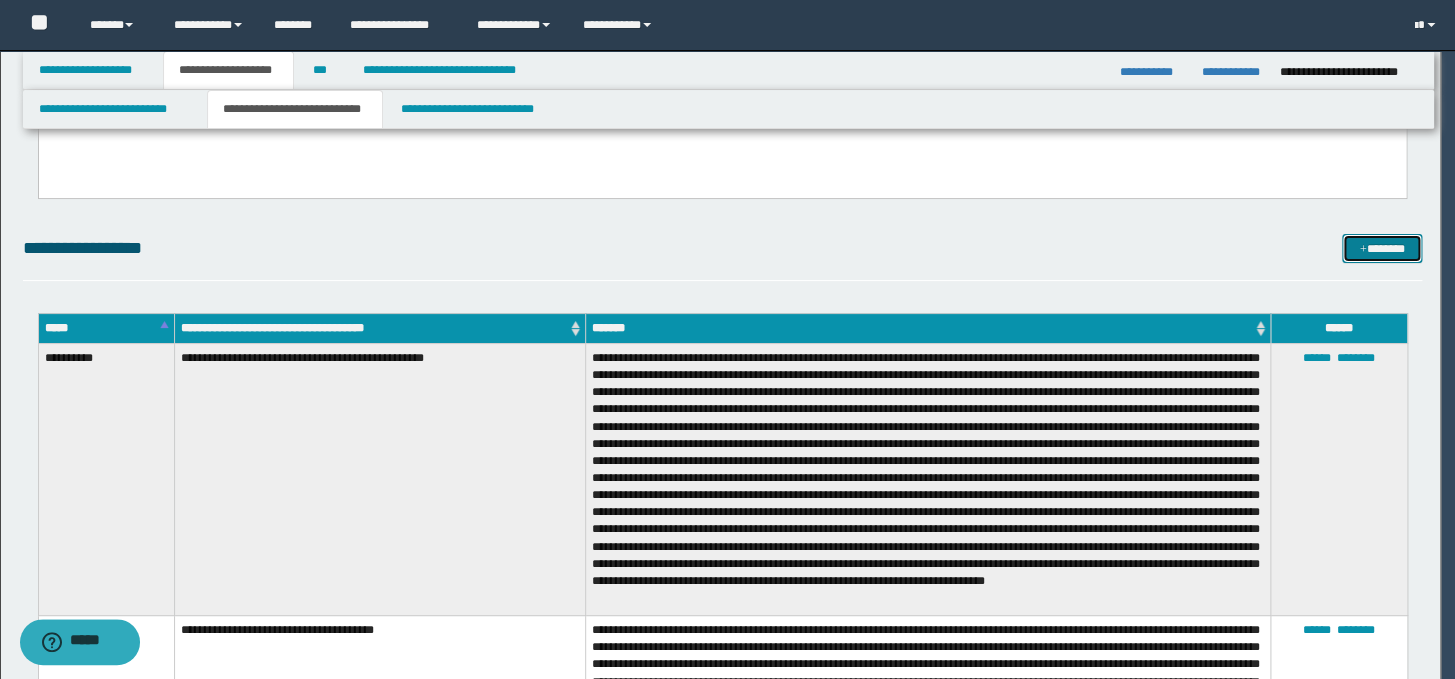 scroll, scrollTop: 0, scrollLeft: 0, axis: both 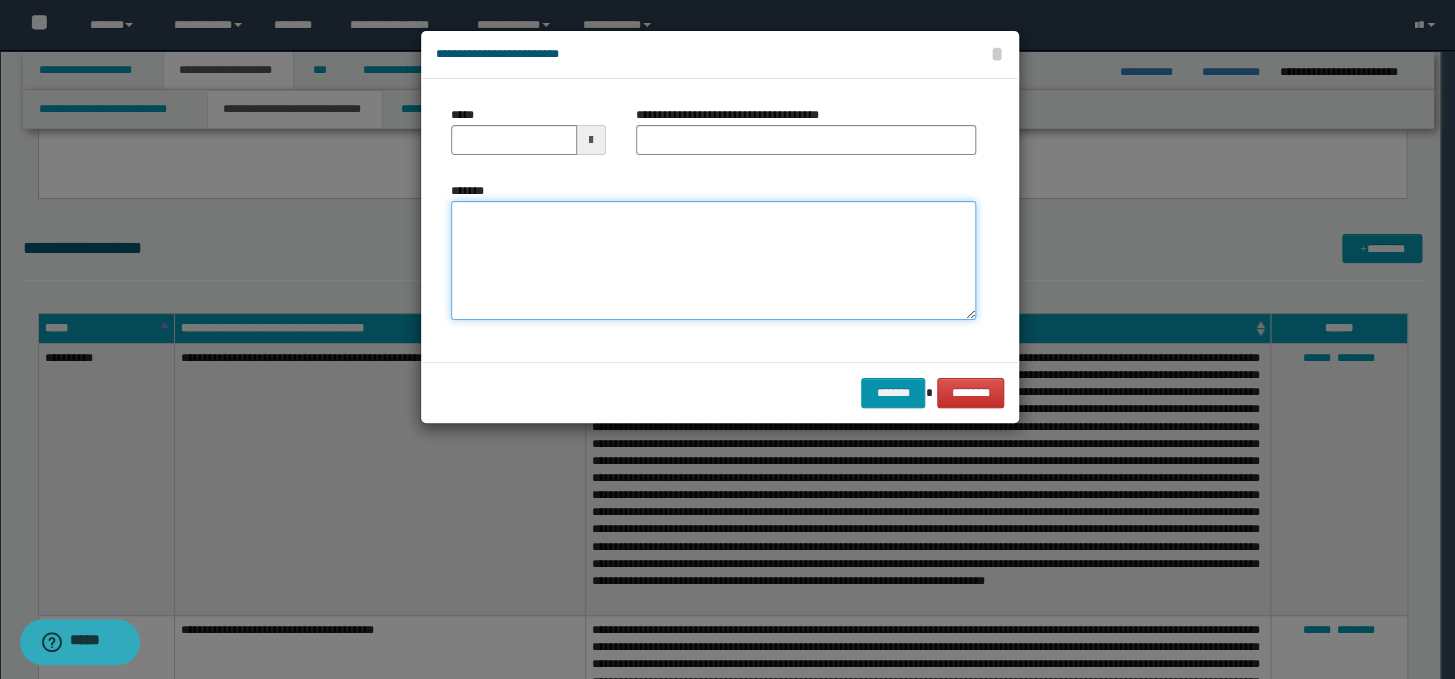 click on "*******" at bounding box center (713, 261) 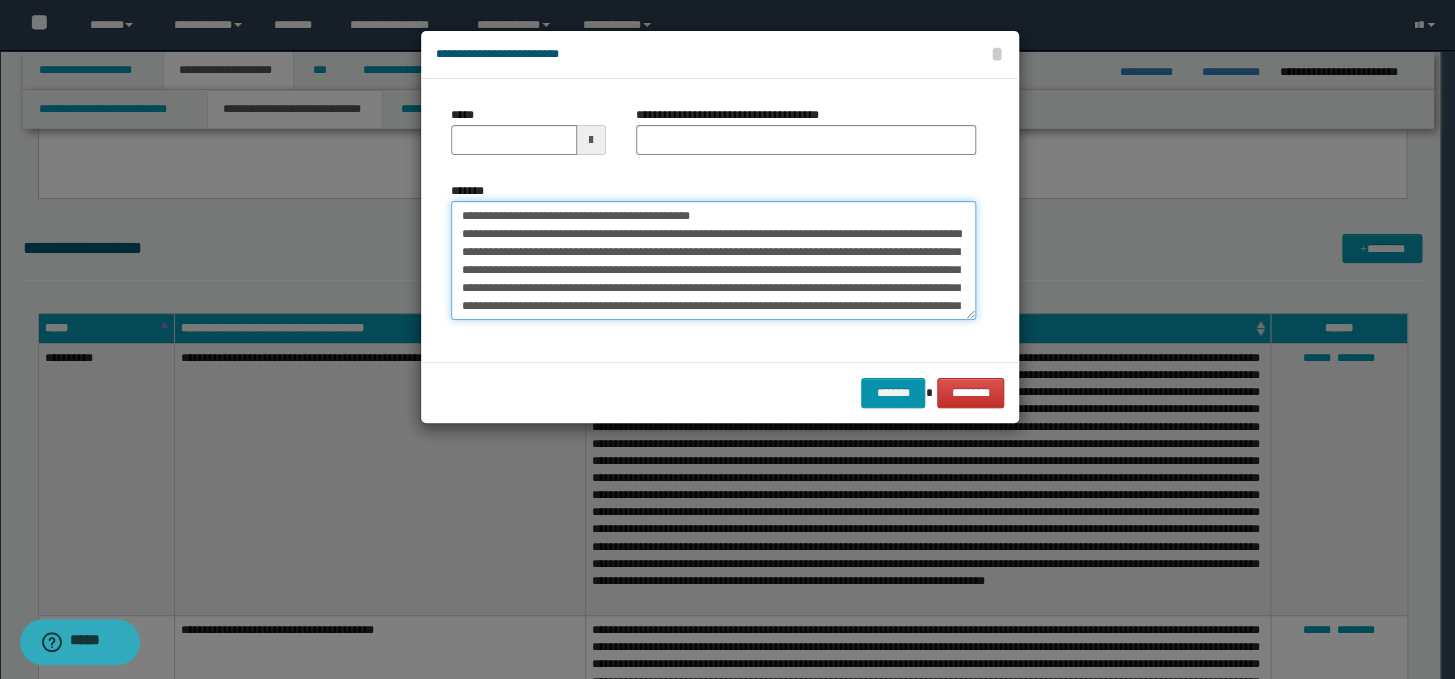 scroll, scrollTop: 84, scrollLeft: 0, axis: vertical 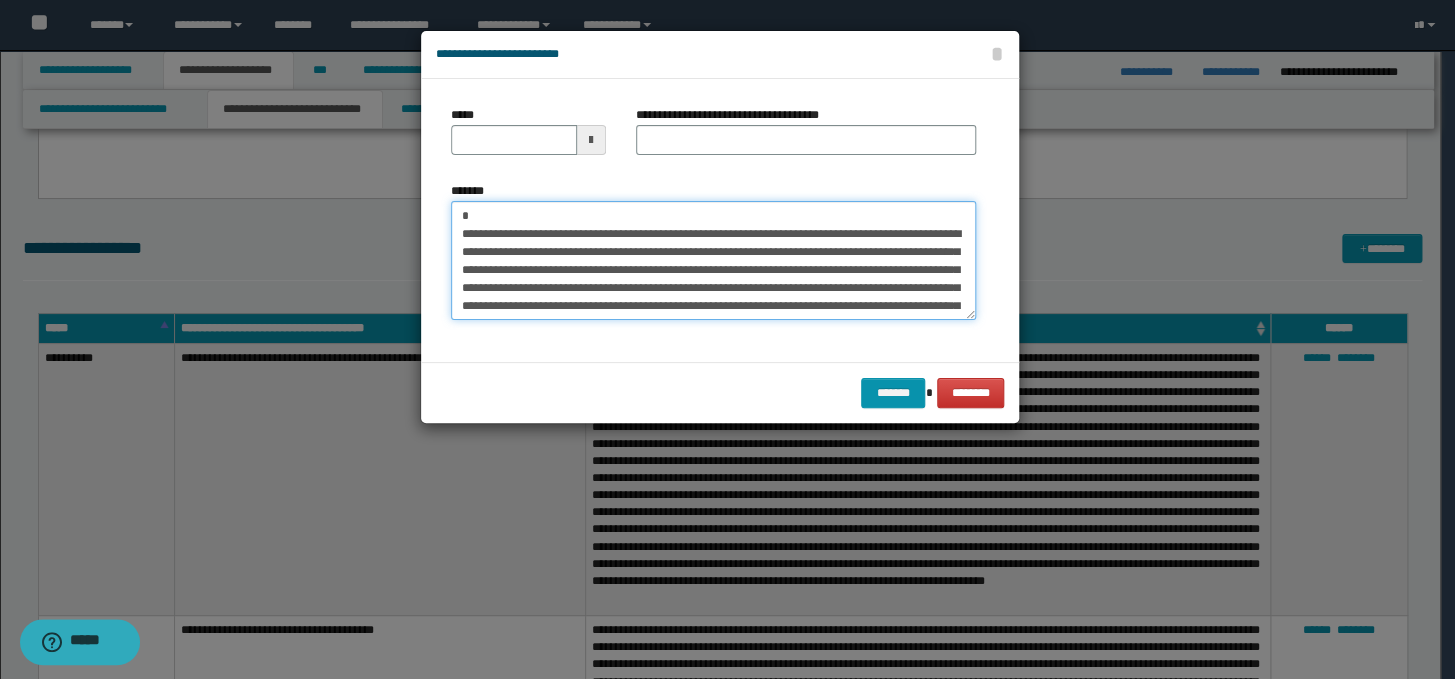 type on "**********" 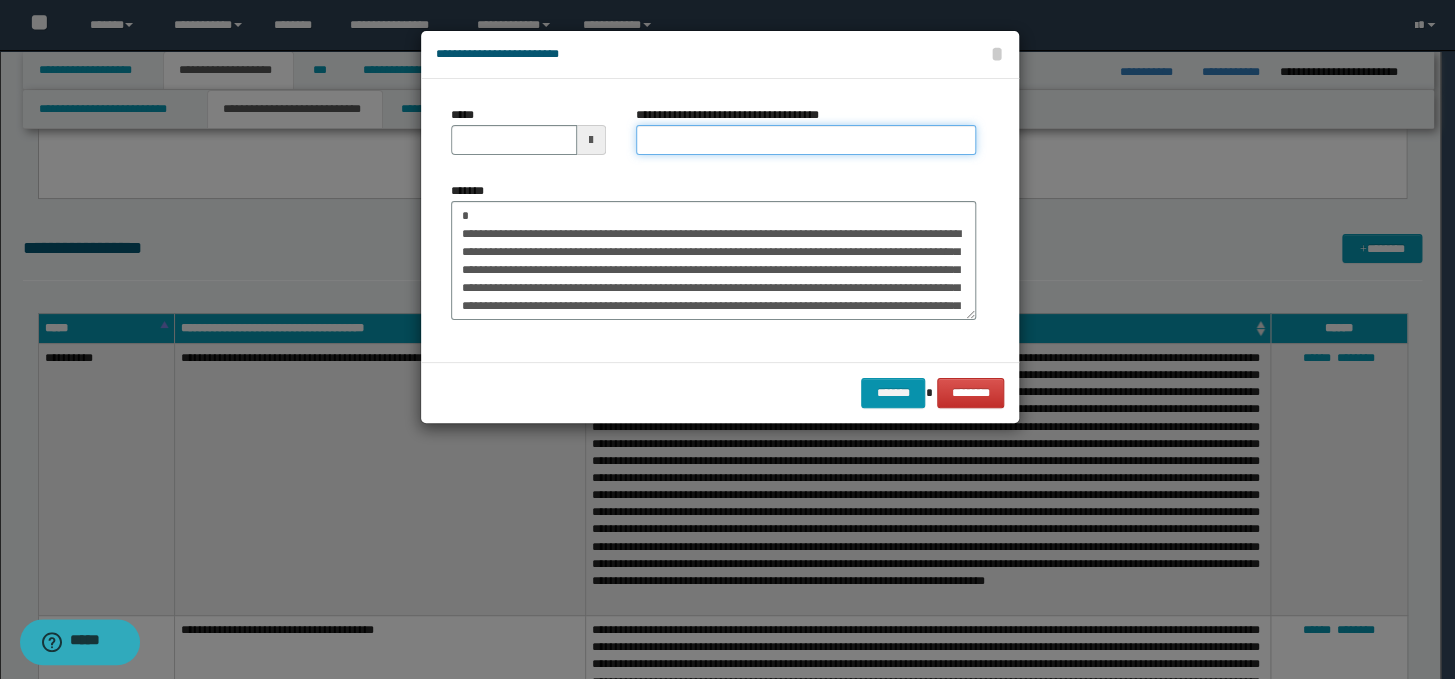 click on "**********" at bounding box center [806, 140] 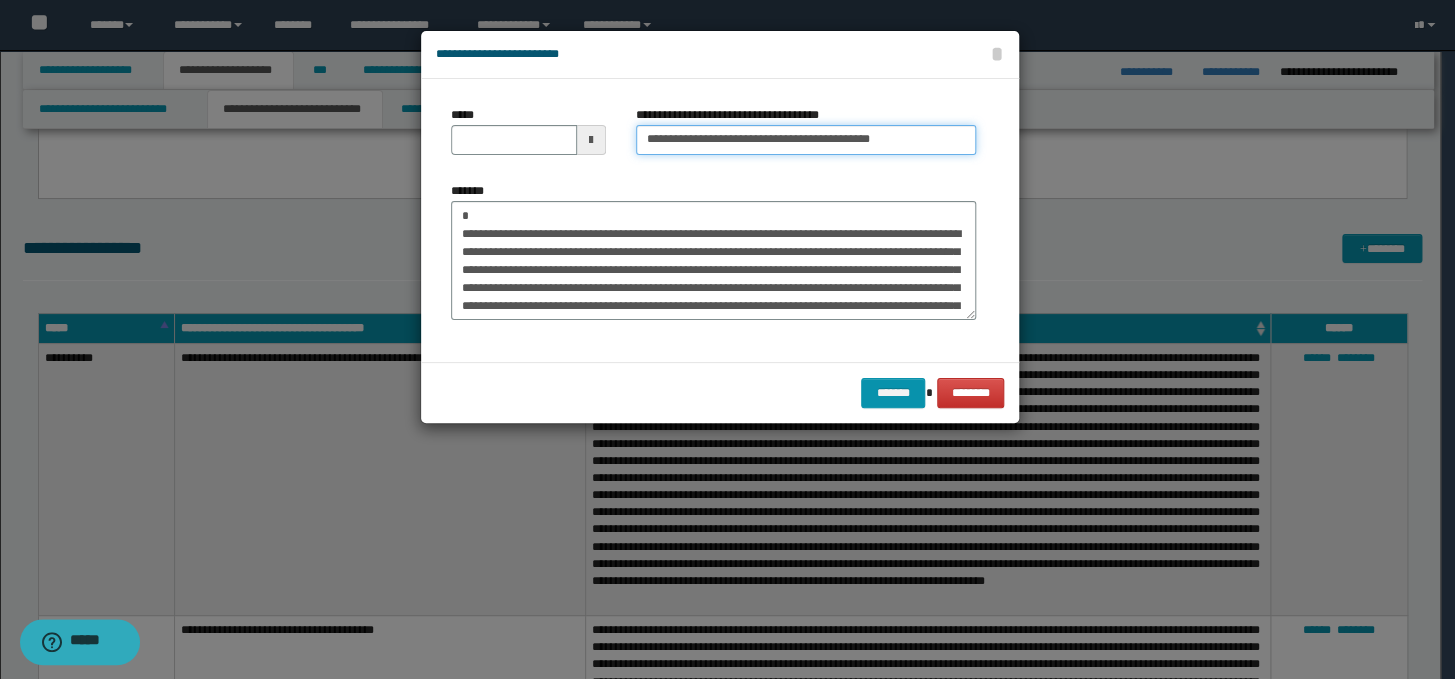 drag, startPoint x: 699, startPoint y: 141, endPoint x: 638, endPoint y: 141, distance: 61 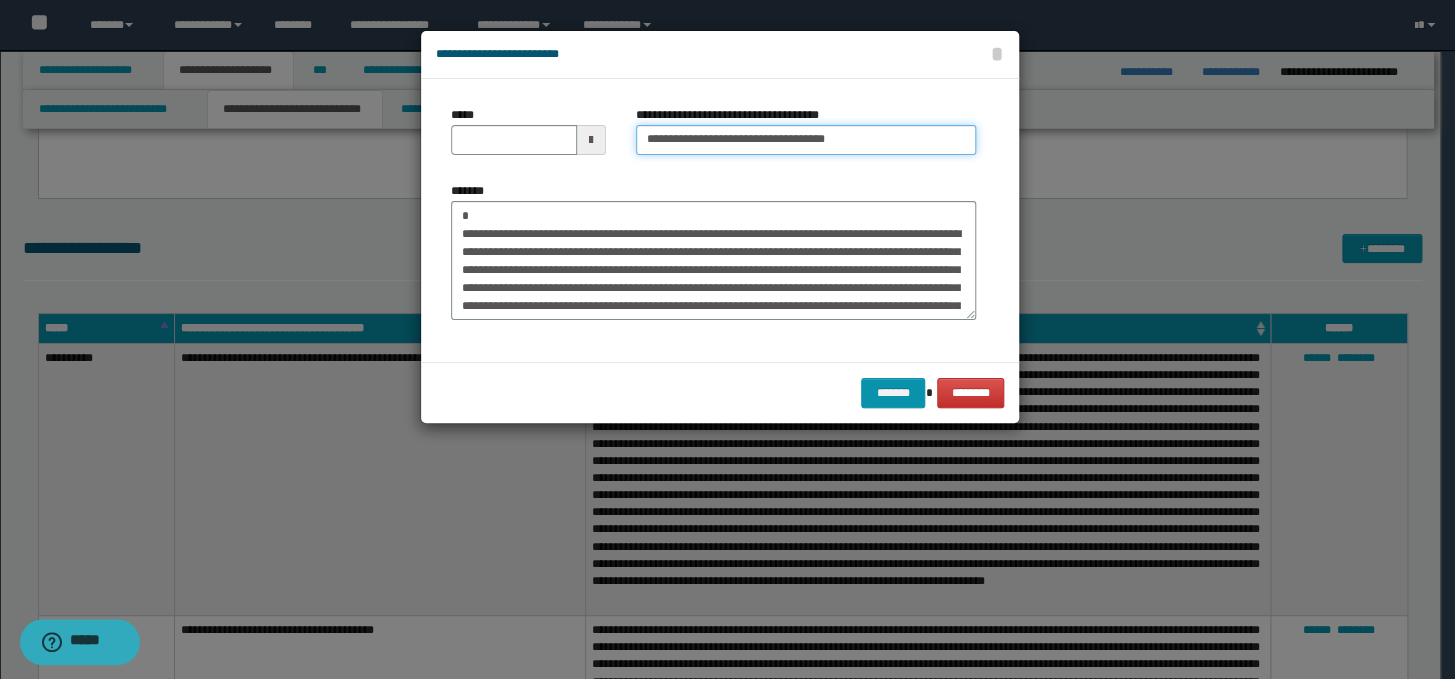 type 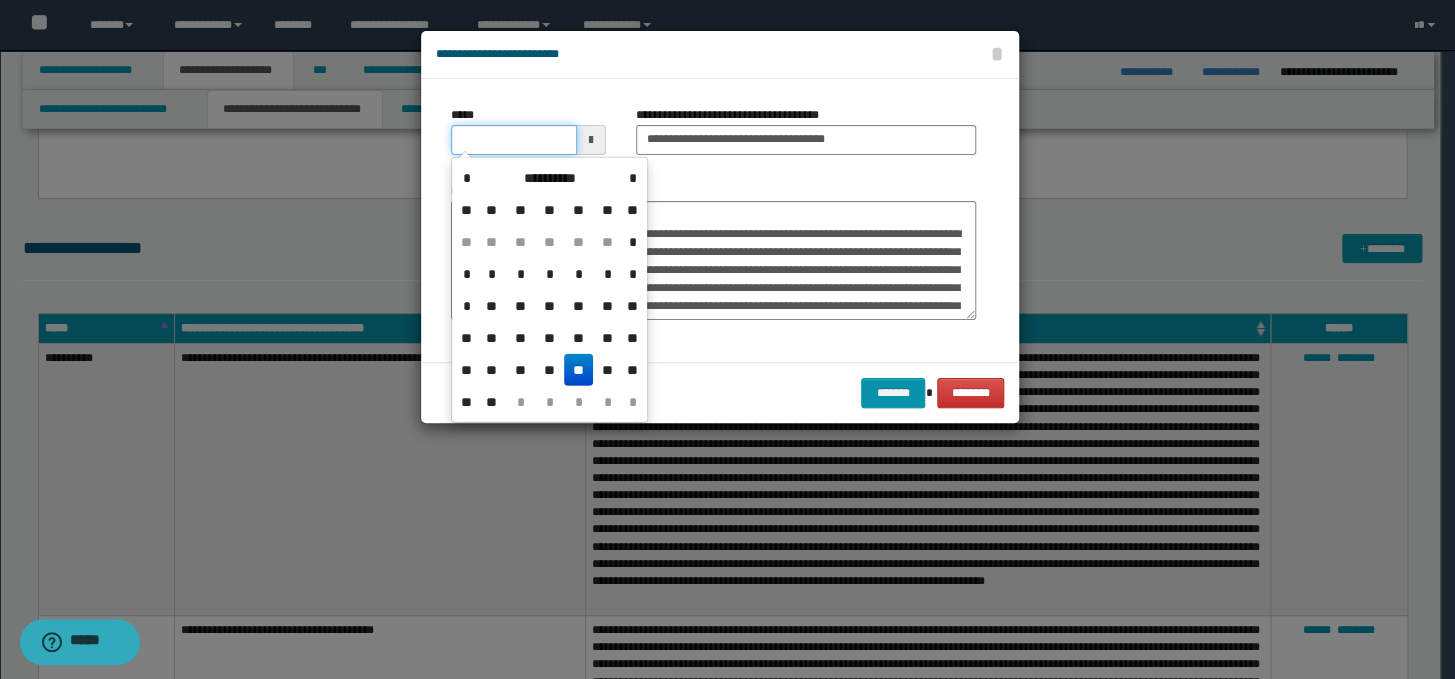 click on "*****" at bounding box center (514, 140) 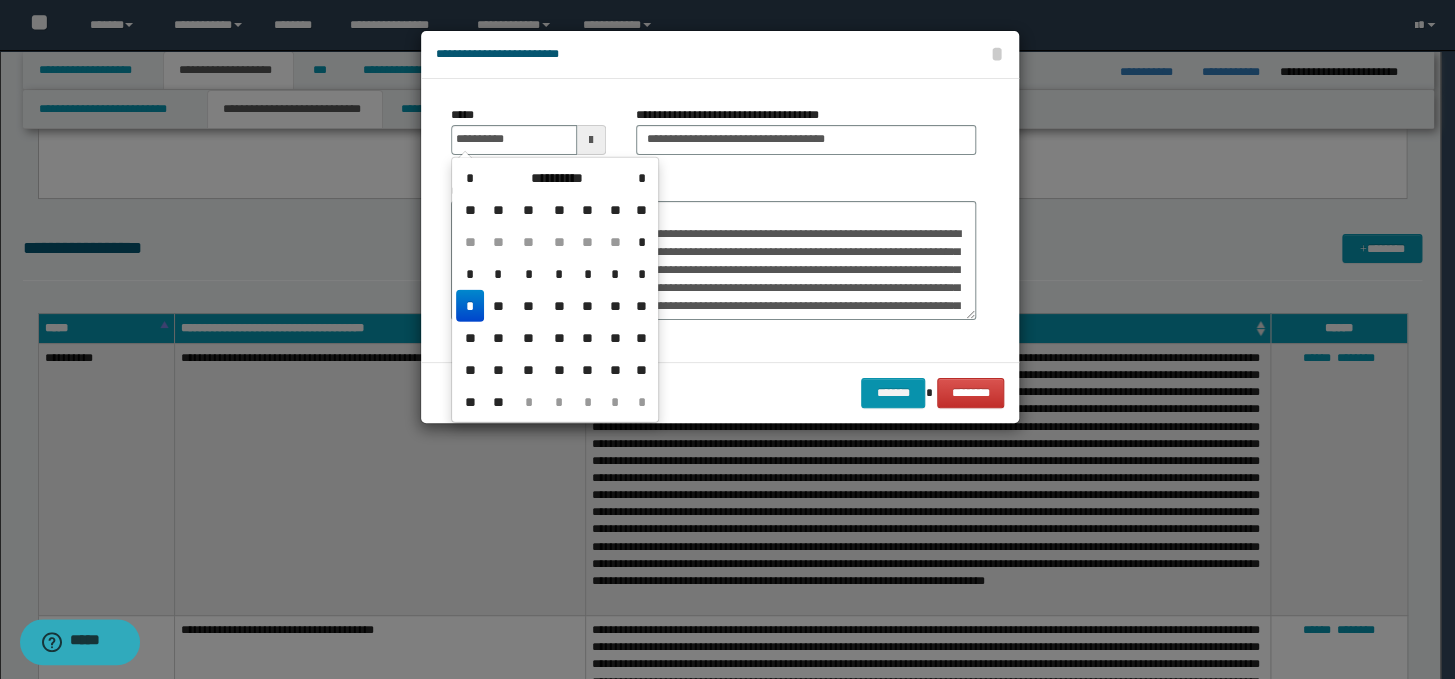 click on "*" at bounding box center (470, 306) 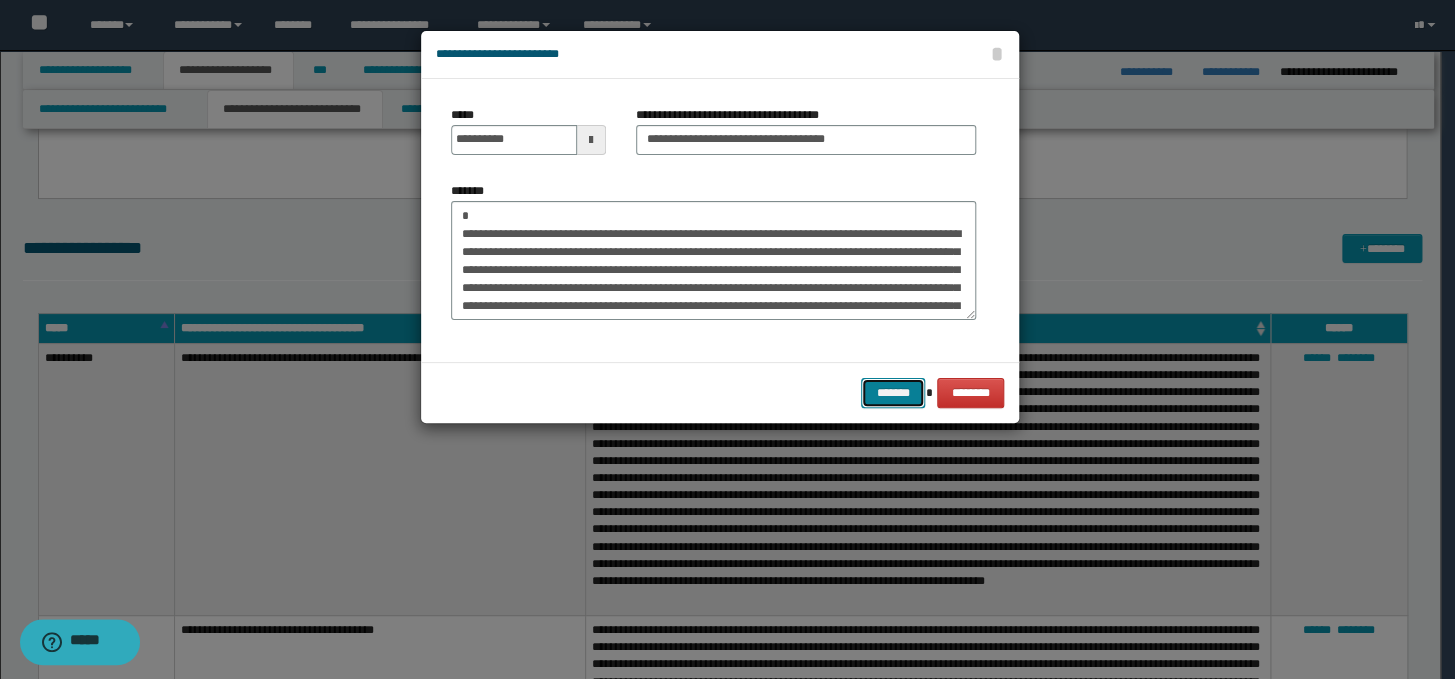 click on "*******" at bounding box center (893, 393) 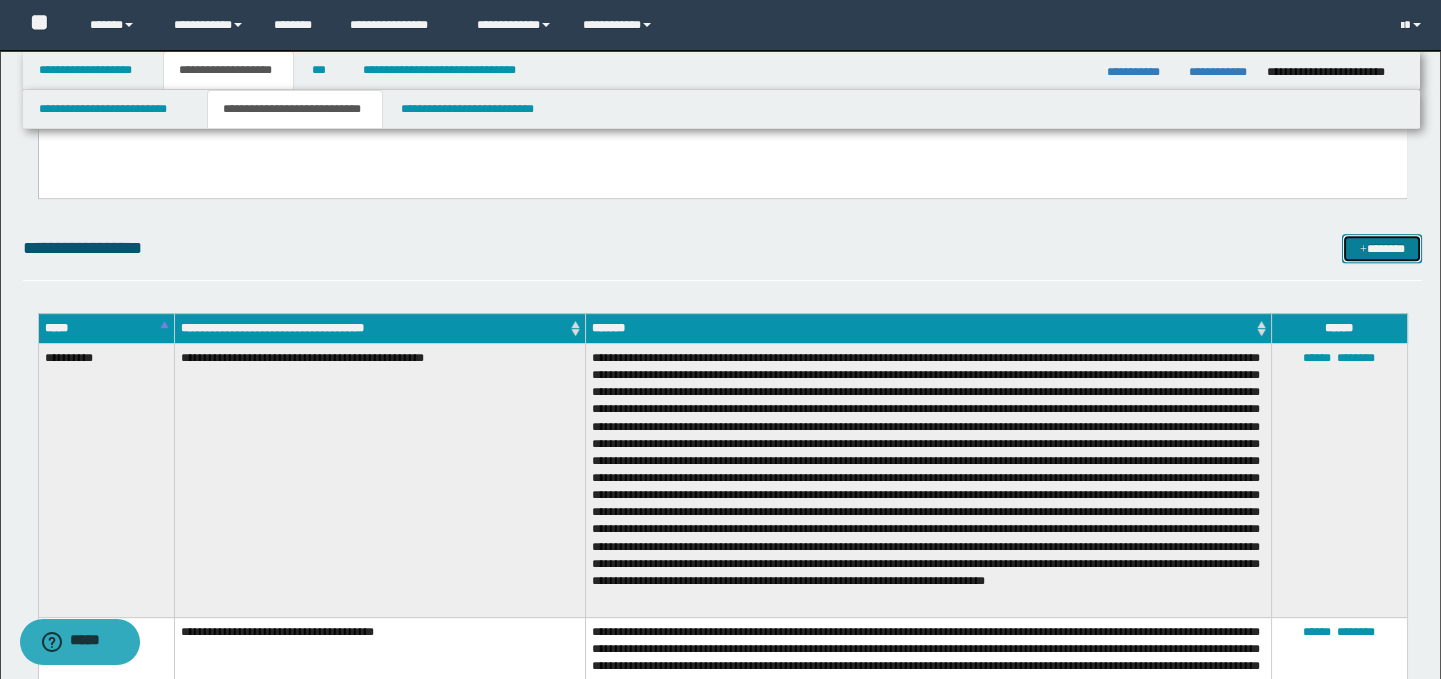 click on "*******" at bounding box center (1382, 249) 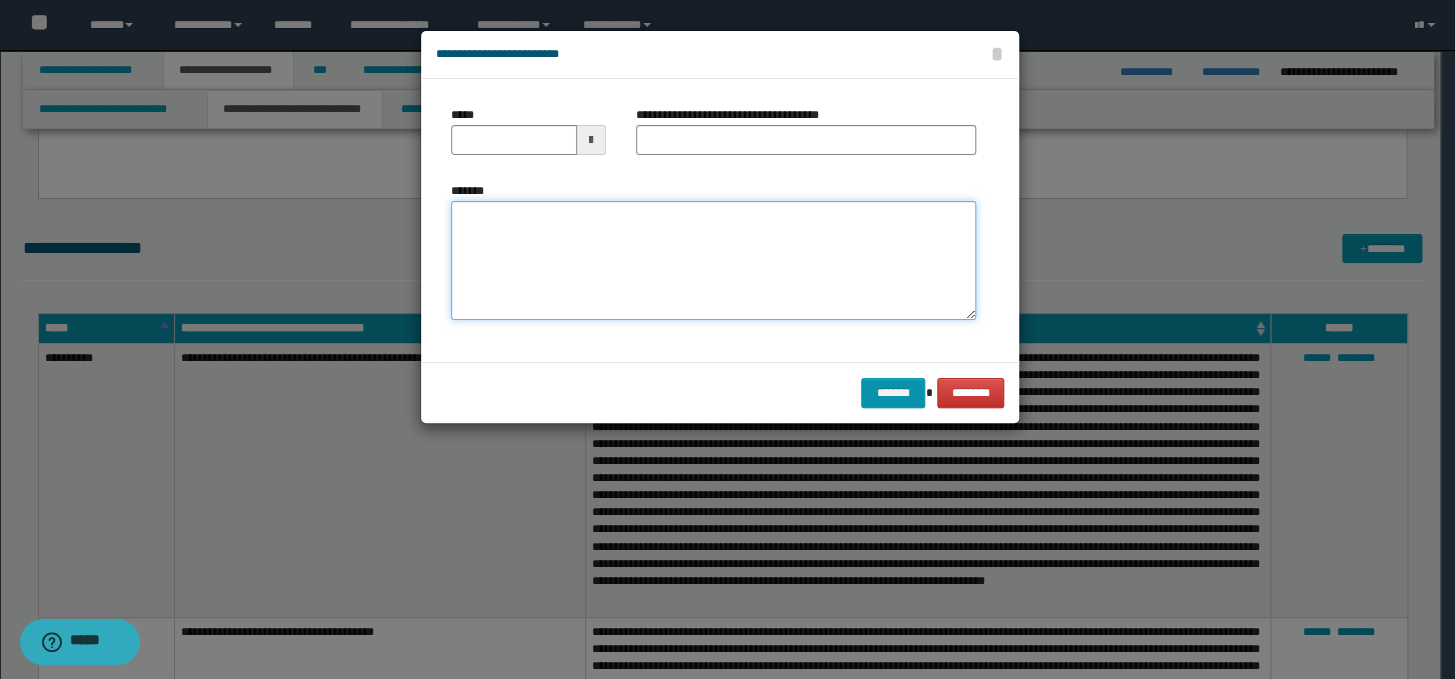 click on "*******" at bounding box center [713, 261] 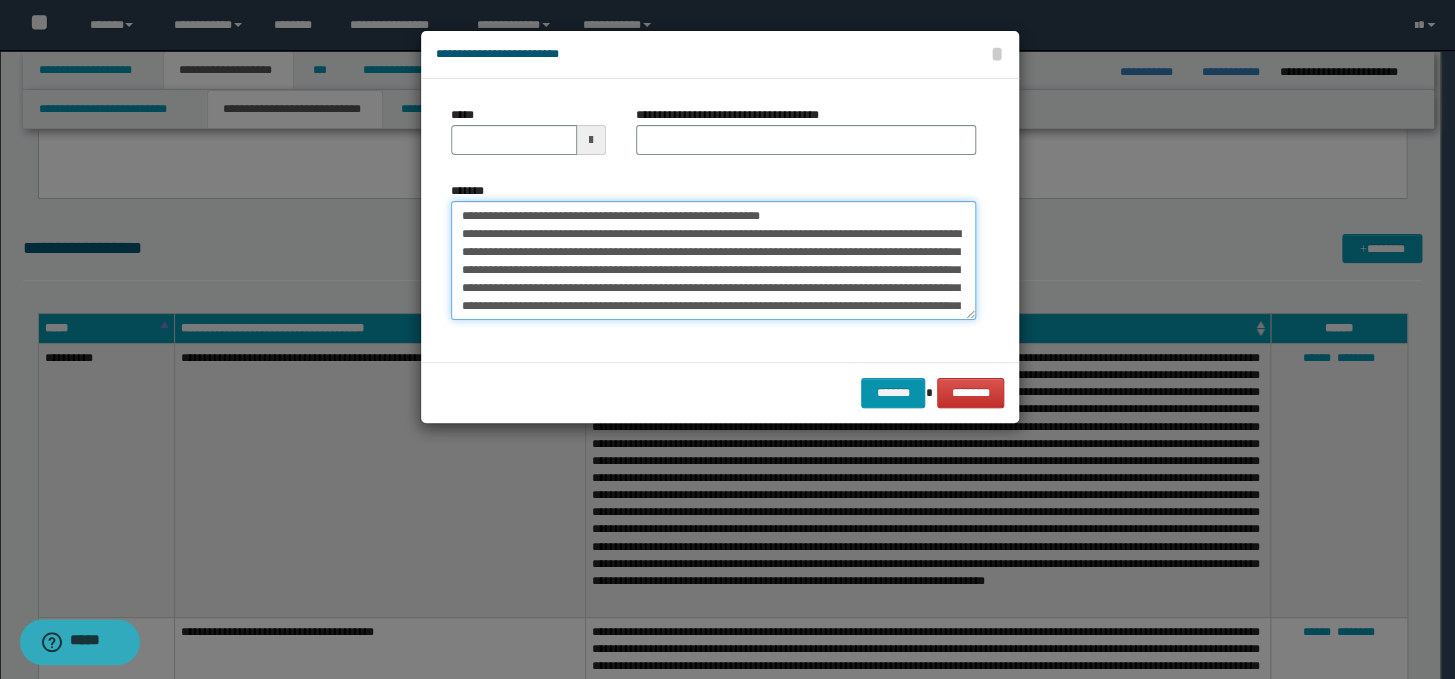 scroll, scrollTop: 84, scrollLeft: 0, axis: vertical 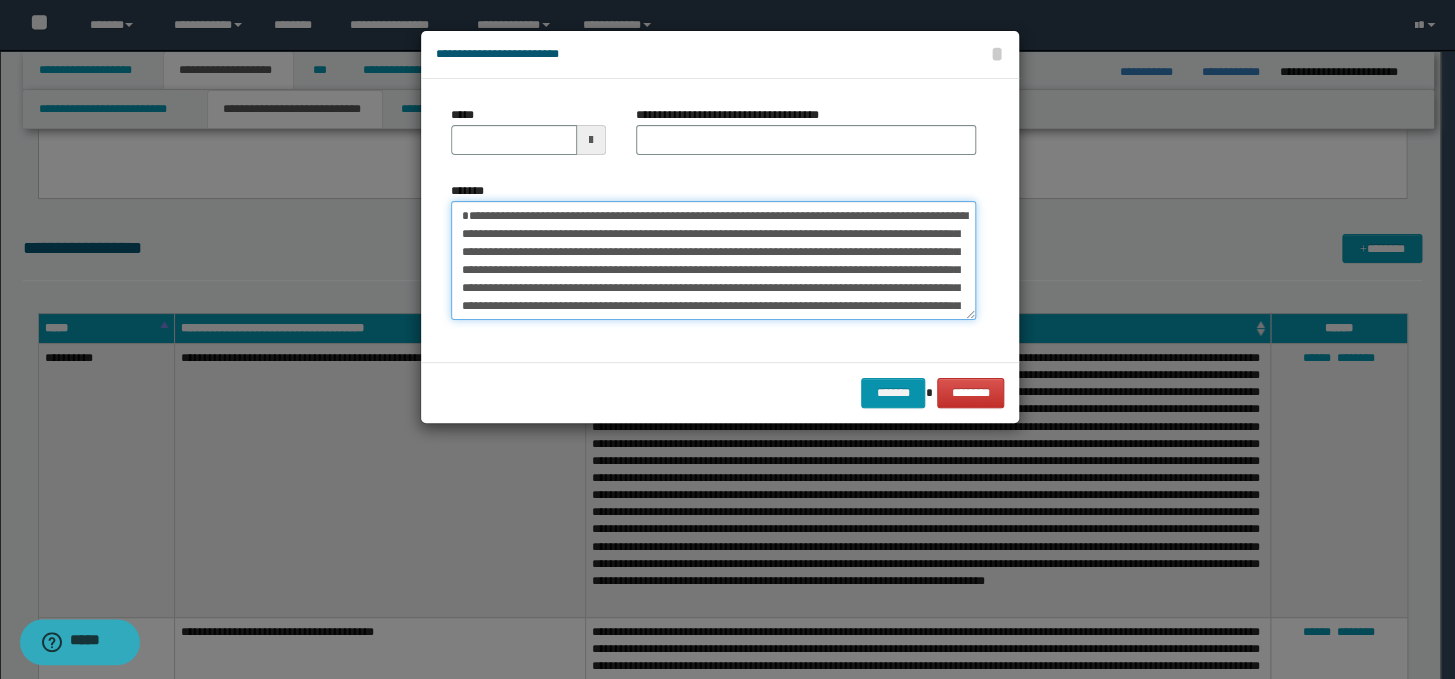 type on "**********" 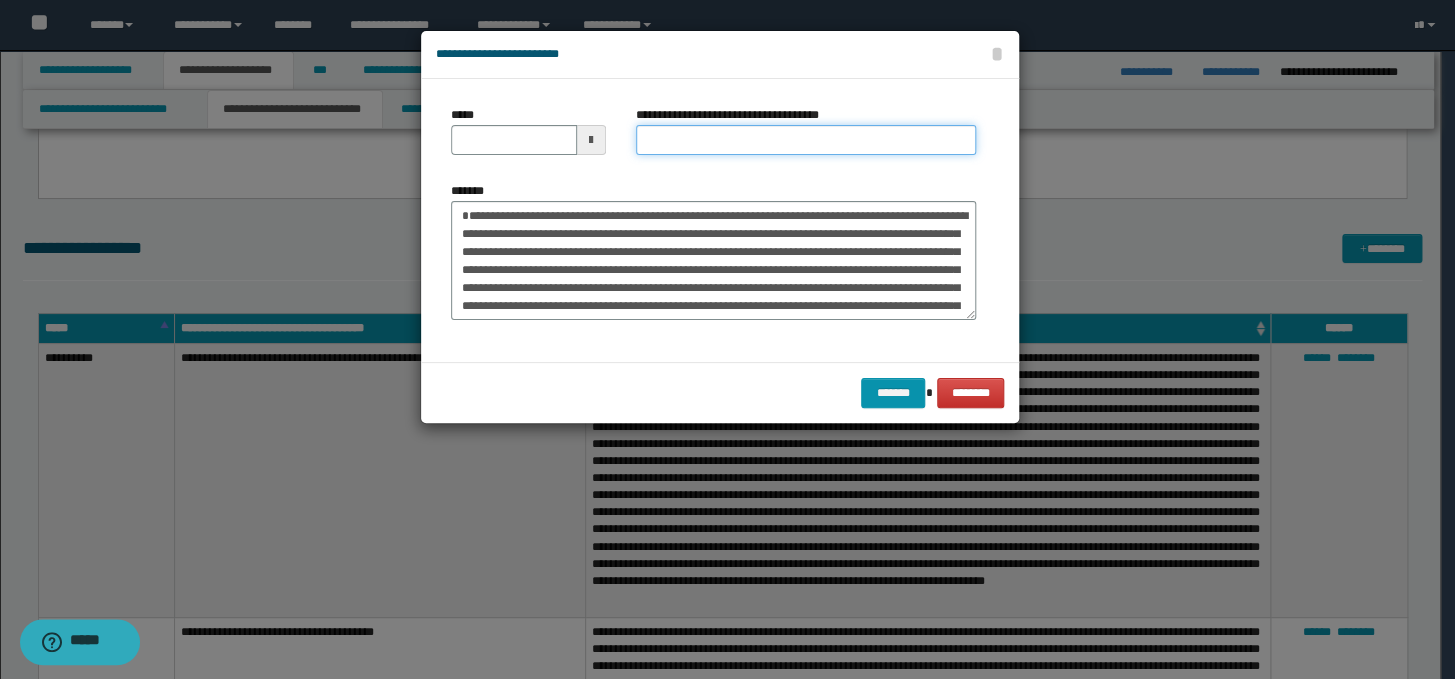 click on "**********" at bounding box center (806, 140) 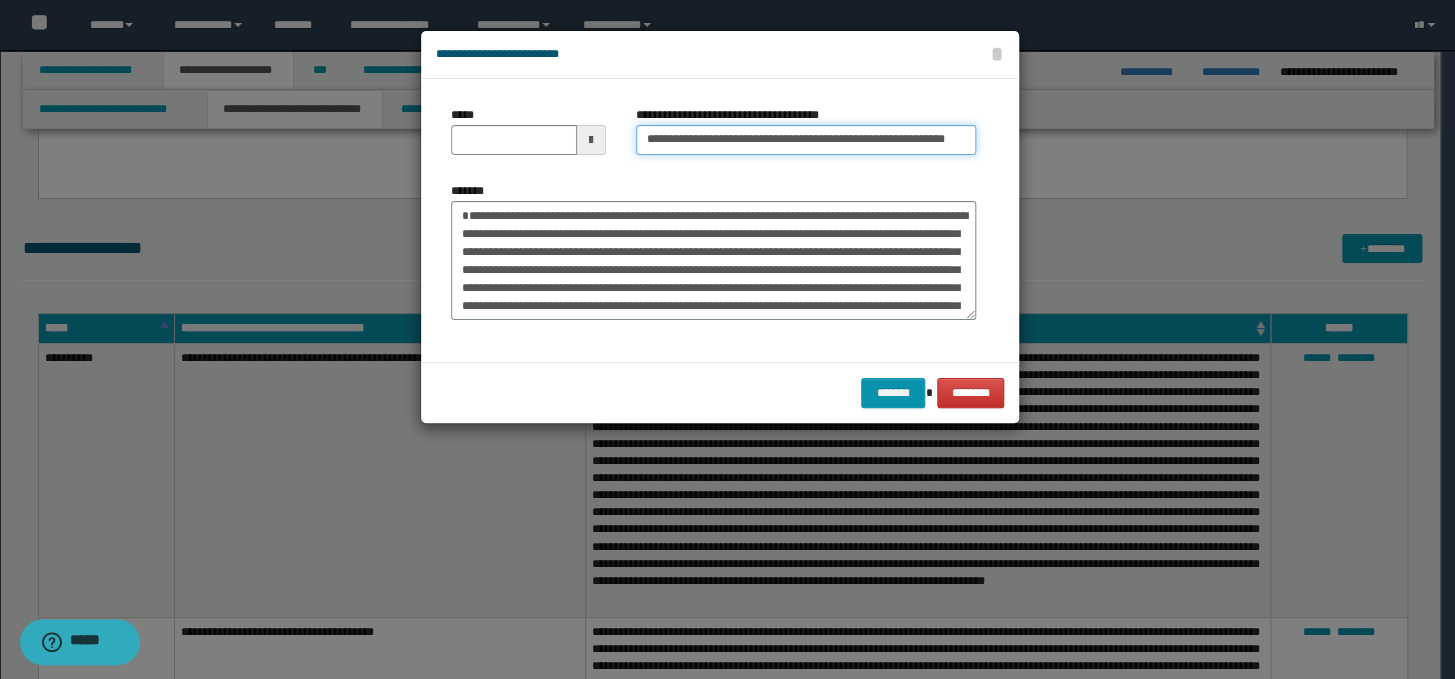 scroll, scrollTop: 0, scrollLeft: 50, axis: horizontal 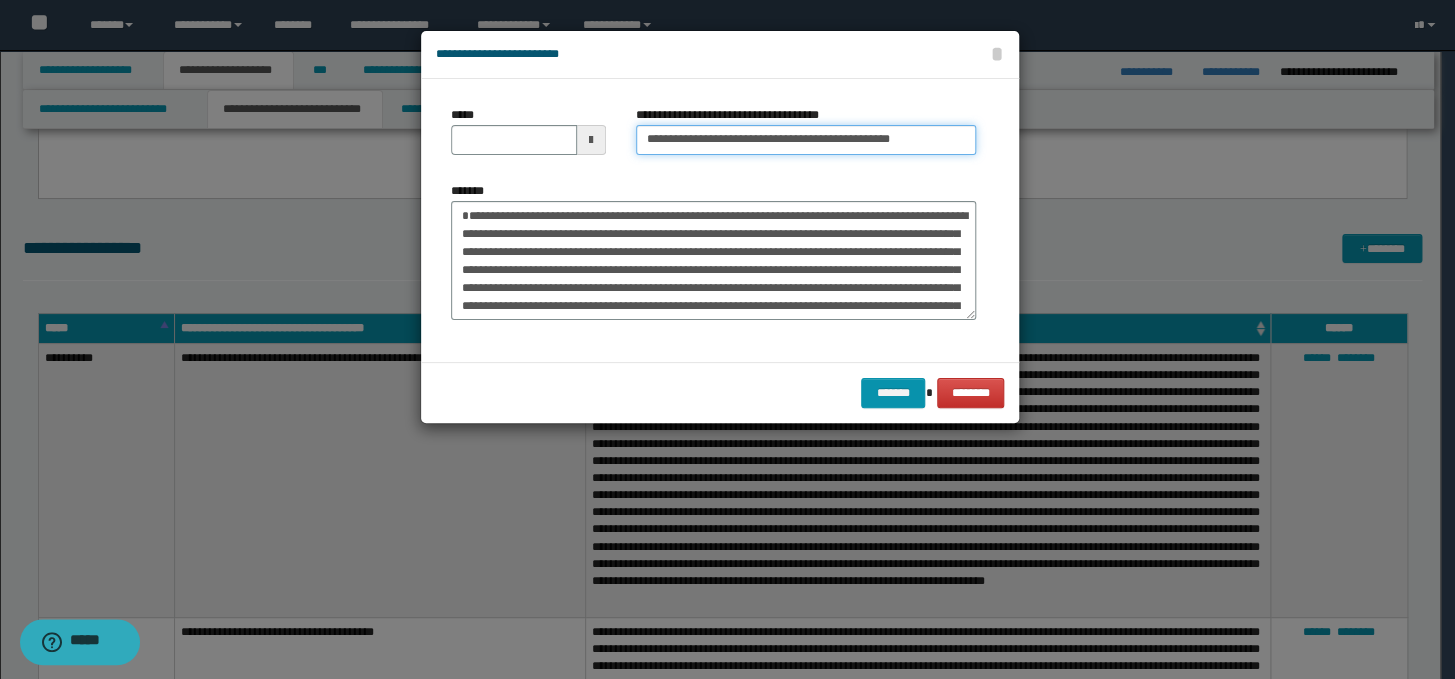 type 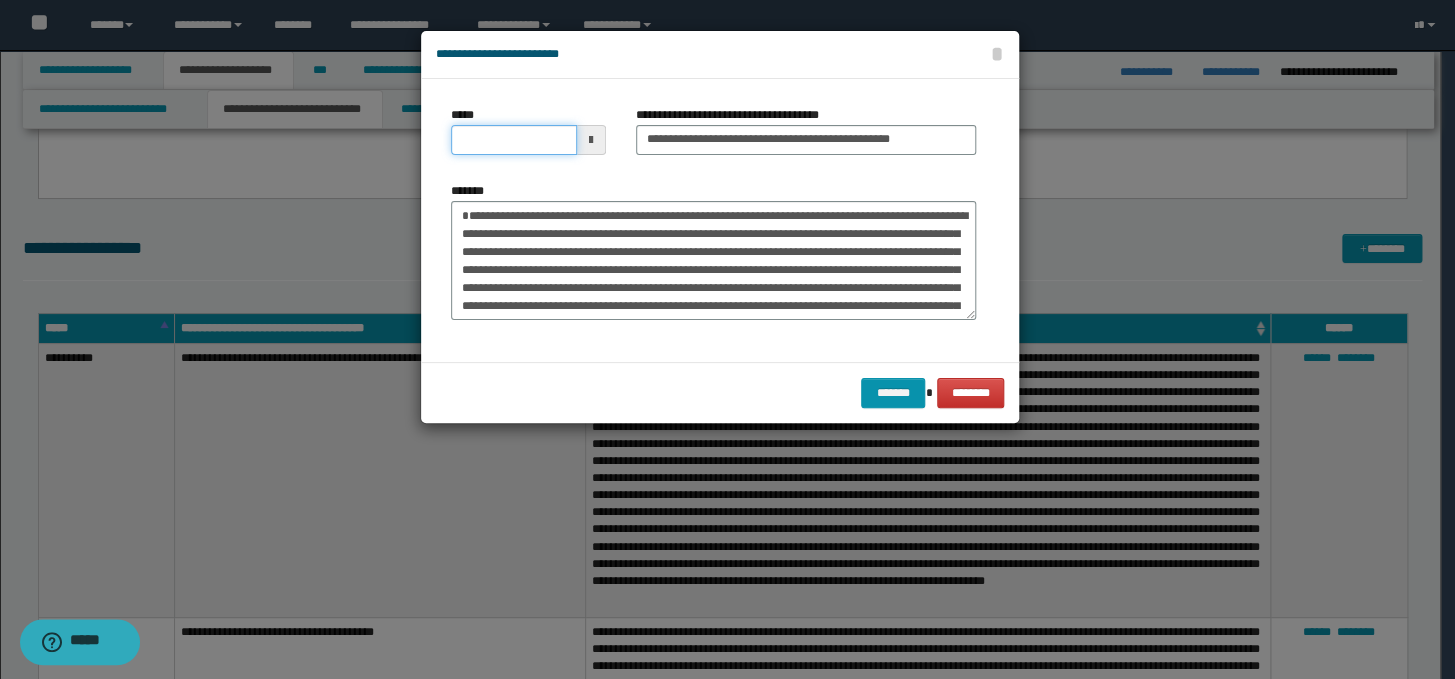 click on "*****" at bounding box center (514, 140) 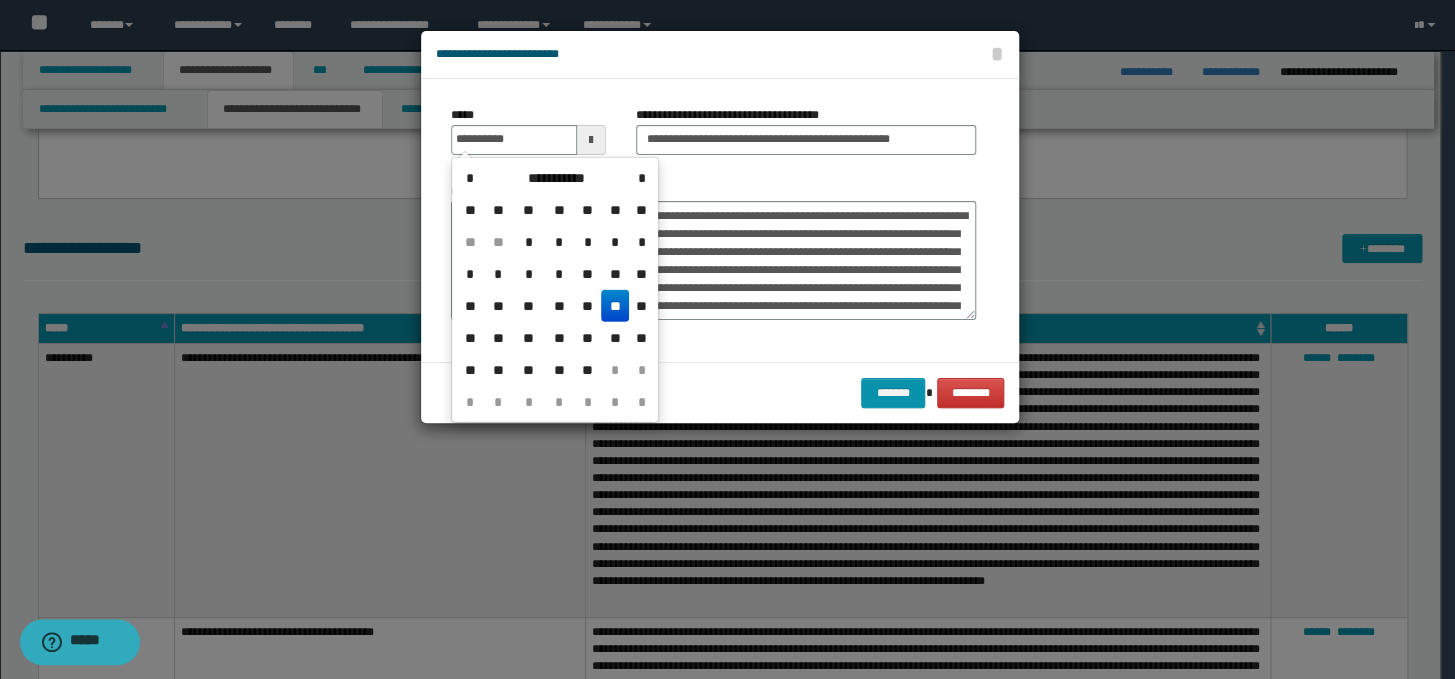click on "**" at bounding box center [615, 306] 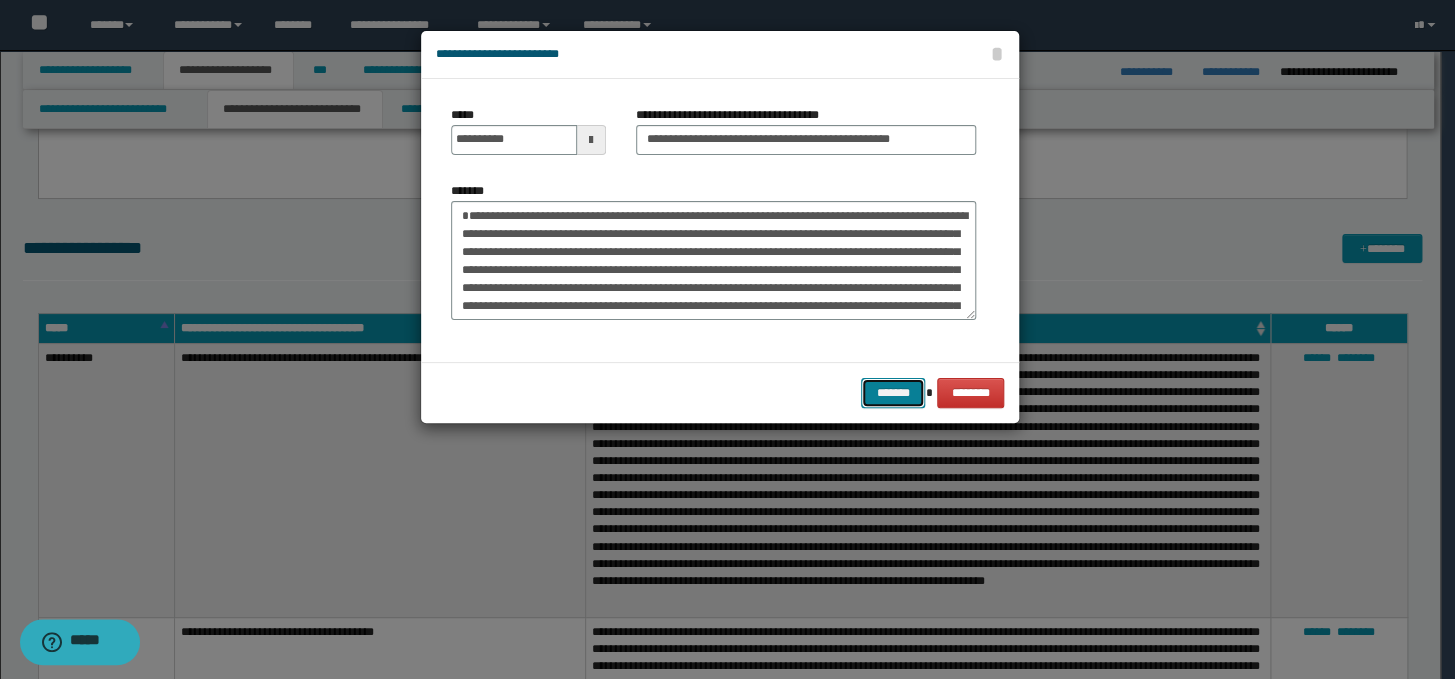 click on "*******" at bounding box center (893, 393) 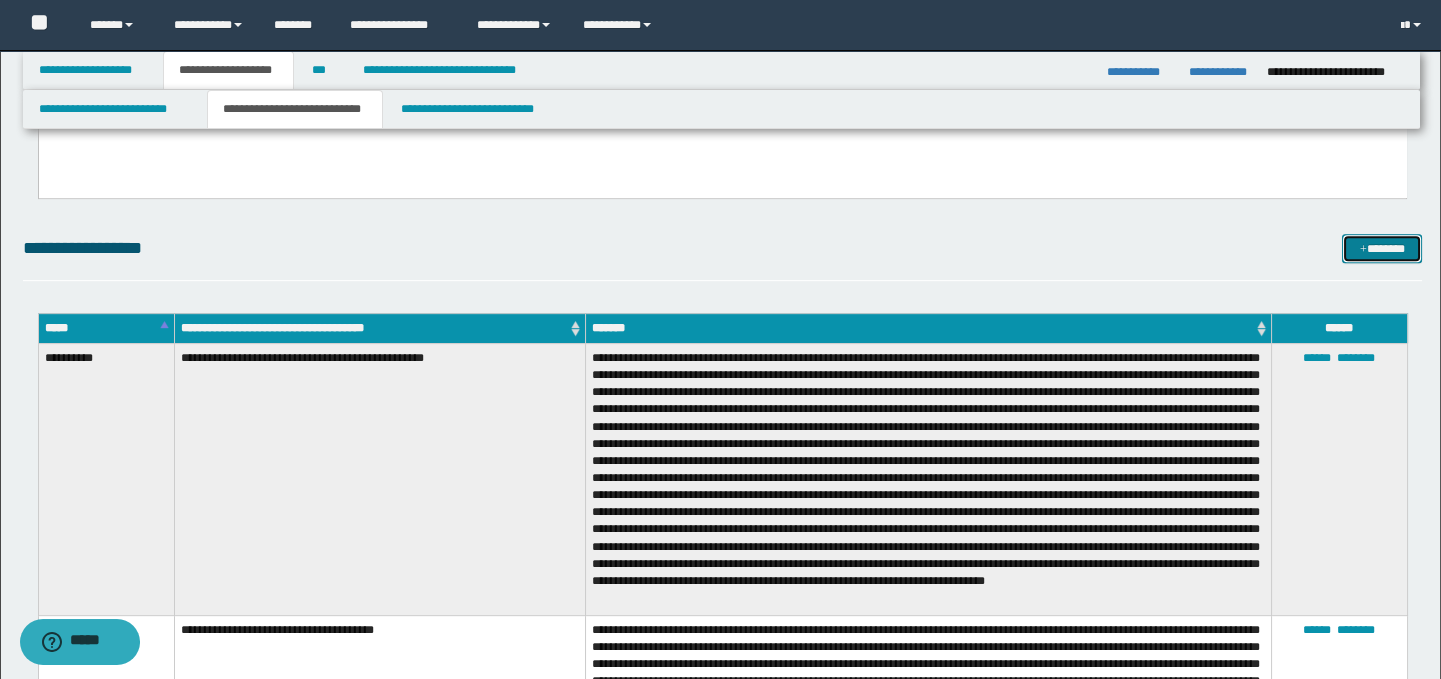 click on "*******" at bounding box center (1382, 249) 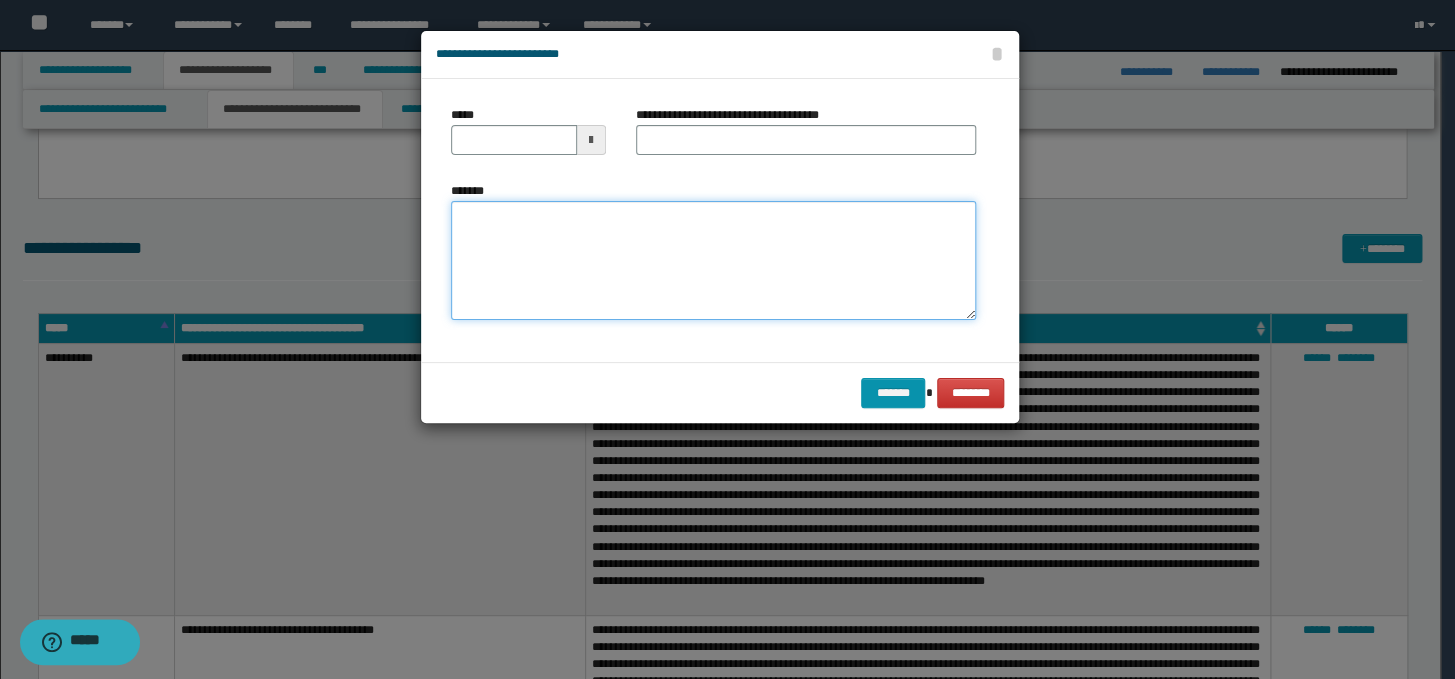 click on "*******" at bounding box center (713, 261) 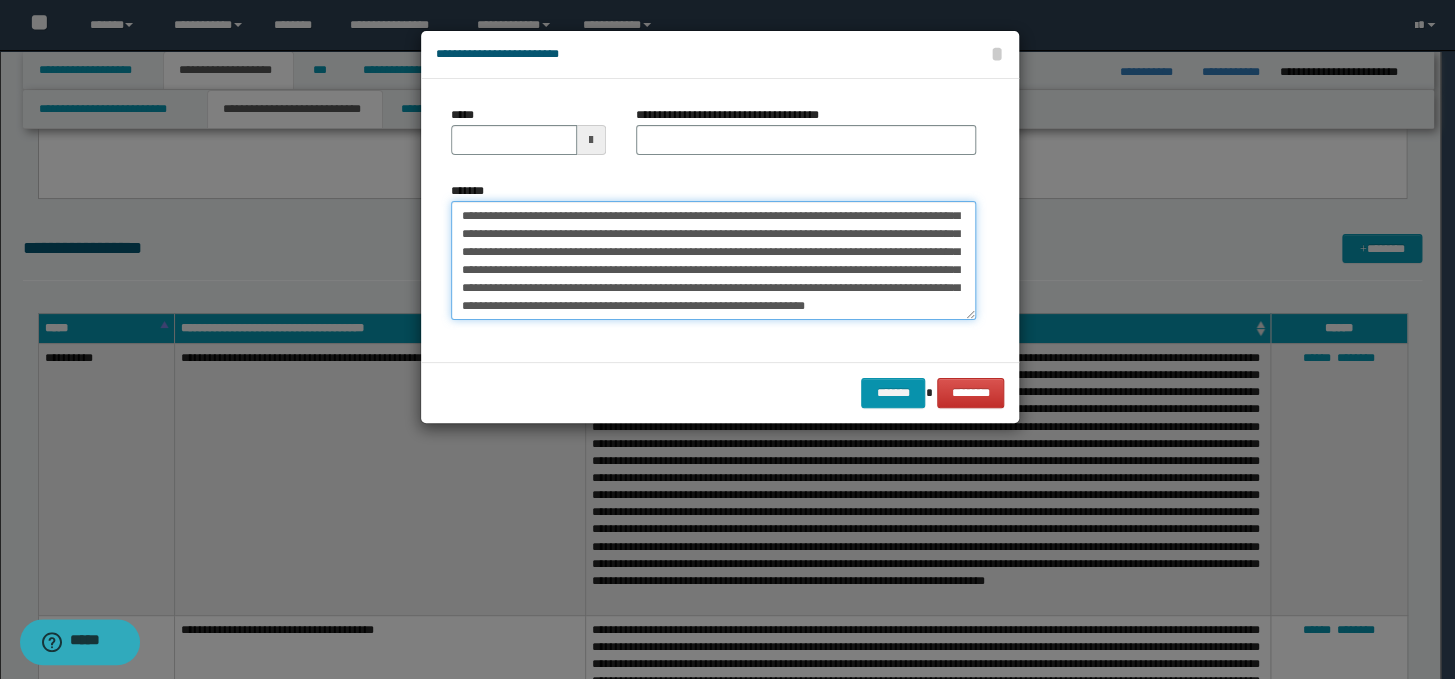 scroll, scrollTop: 0, scrollLeft: 0, axis: both 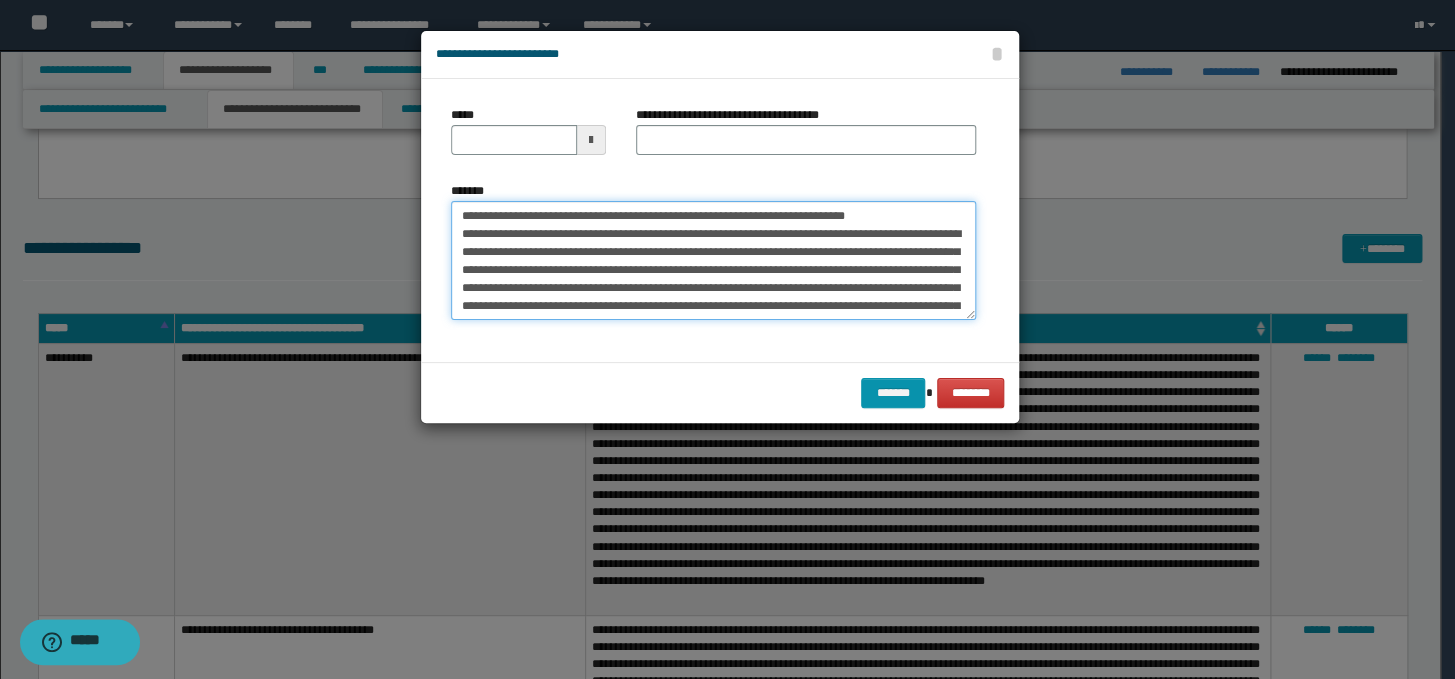 drag, startPoint x: 489, startPoint y: 236, endPoint x: 454, endPoint y: 220, distance: 38.483765 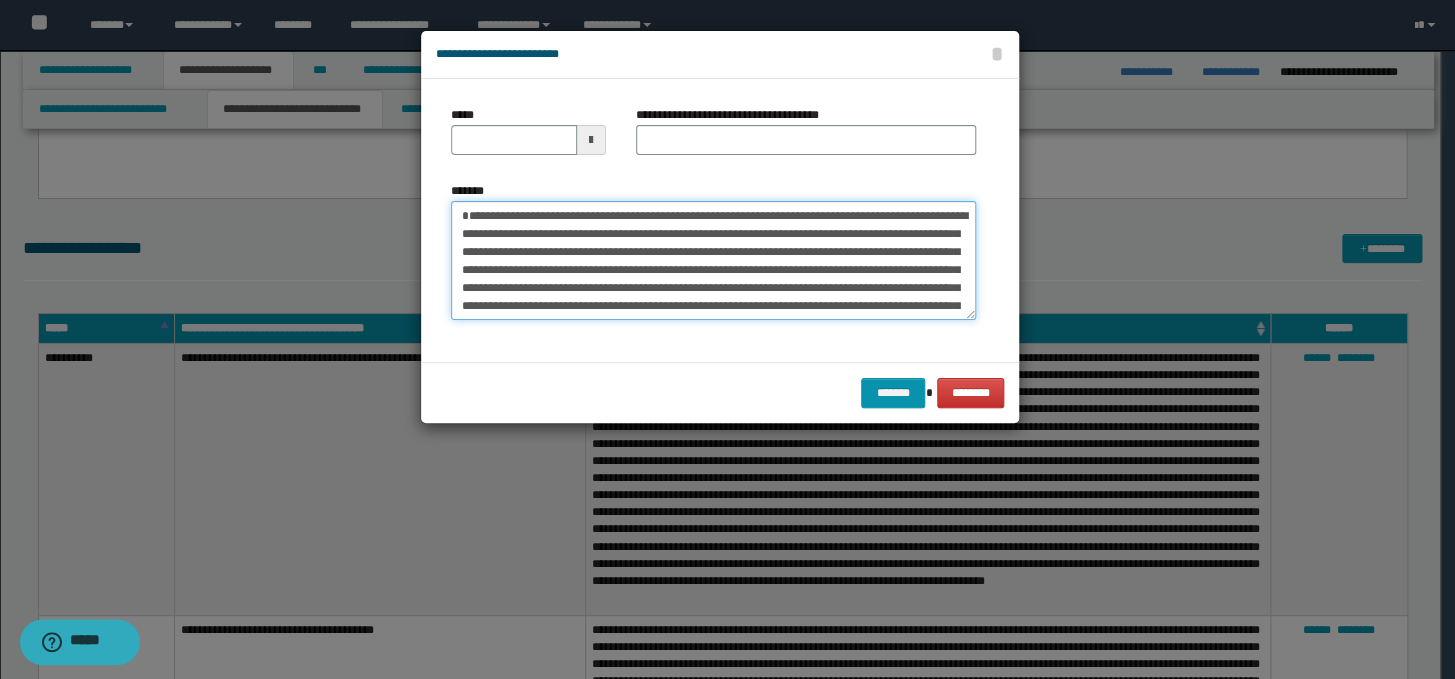 type on "**********" 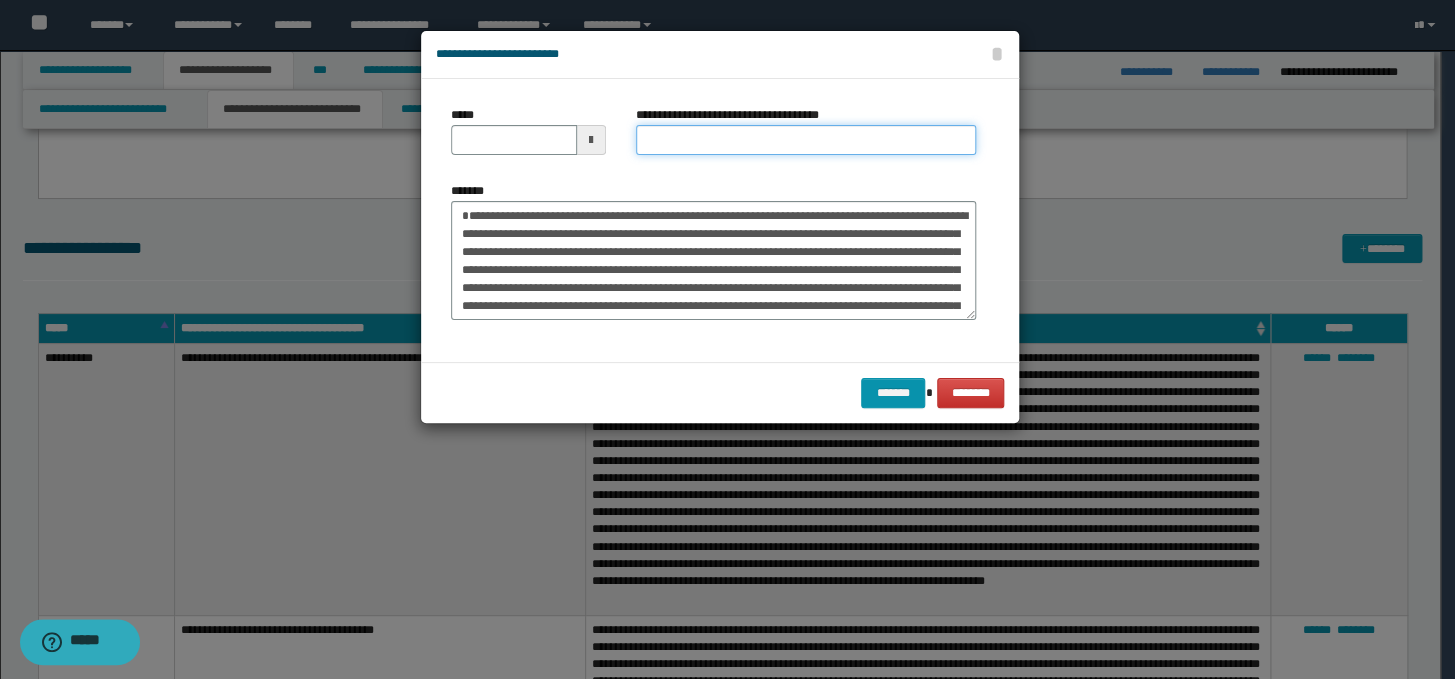 click on "**********" at bounding box center (806, 140) 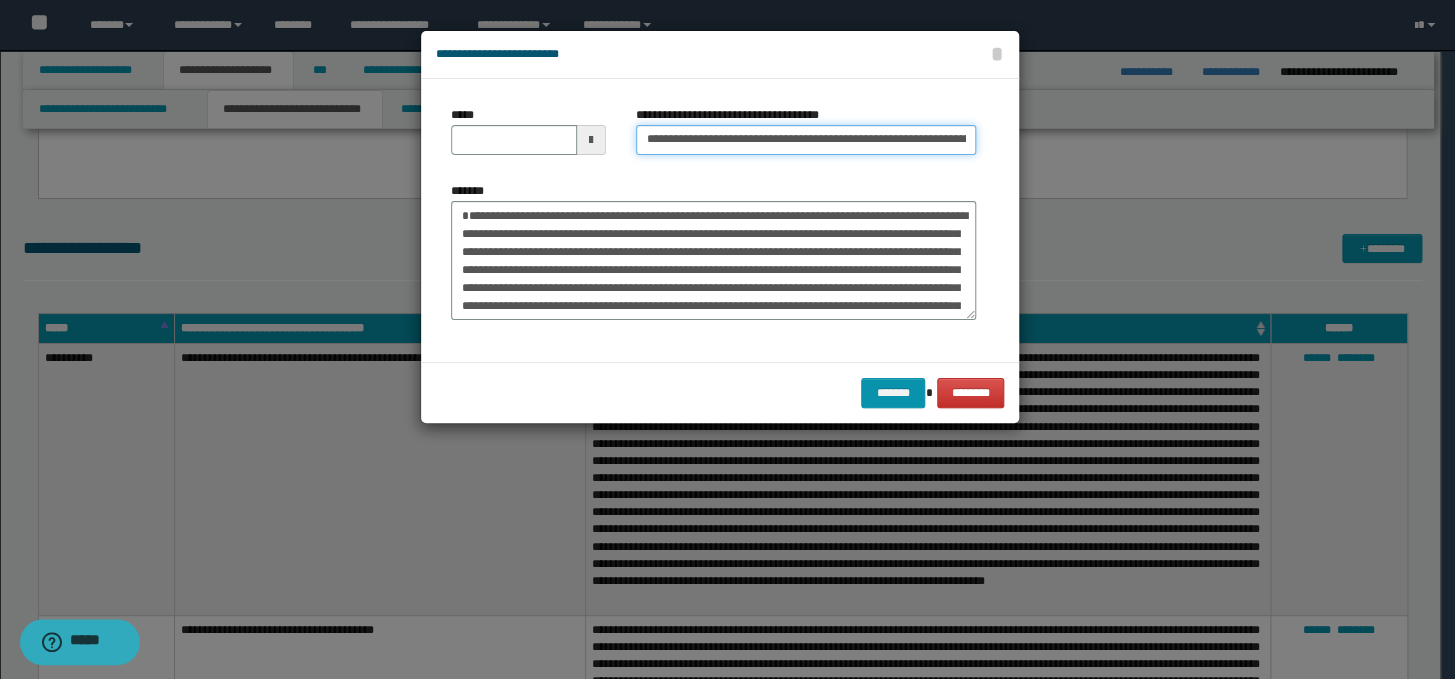 scroll, scrollTop: 0, scrollLeft: 170, axis: horizontal 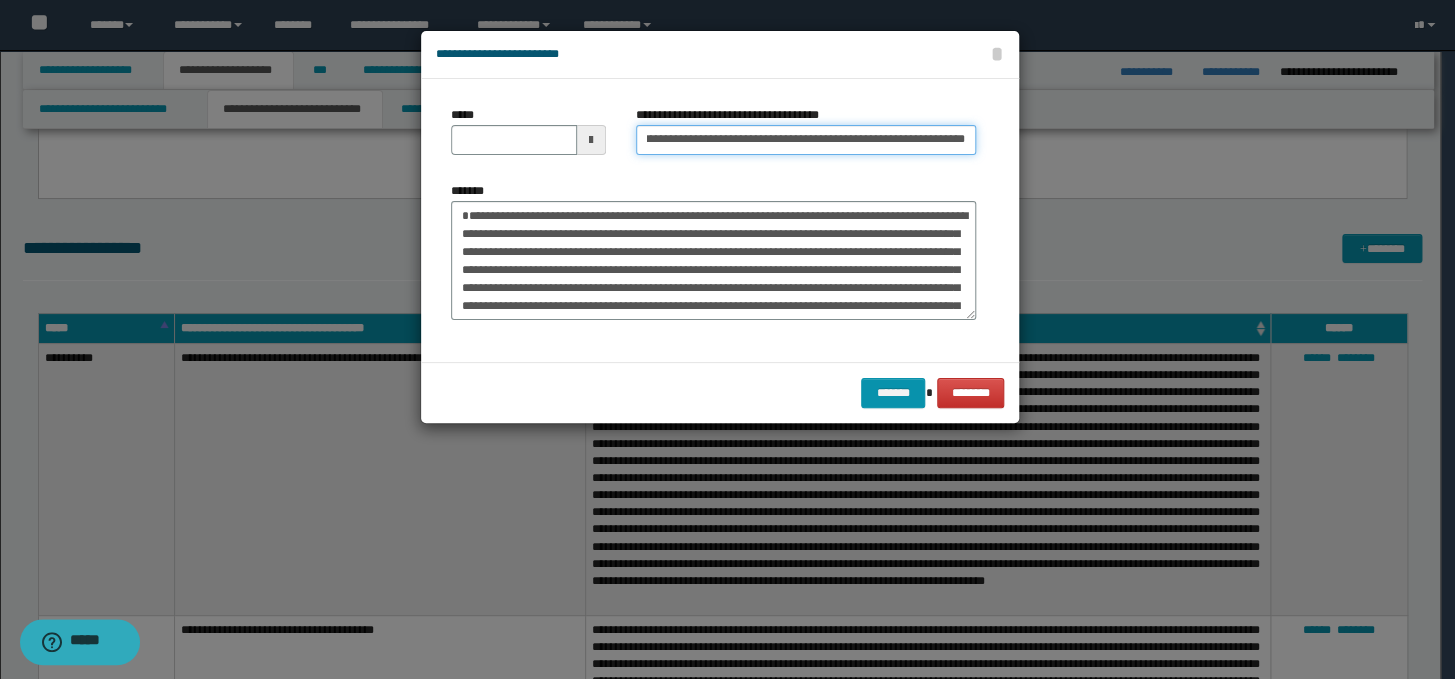 click on "**********" at bounding box center [806, 140] 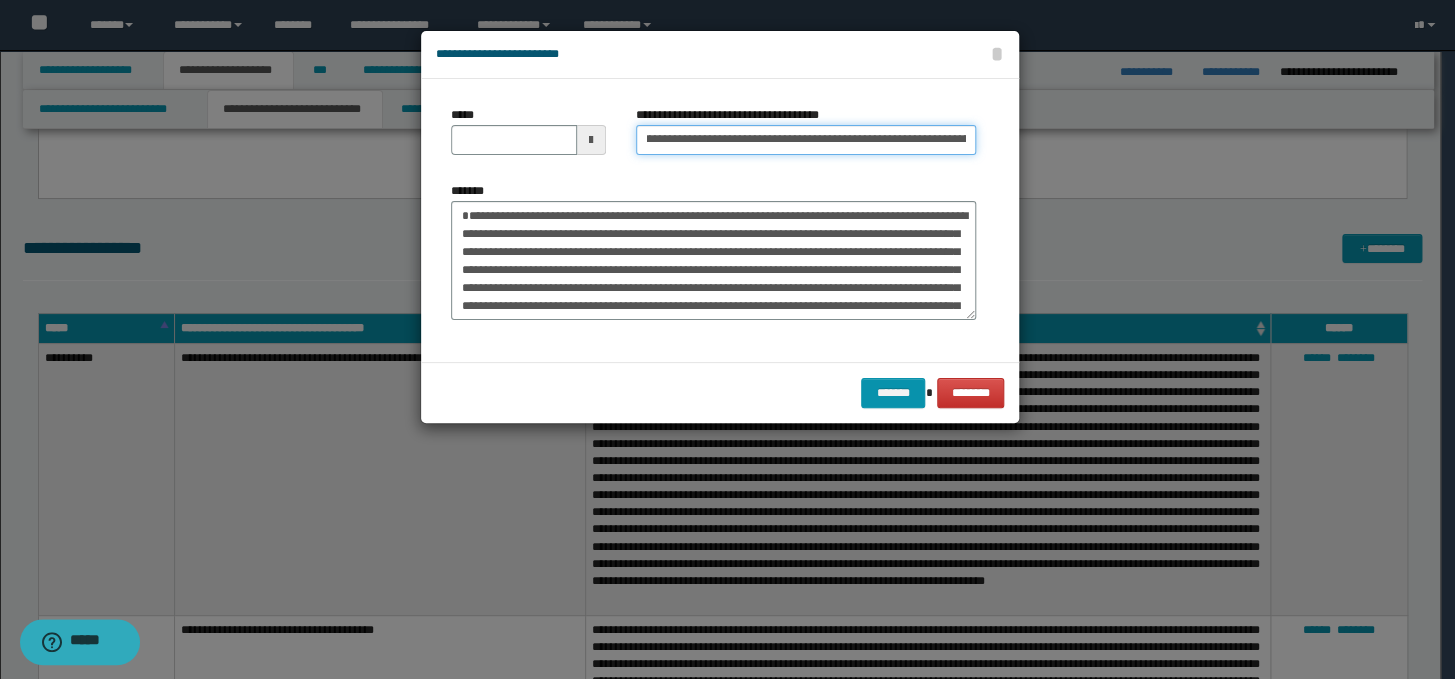 scroll, scrollTop: 0, scrollLeft: 0, axis: both 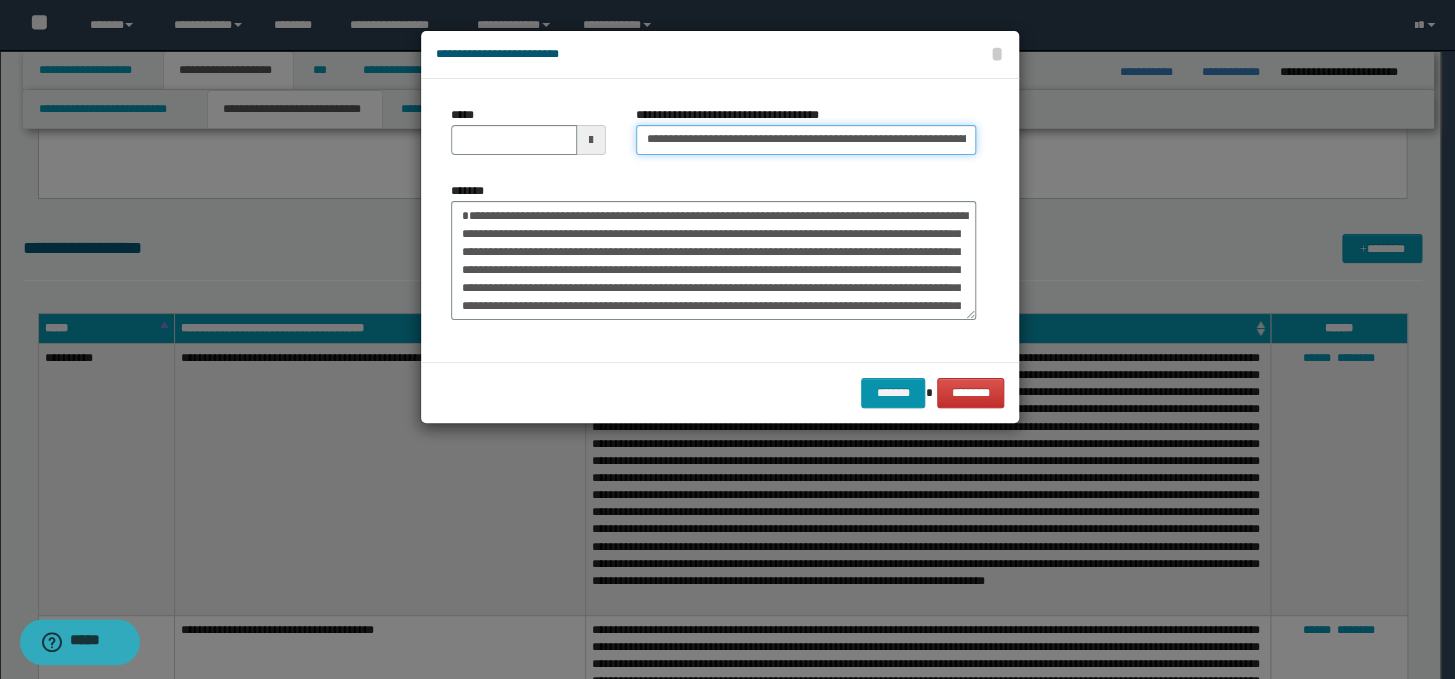 drag, startPoint x: 712, startPoint y: 140, endPoint x: 632, endPoint y: 136, distance: 80.09994 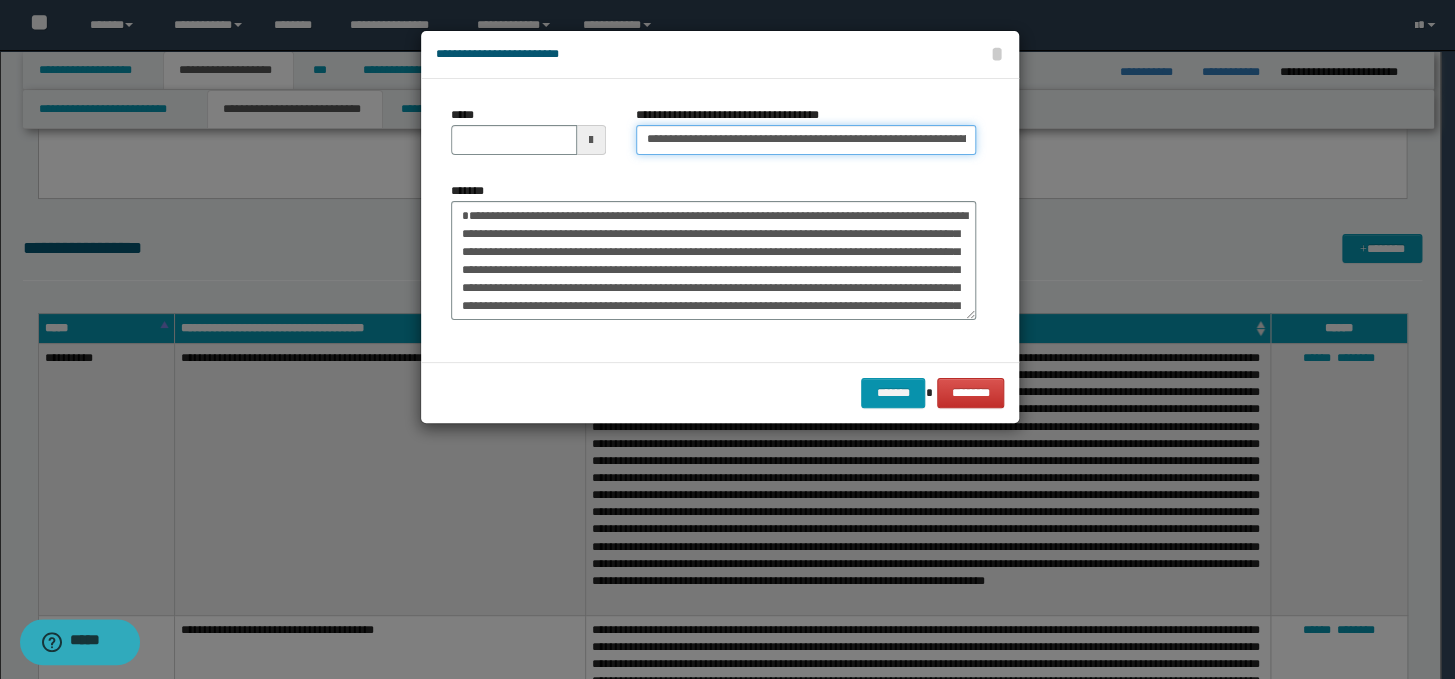 type 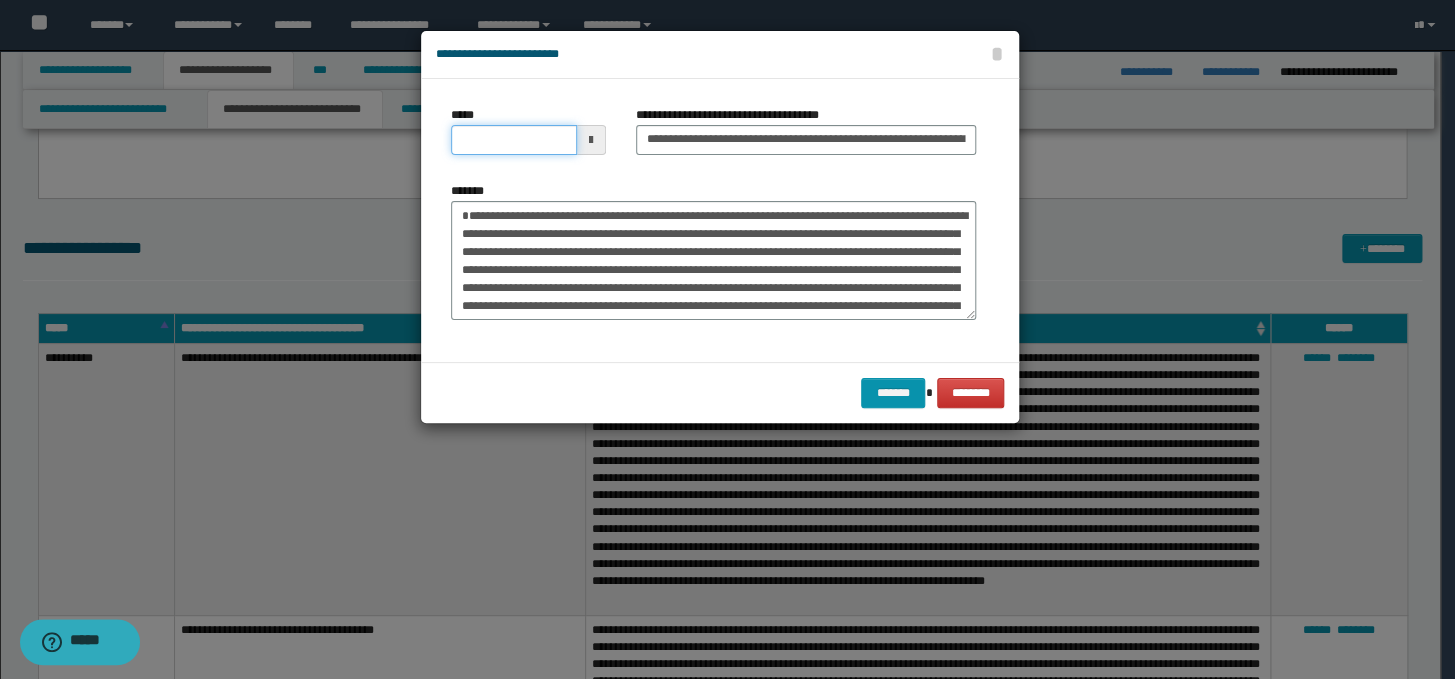click on "*****" at bounding box center (514, 140) 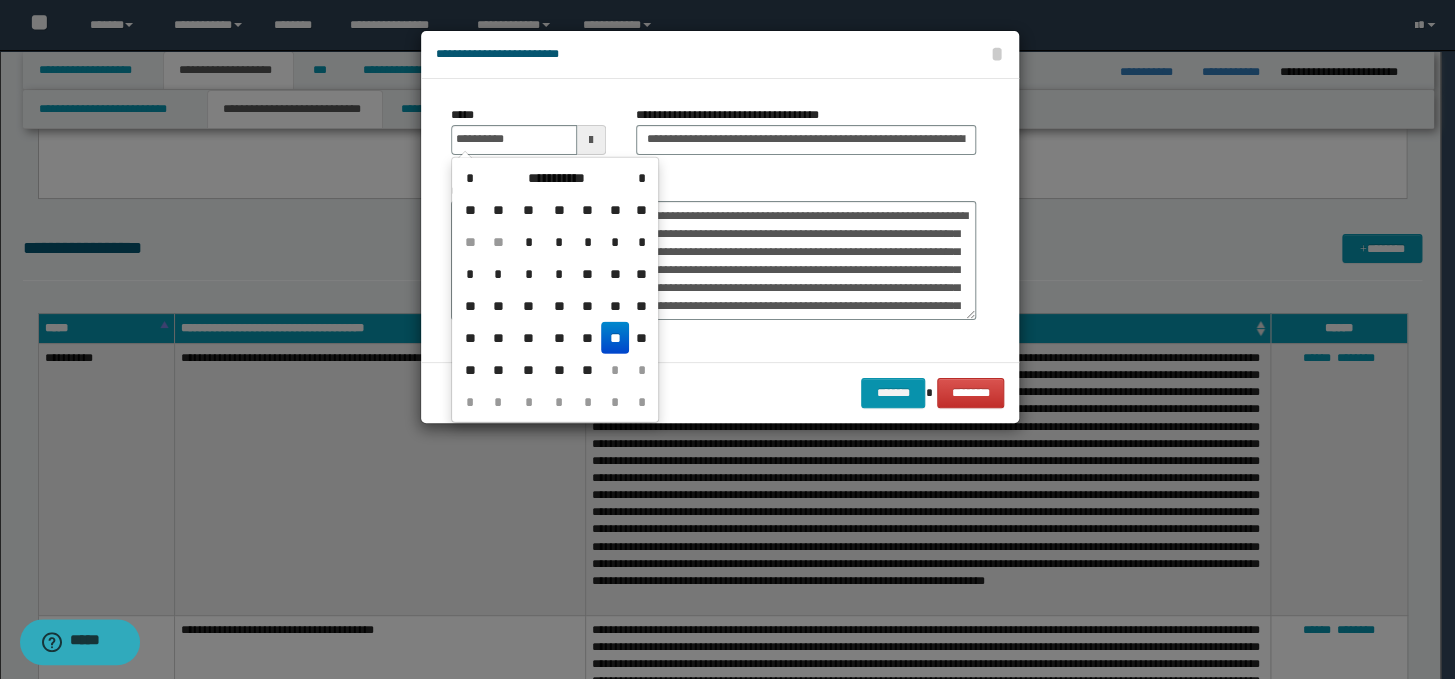 click on "**" at bounding box center (615, 338) 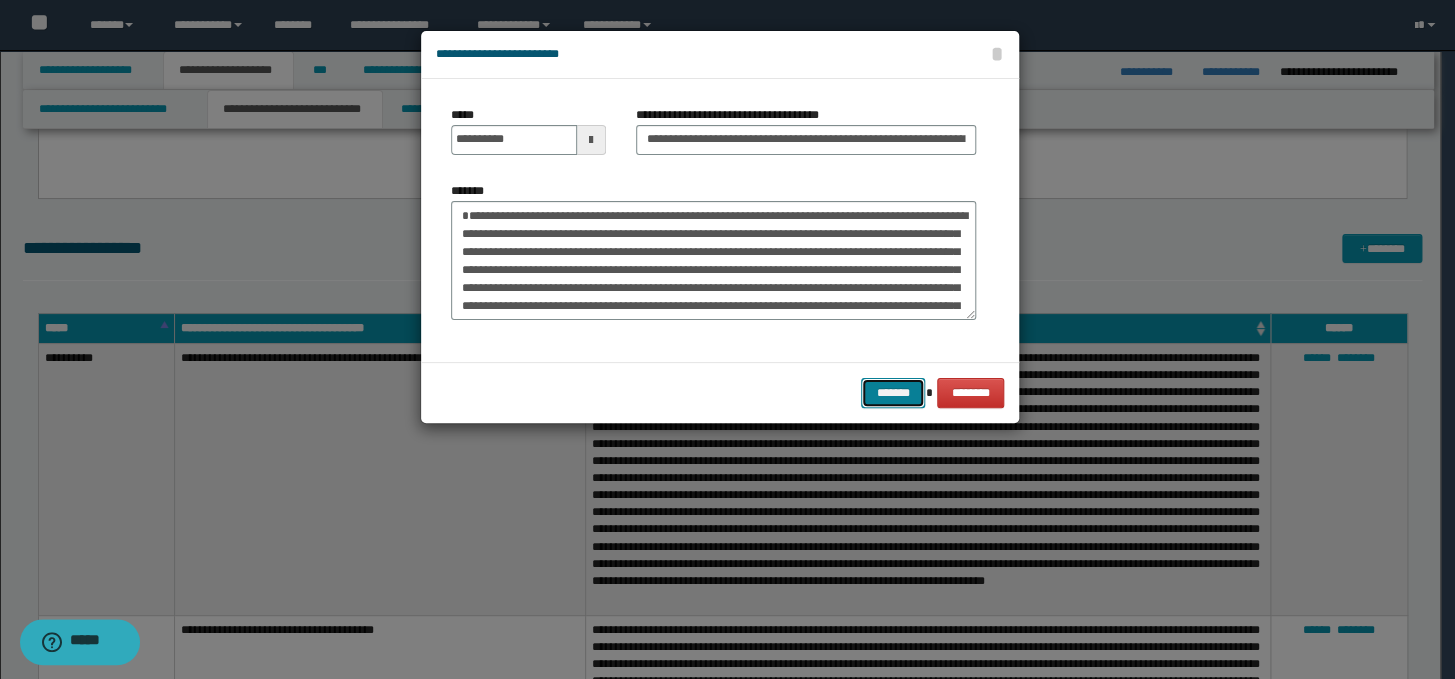 click on "*******" at bounding box center [893, 393] 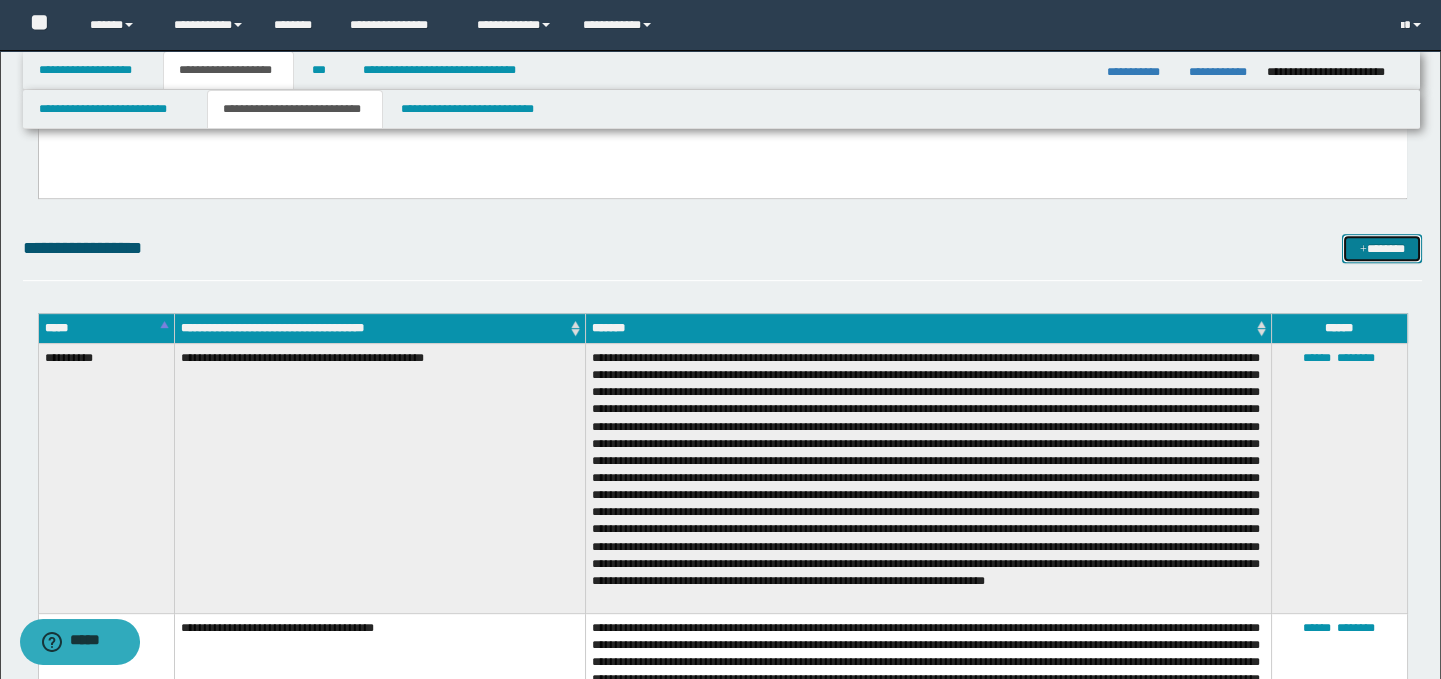 click at bounding box center (1363, 250) 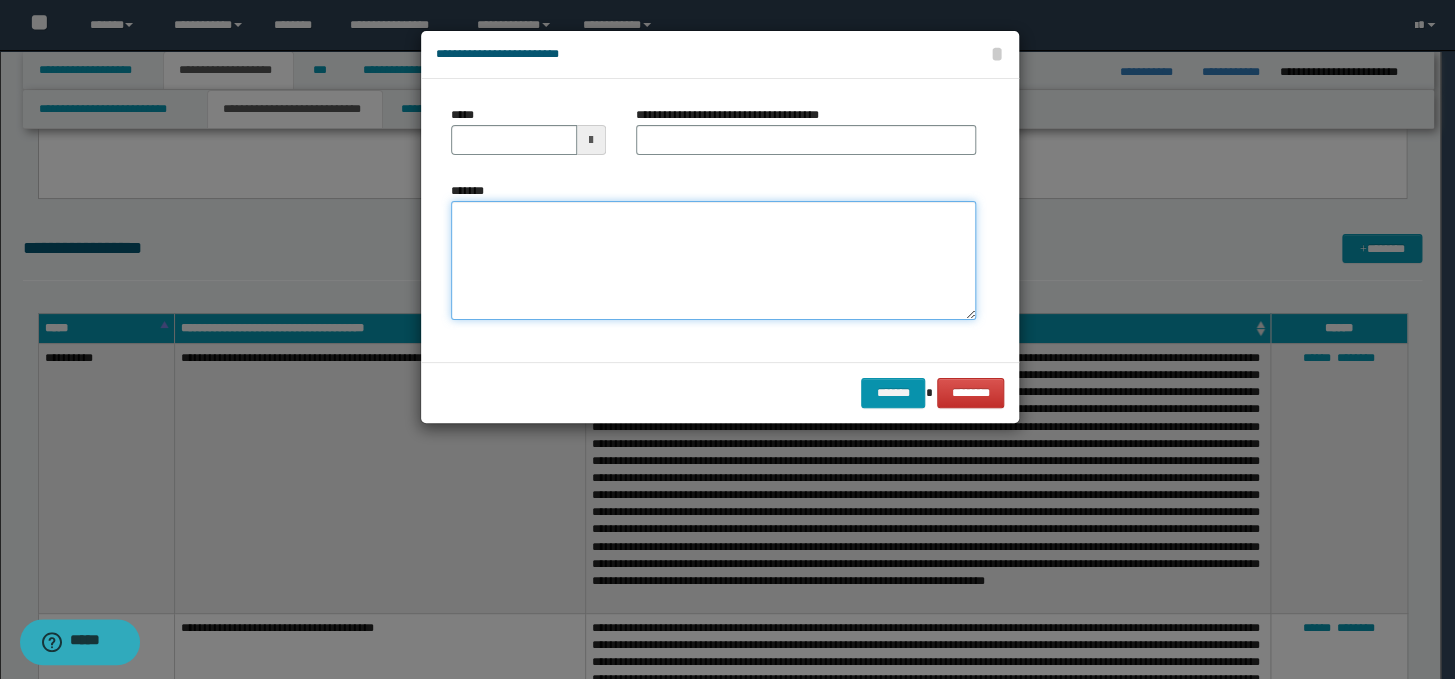 click on "*******" at bounding box center (713, 261) 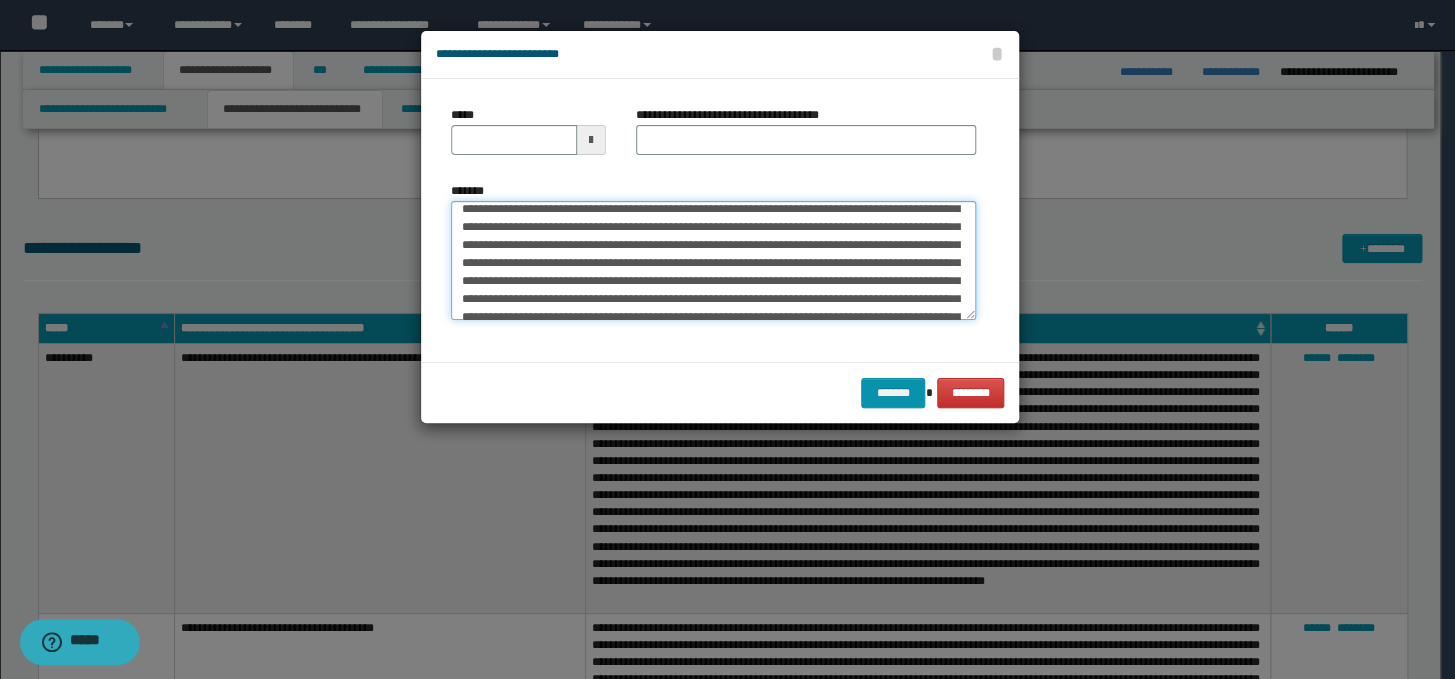 scroll, scrollTop: 0, scrollLeft: 0, axis: both 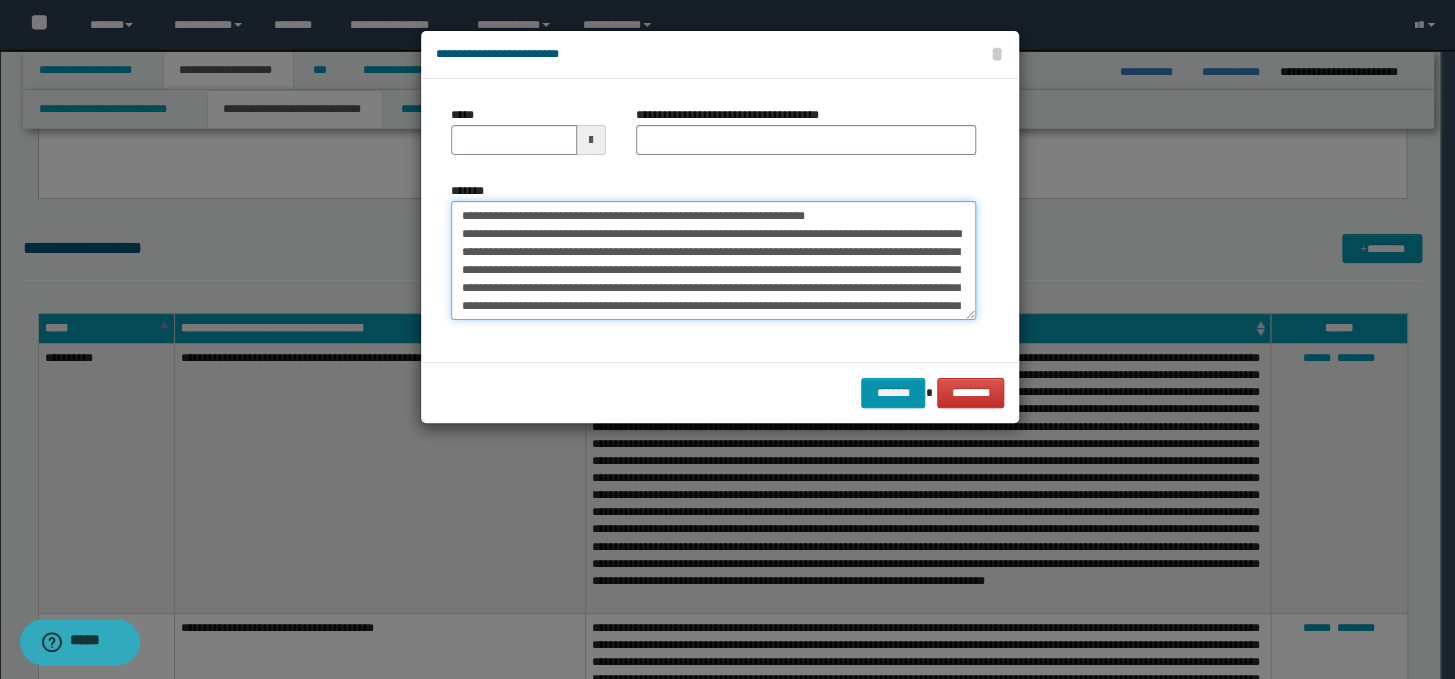 drag, startPoint x: 904, startPoint y: 218, endPoint x: 435, endPoint y: 216, distance: 469.00427 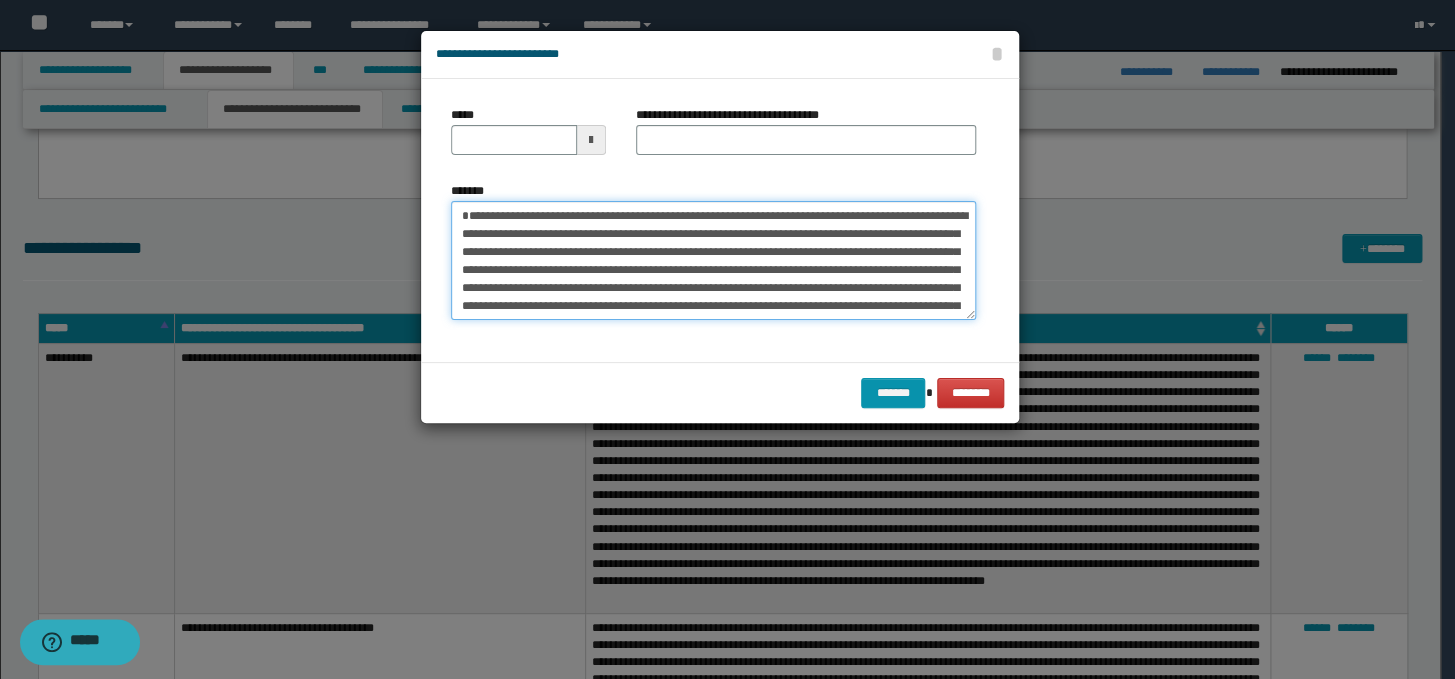 type on "**********" 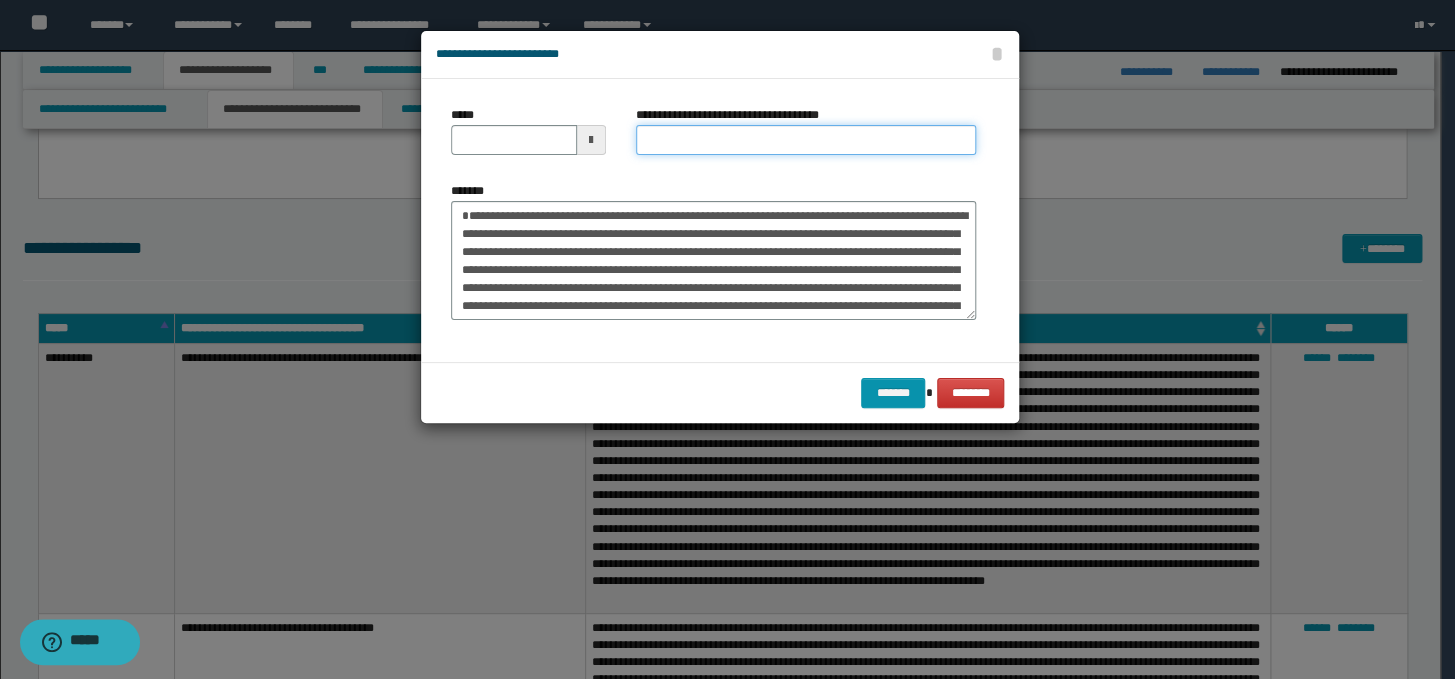 click on "**********" at bounding box center [806, 140] 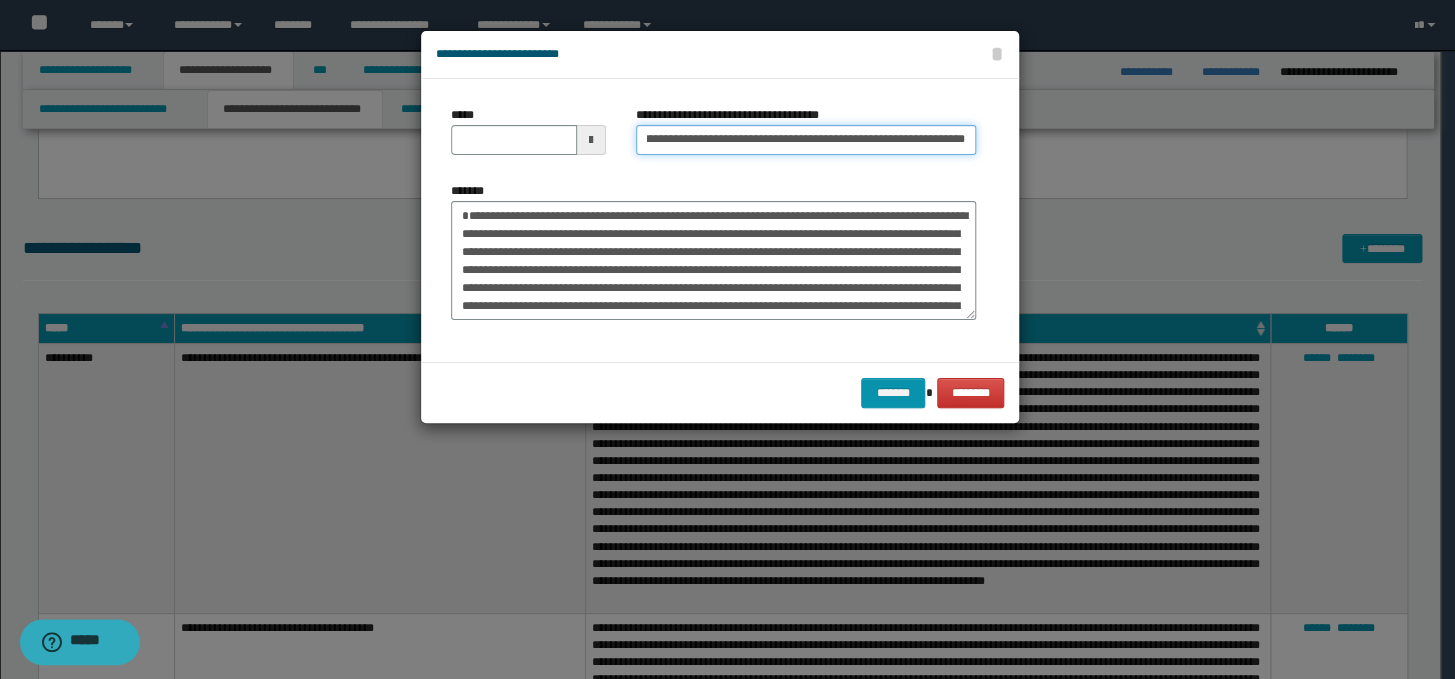 scroll, scrollTop: 0, scrollLeft: 0, axis: both 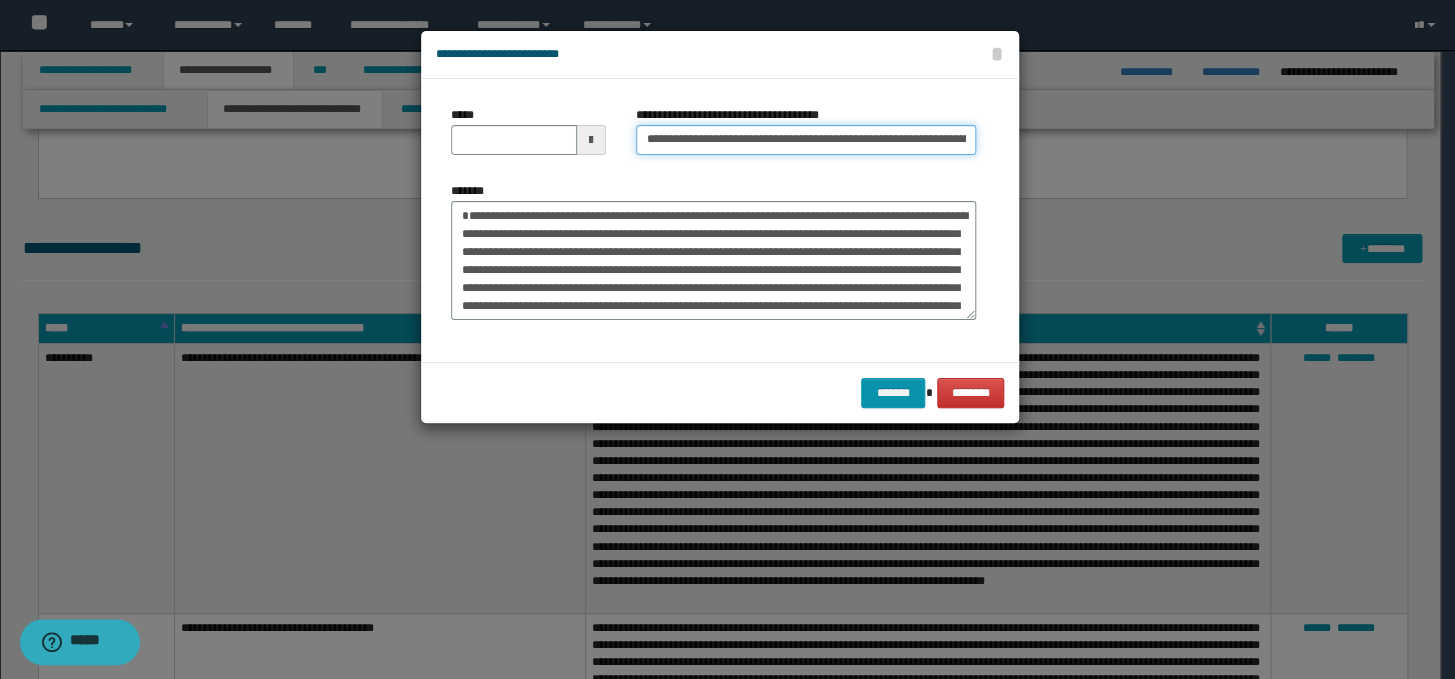 drag, startPoint x: 646, startPoint y: 140, endPoint x: 614, endPoint y: 139, distance: 32.01562 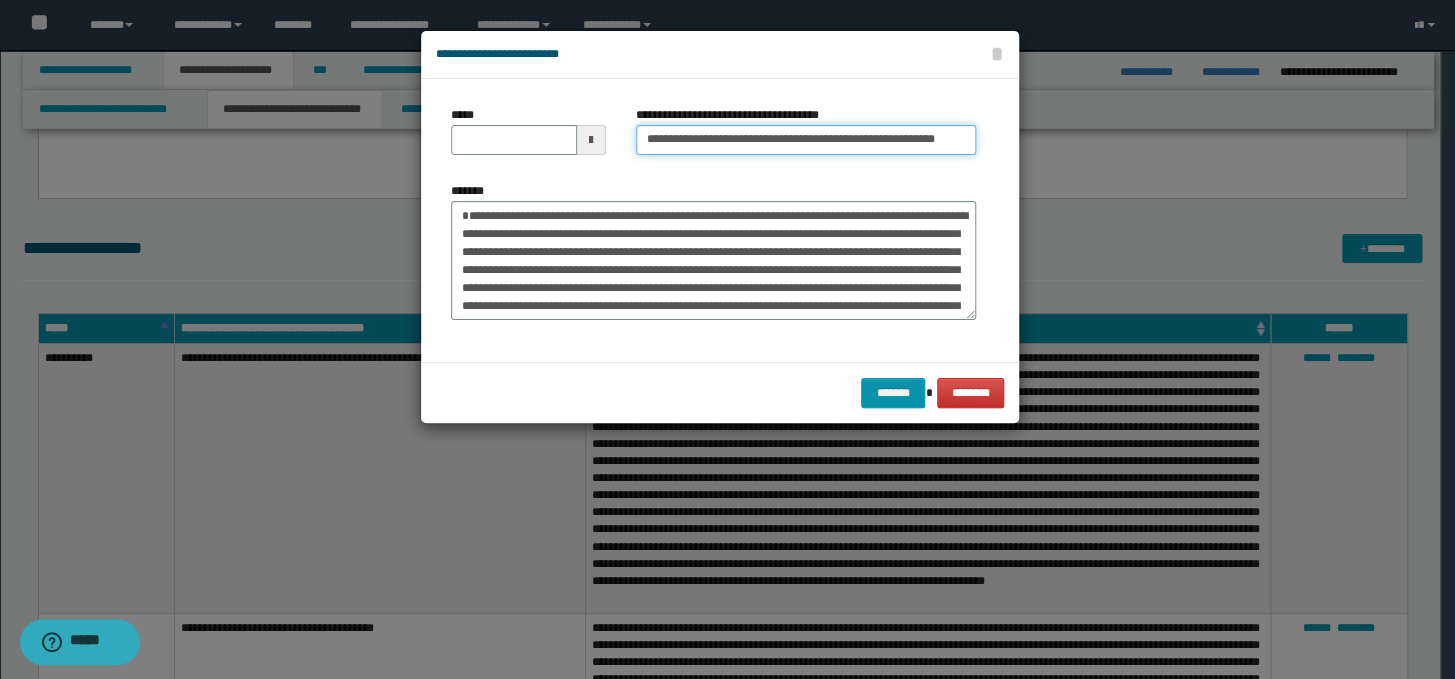 type 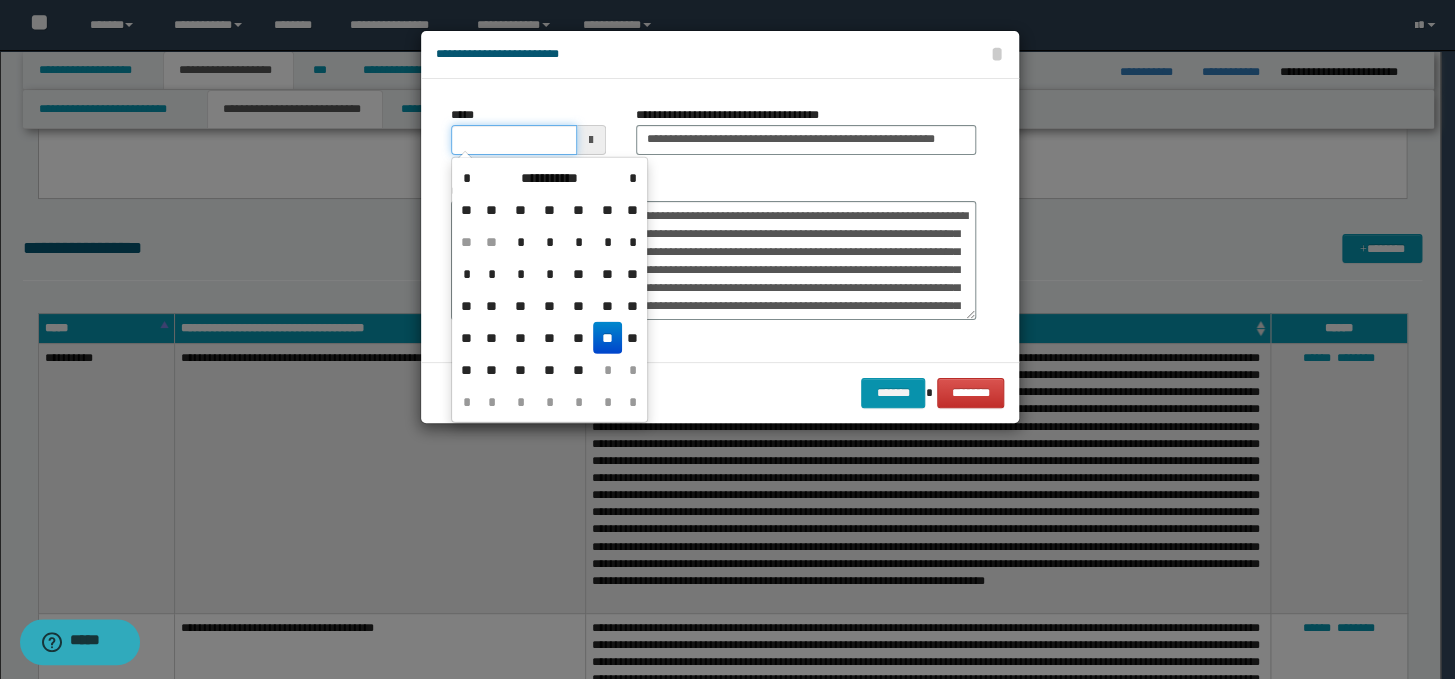 click on "*****" at bounding box center [514, 140] 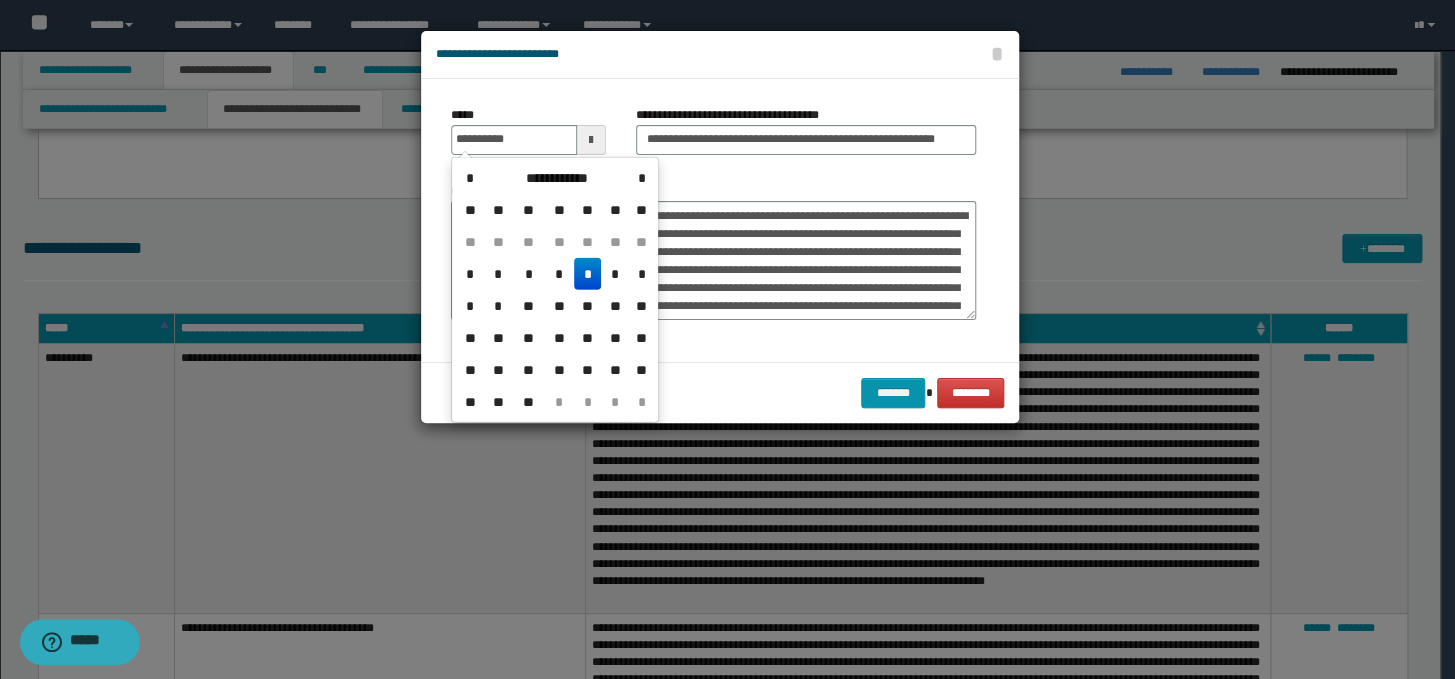 click on "*" at bounding box center [588, 274] 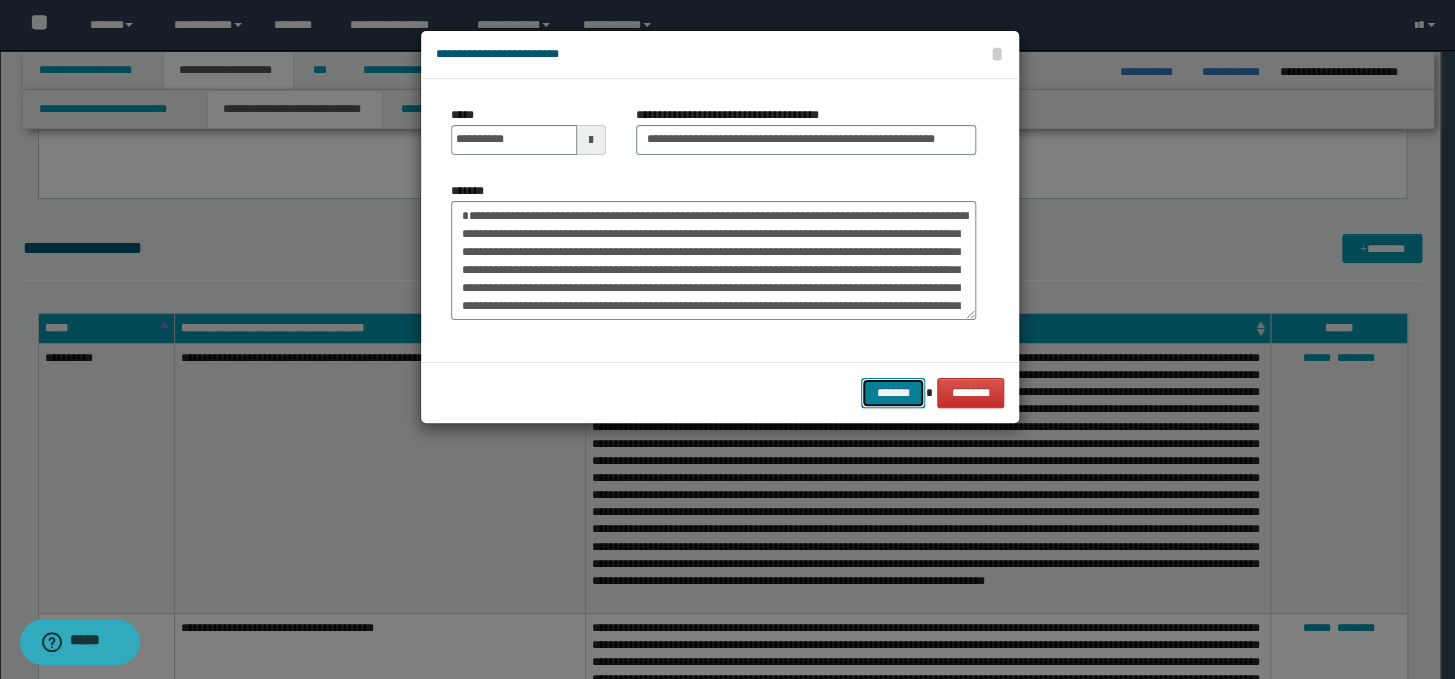 click on "*******" at bounding box center [893, 393] 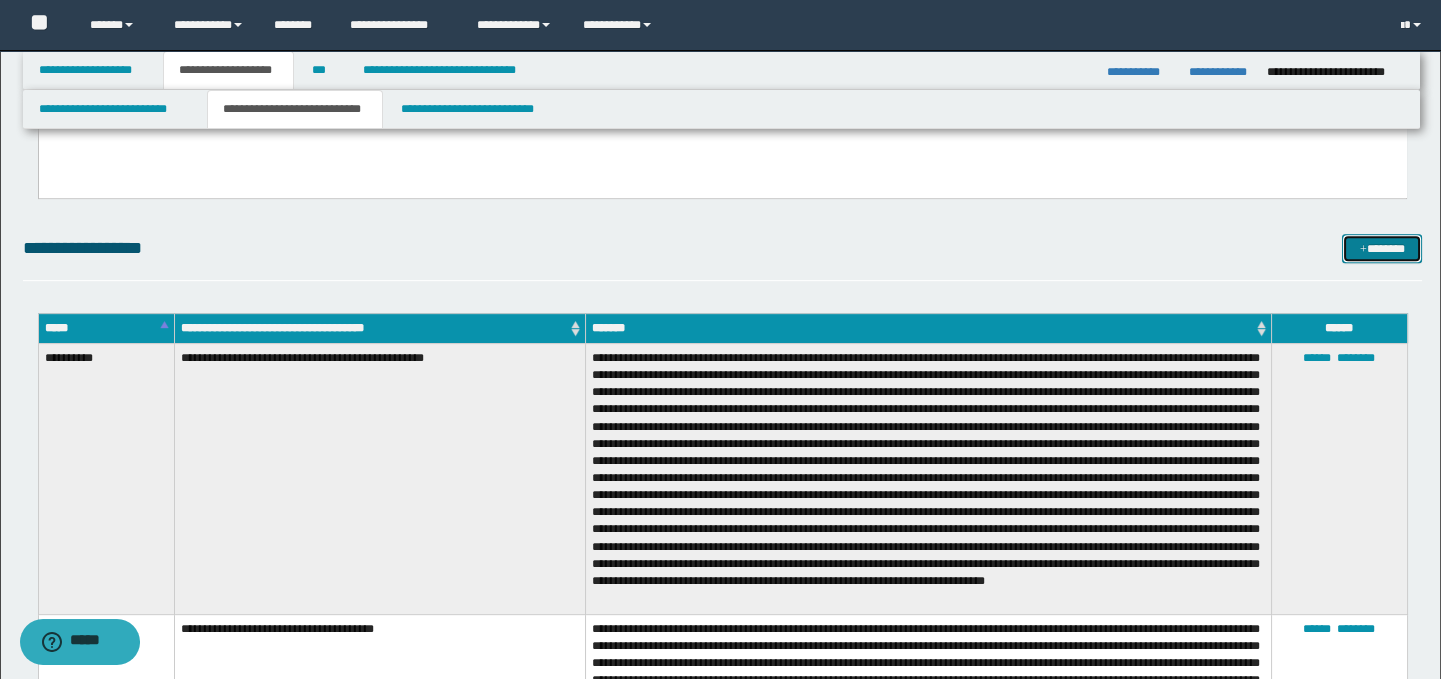 click on "*******" at bounding box center [1382, 249] 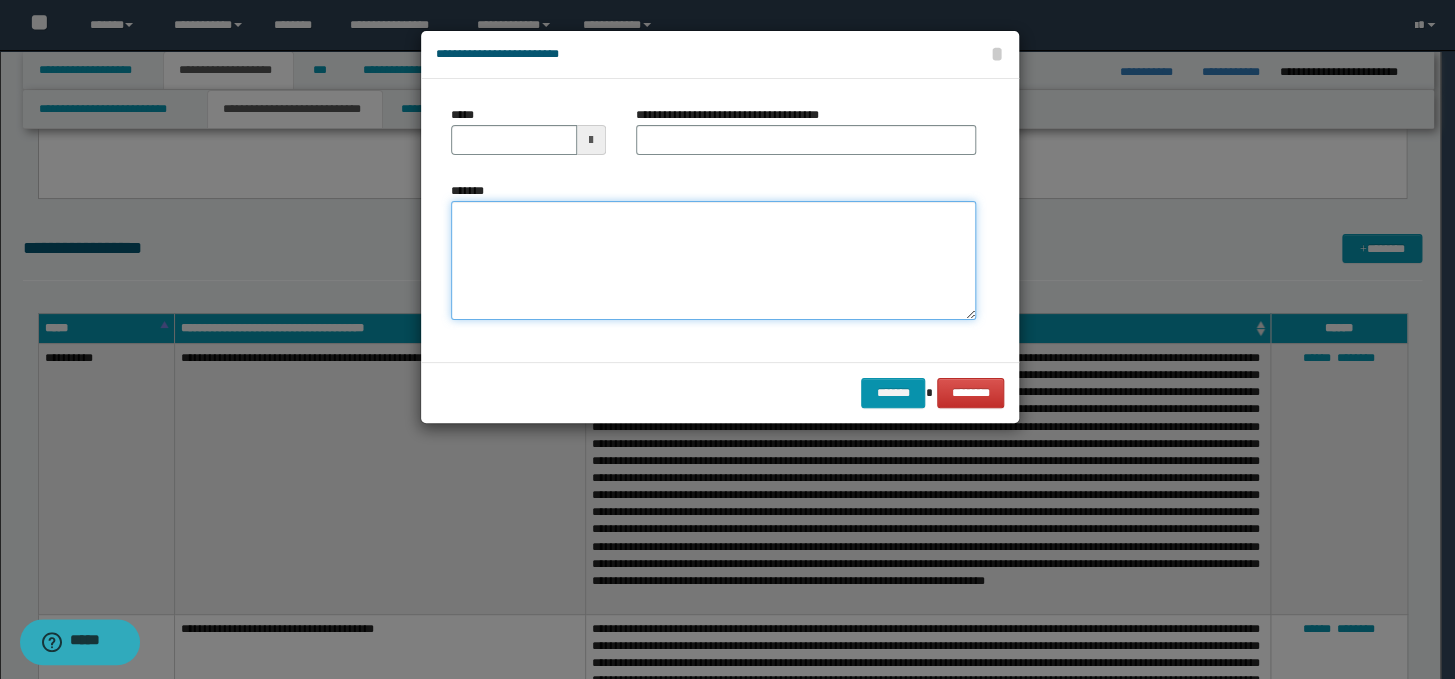 click on "*******" at bounding box center [713, 261] 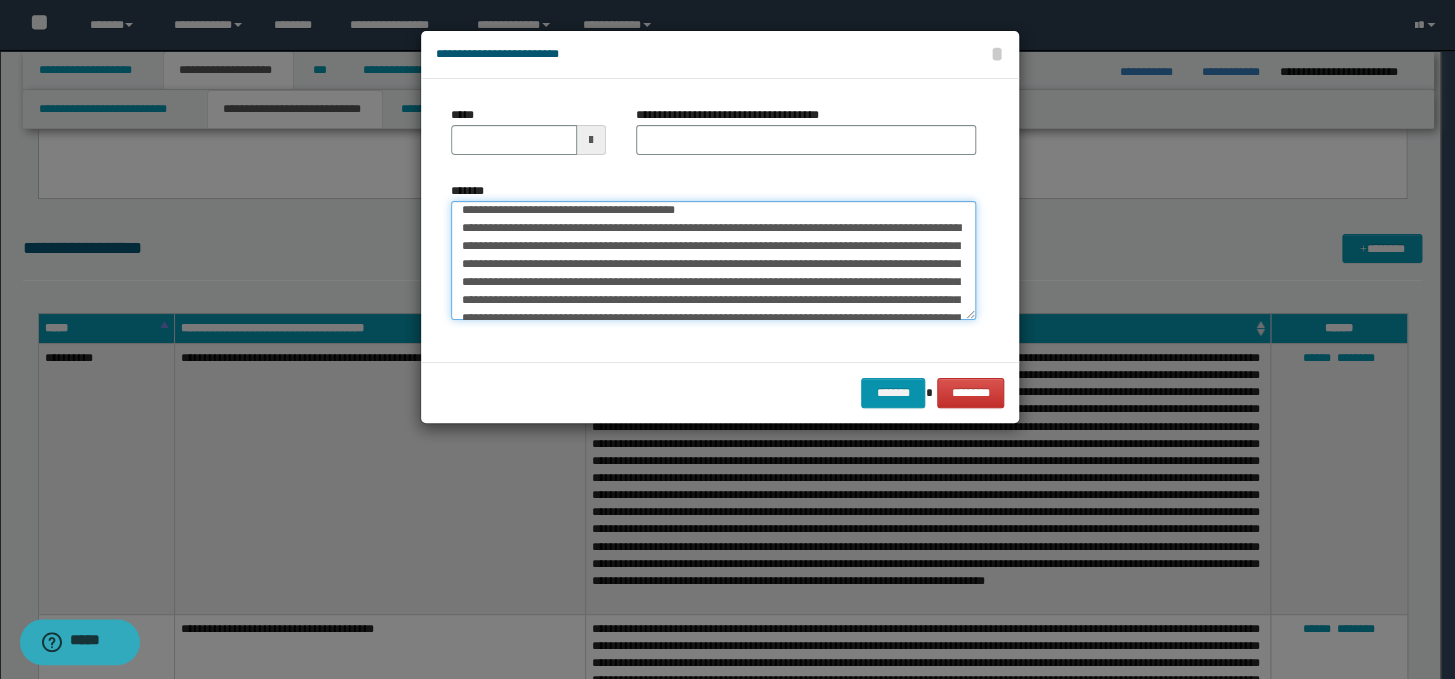 scroll, scrollTop: 0, scrollLeft: 0, axis: both 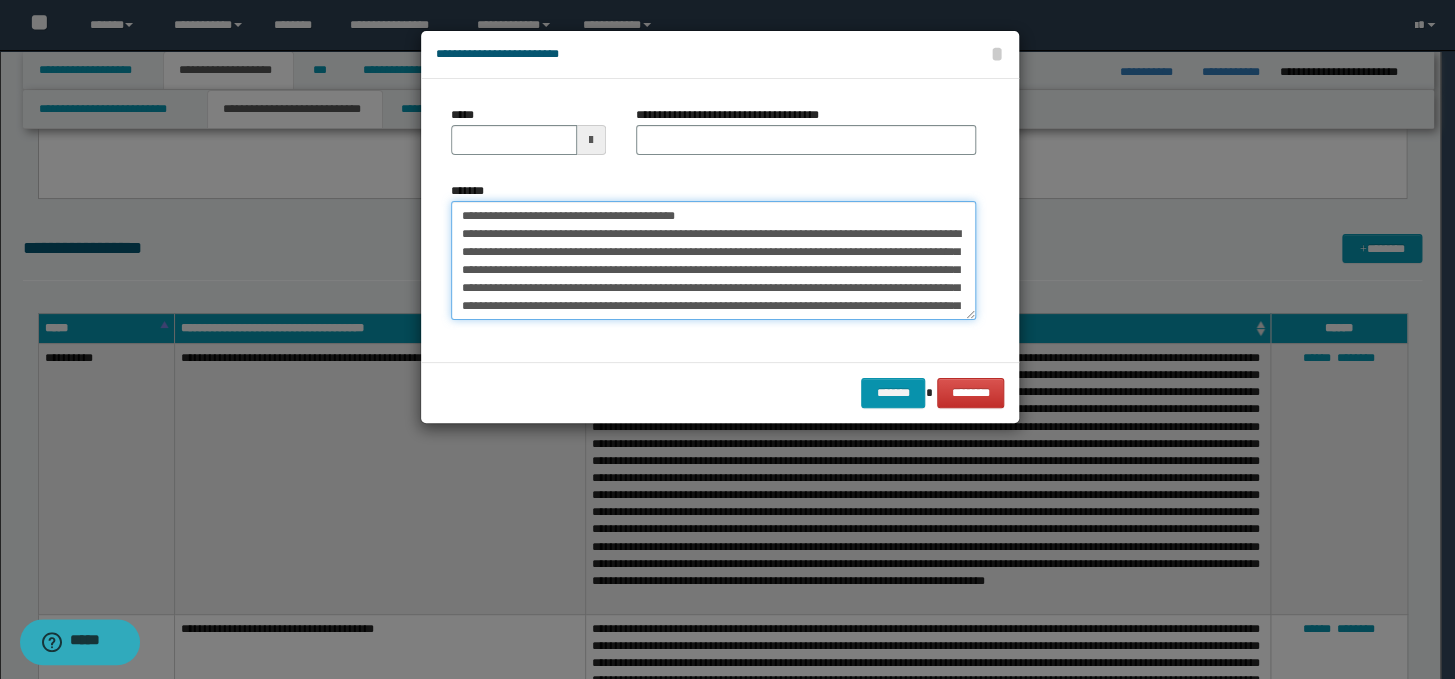 drag, startPoint x: 776, startPoint y: 210, endPoint x: 452, endPoint y: 211, distance: 324.00156 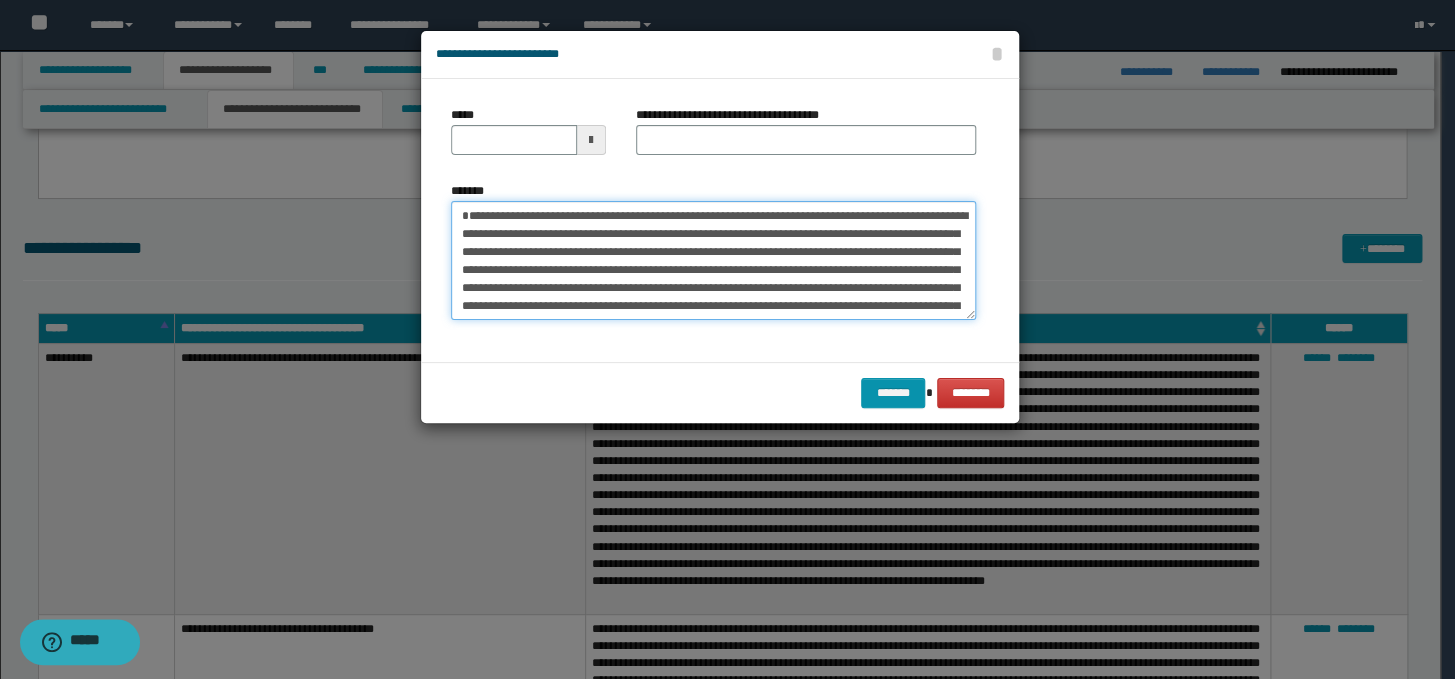 type on "**********" 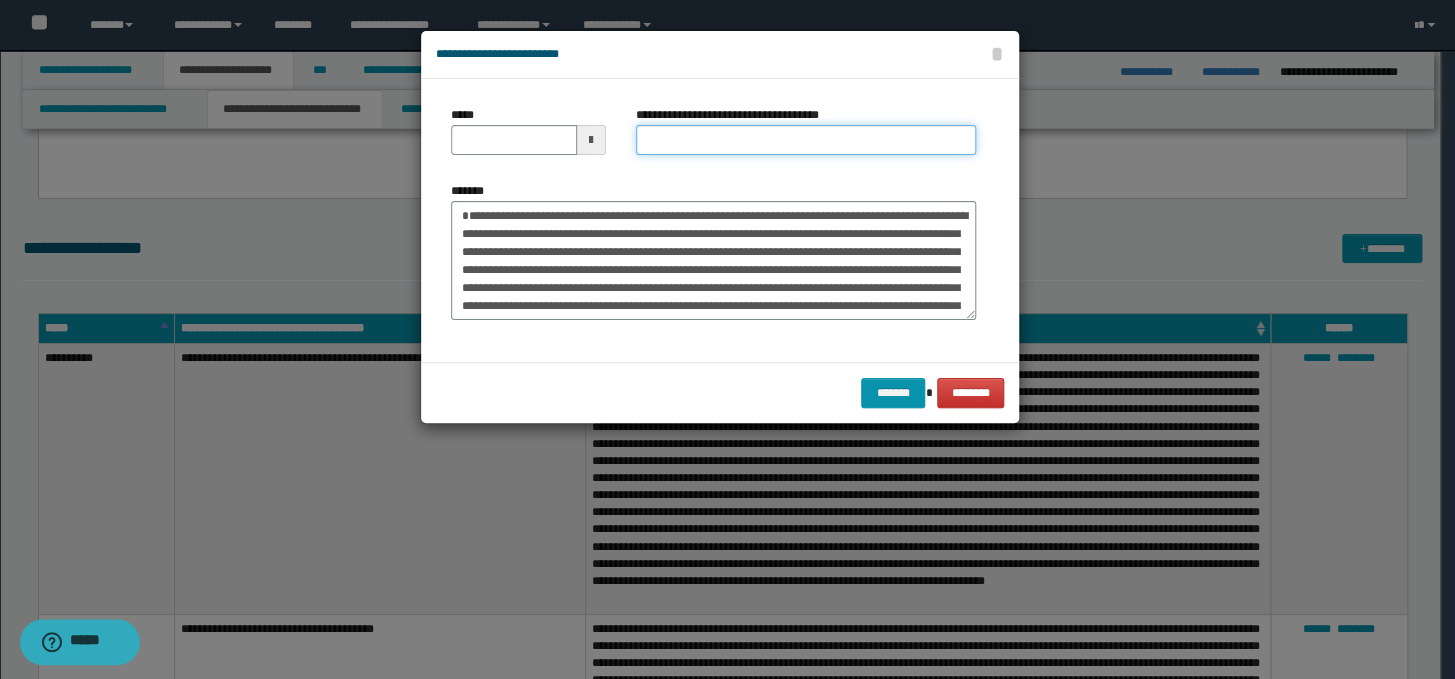 click on "**********" at bounding box center [806, 140] 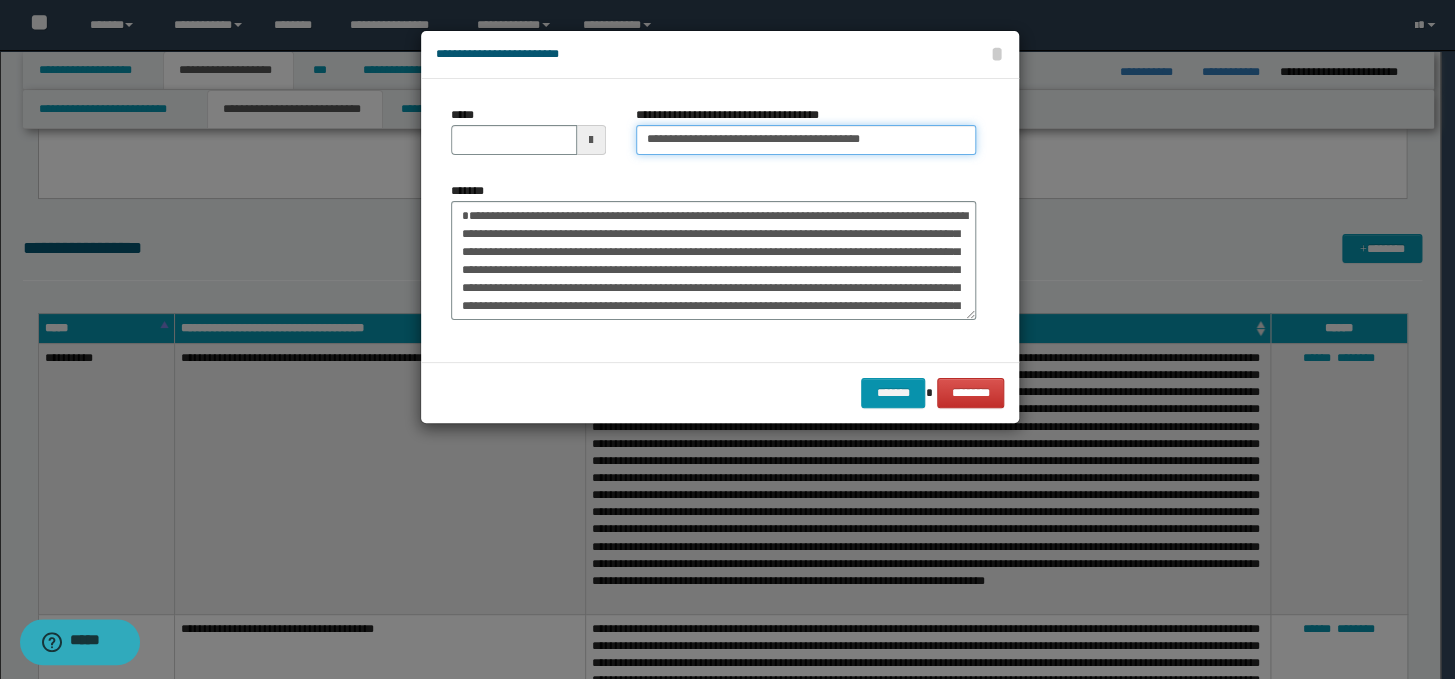 drag, startPoint x: 710, startPoint y: 137, endPoint x: 652, endPoint y: 142, distance: 58.21512 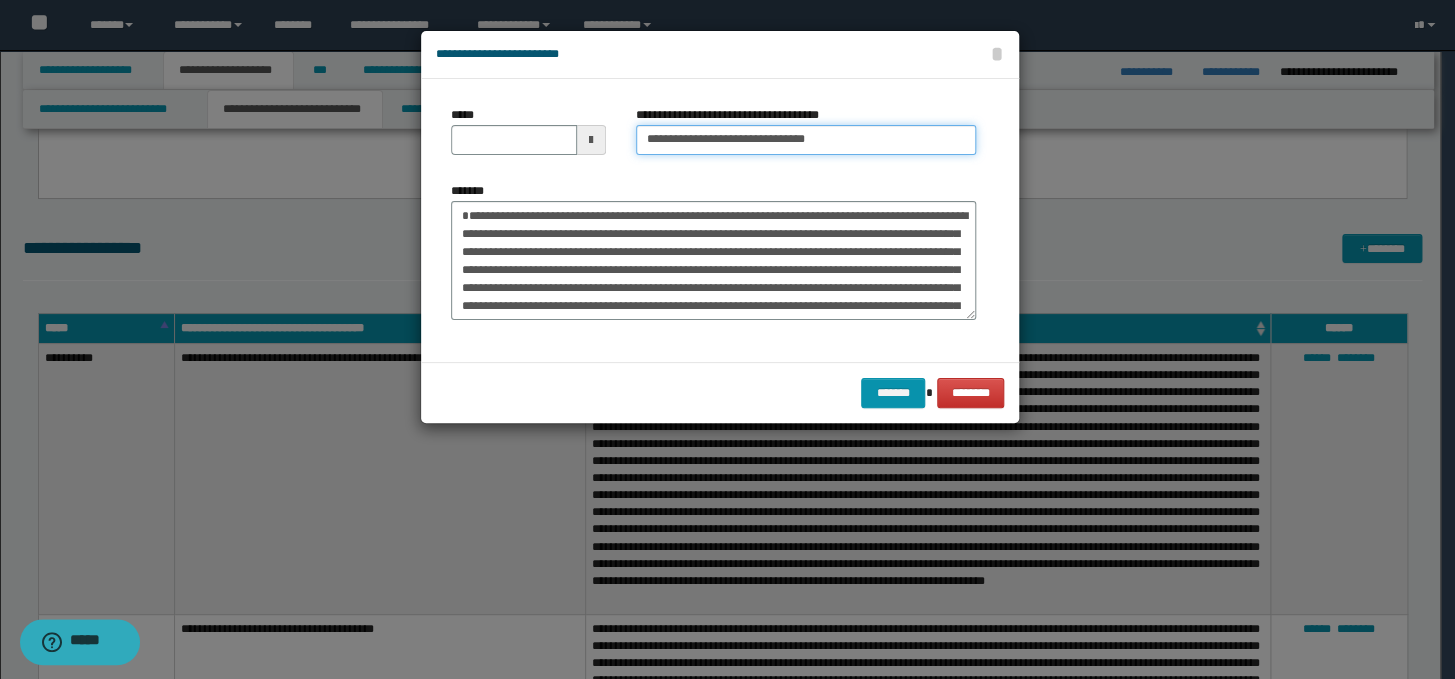 type 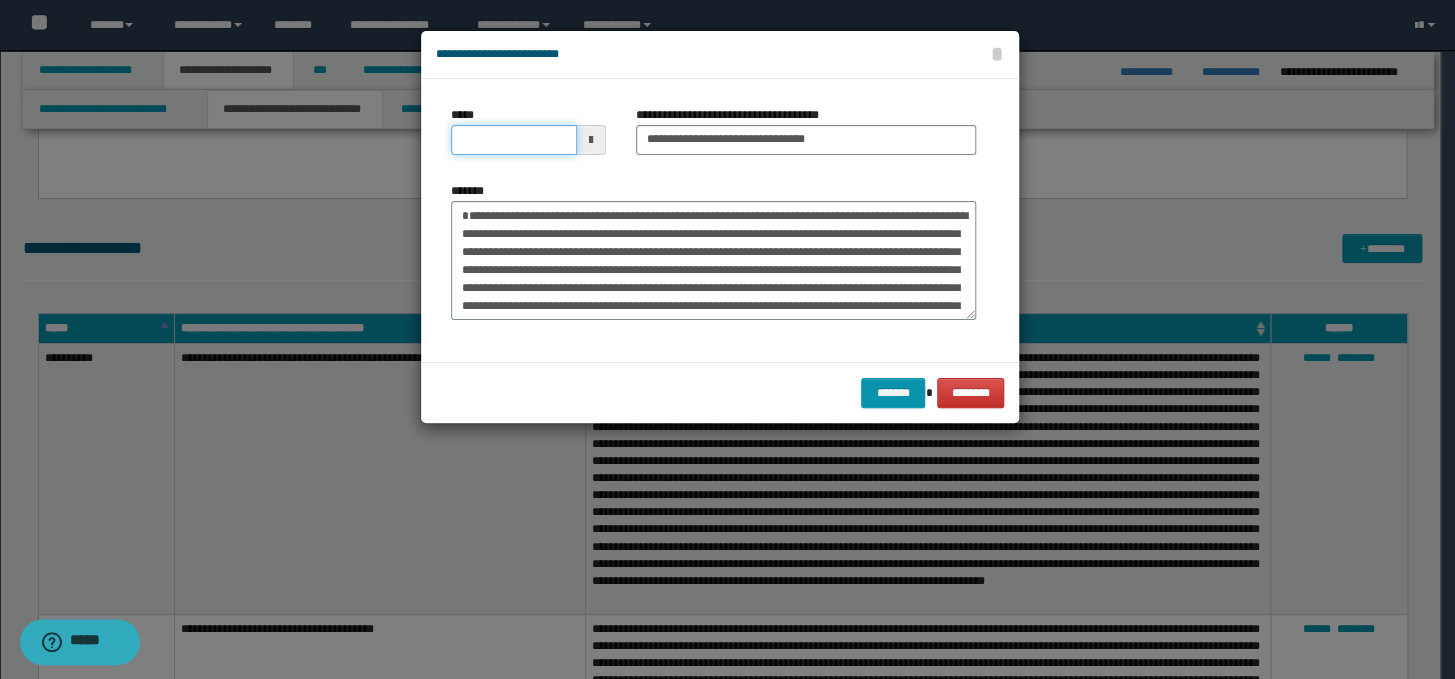 click on "*****" at bounding box center (514, 140) 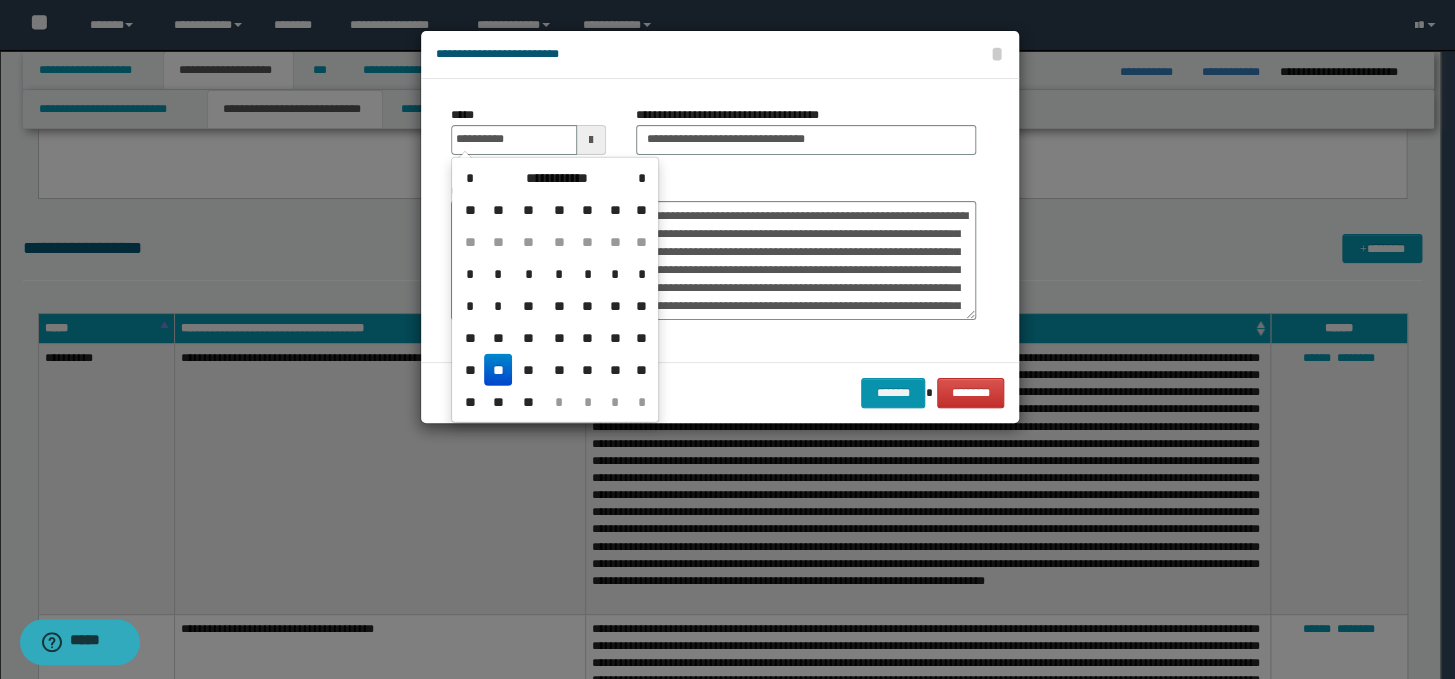 click on "**" at bounding box center [498, 370] 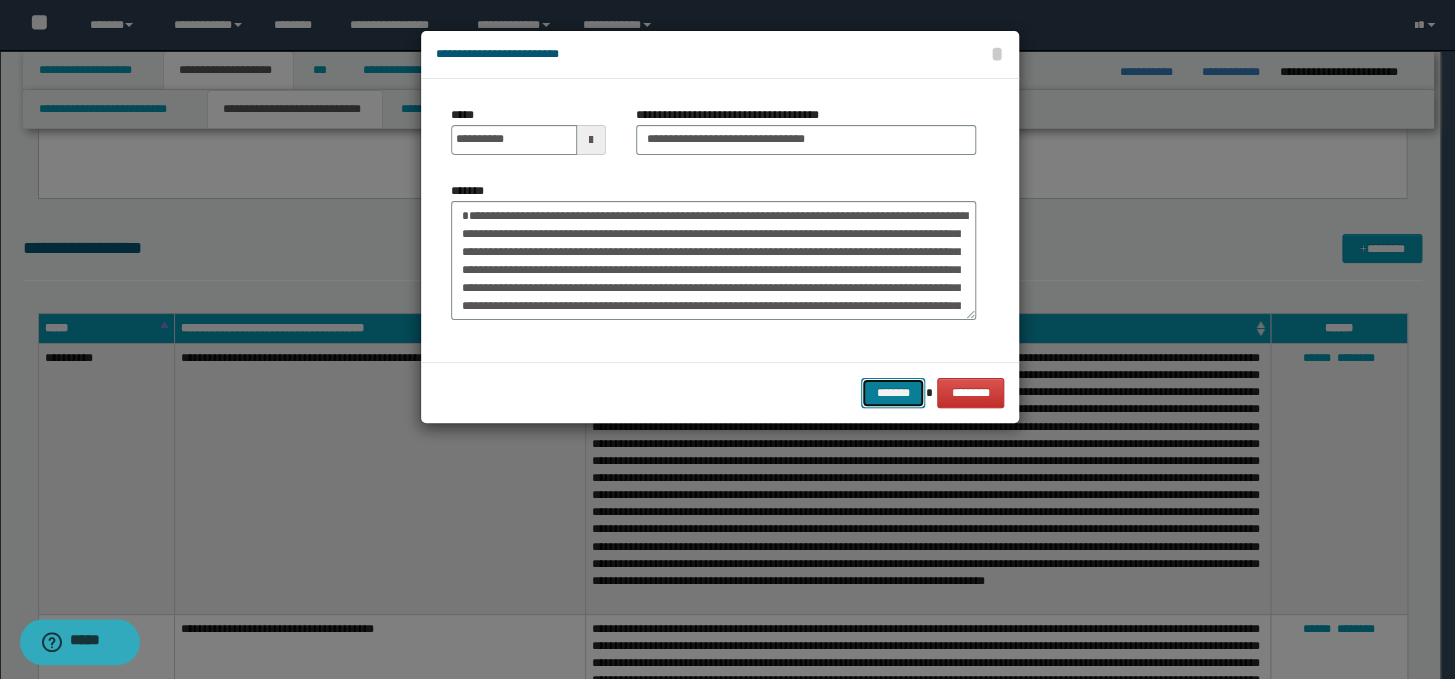 click on "*******" at bounding box center (893, 393) 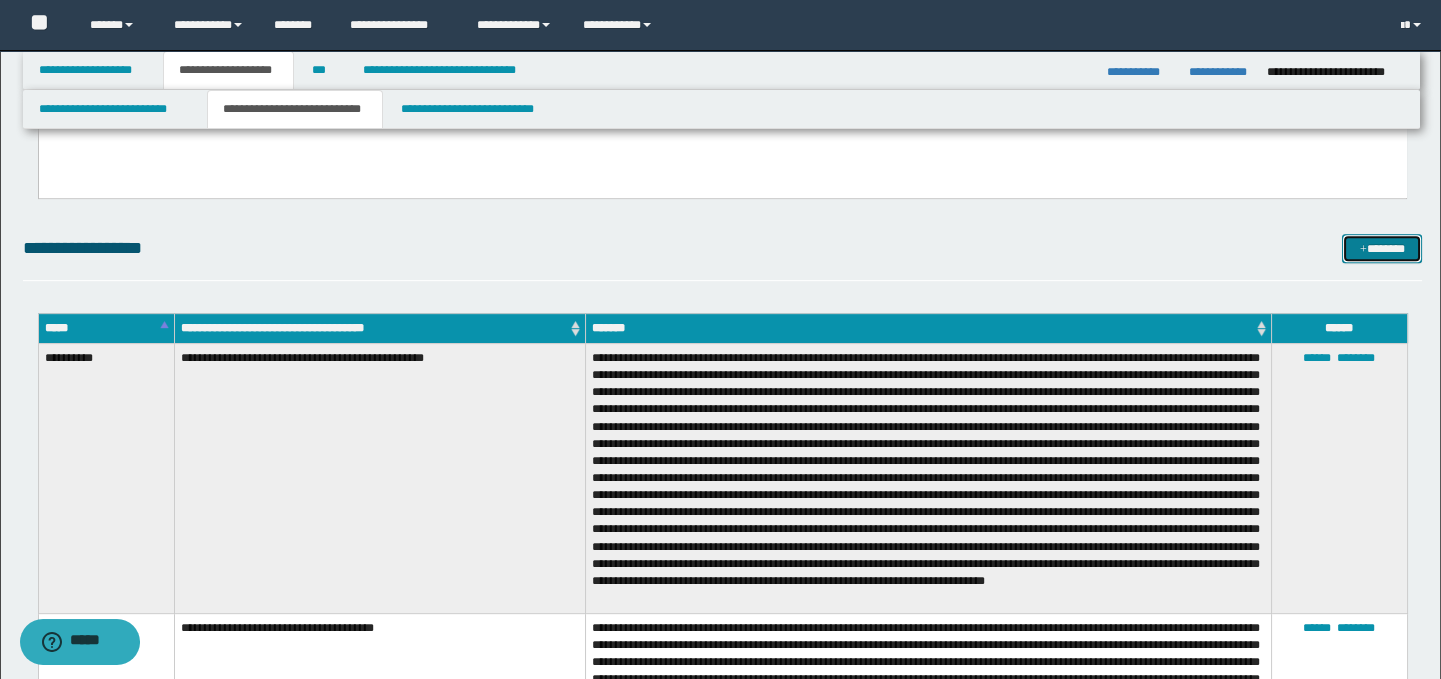 click on "*******" at bounding box center (1382, 249) 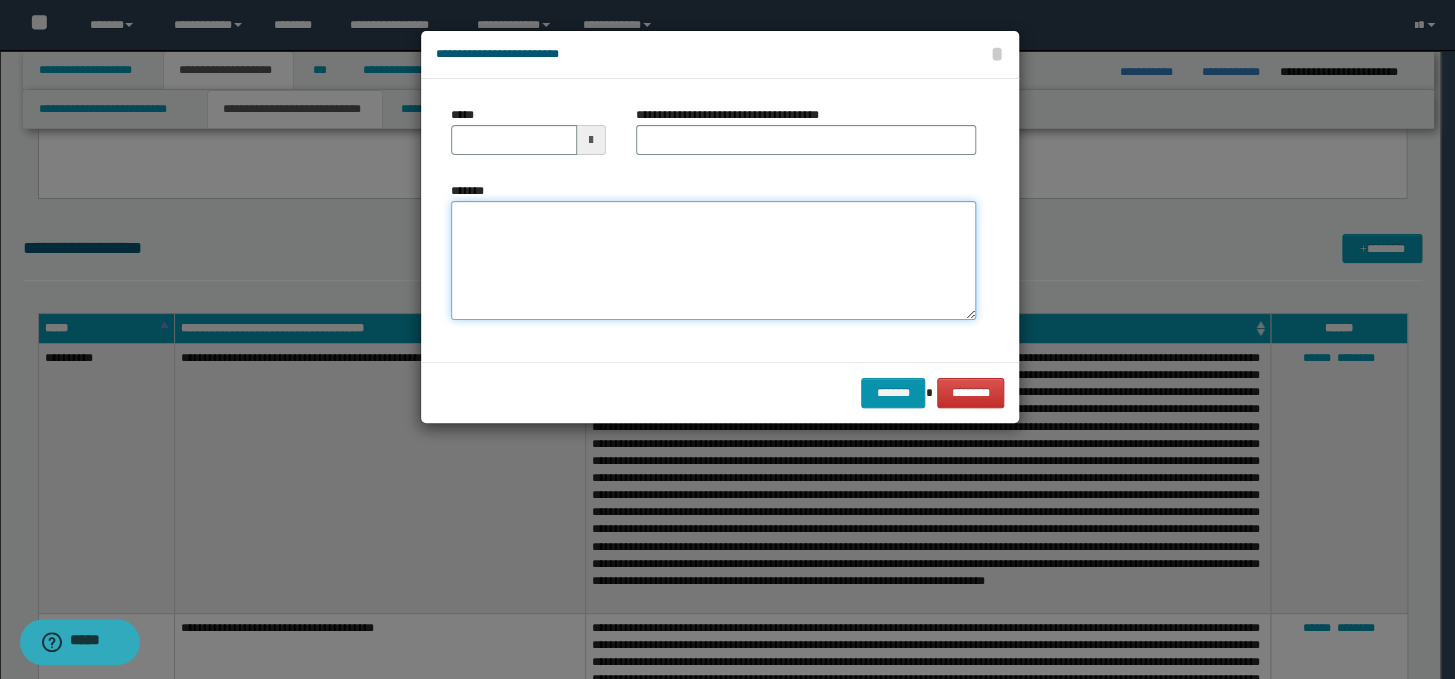 paste on "**********" 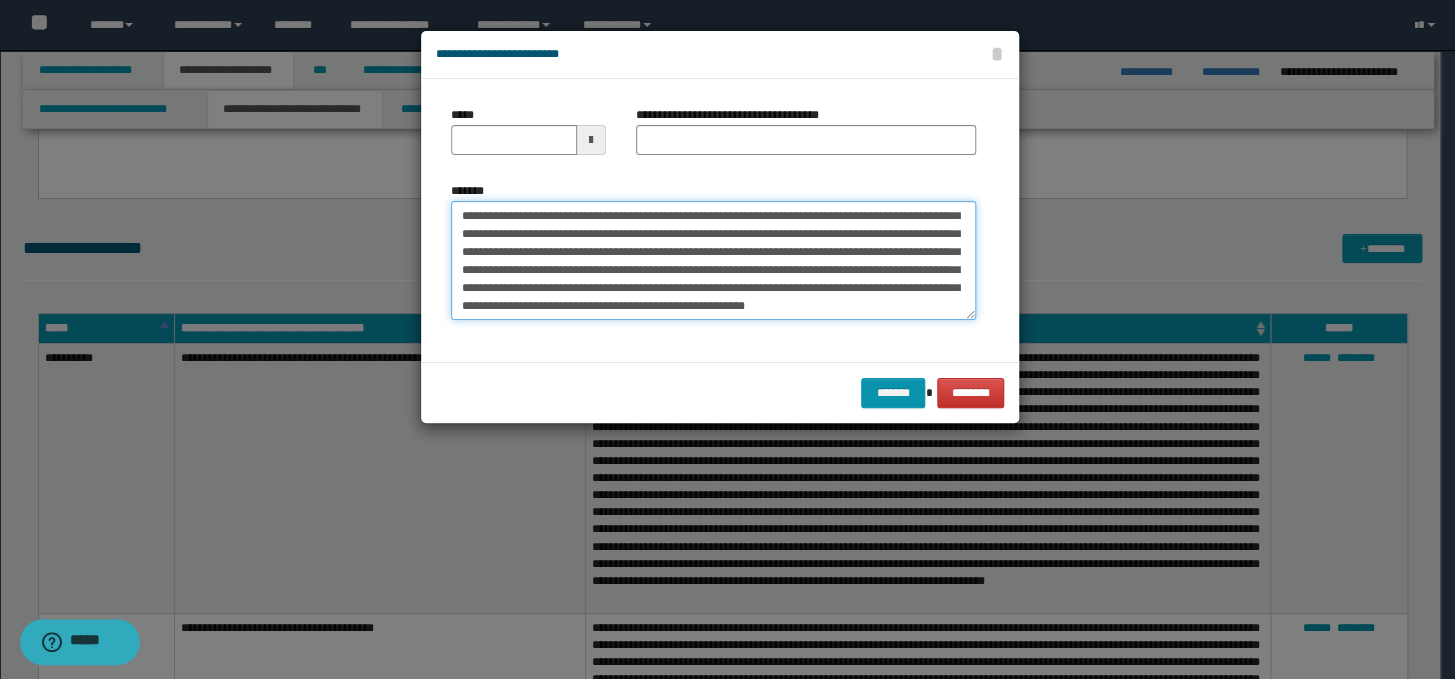 scroll, scrollTop: 0, scrollLeft: 0, axis: both 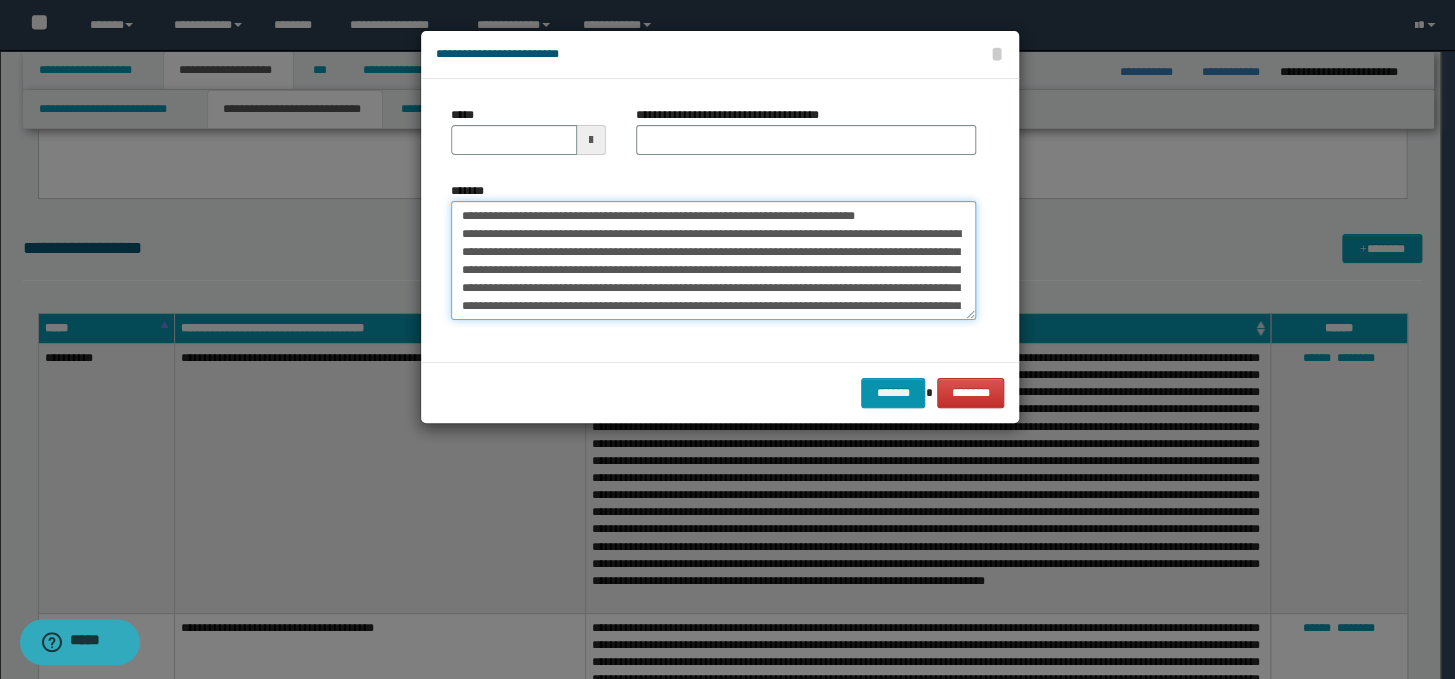 drag, startPoint x: 935, startPoint y: 211, endPoint x: 449, endPoint y: 216, distance: 486.02573 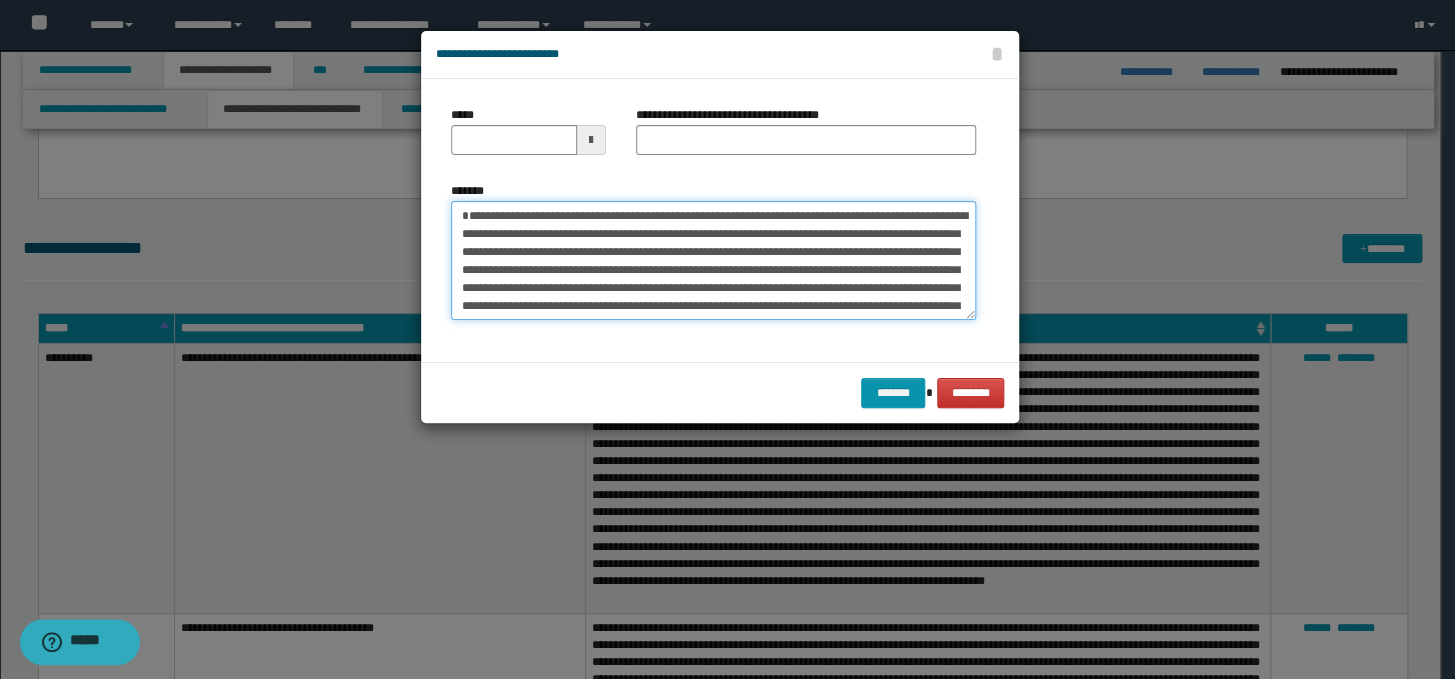type on "**********" 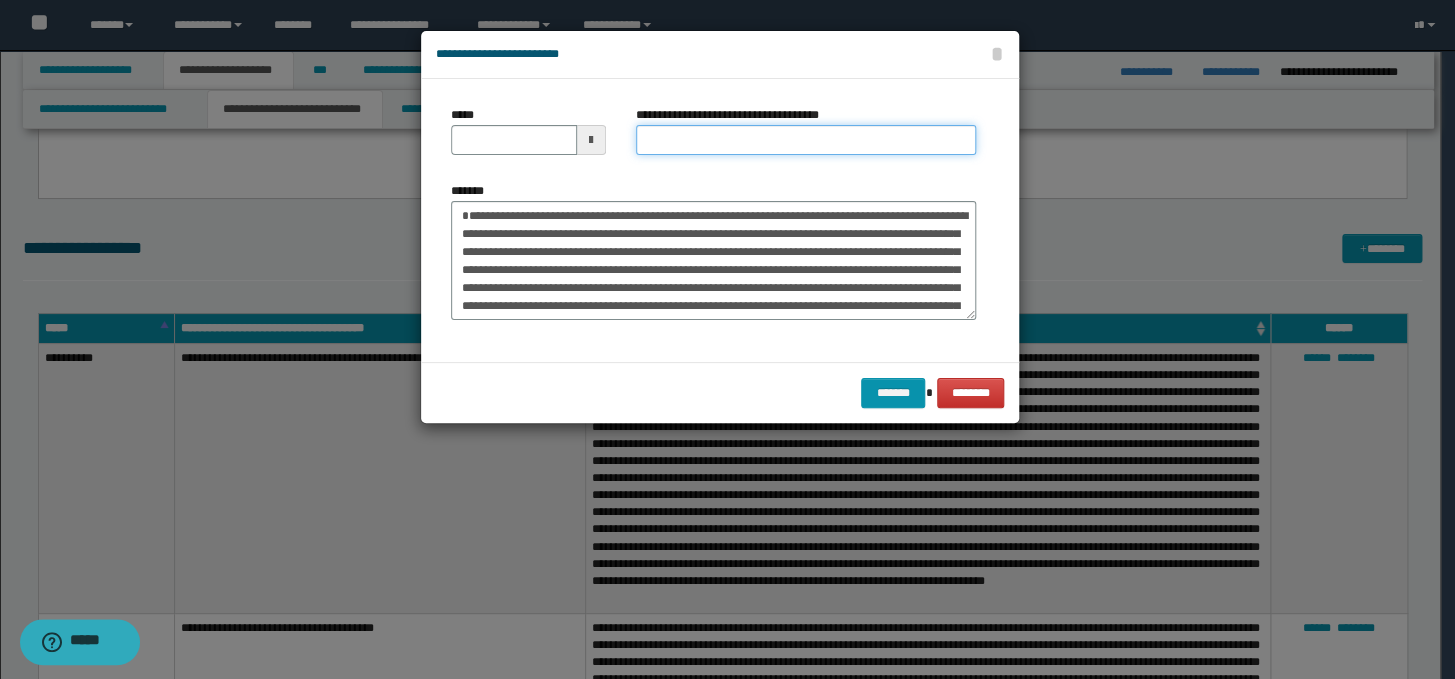 click on "**********" at bounding box center [806, 140] 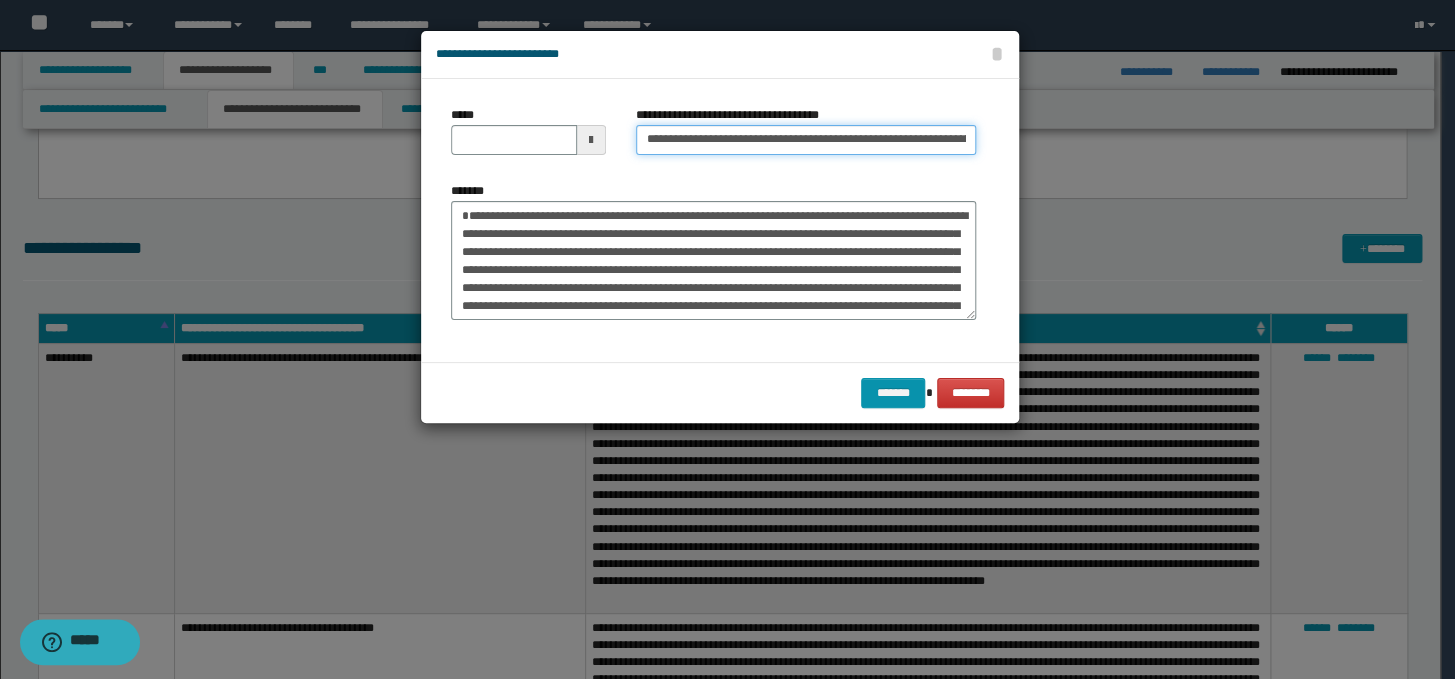scroll, scrollTop: 0, scrollLeft: 163, axis: horizontal 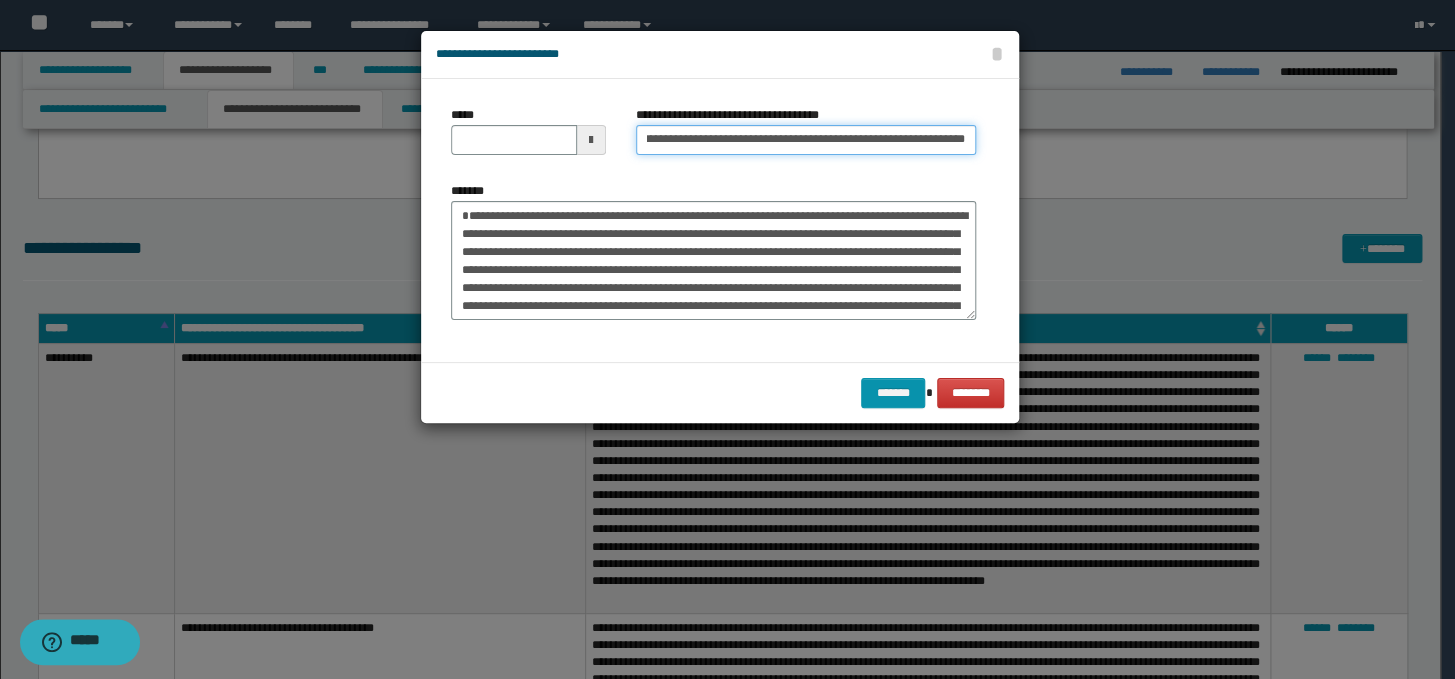 click on "**********" at bounding box center (806, 140) 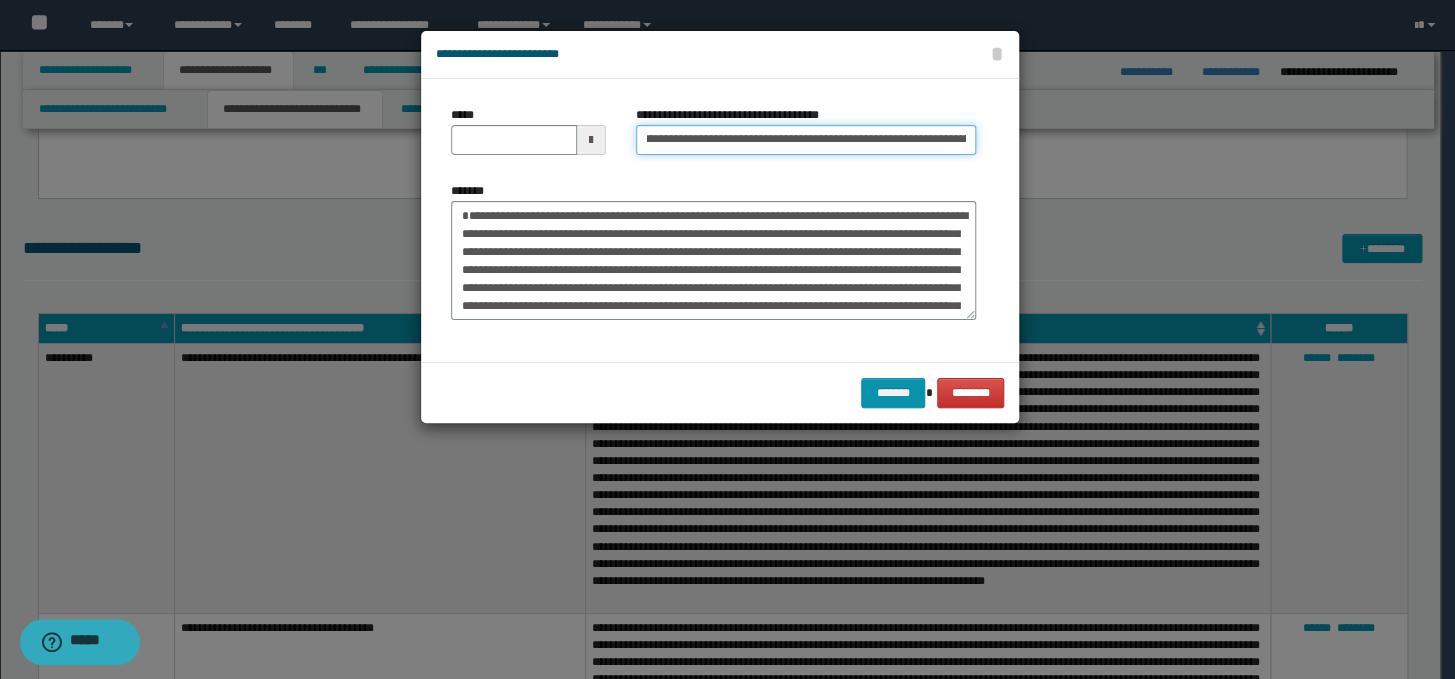 scroll, scrollTop: 0, scrollLeft: 0, axis: both 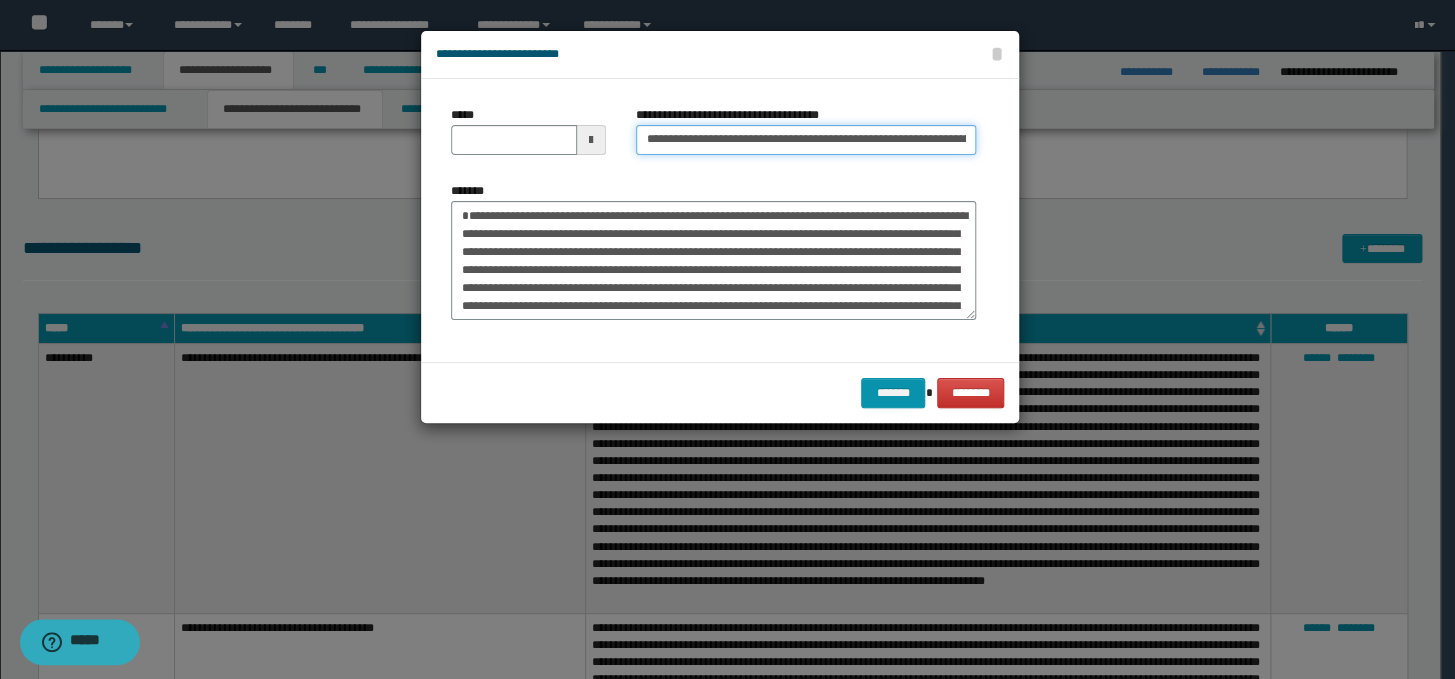 drag, startPoint x: 710, startPoint y: 140, endPoint x: 640, endPoint y: 138, distance: 70.028564 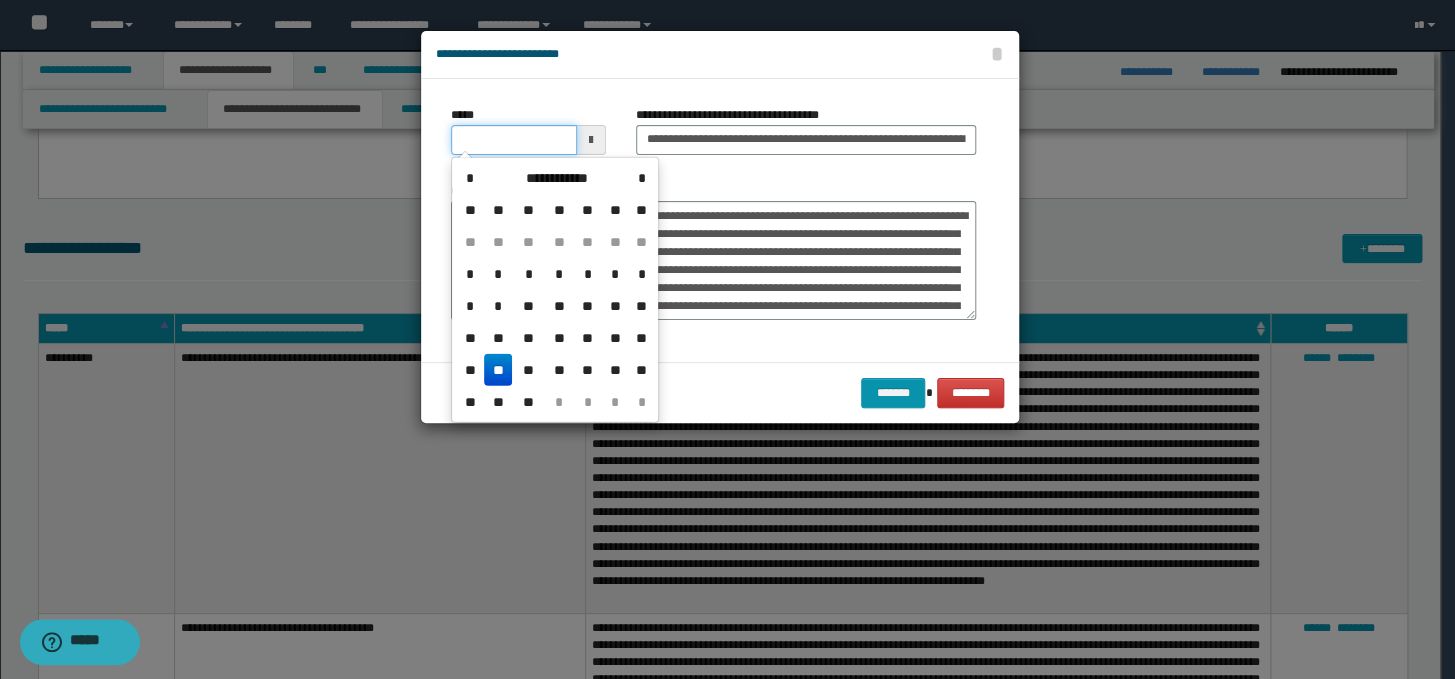 click on "*****" at bounding box center (514, 140) 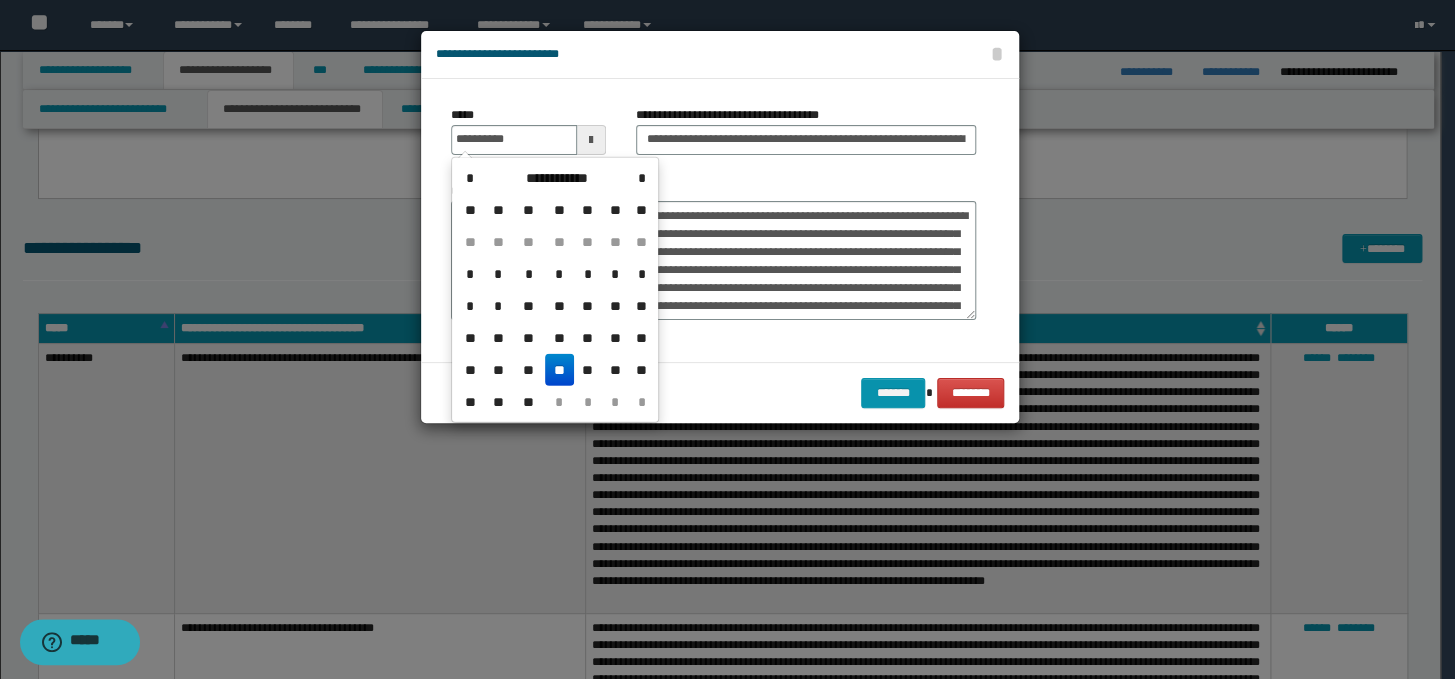 click on "**" at bounding box center [559, 370] 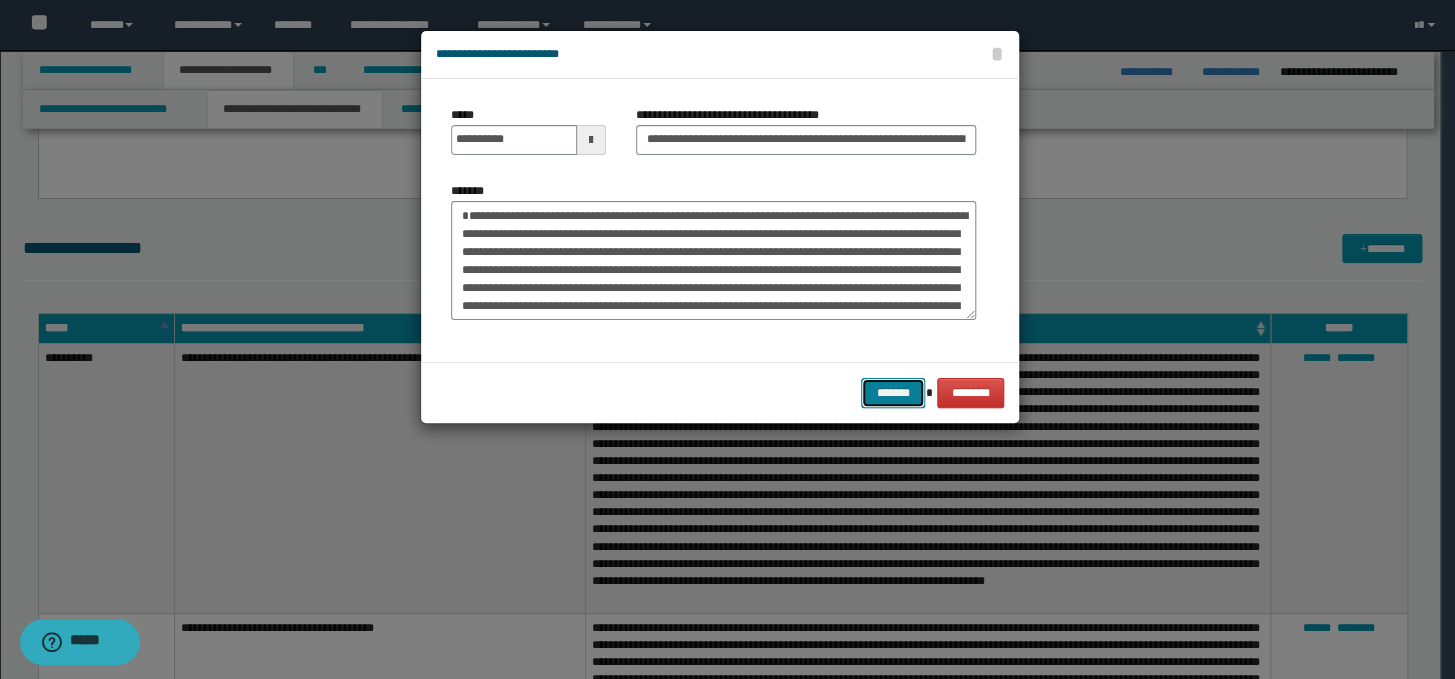 click on "*******" at bounding box center [893, 393] 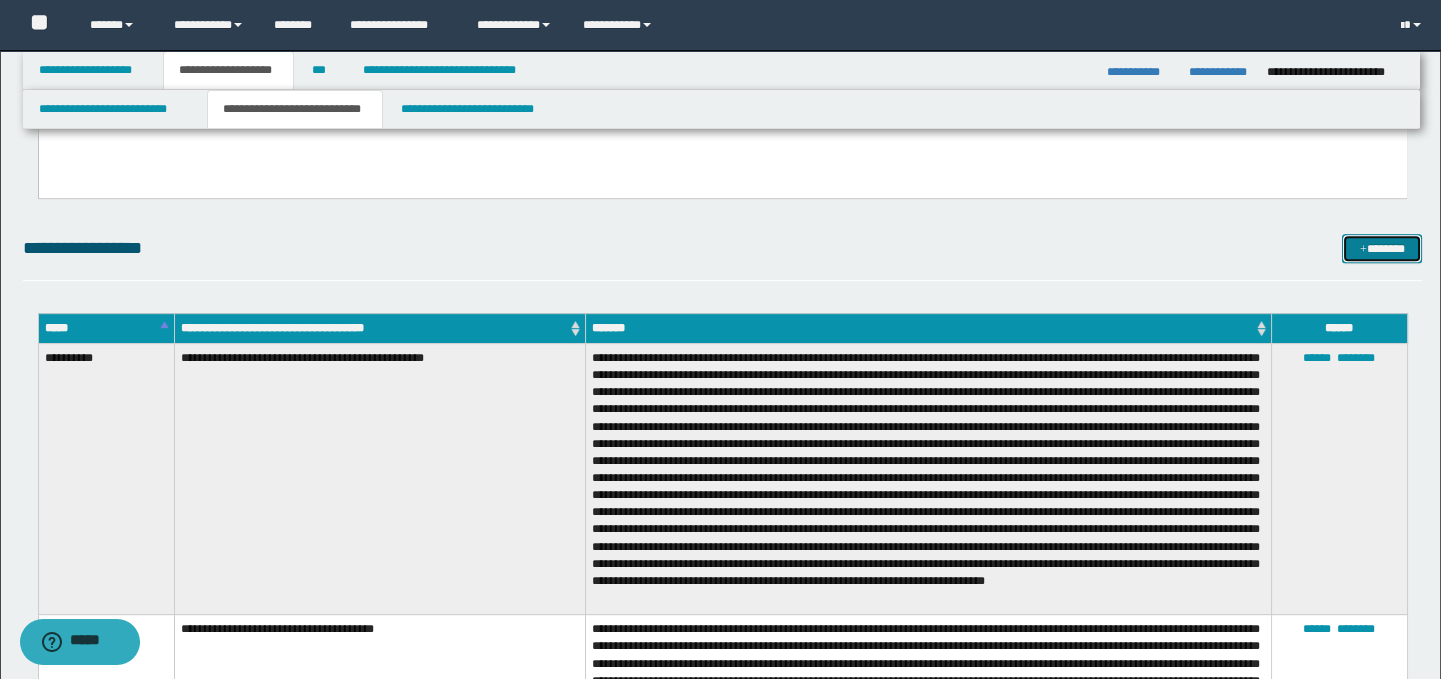 click on "*******" at bounding box center [1382, 249] 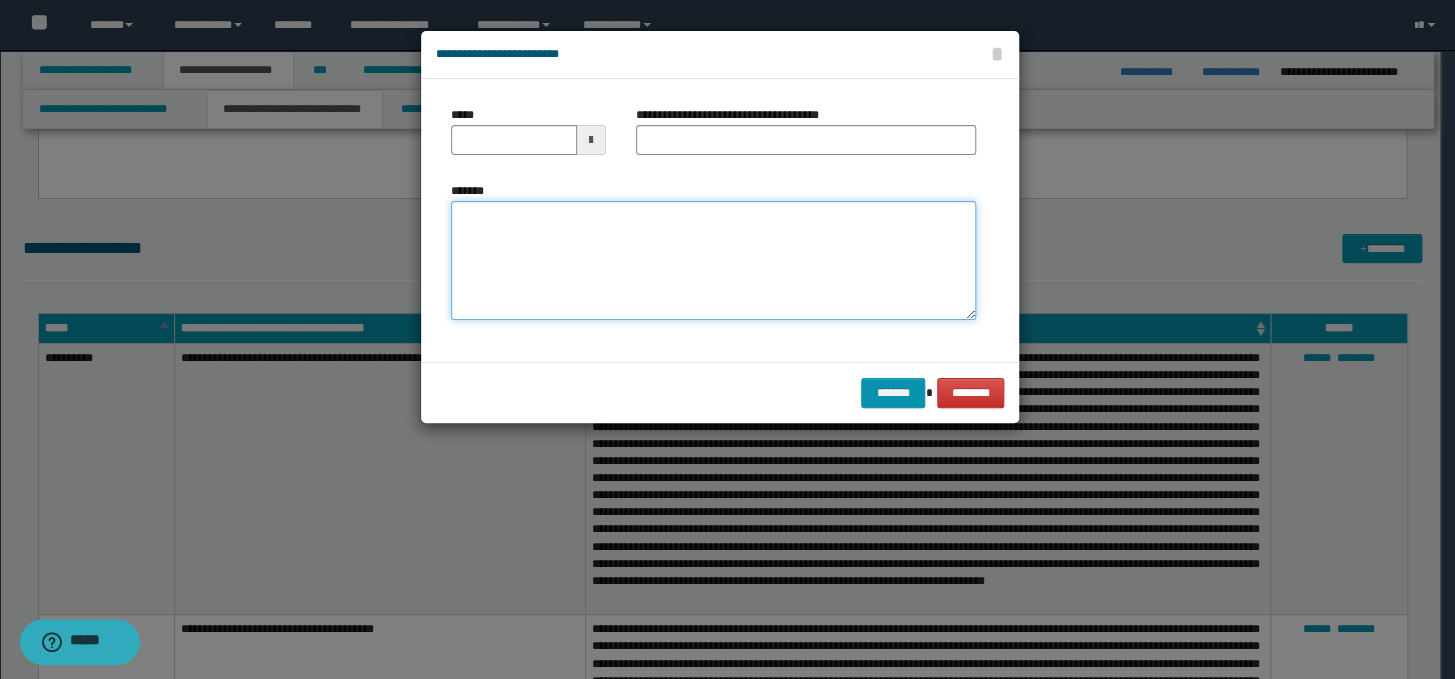 click on "*******" at bounding box center (713, 261) 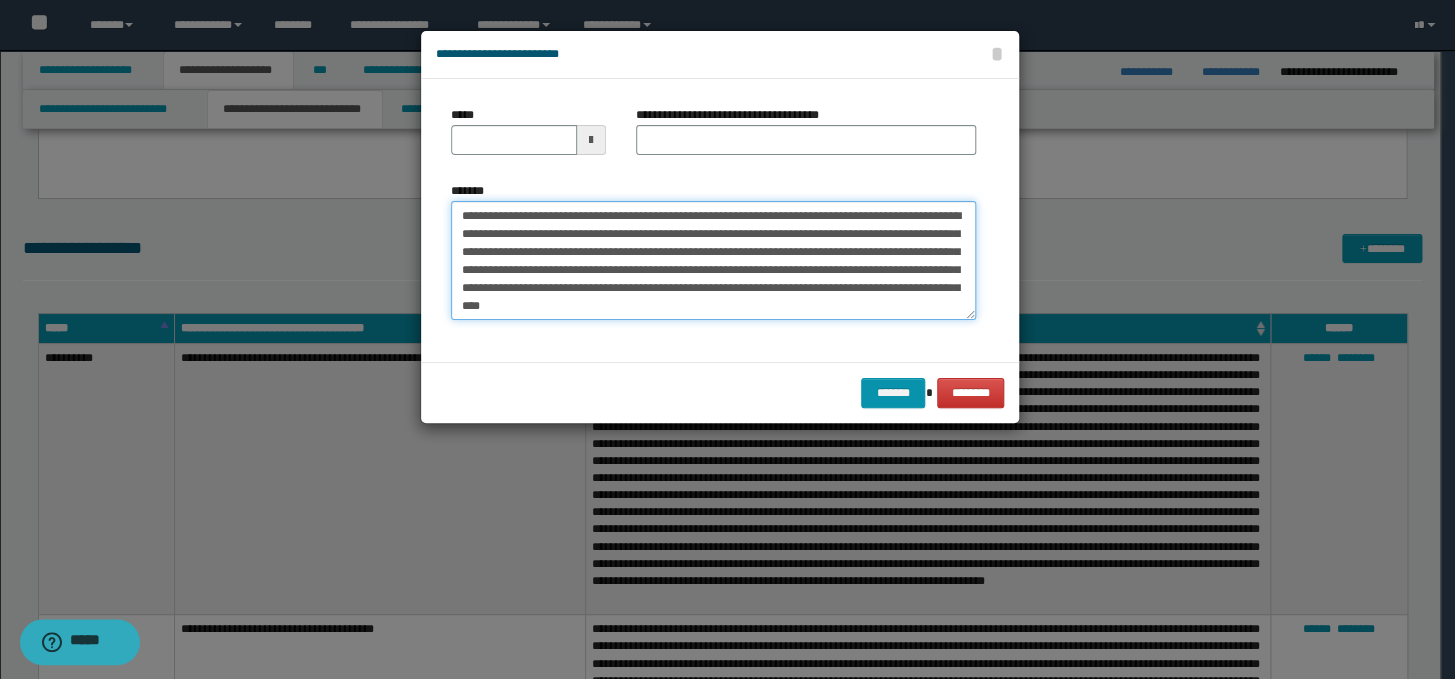 scroll, scrollTop: 0, scrollLeft: 0, axis: both 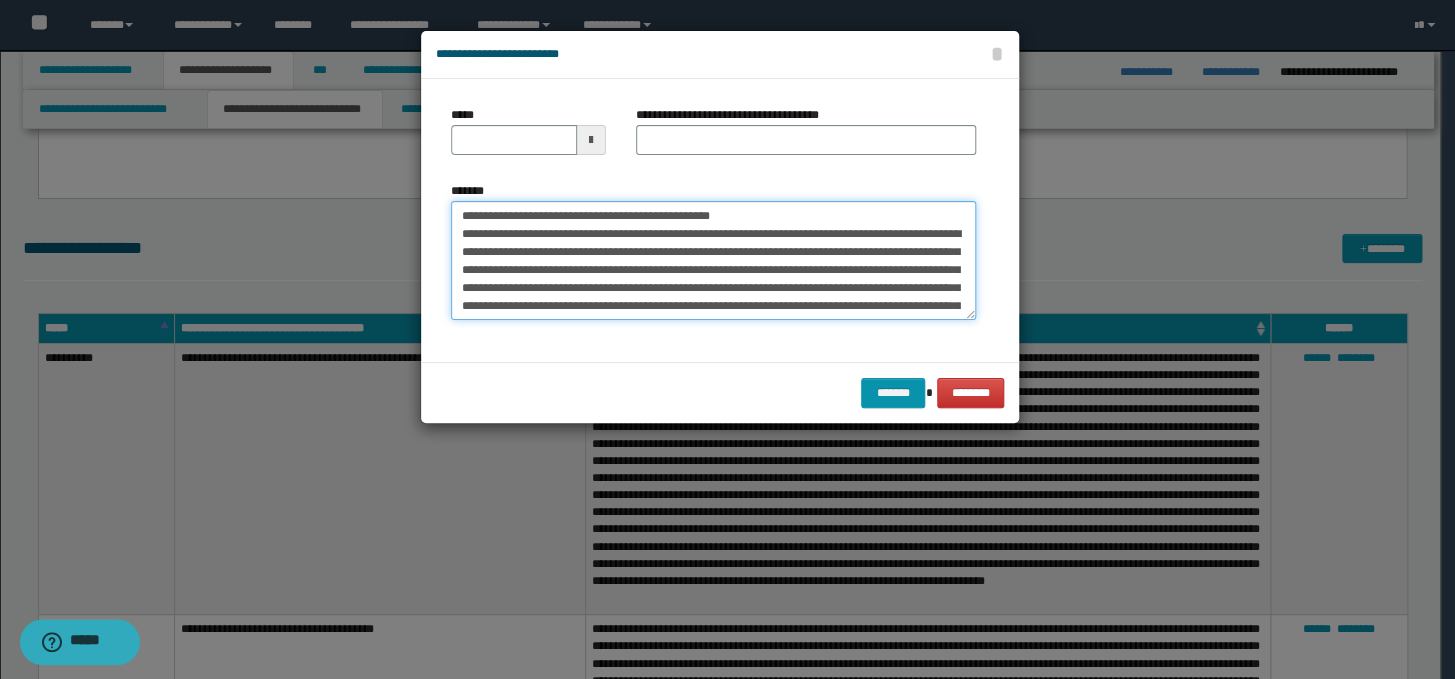 drag, startPoint x: 800, startPoint y: 212, endPoint x: 452, endPoint y: 212, distance: 348 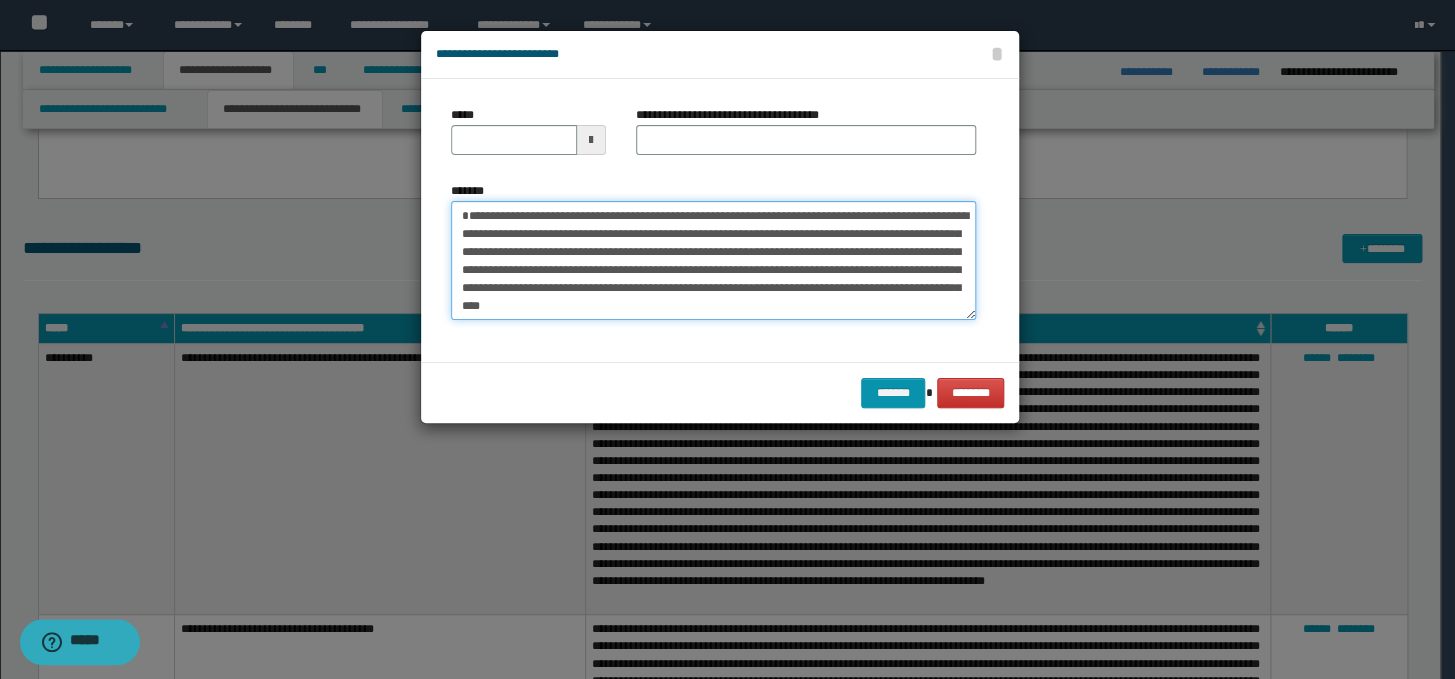 type 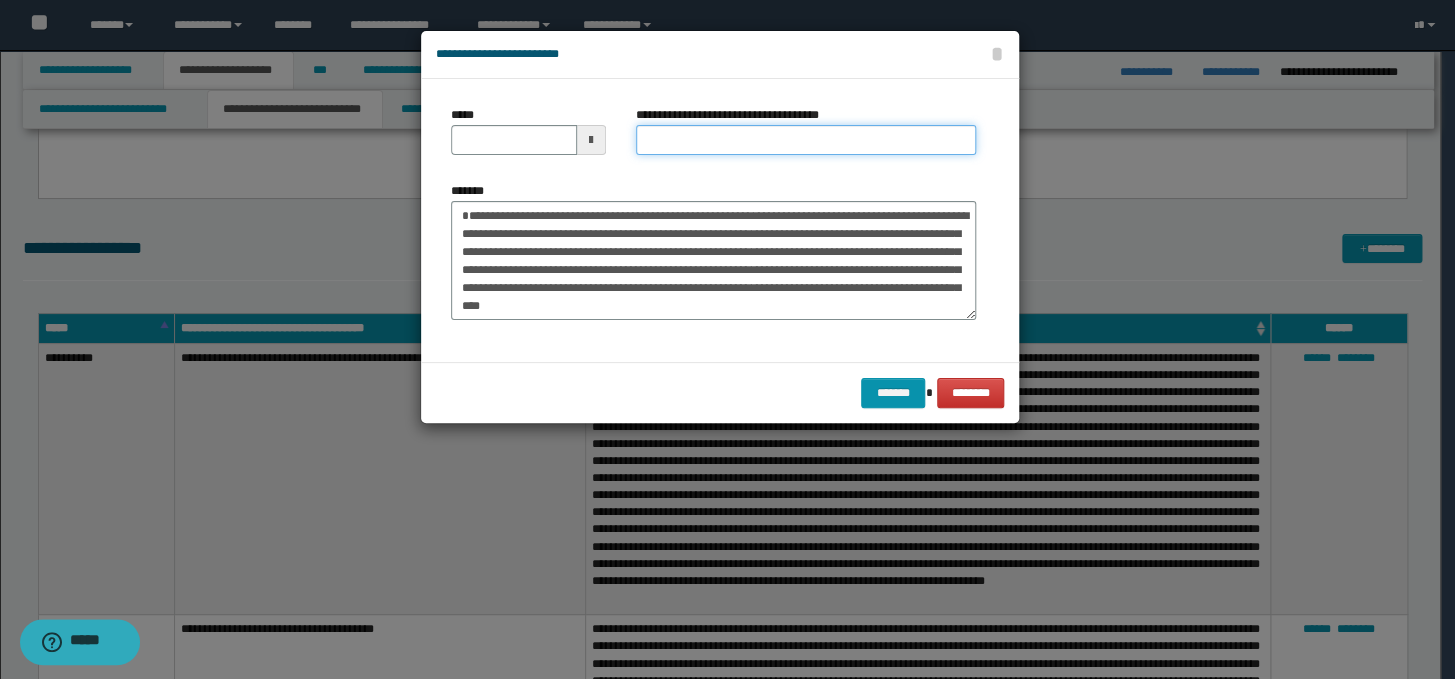 click on "**********" at bounding box center [806, 140] 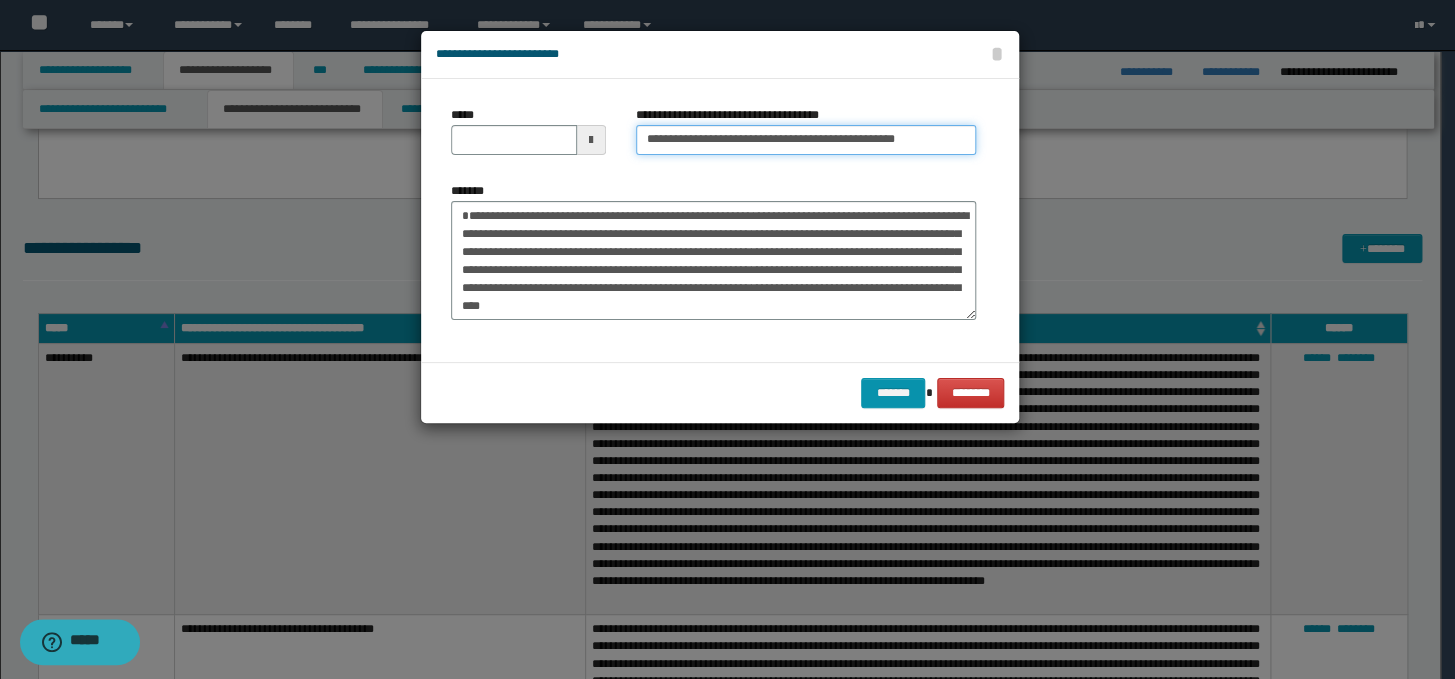 drag, startPoint x: 710, startPoint y: 138, endPoint x: 639, endPoint y: 134, distance: 71.11259 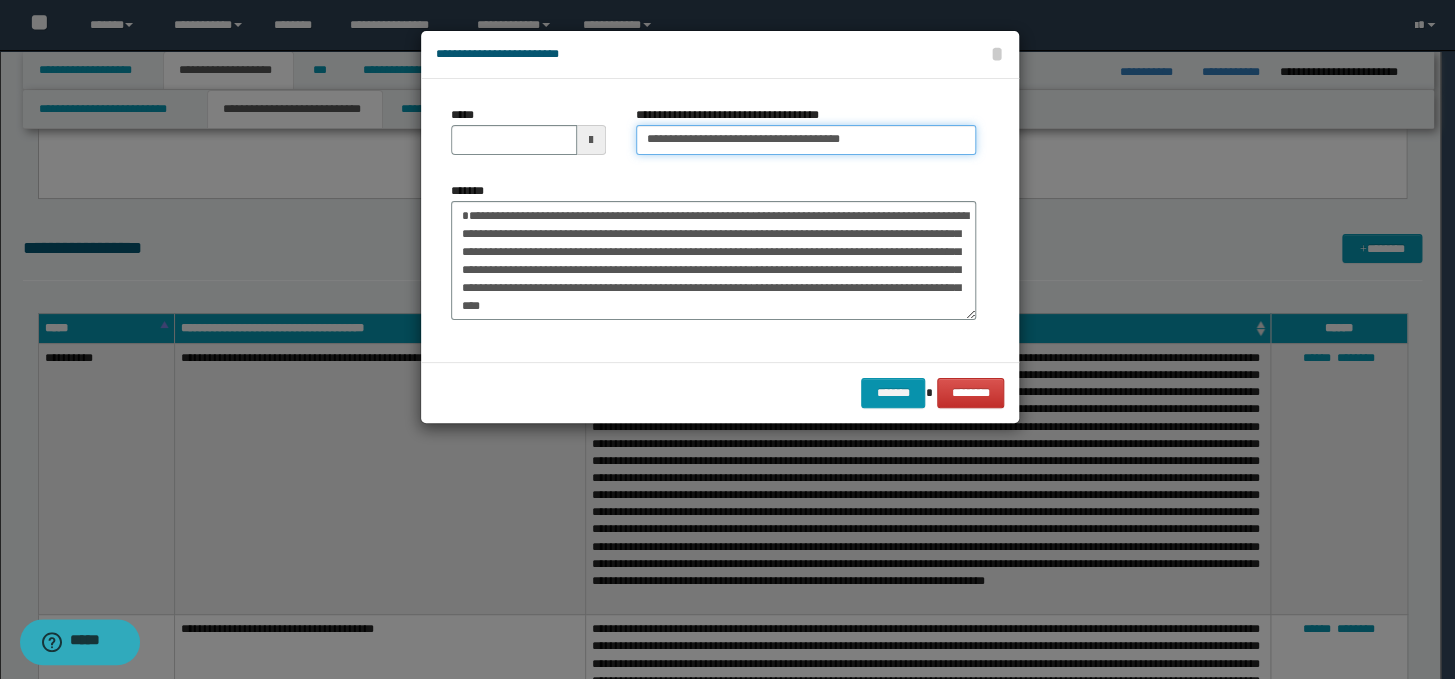type 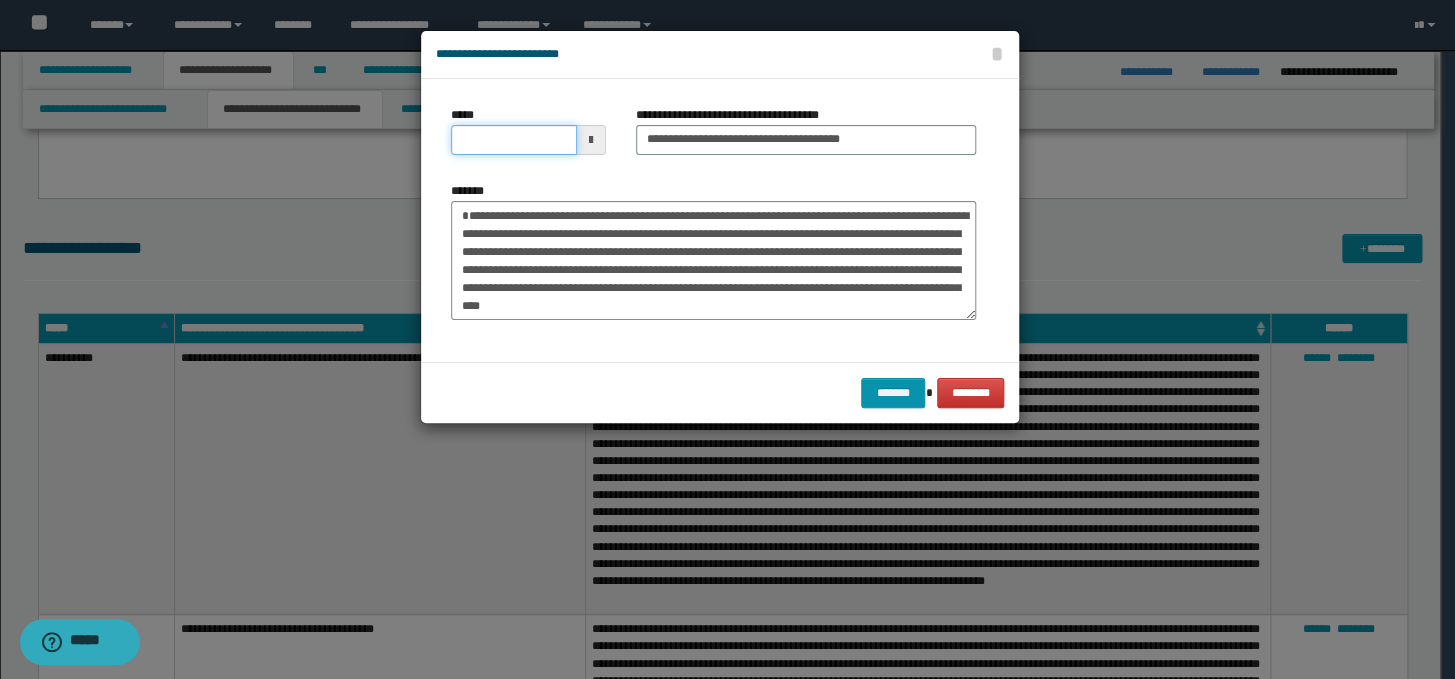 click on "*****" at bounding box center (514, 140) 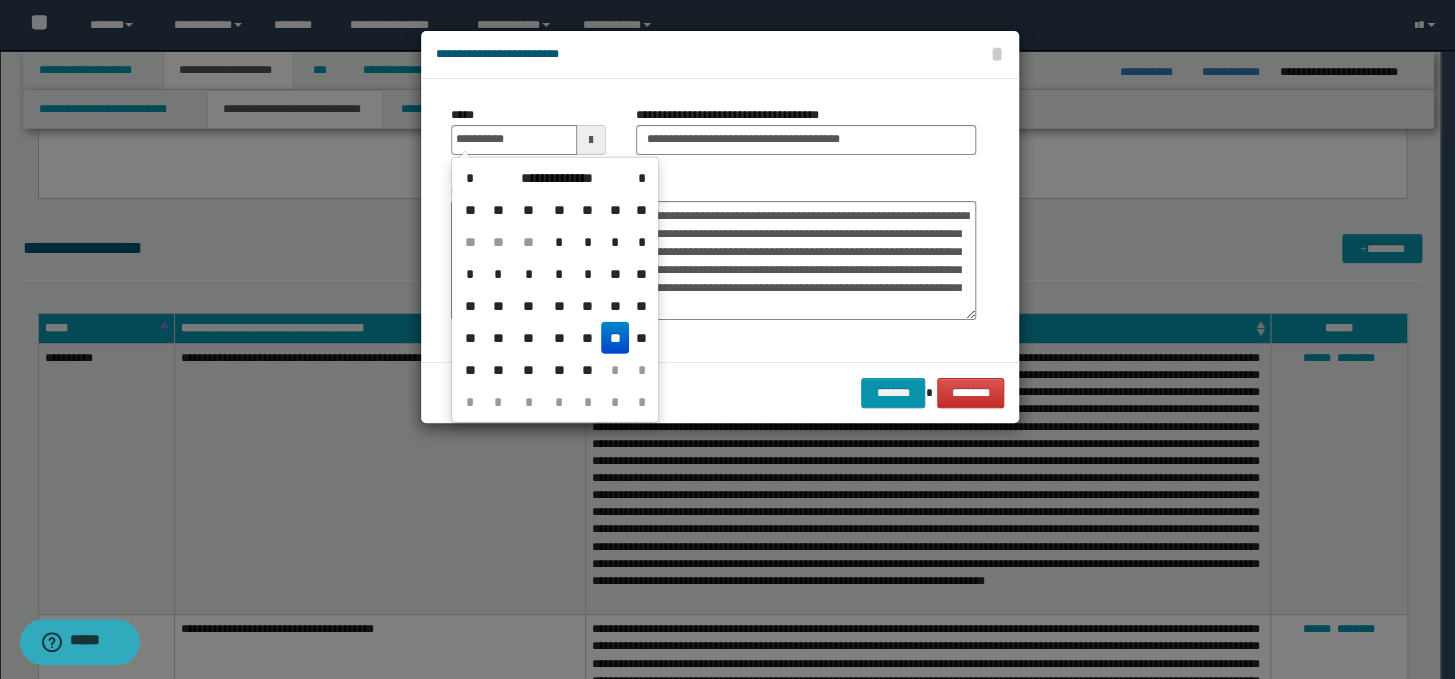 click on "**" at bounding box center (615, 338) 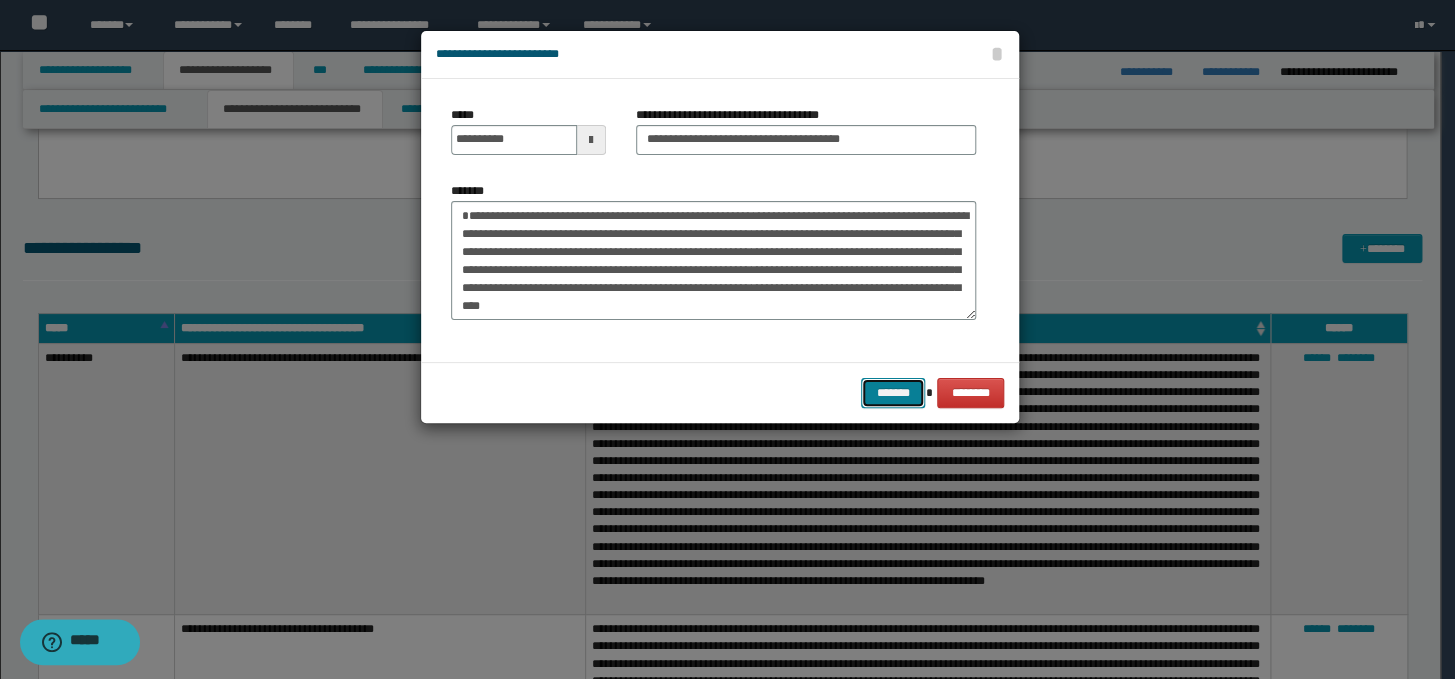 click on "*******" at bounding box center (893, 393) 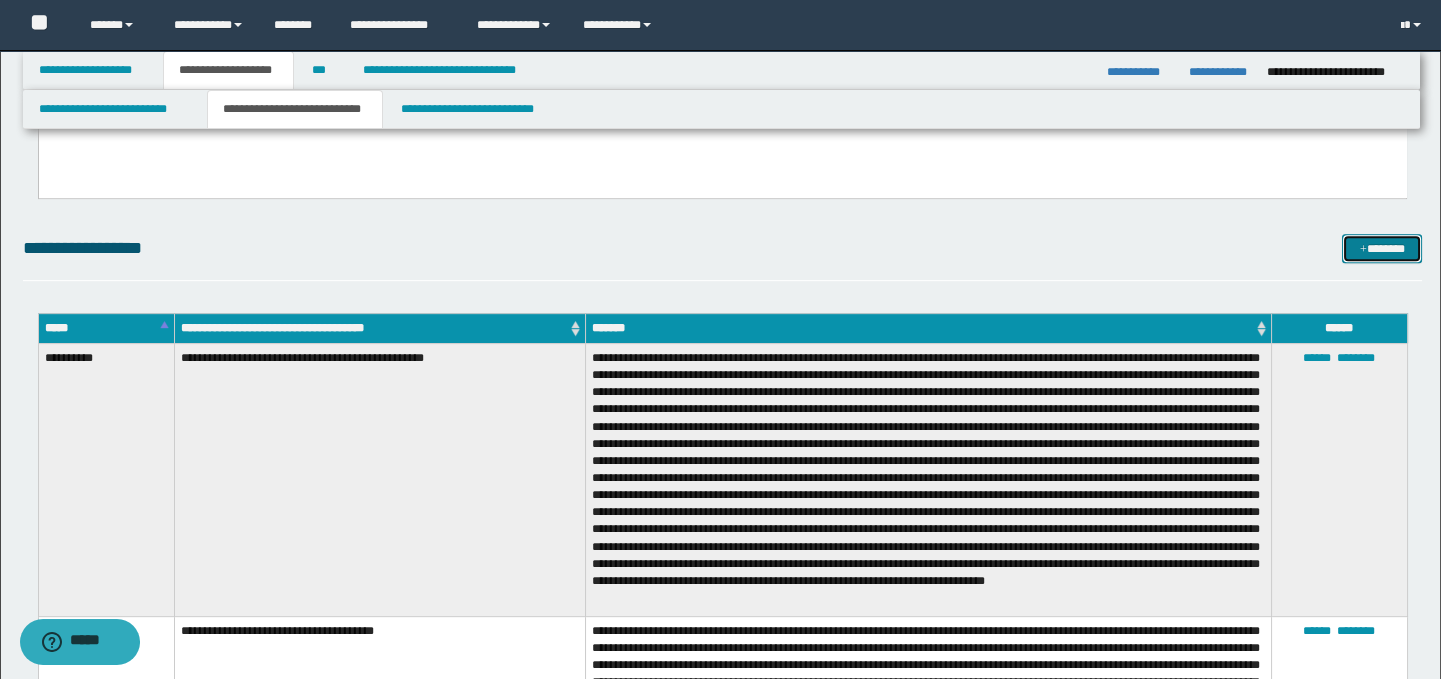 click on "*******" at bounding box center [1382, 249] 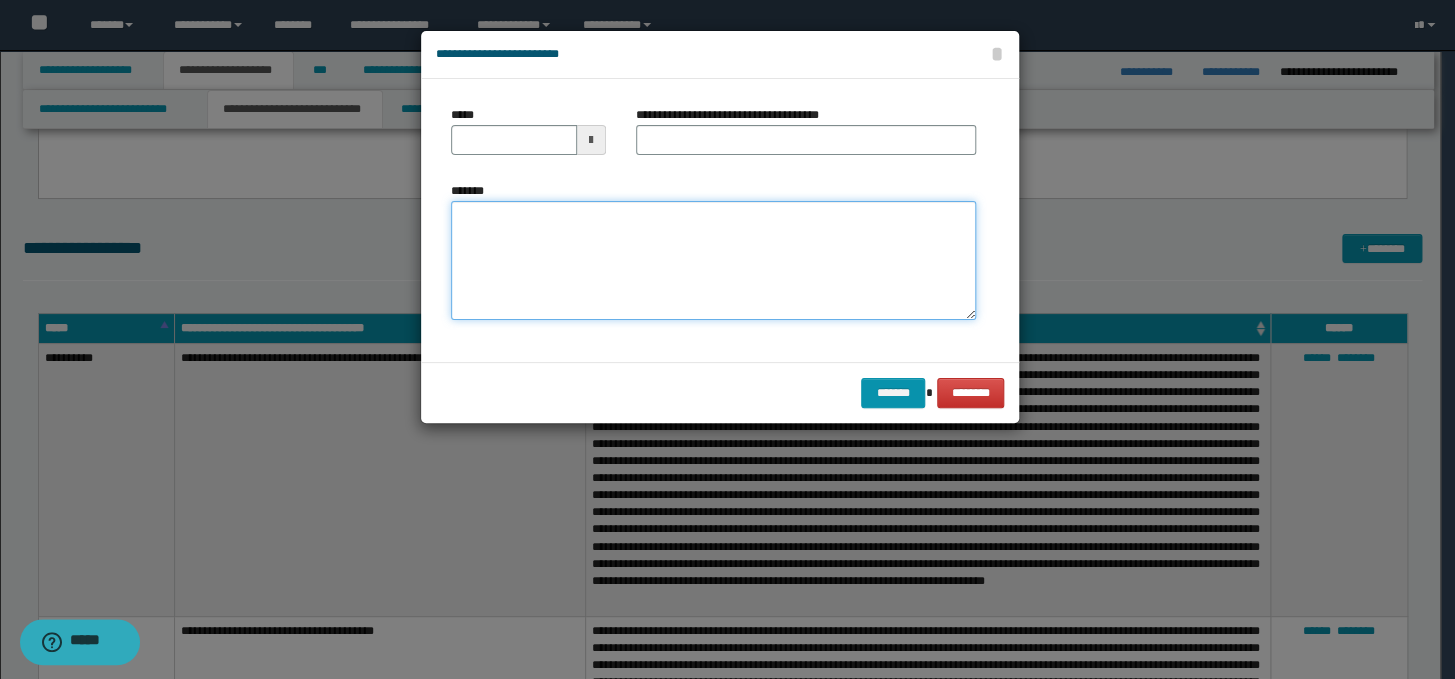 click on "*******" at bounding box center (713, 261) 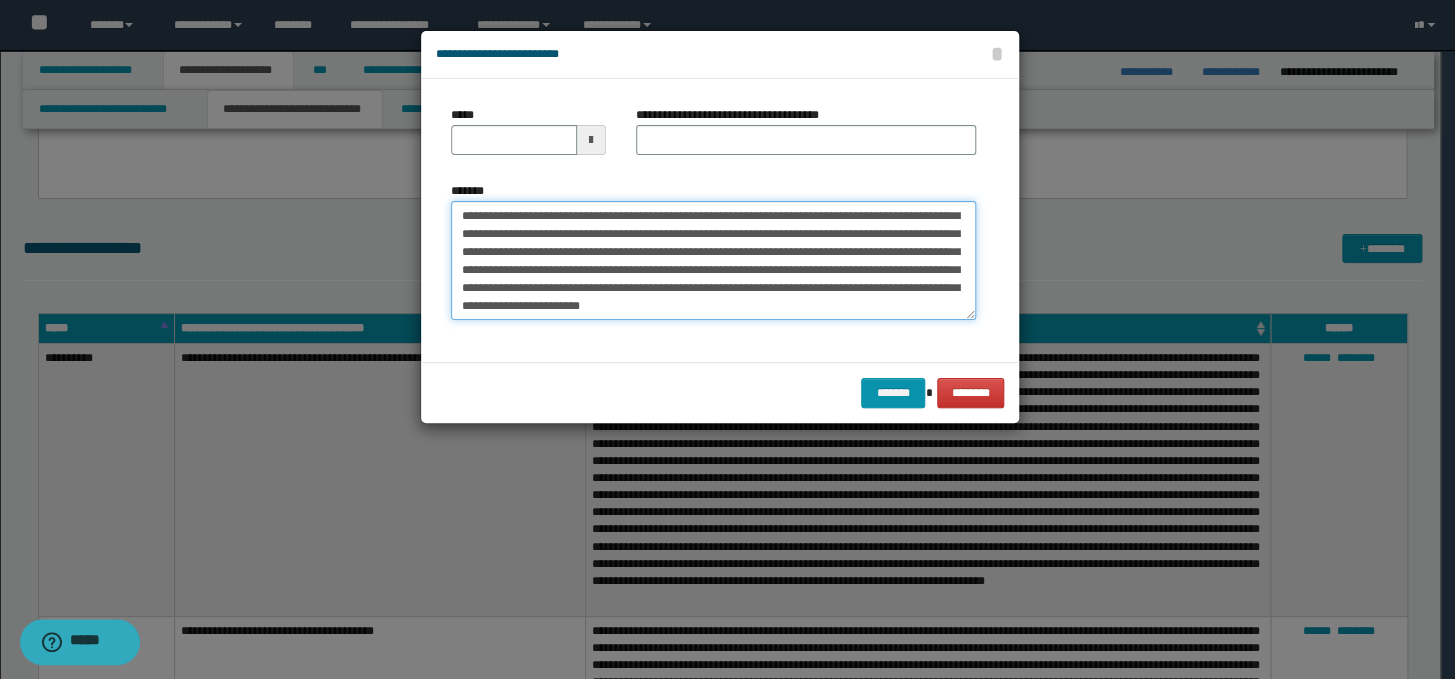 scroll, scrollTop: 0, scrollLeft: 0, axis: both 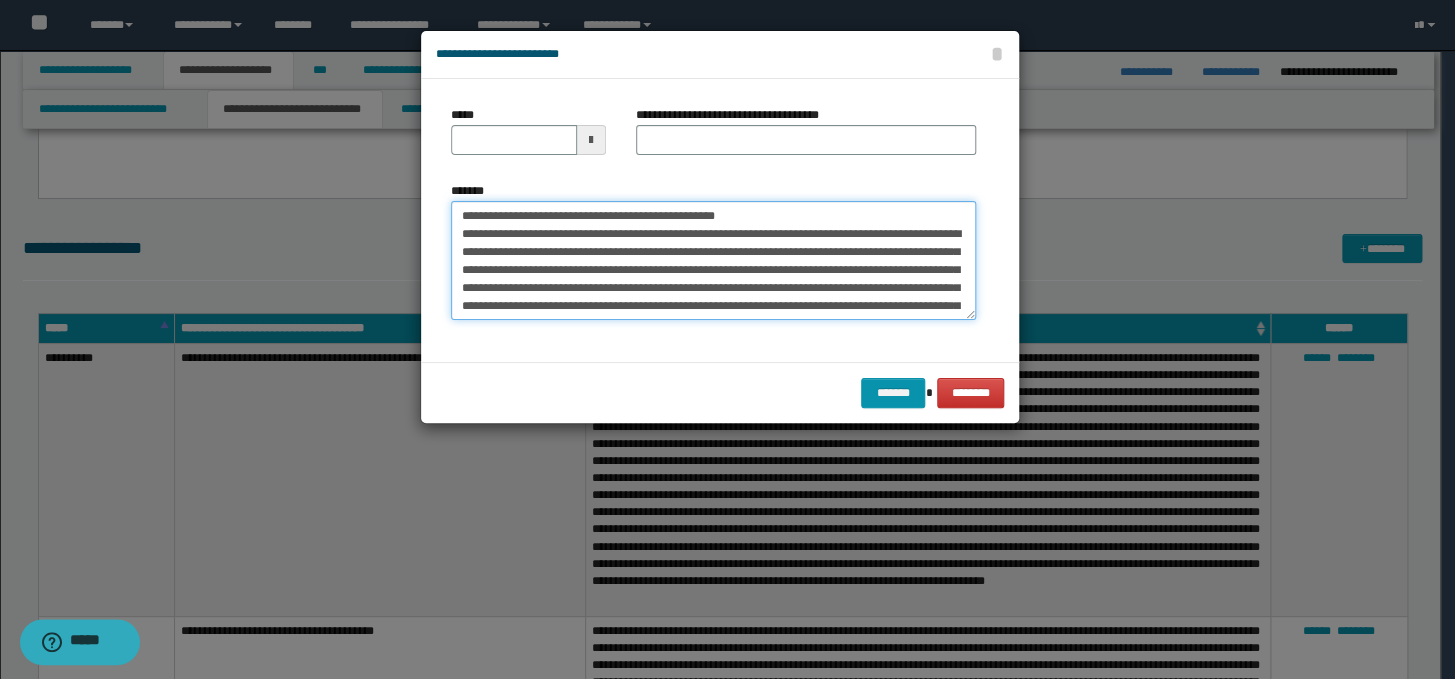 drag, startPoint x: 805, startPoint y: 214, endPoint x: 446, endPoint y: 214, distance: 359 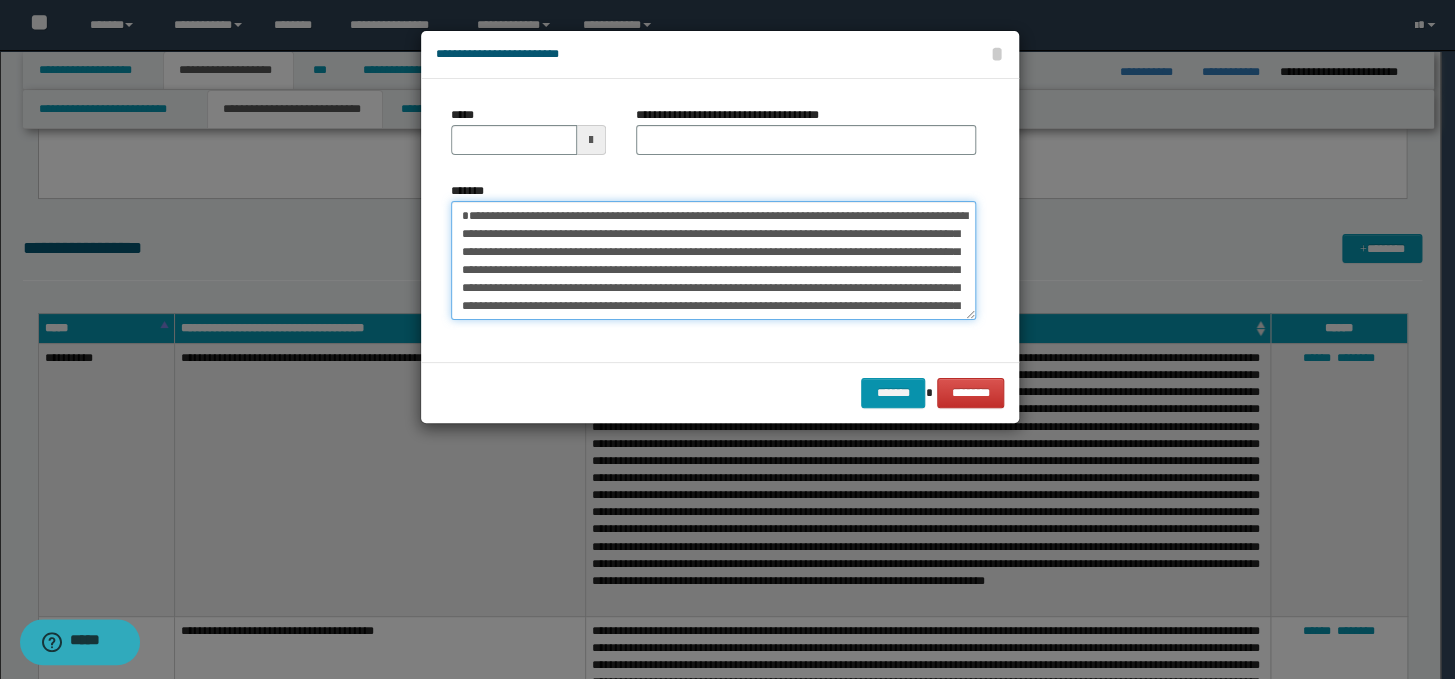 type on "**********" 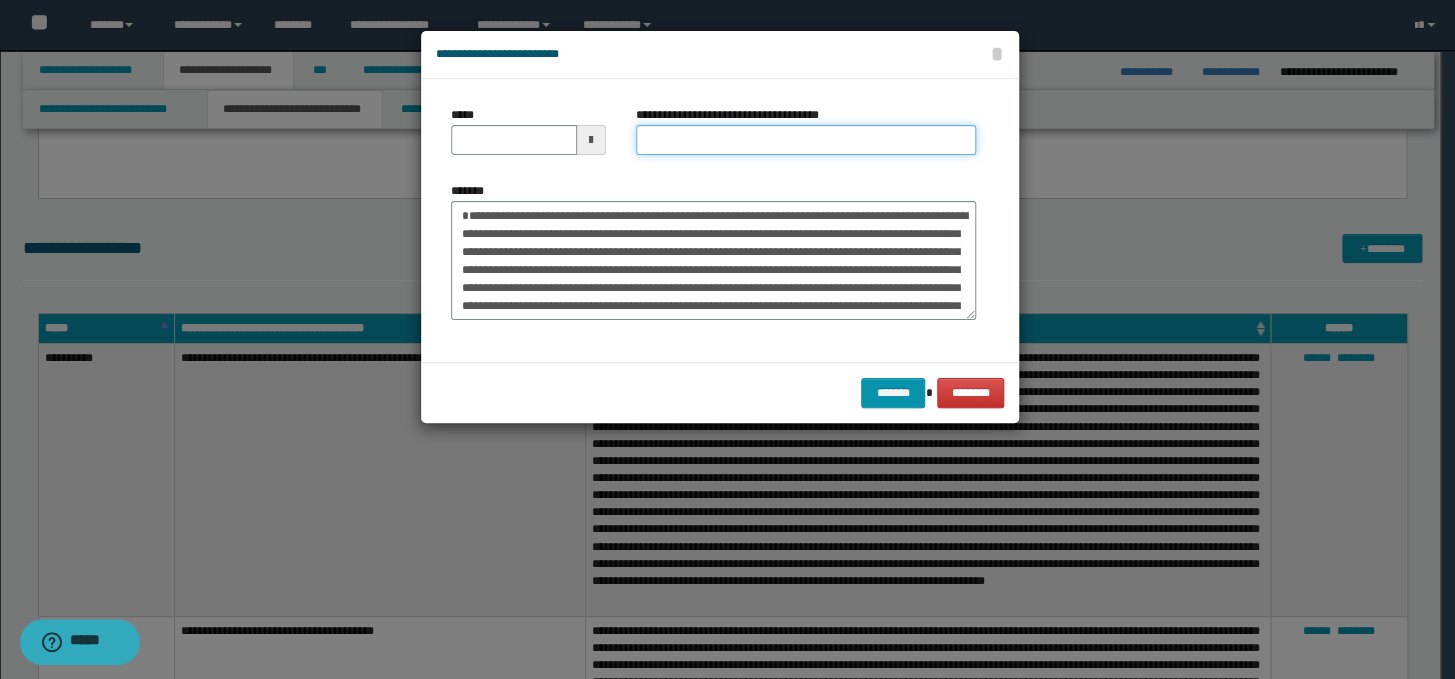 click on "**********" at bounding box center (806, 140) 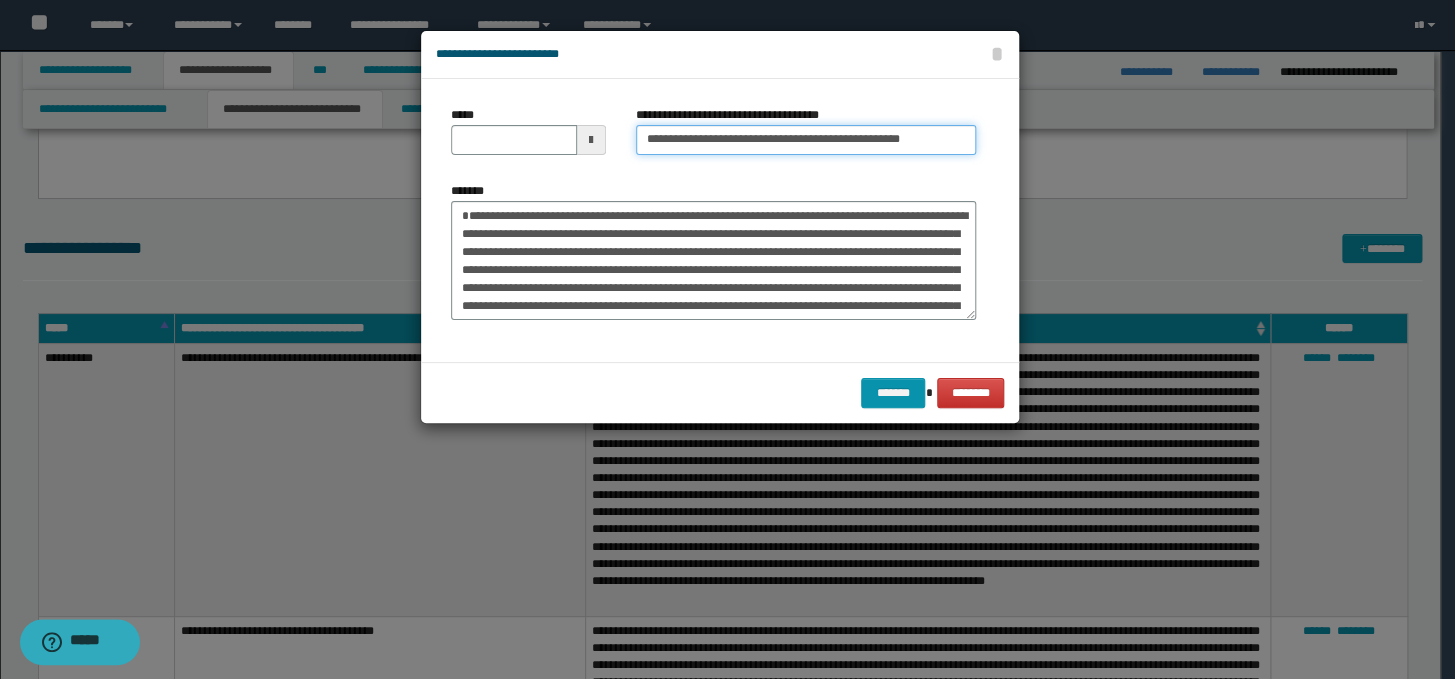 drag, startPoint x: 712, startPoint y: 143, endPoint x: 640, endPoint y: 136, distance: 72.33948 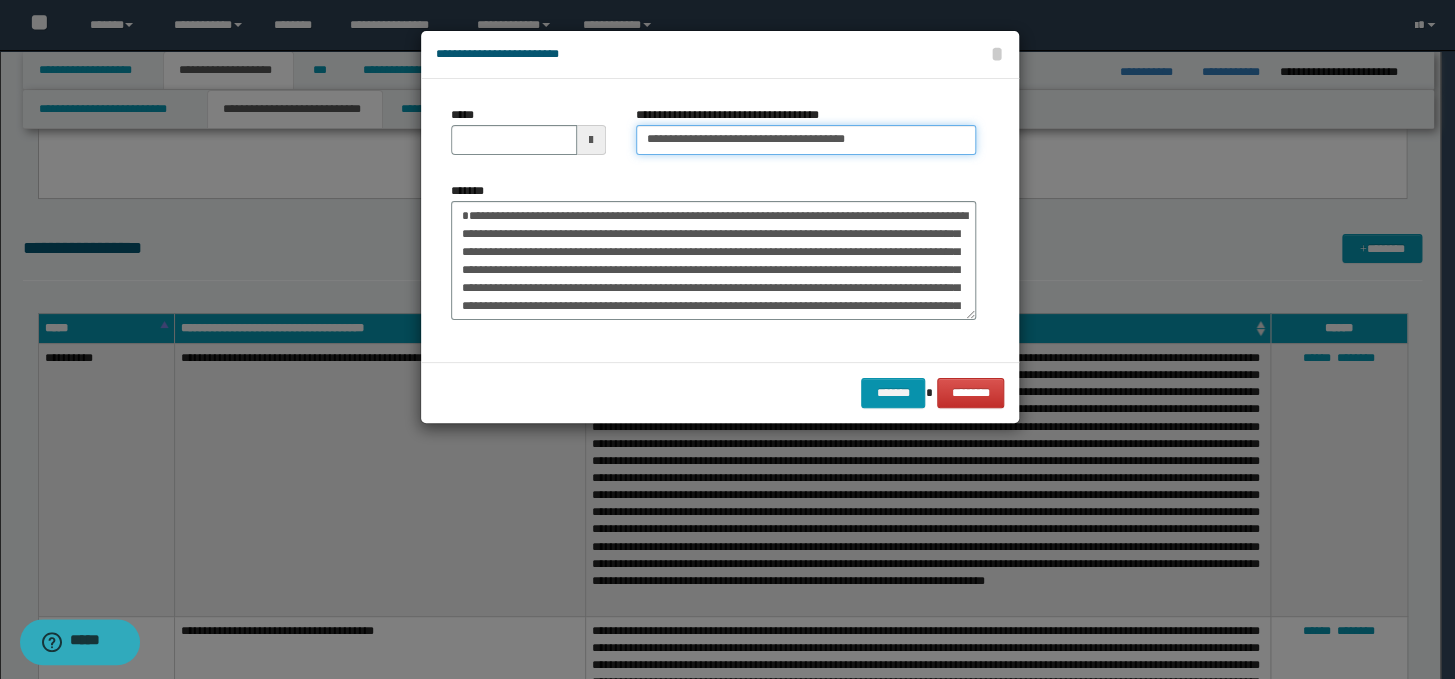 type 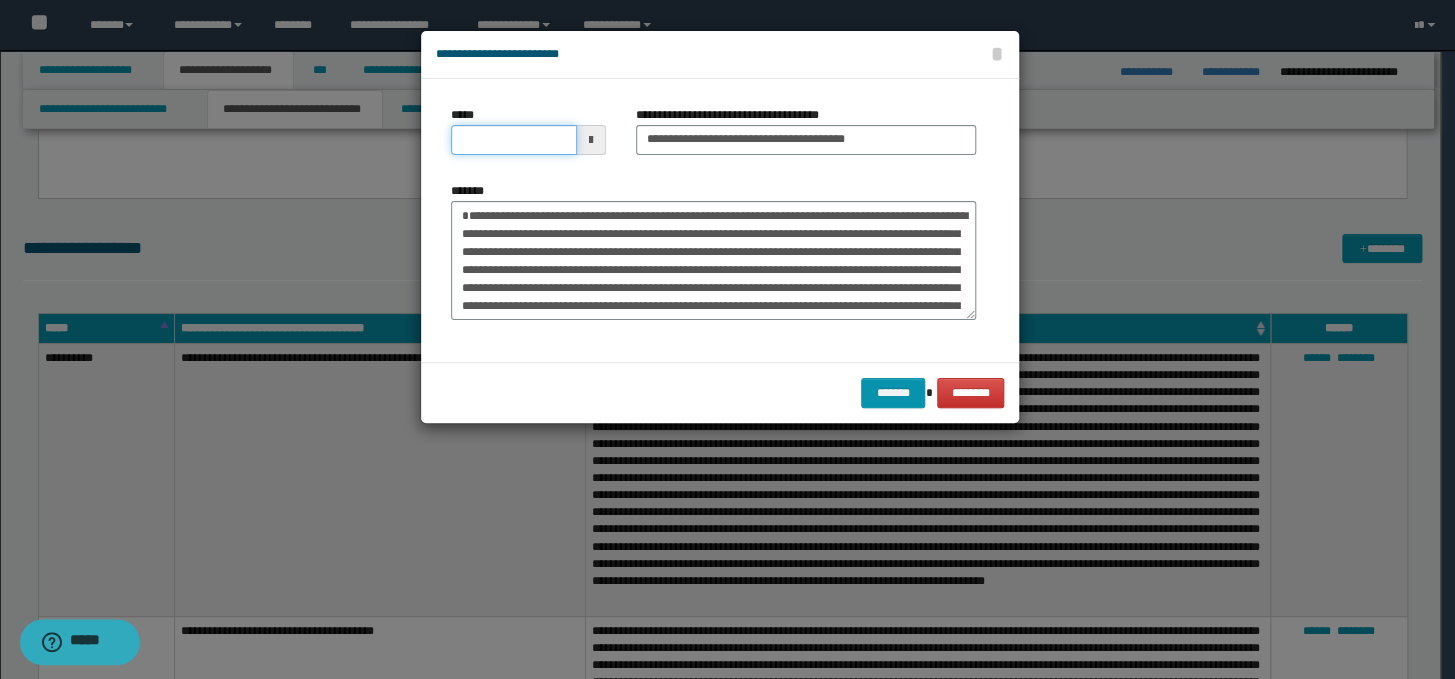 click on "*****" at bounding box center (514, 140) 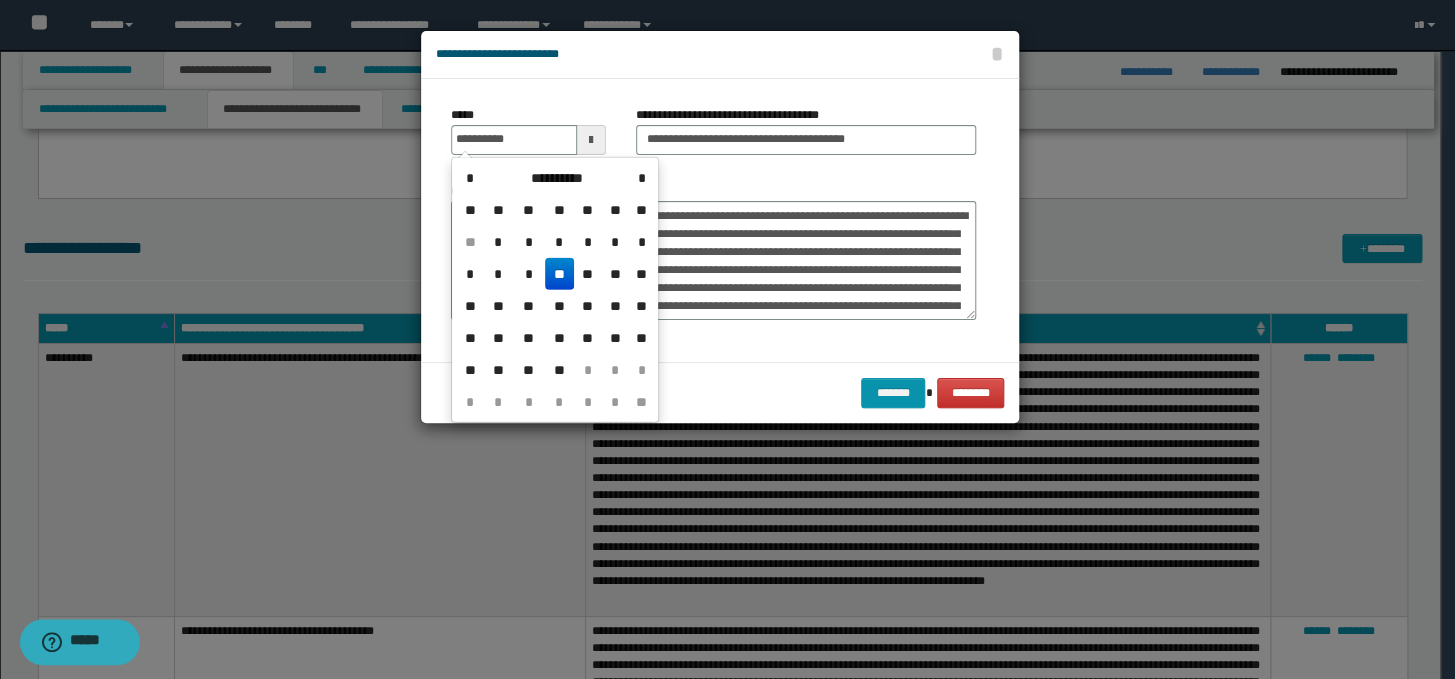 click on "**" at bounding box center [559, 274] 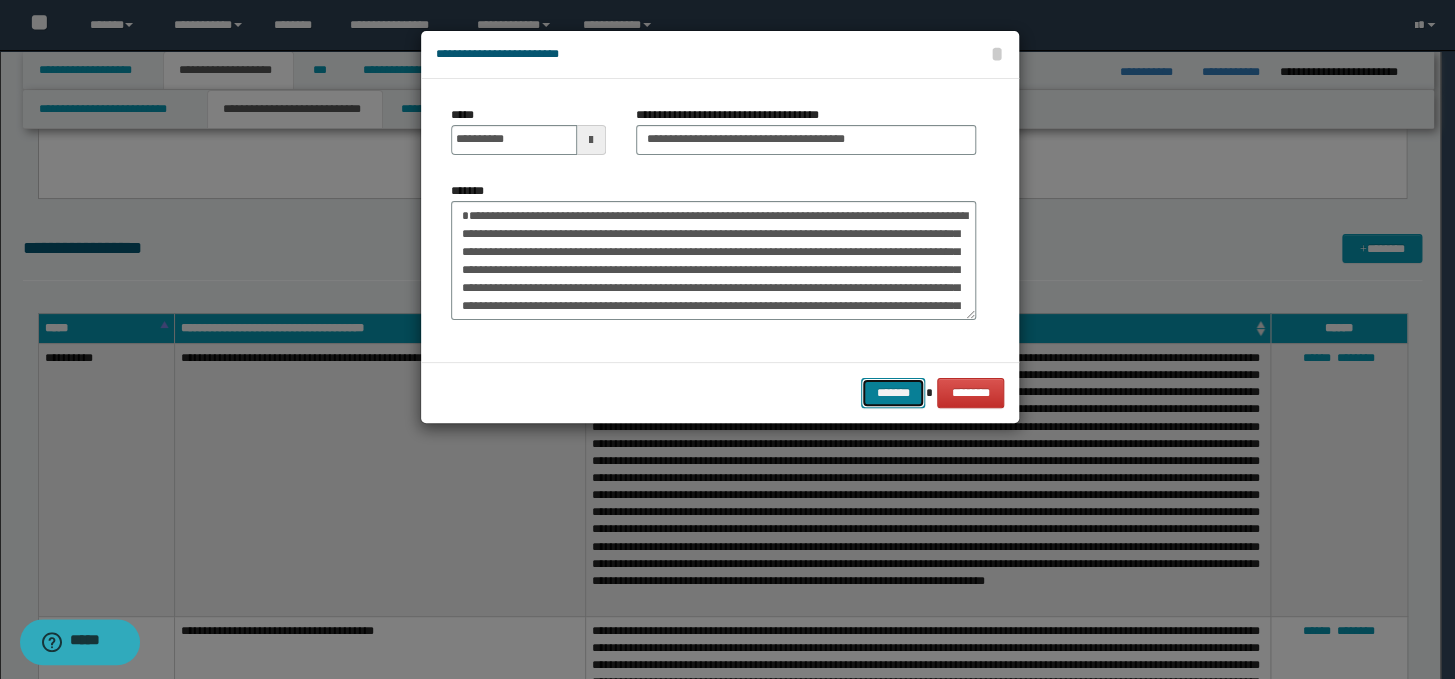 click on "*******" at bounding box center [893, 393] 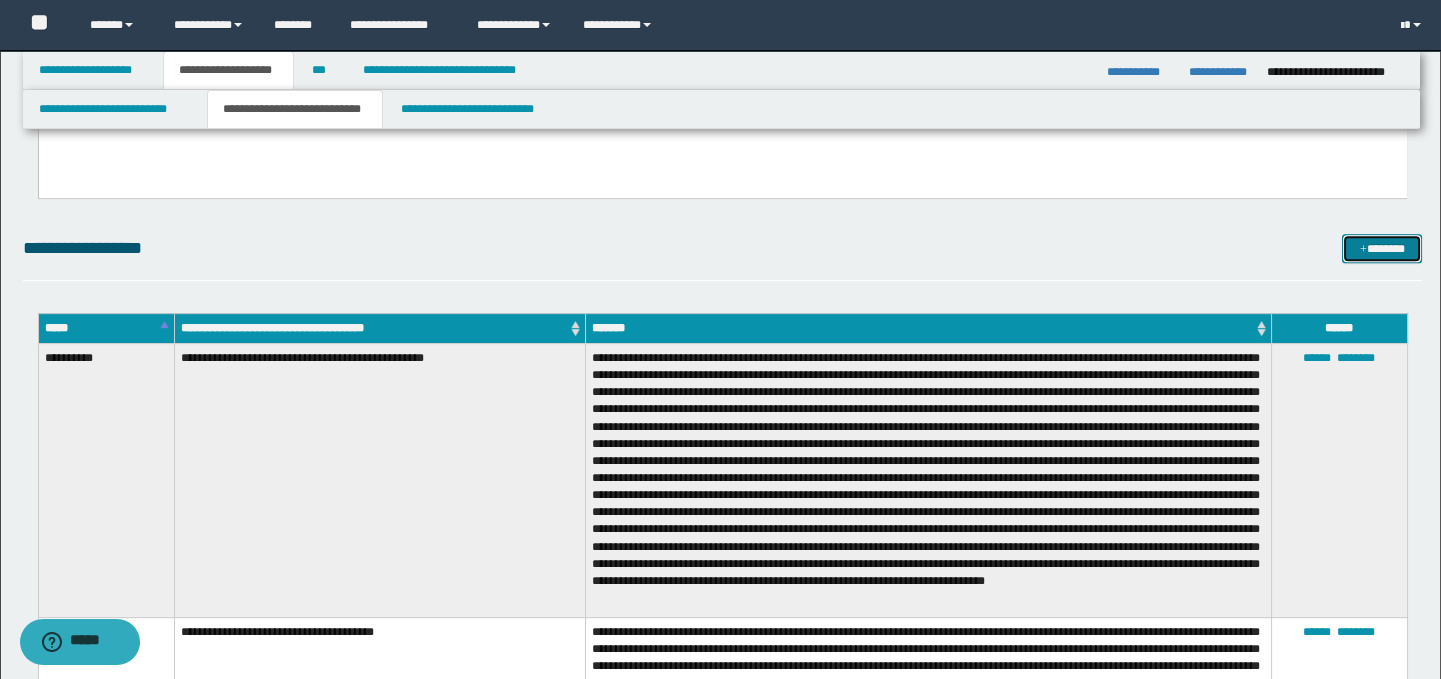 click on "*******" at bounding box center (1382, 249) 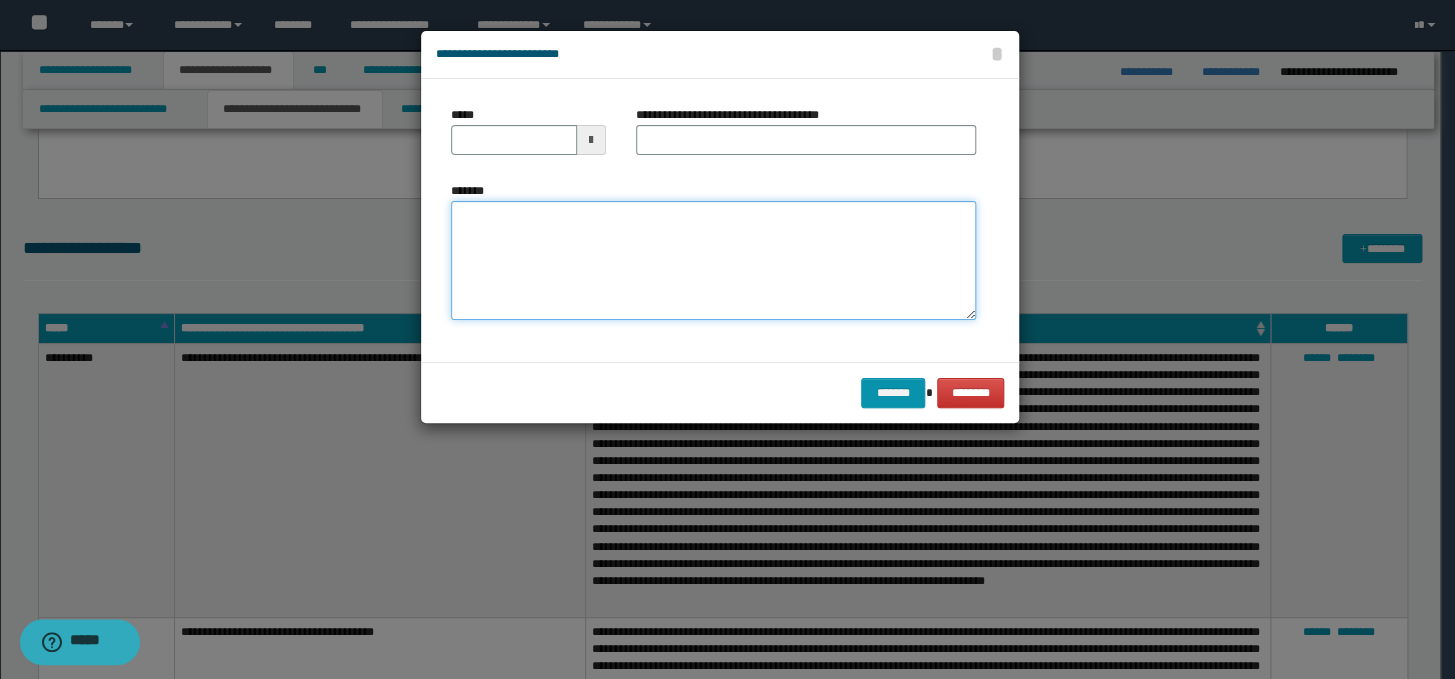 click on "*******" at bounding box center (713, 261) 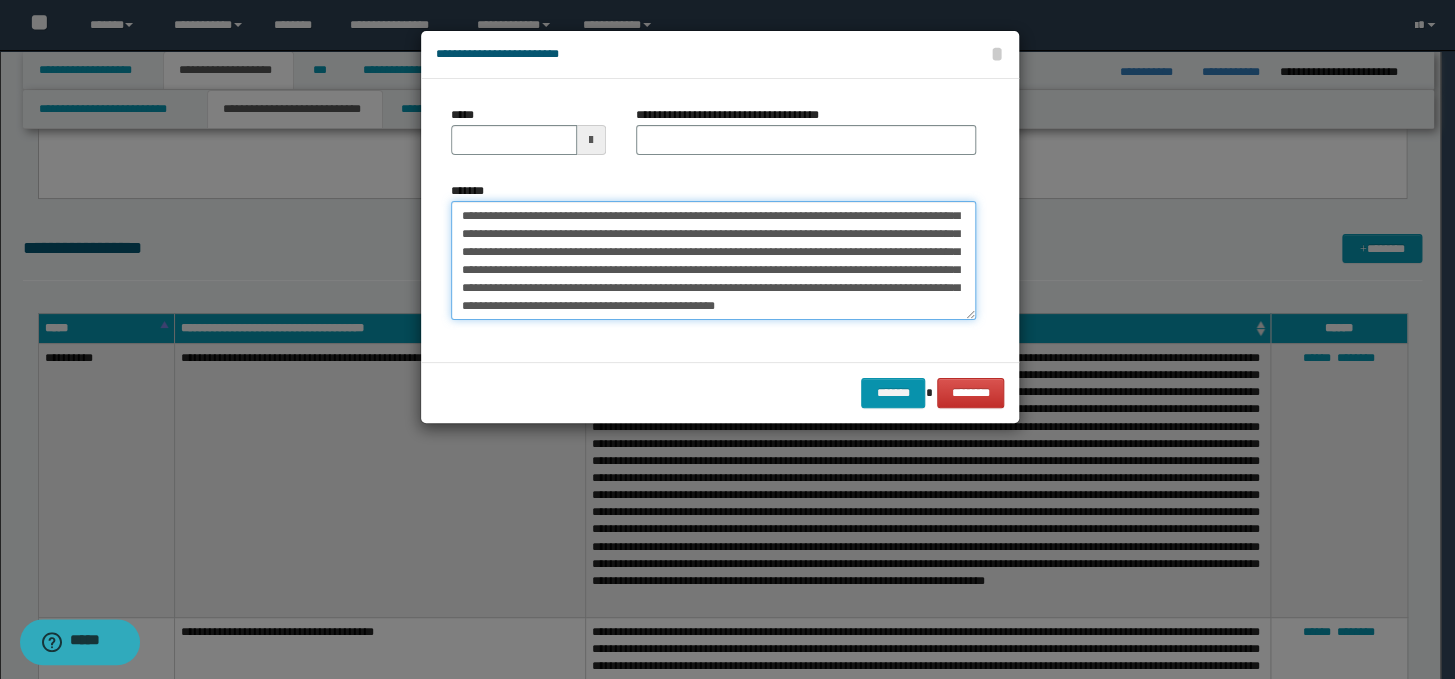 scroll, scrollTop: 0, scrollLeft: 0, axis: both 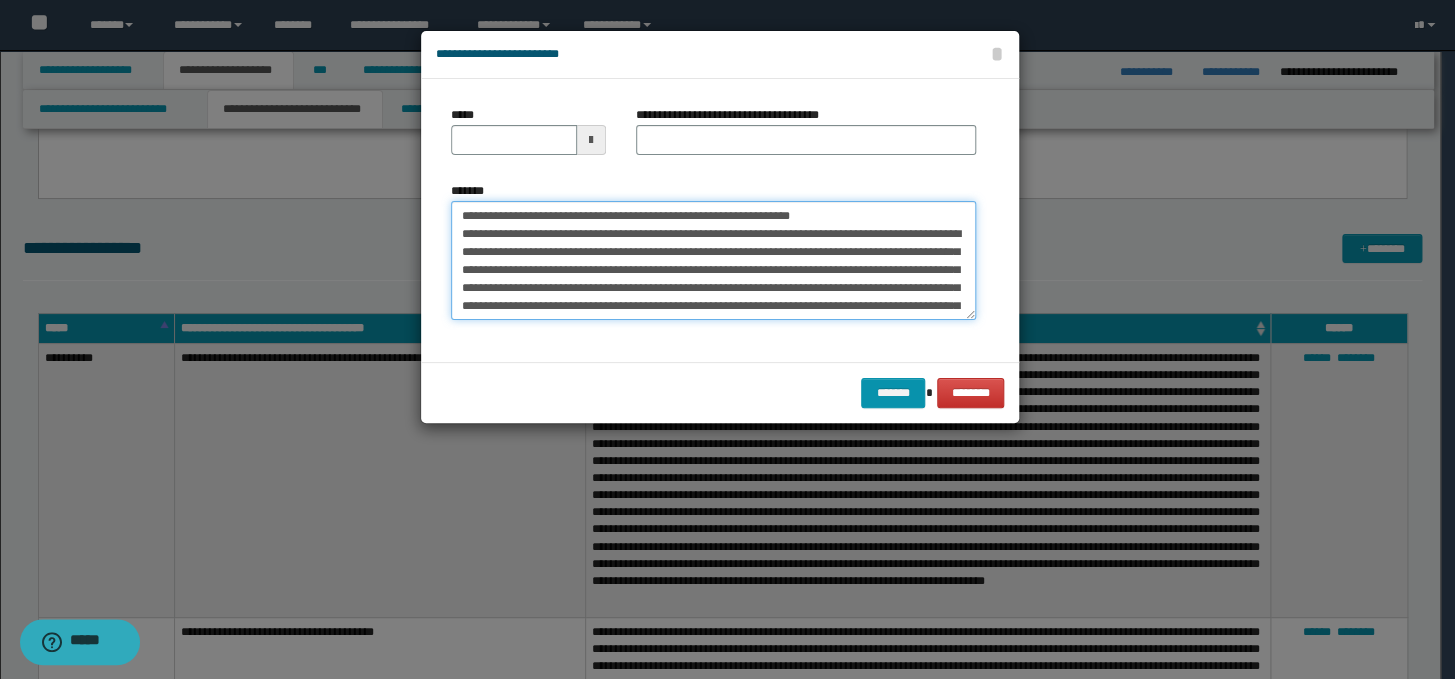 drag, startPoint x: 876, startPoint y: 208, endPoint x: 446, endPoint y: 219, distance: 430.1407 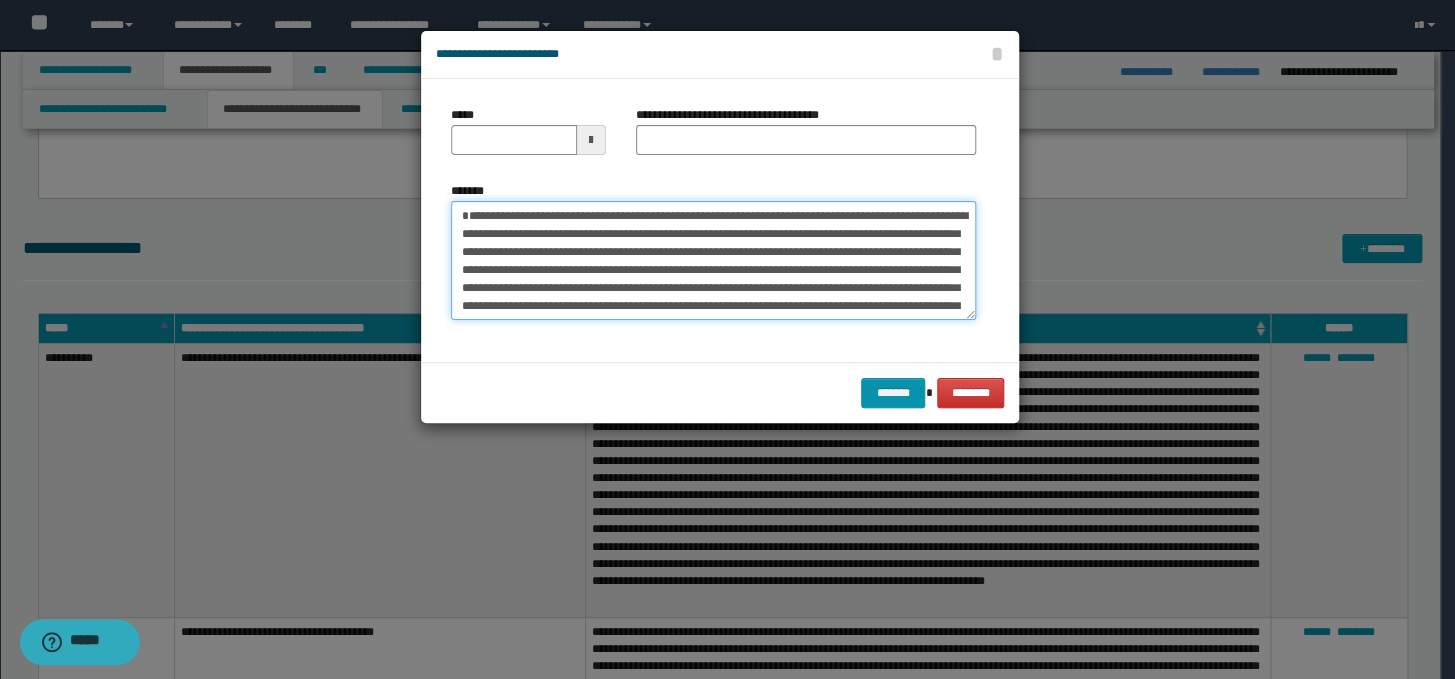 type on "**********" 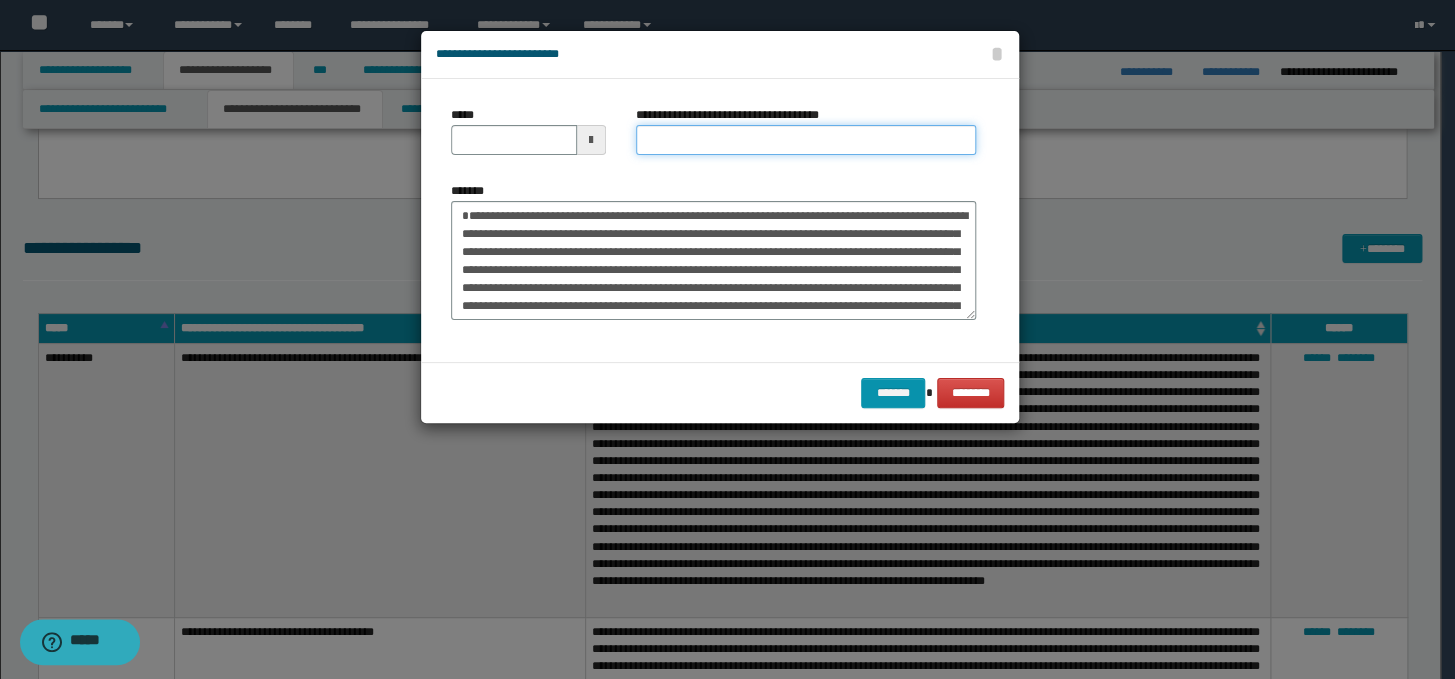 click on "**********" at bounding box center (806, 140) 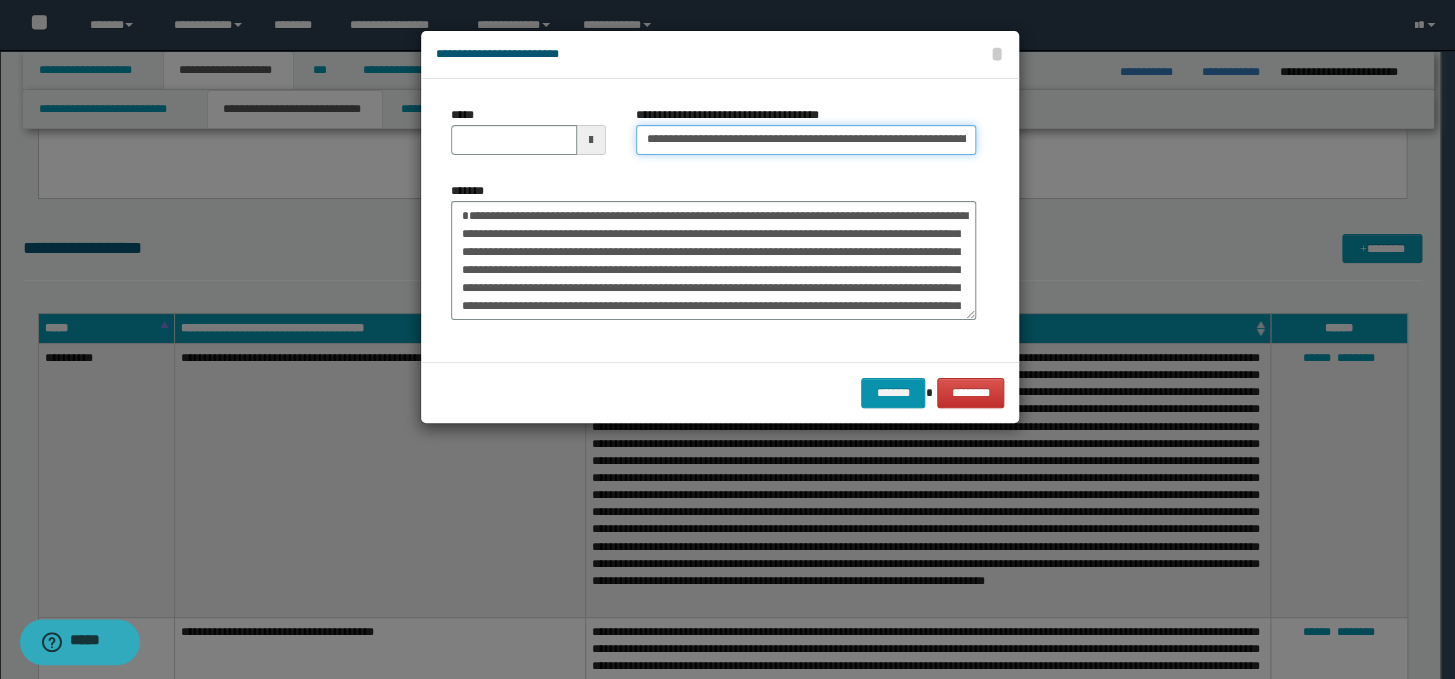scroll, scrollTop: 0, scrollLeft: 90, axis: horizontal 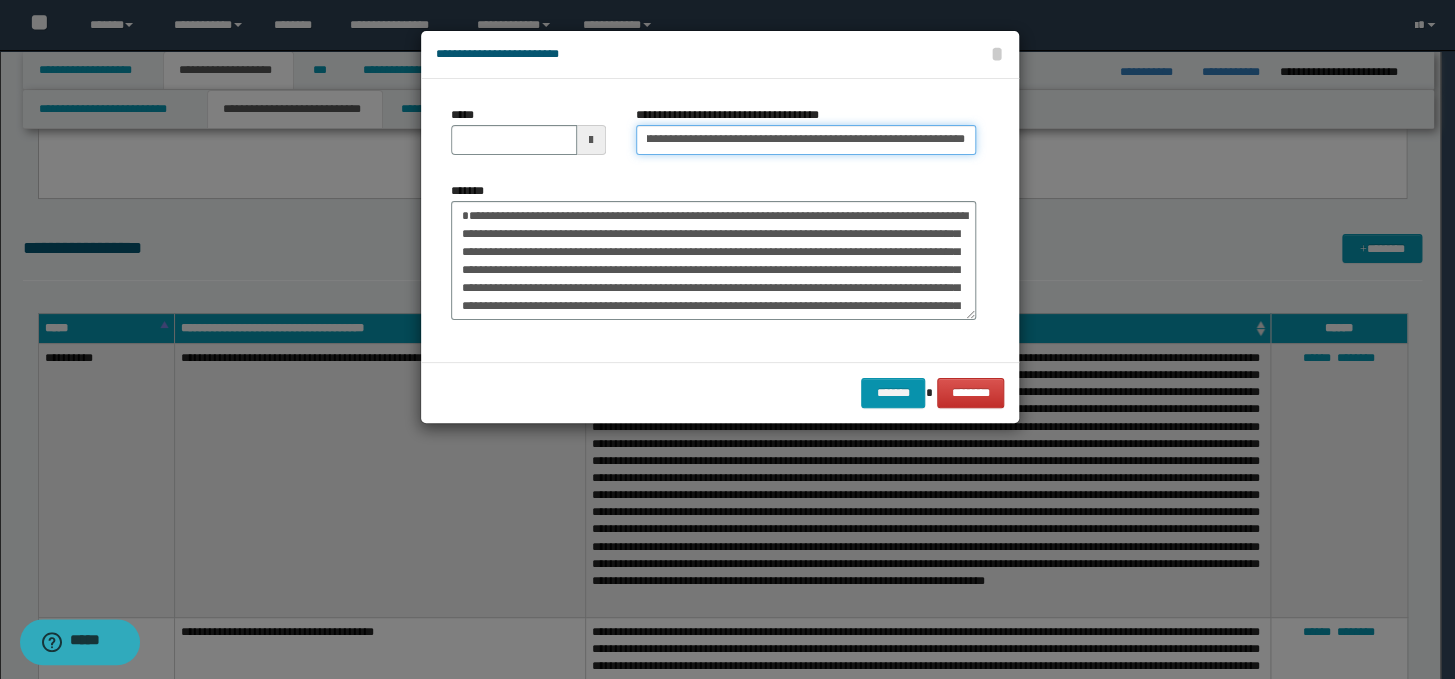 click on "**********" at bounding box center (806, 140) 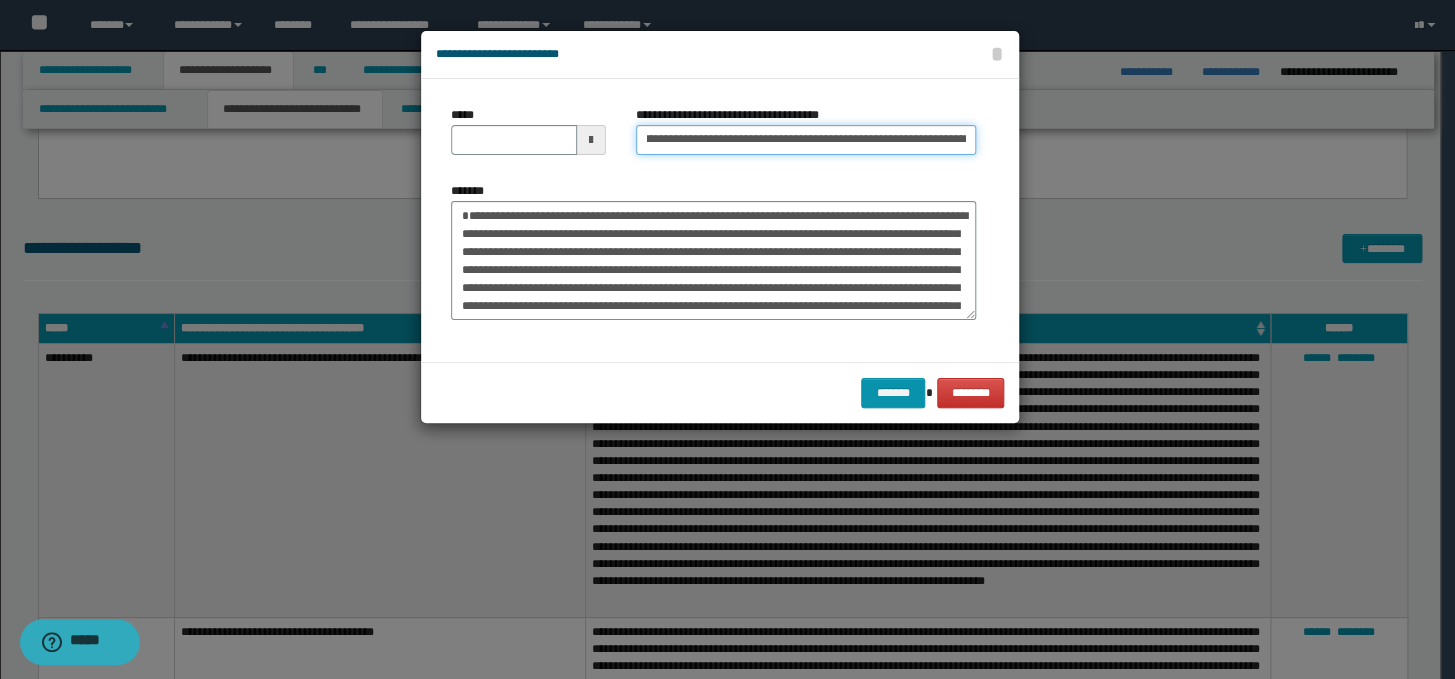 scroll, scrollTop: 0, scrollLeft: 0, axis: both 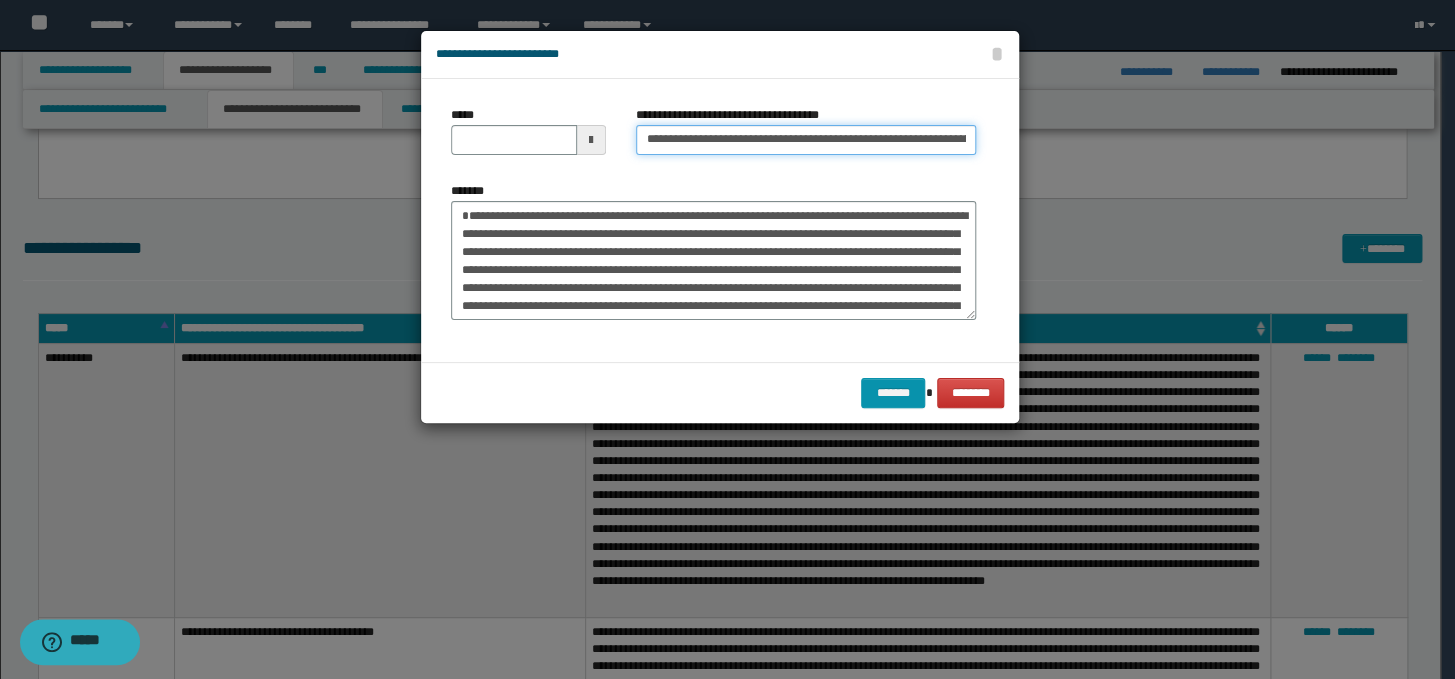 drag, startPoint x: 710, startPoint y: 143, endPoint x: 636, endPoint y: 139, distance: 74.10803 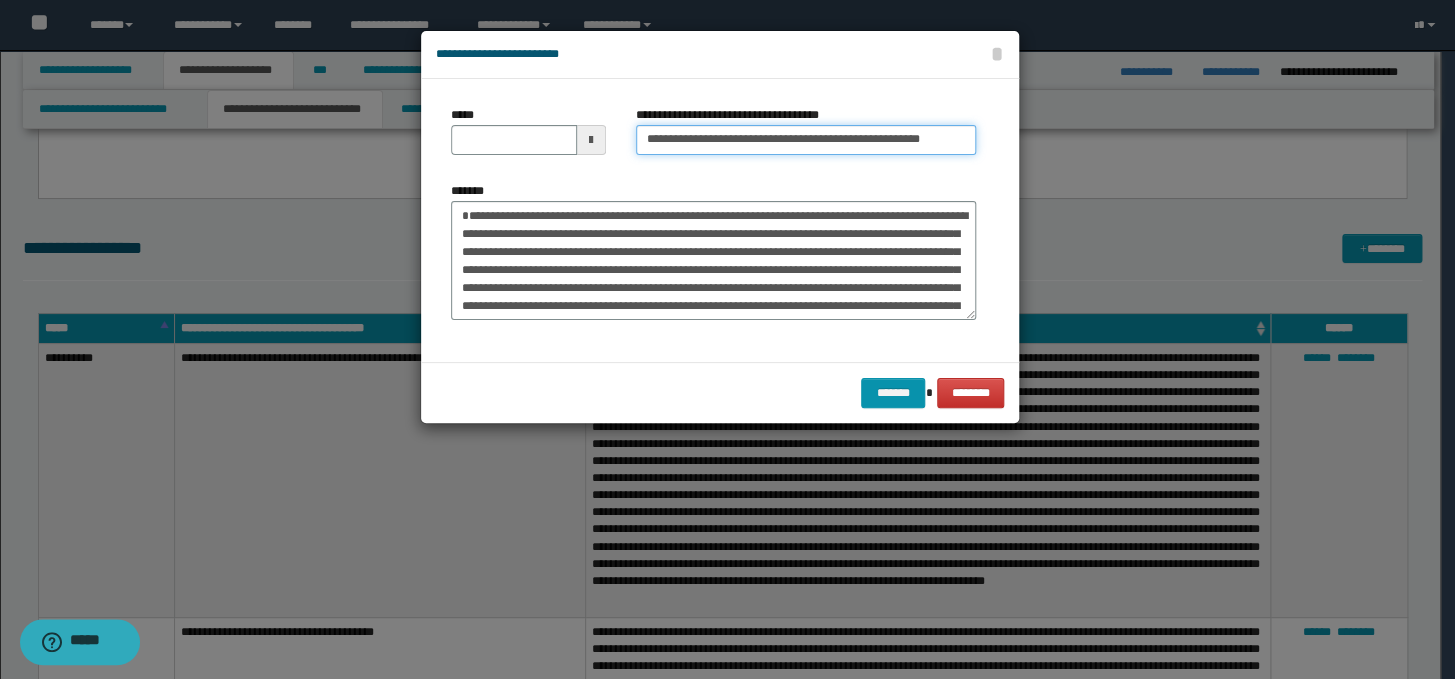 type 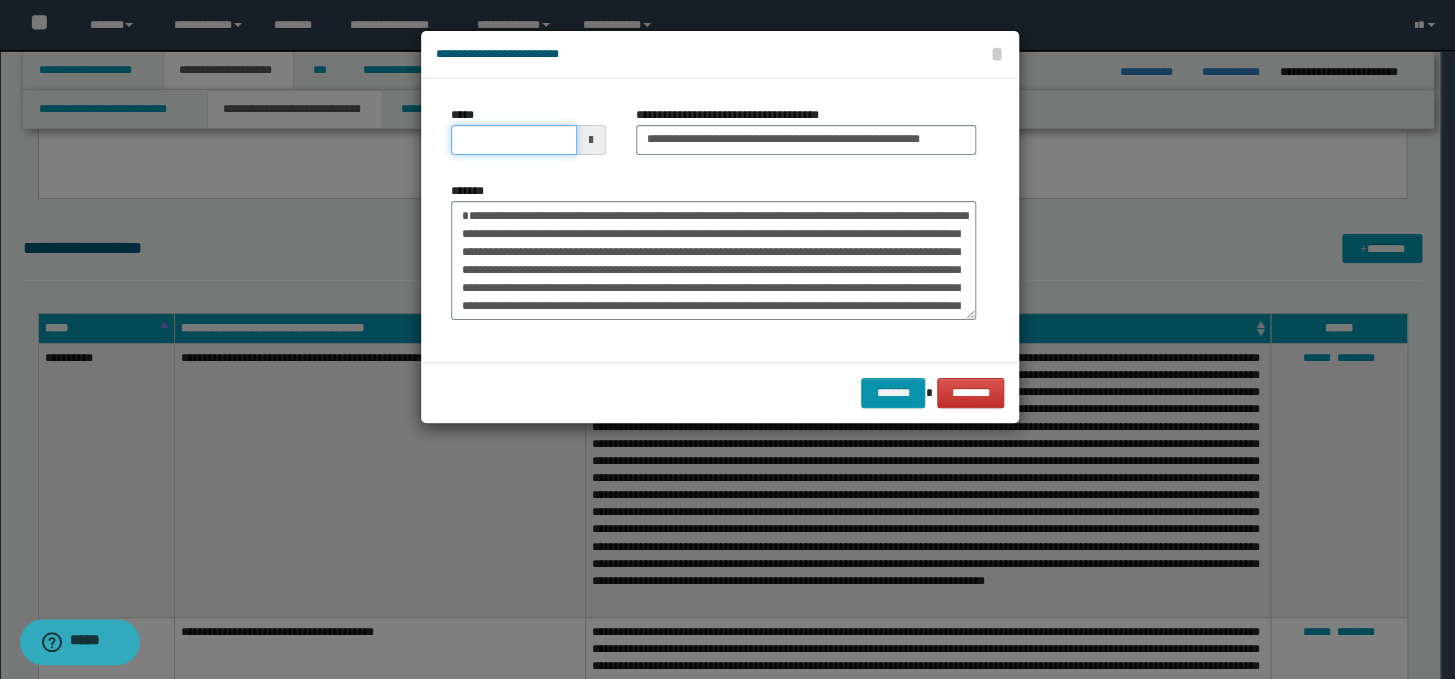 click on "*****" at bounding box center (514, 140) 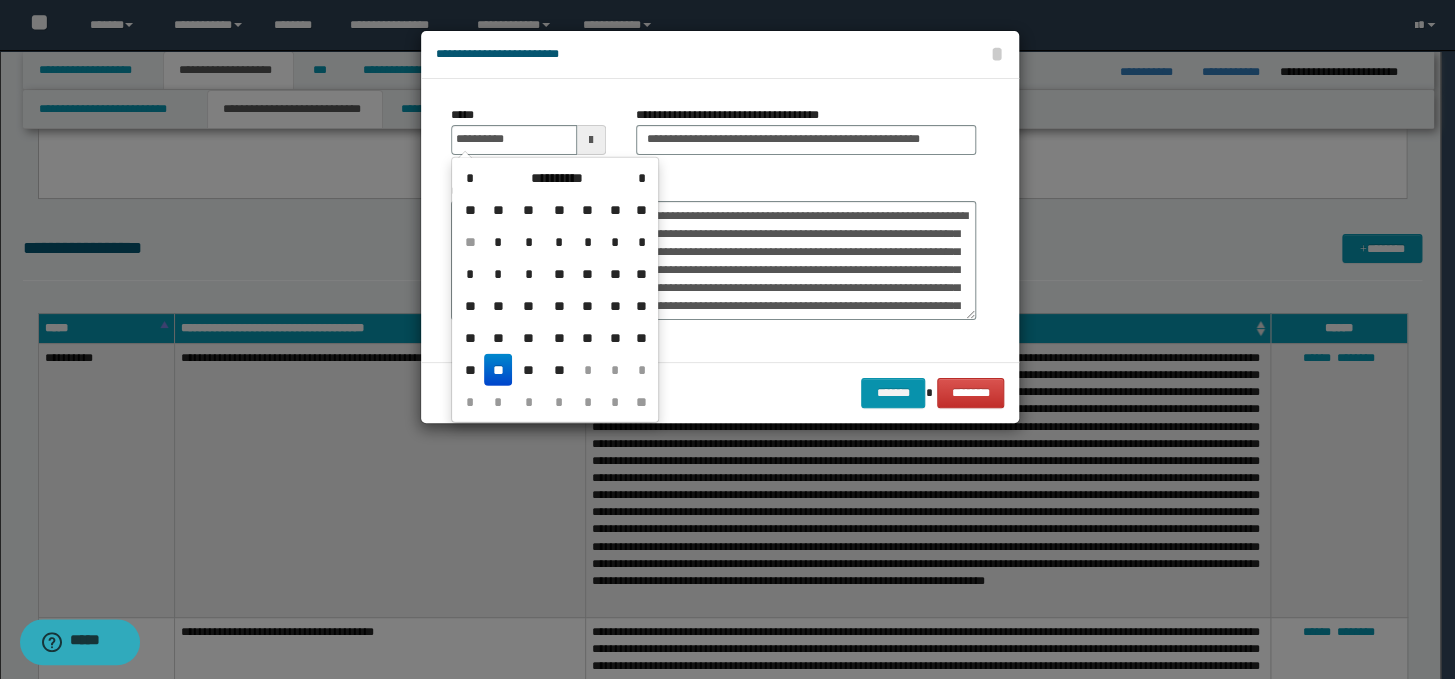 click on "**" at bounding box center [498, 370] 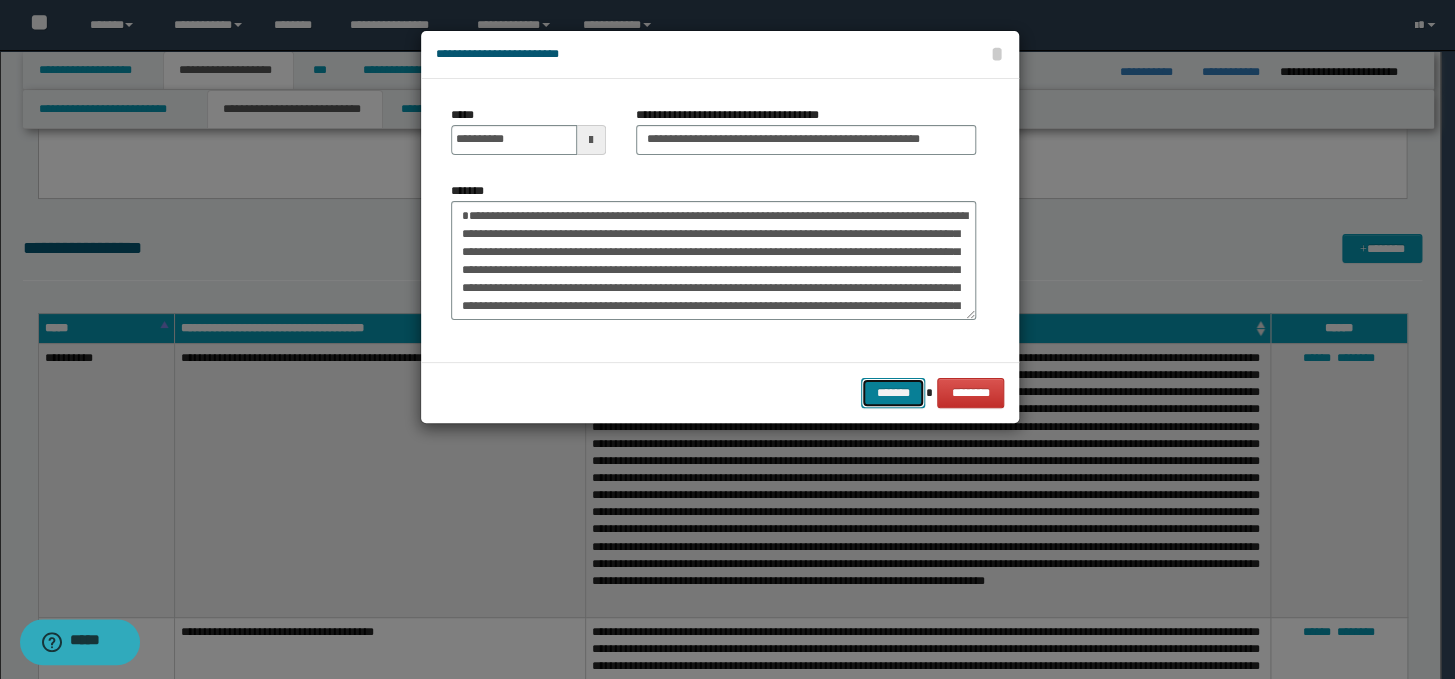 click on "*******" at bounding box center (893, 393) 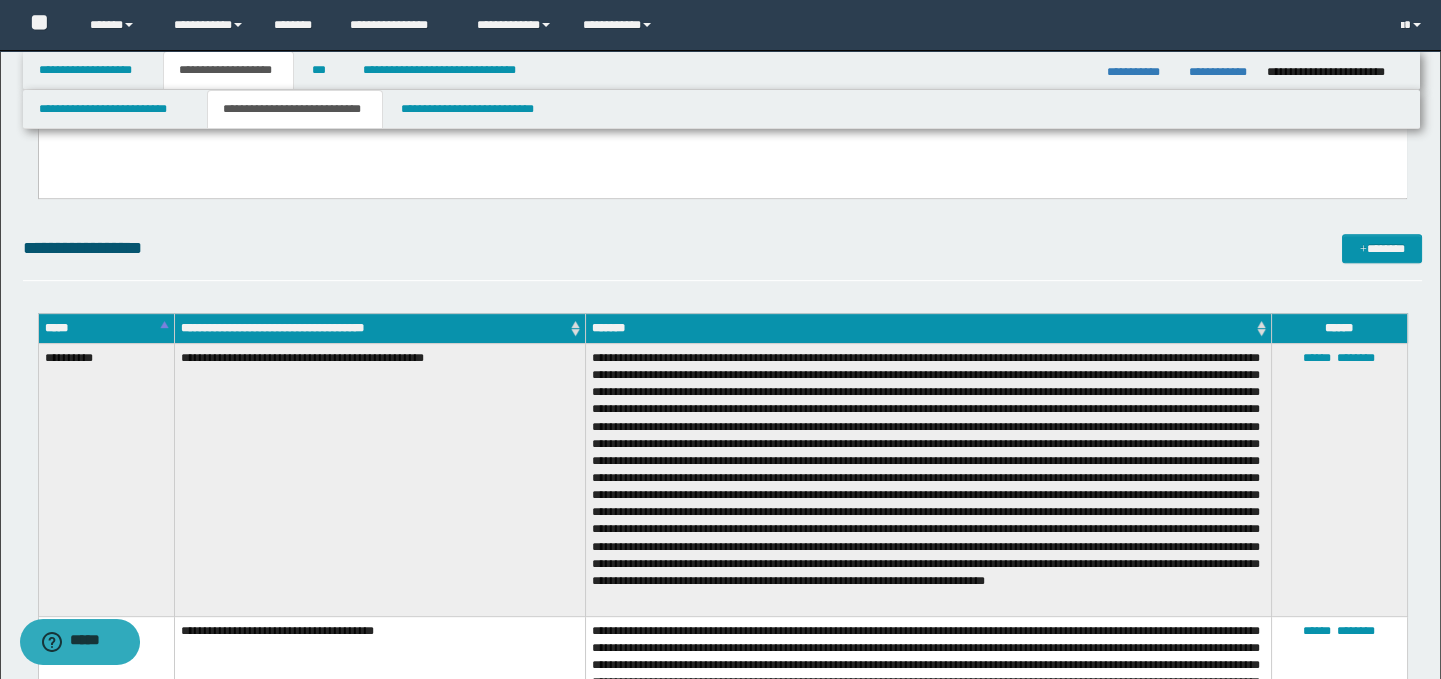 click on "**********" at bounding box center (723, 746) 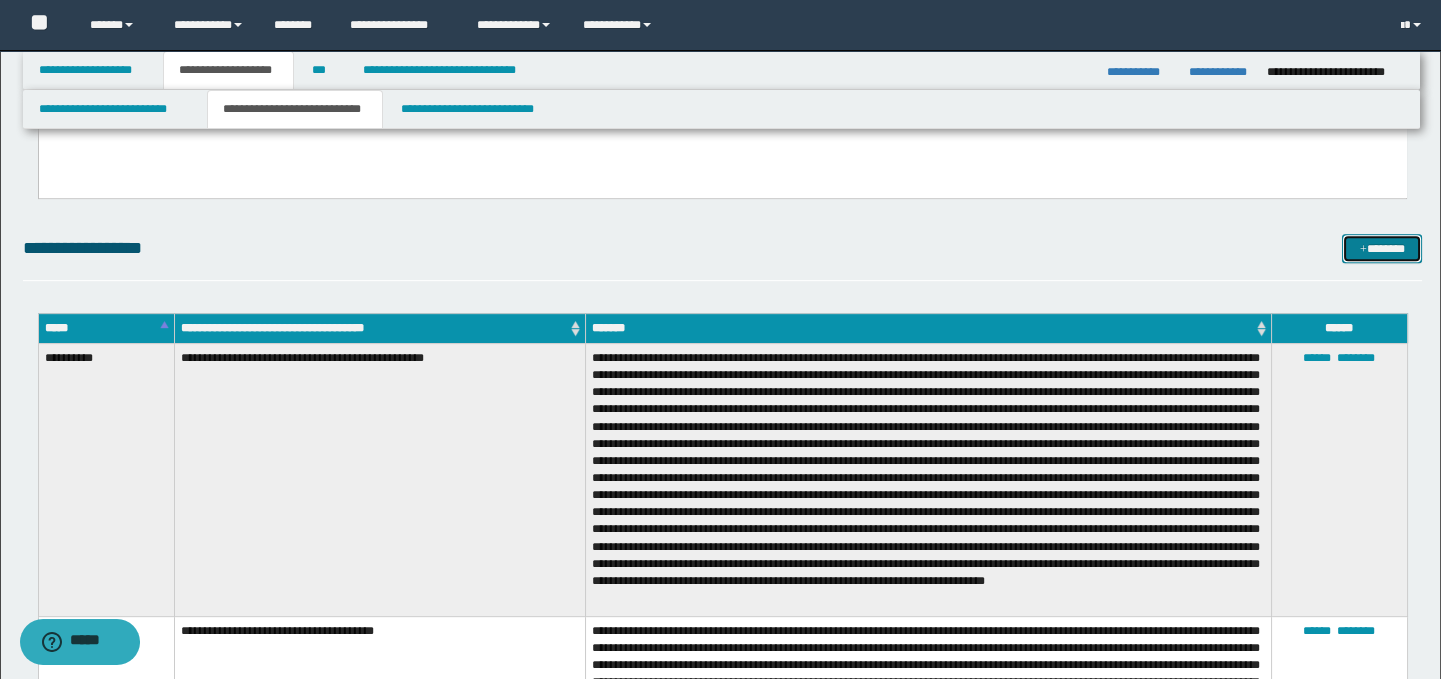 click on "*******" at bounding box center (1382, 249) 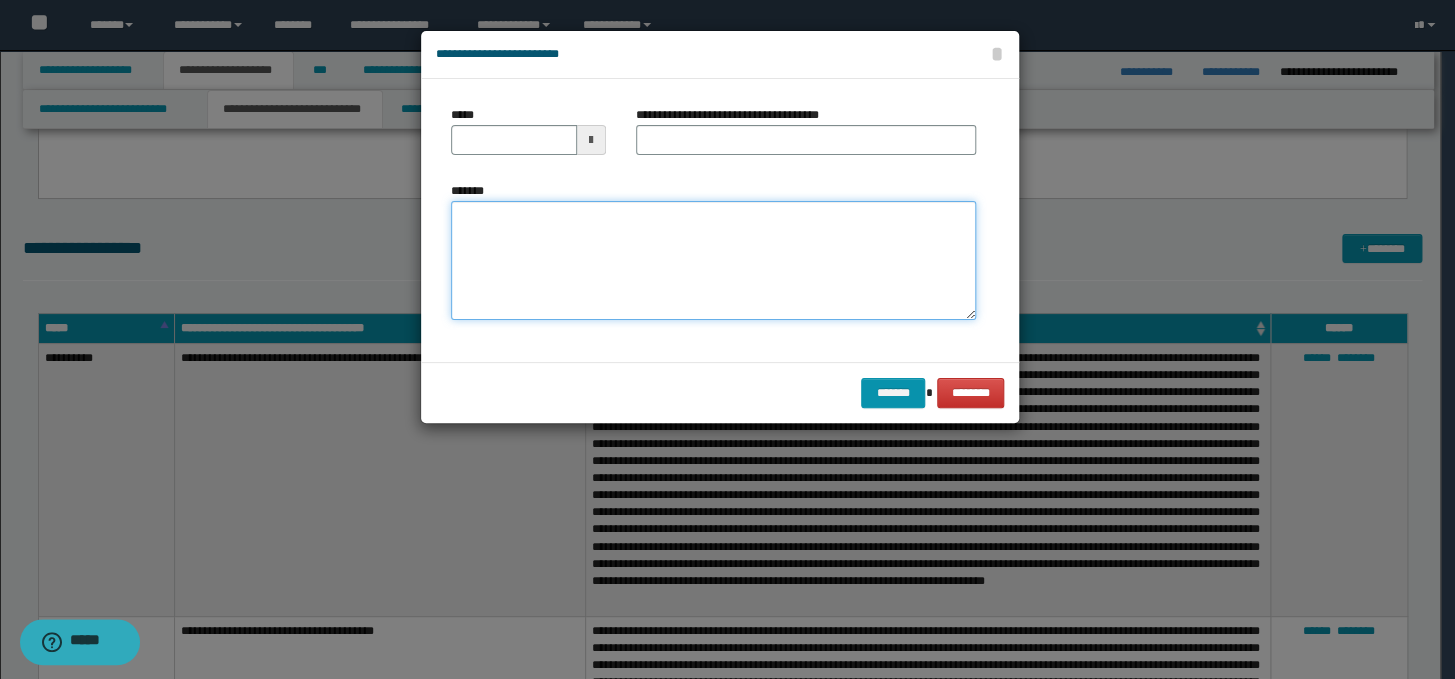 click on "*******" at bounding box center (713, 261) 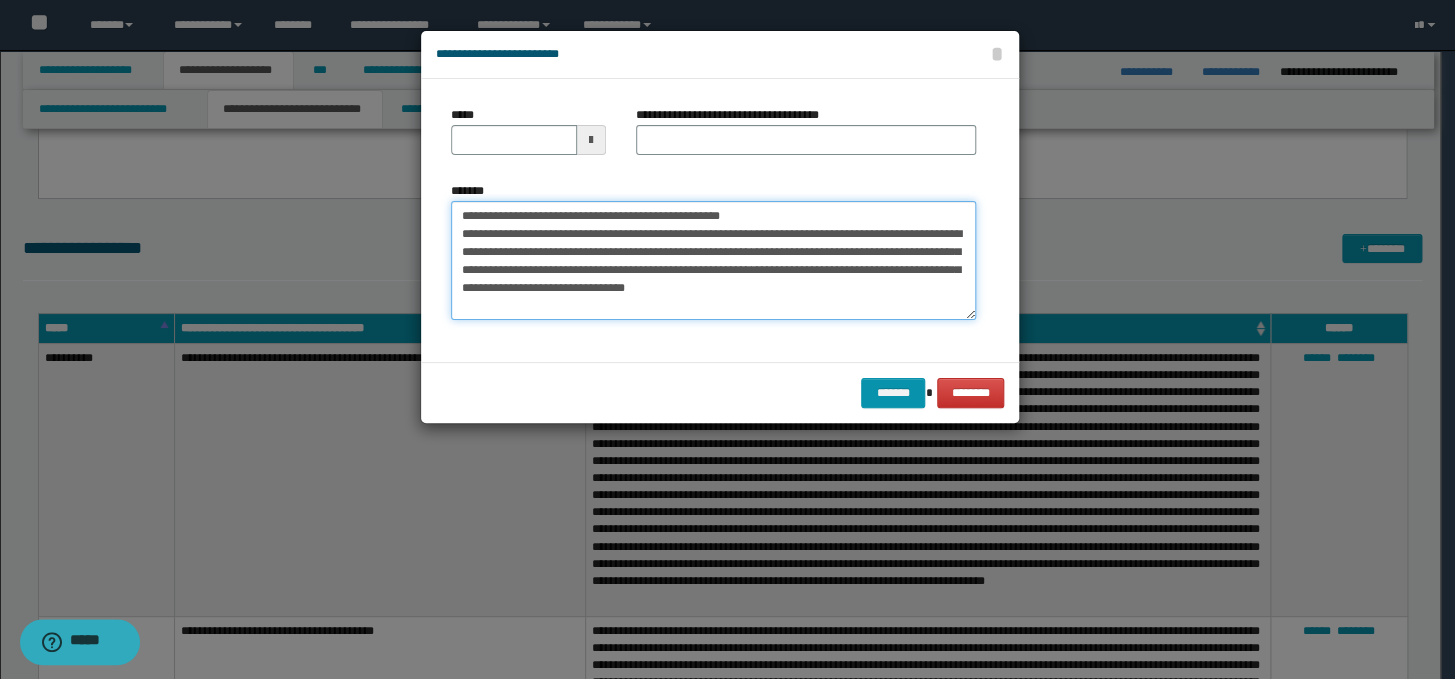 drag, startPoint x: 781, startPoint y: 219, endPoint x: 428, endPoint y: 210, distance: 353.11472 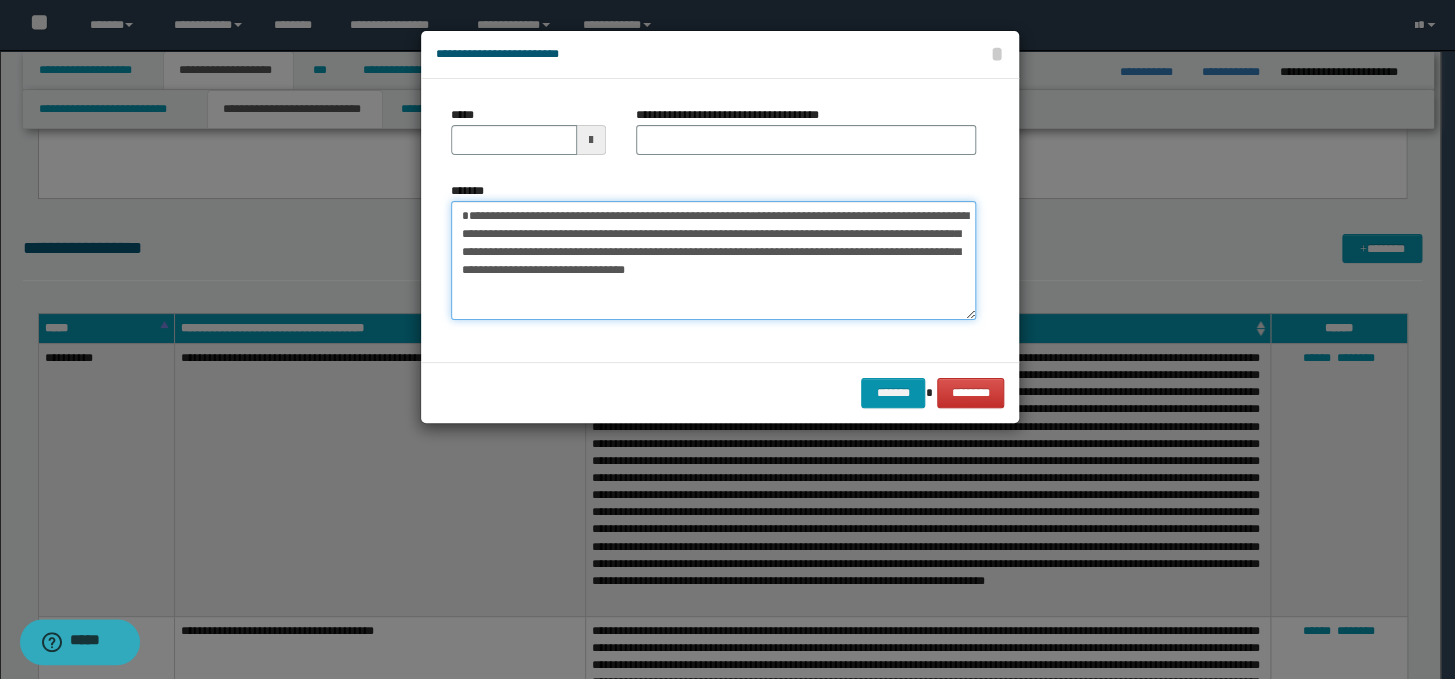 type on "**********" 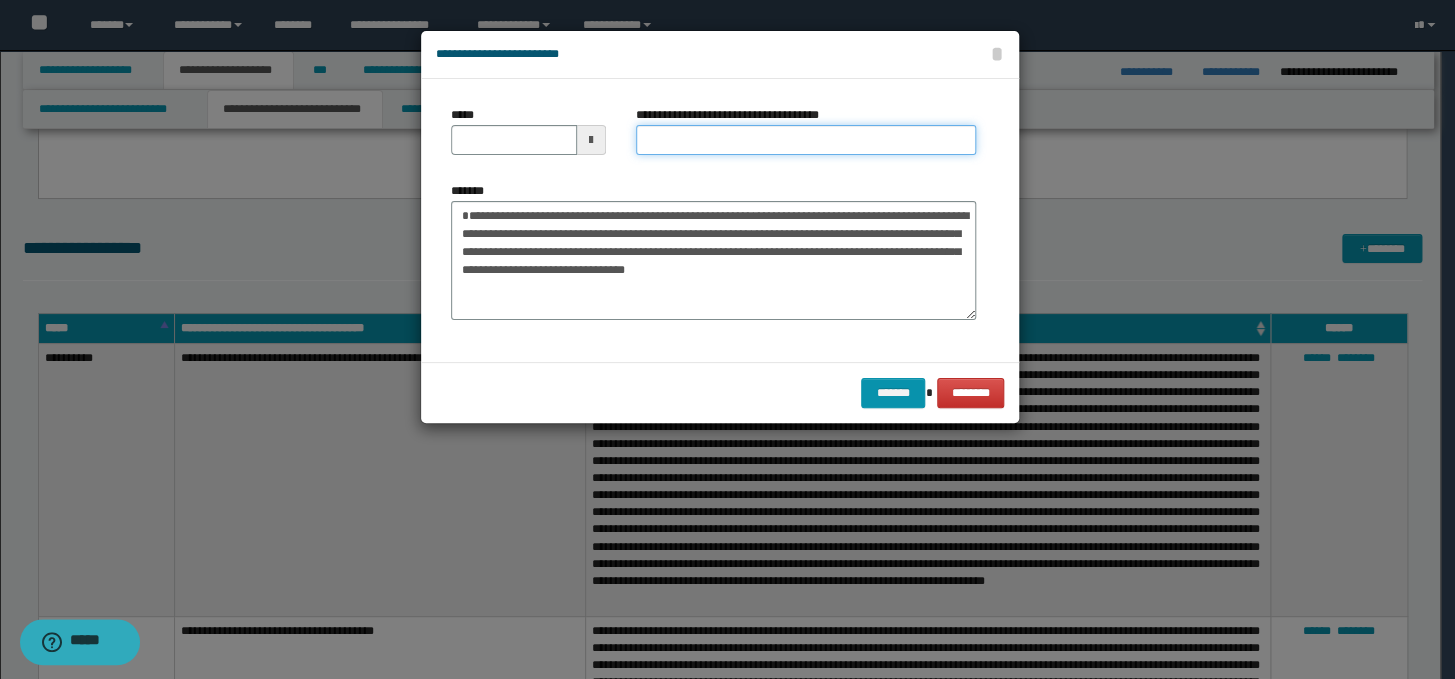 click on "**********" at bounding box center [806, 140] 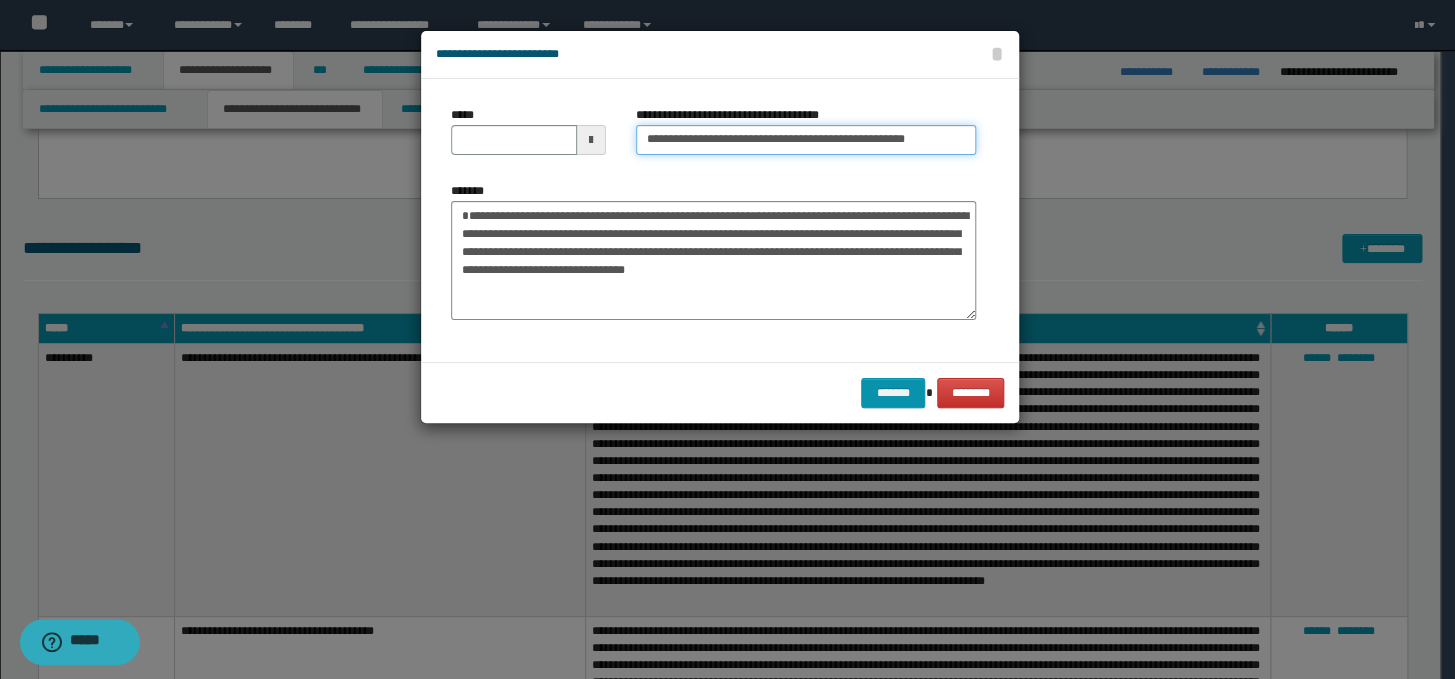 drag, startPoint x: 711, startPoint y: 140, endPoint x: 650, endPoint y: 138, distance: 61.03278 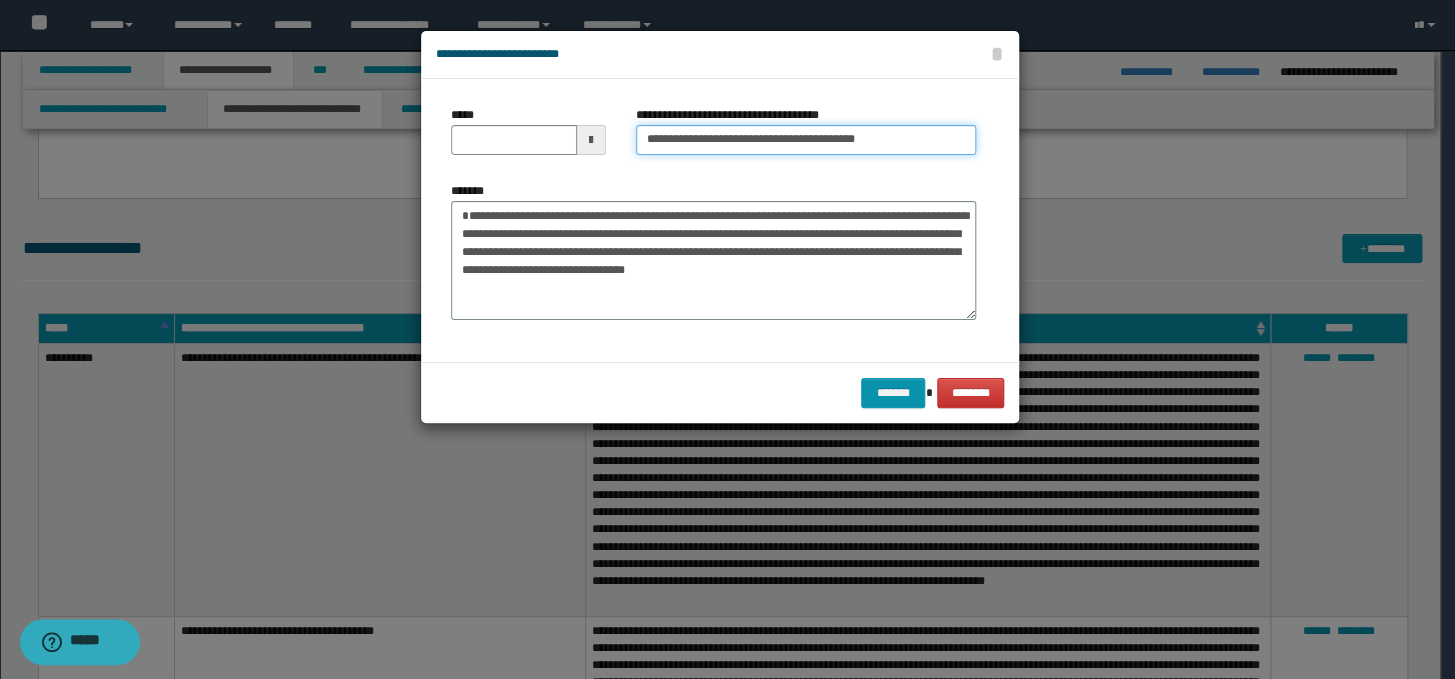 type 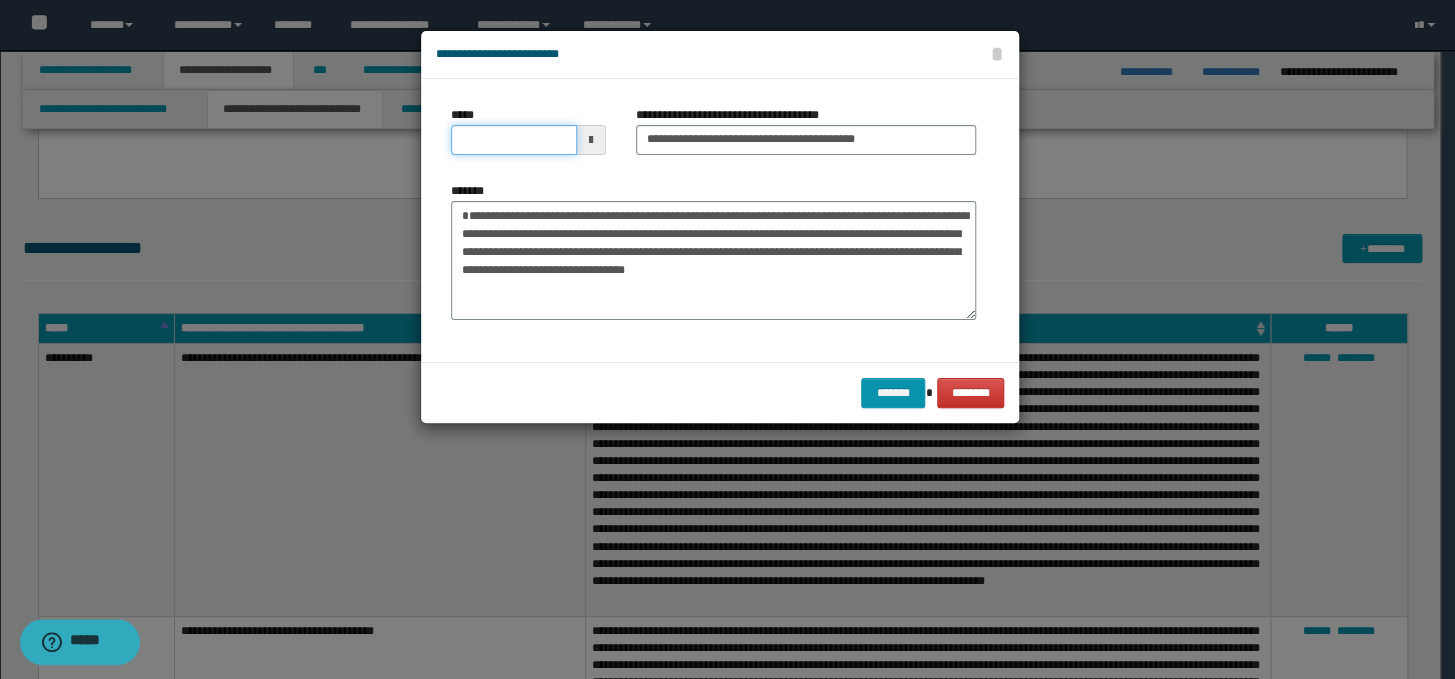 click on "*****" at bounding box center (514, 140) 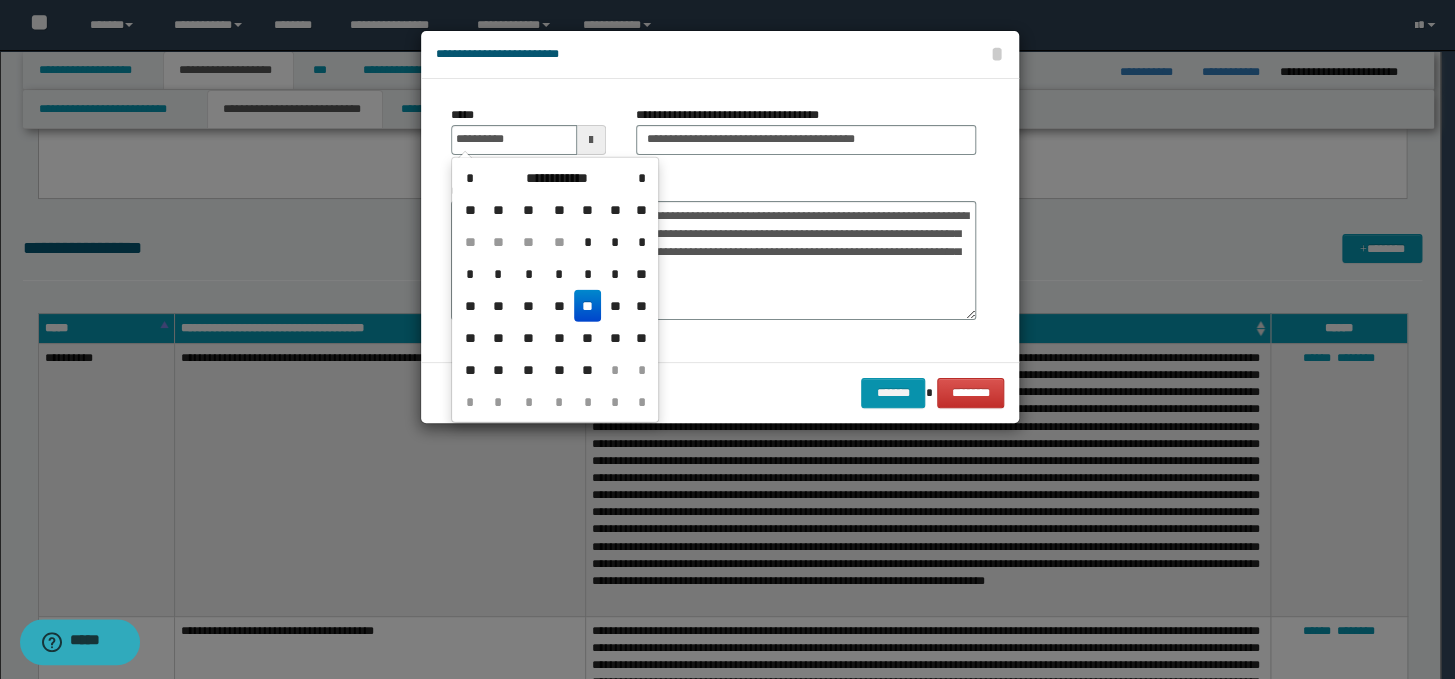 click on "**" at bounding box center [588, 306] 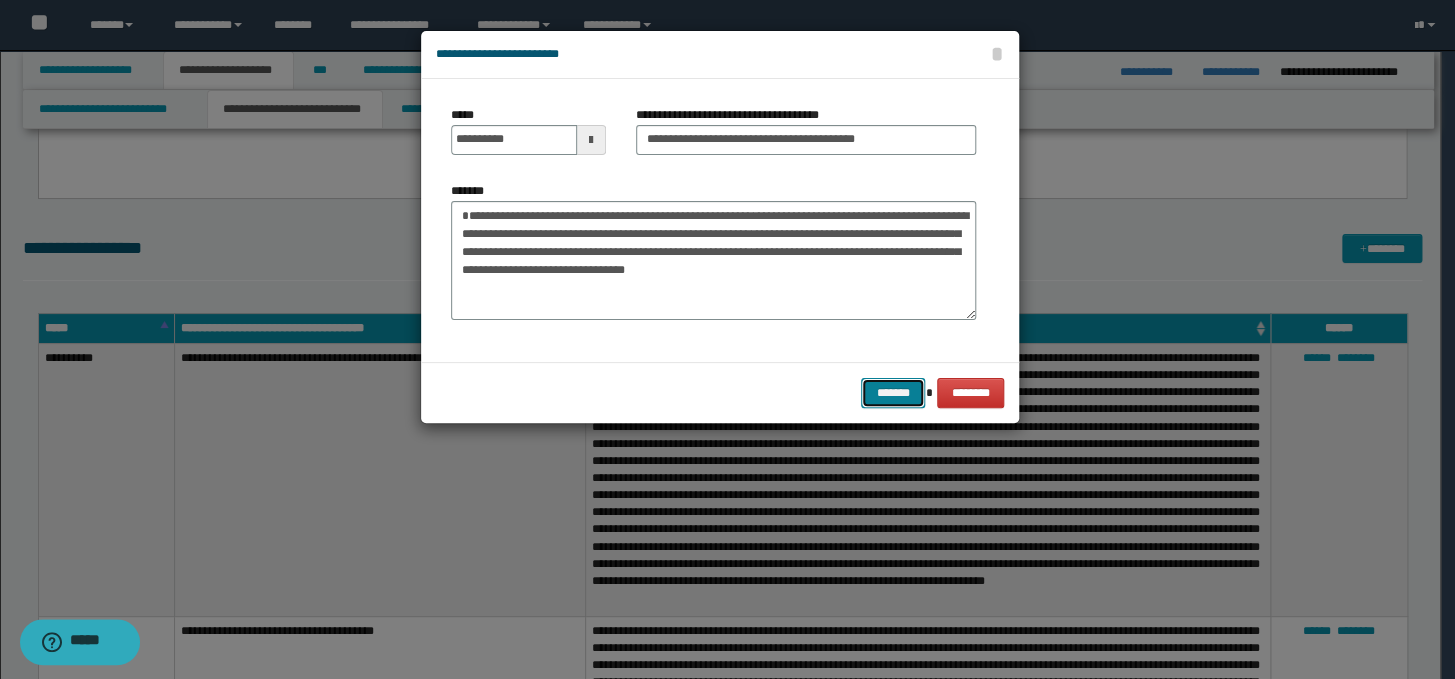 click on "*******" at bounding box center [893, 393] 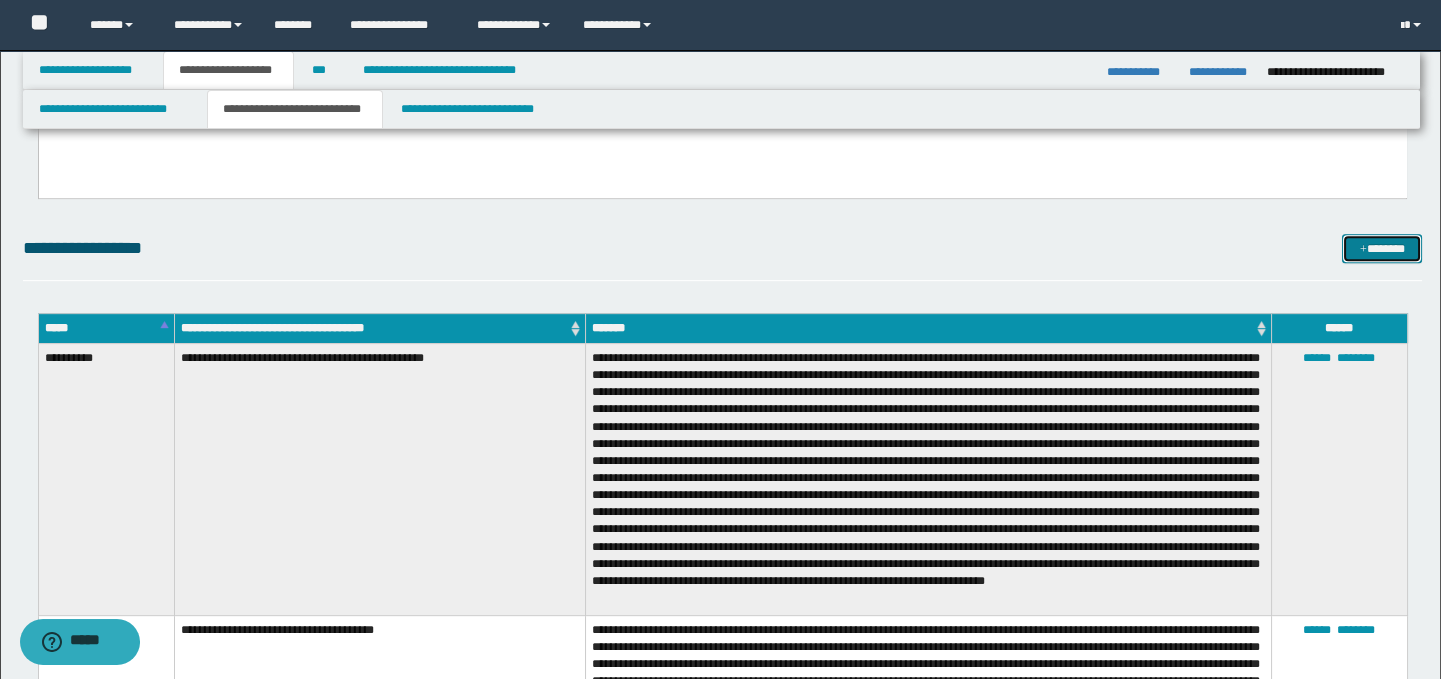 click on "*******" at bounding box center (1382, 249) 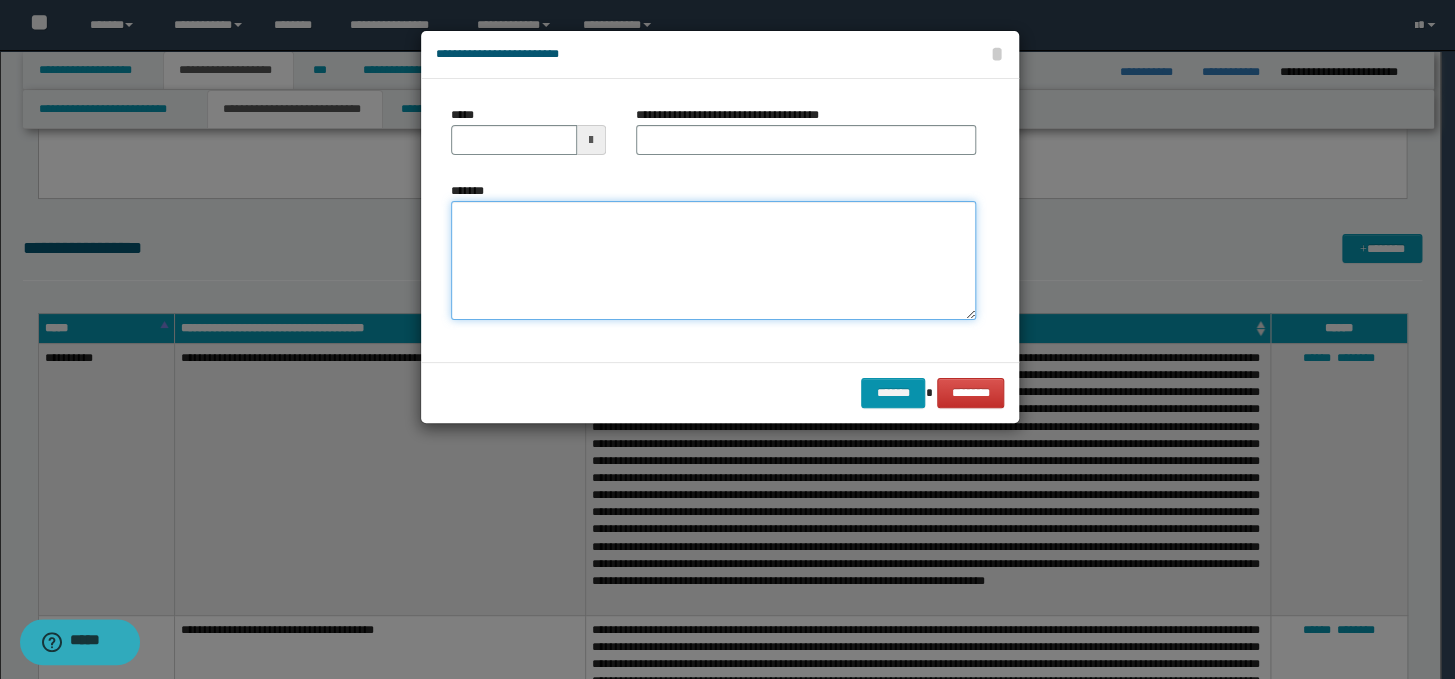 click on "*******" at bounding box center (713, 261) 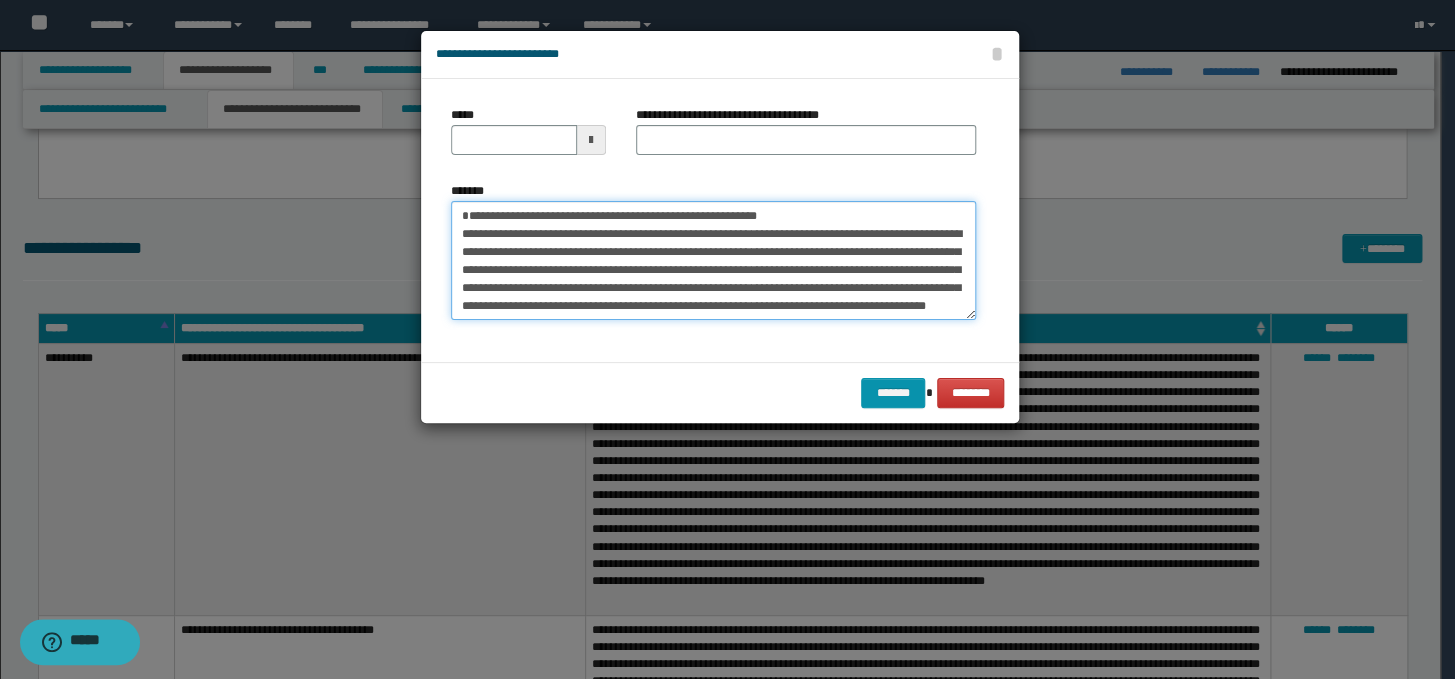scroll, scrollTop: 0, scrollLeft: 0, axis: both 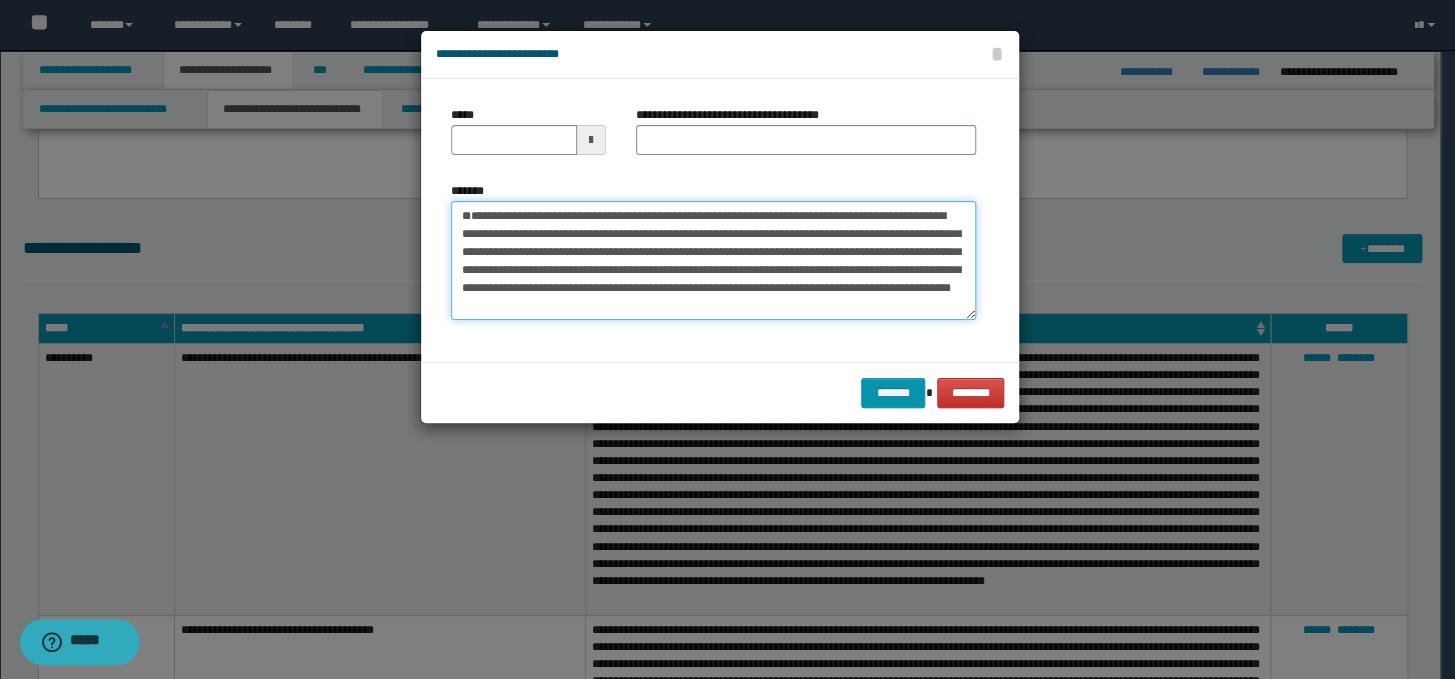 type on "**********" 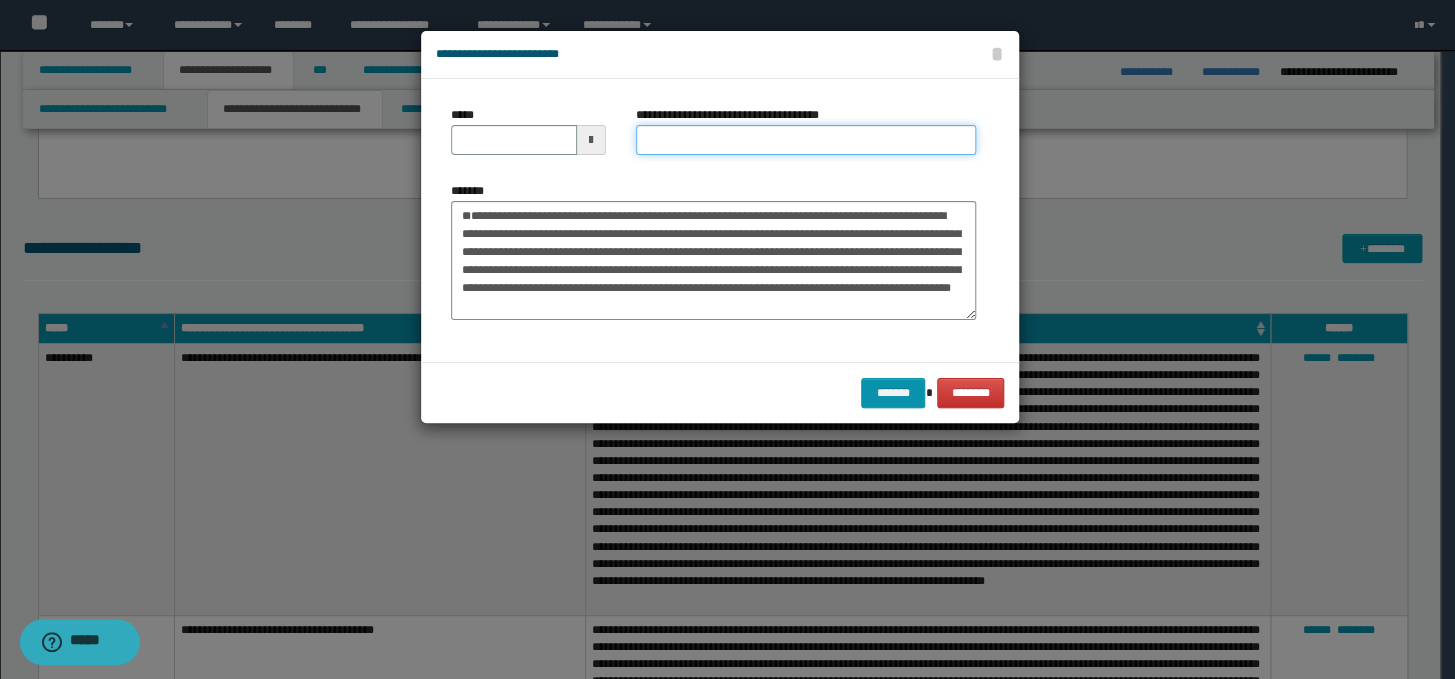 click on "**********" at bounding box center [806, 140] 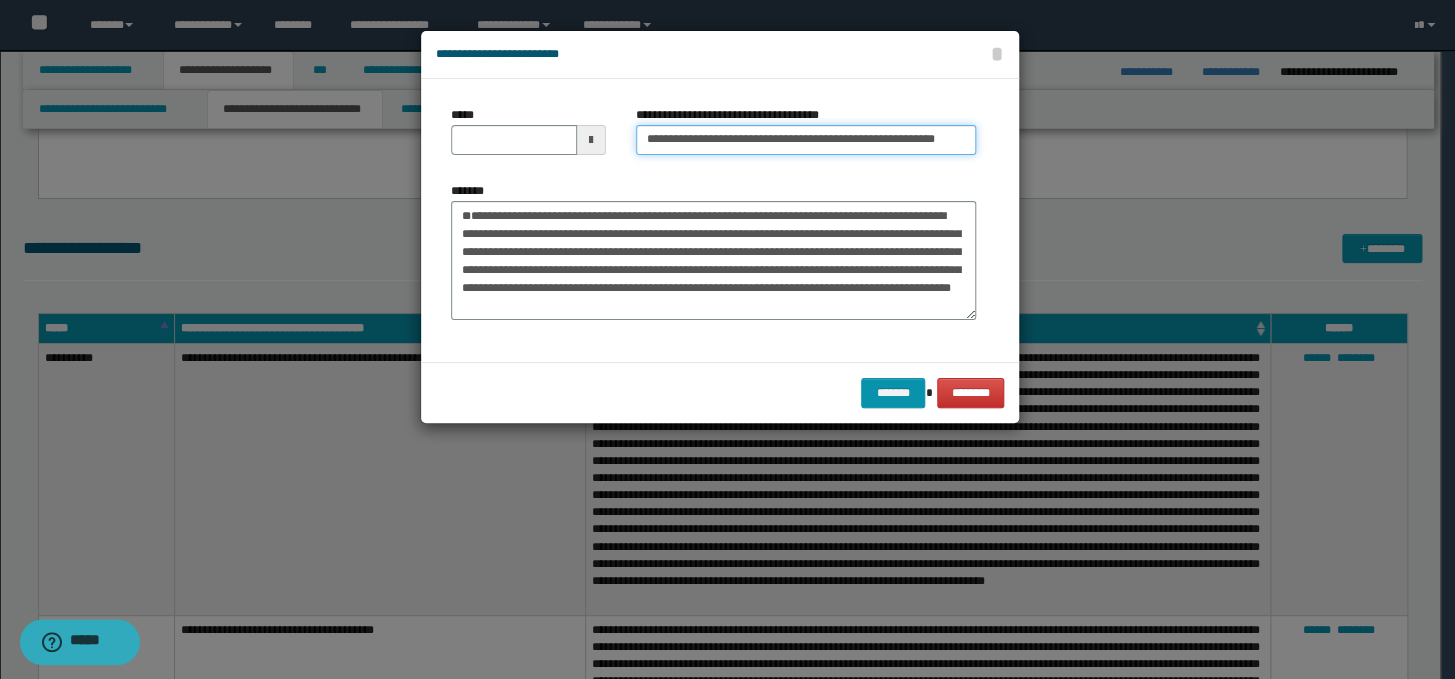 scroll, scrollTop: 0, scrollLeft: 0, axis: both 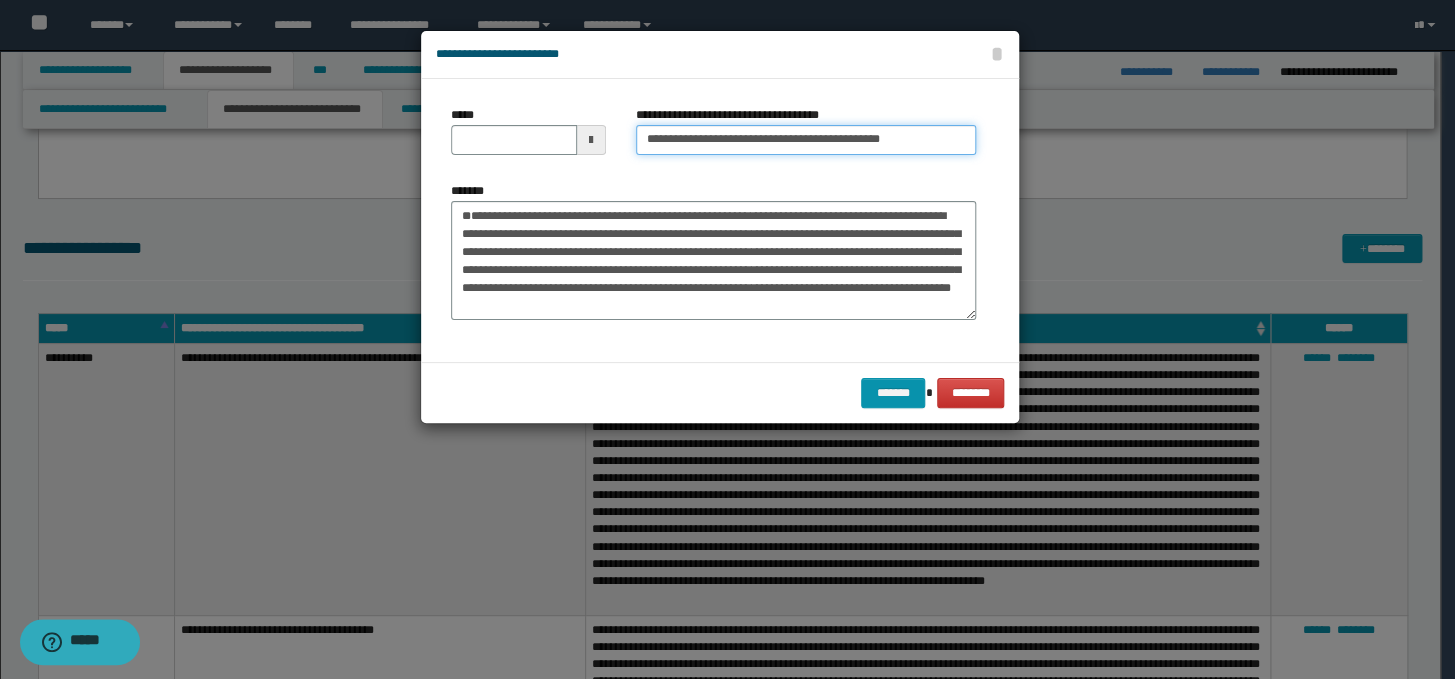 type 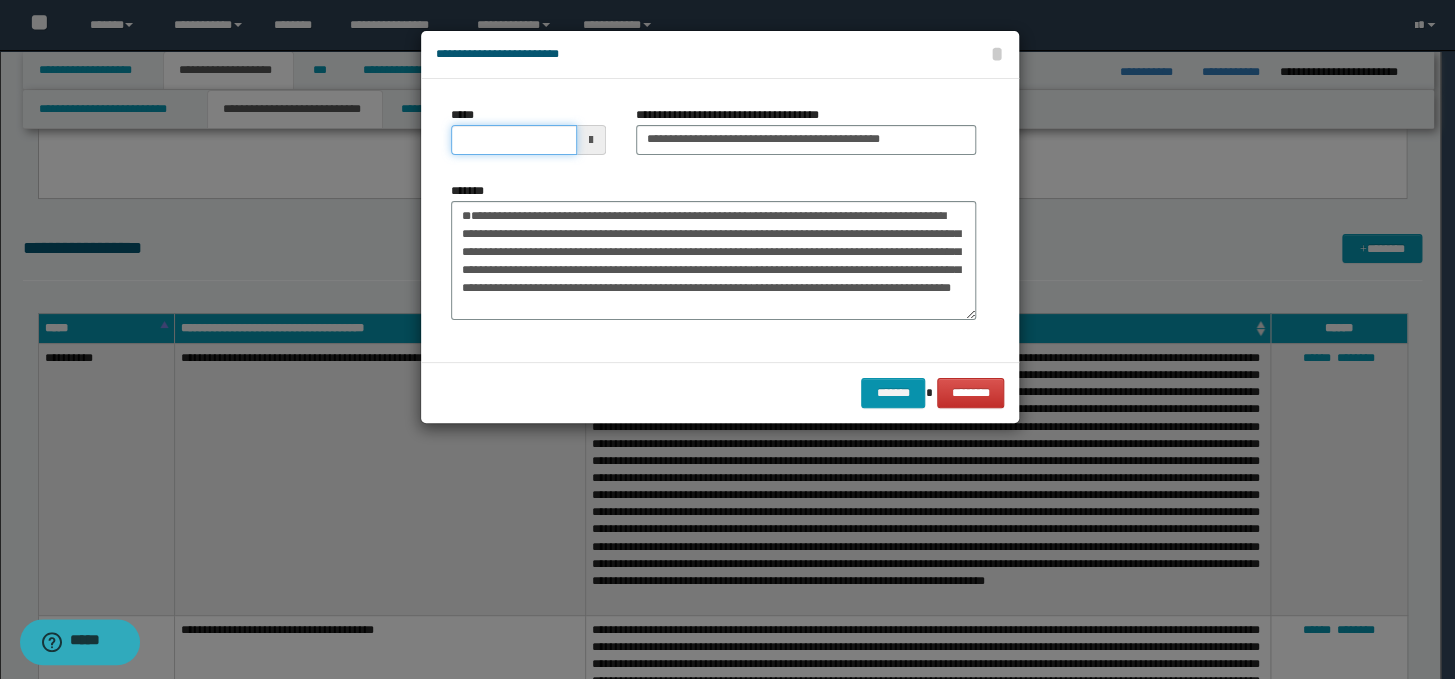 click on "*****" at bounding box center (514, 140) 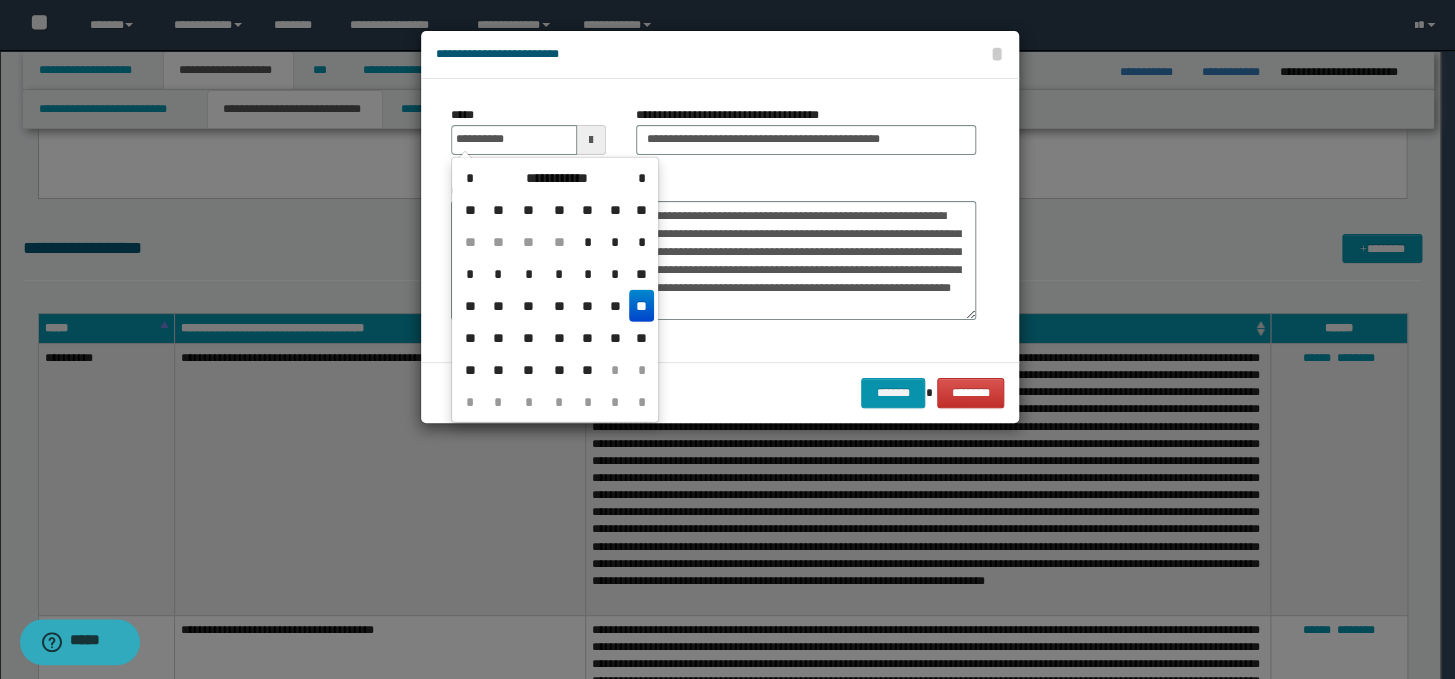 click on "**" at bounding box center [641, 306] 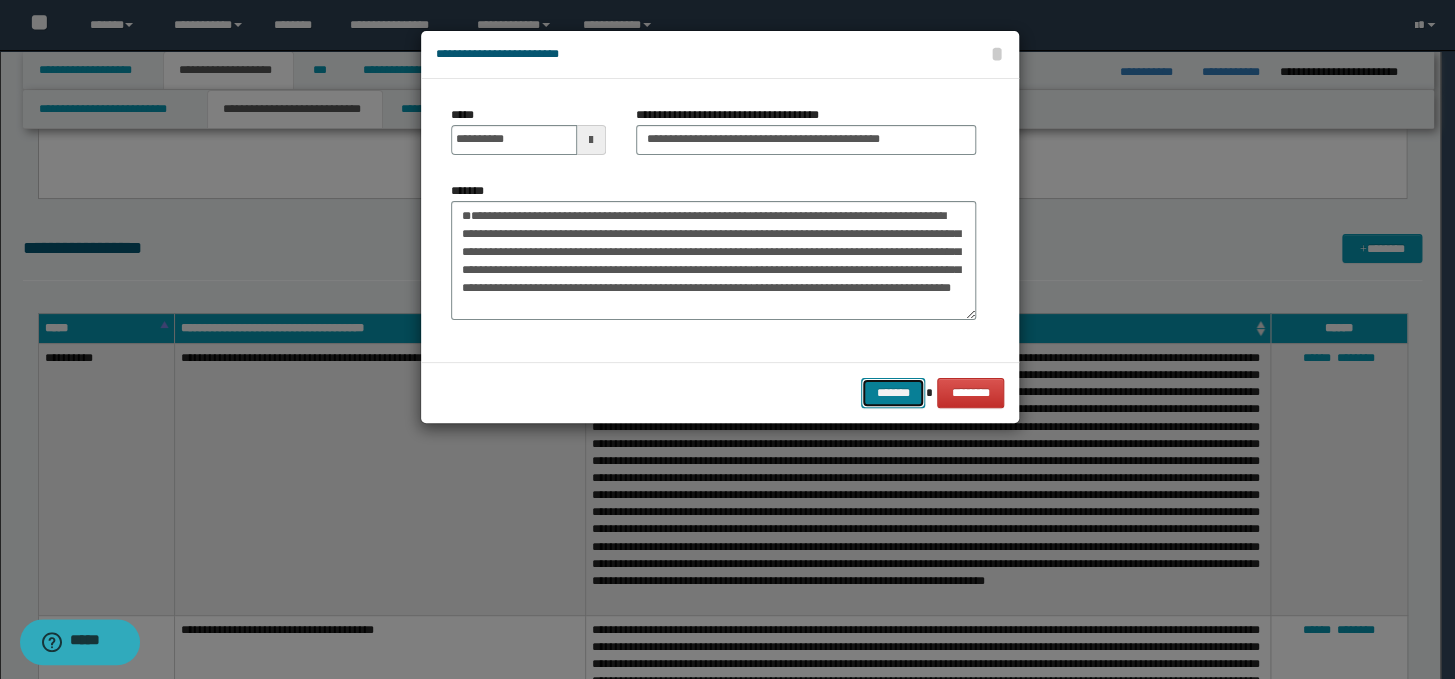 click on "*******" at bounding box center (893, 393) 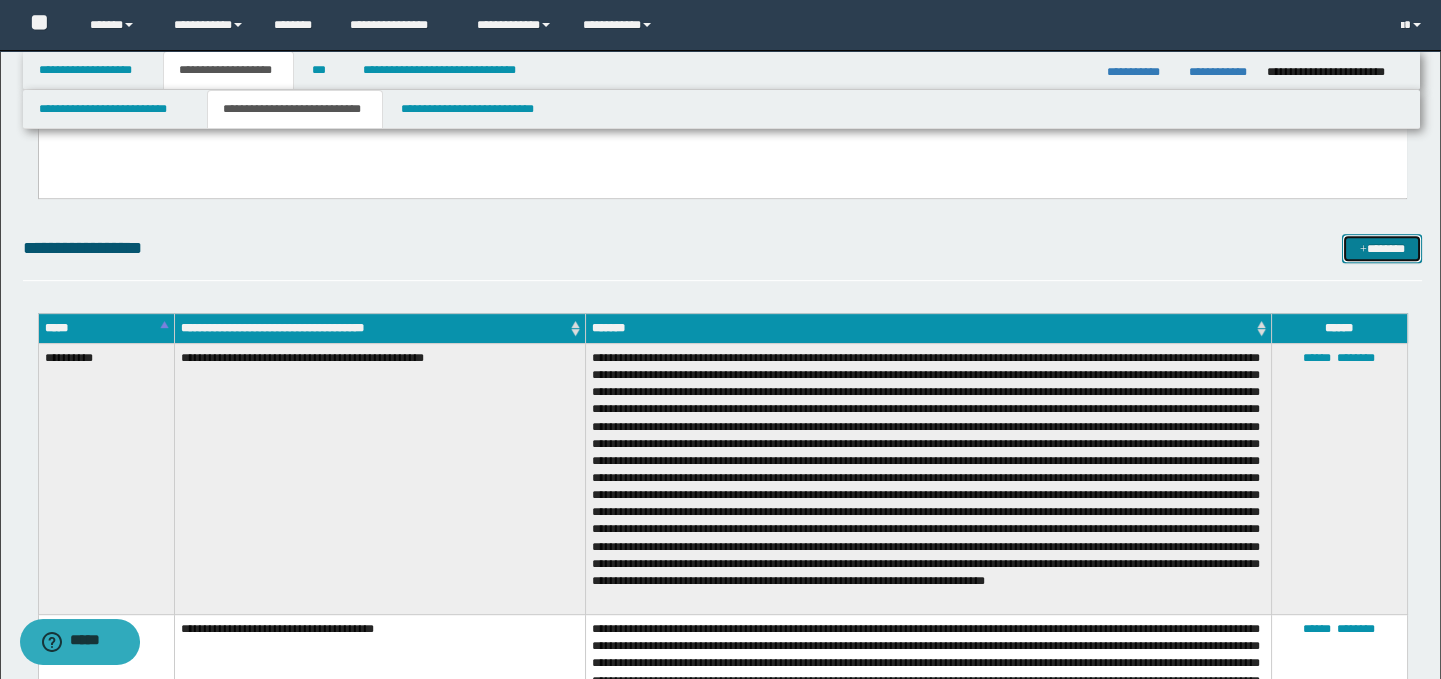 click on "*******" at bounding box center [1382, 249] 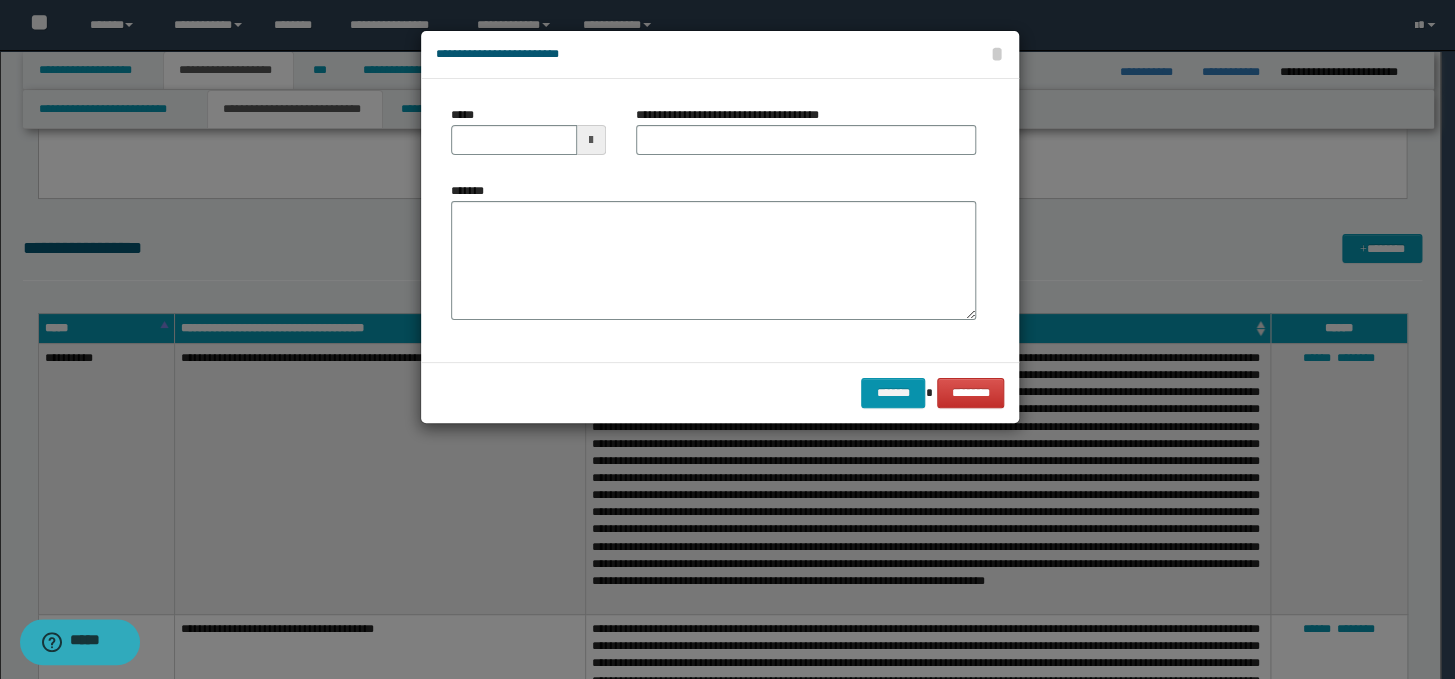 click on "*******" at bounding box center (713, 251) 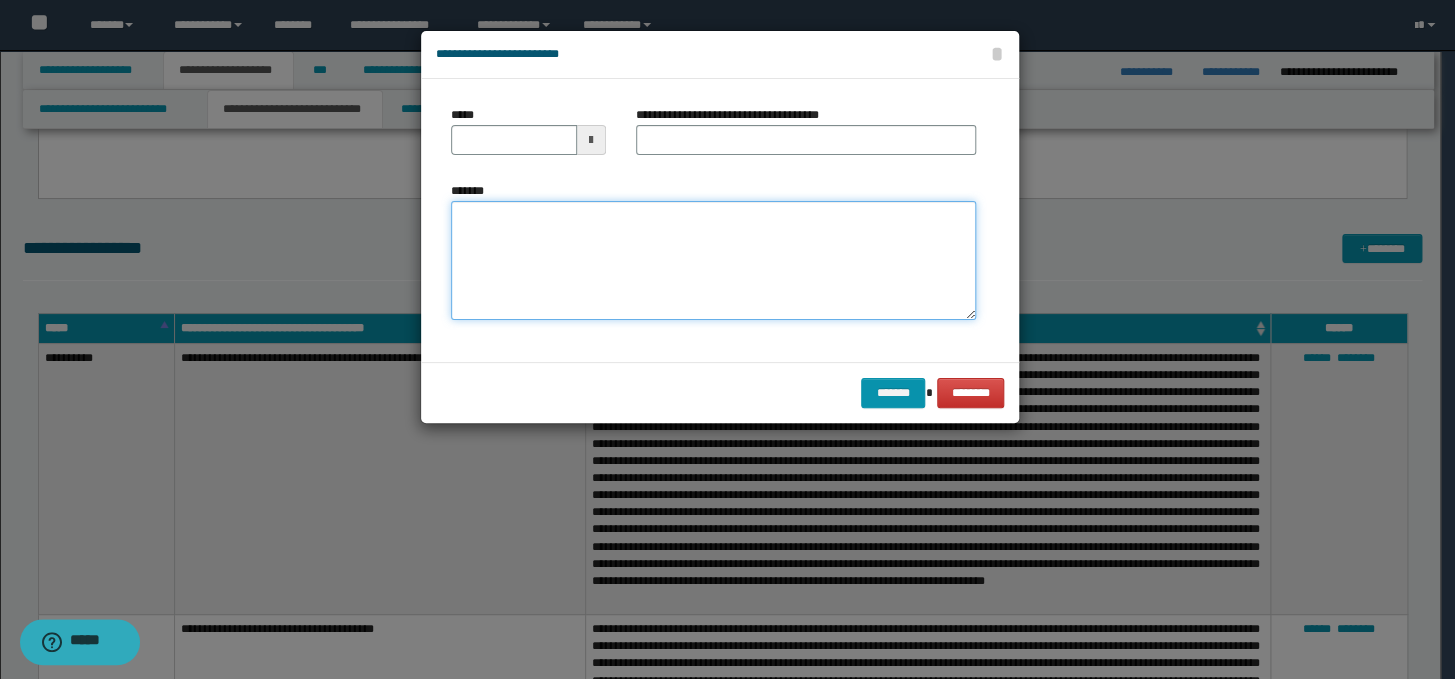 click on "*******" at bounding box center (713, 261) 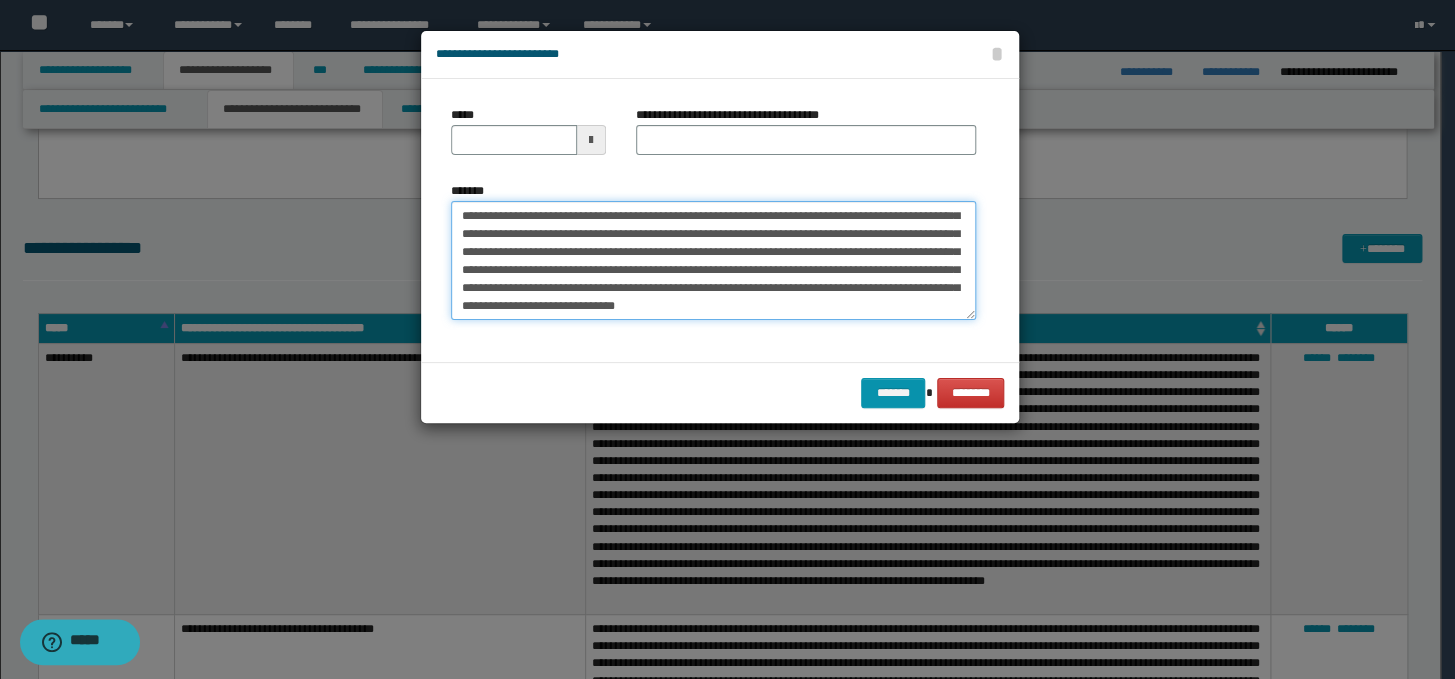 scroll, scrollTop: 0, scrollLeft: 0, axis: both 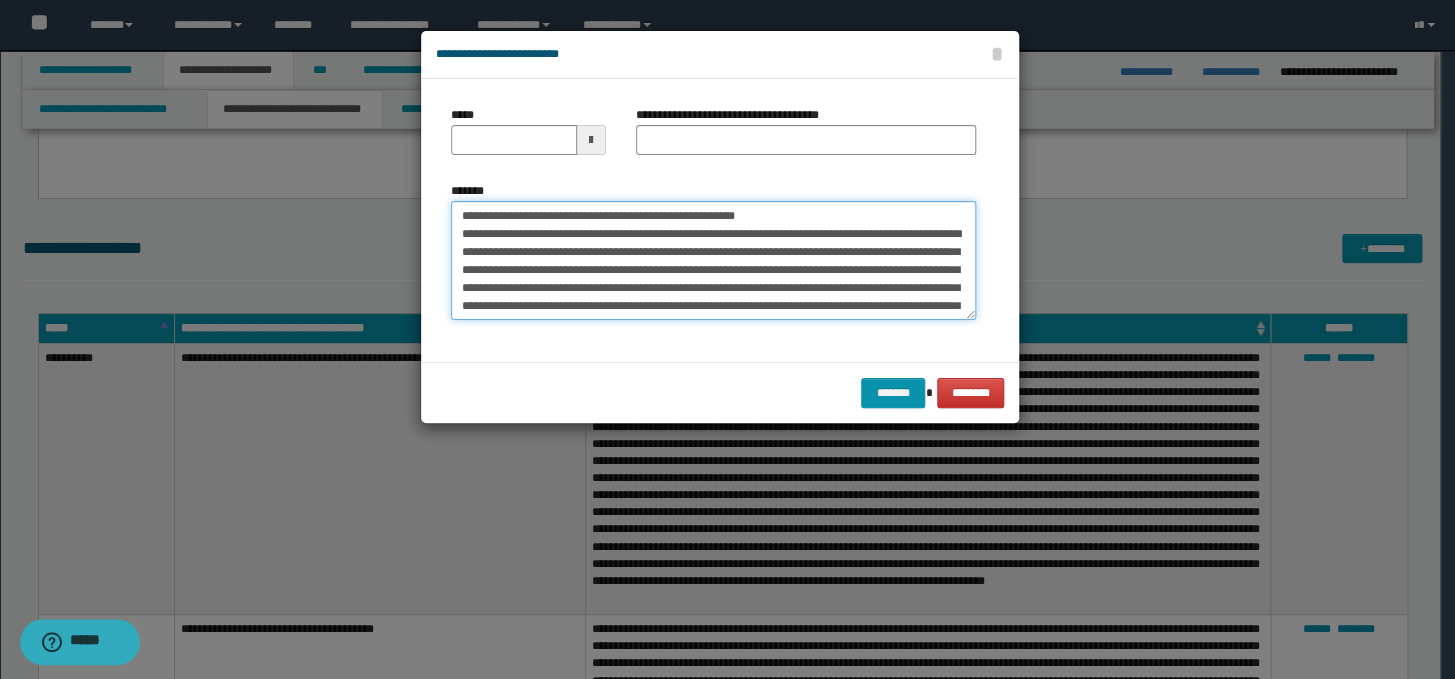 drag, startPoint x: 812, startPoint y: 218, endPoint x: 428, endPoint y: 214, distance: 384.02084 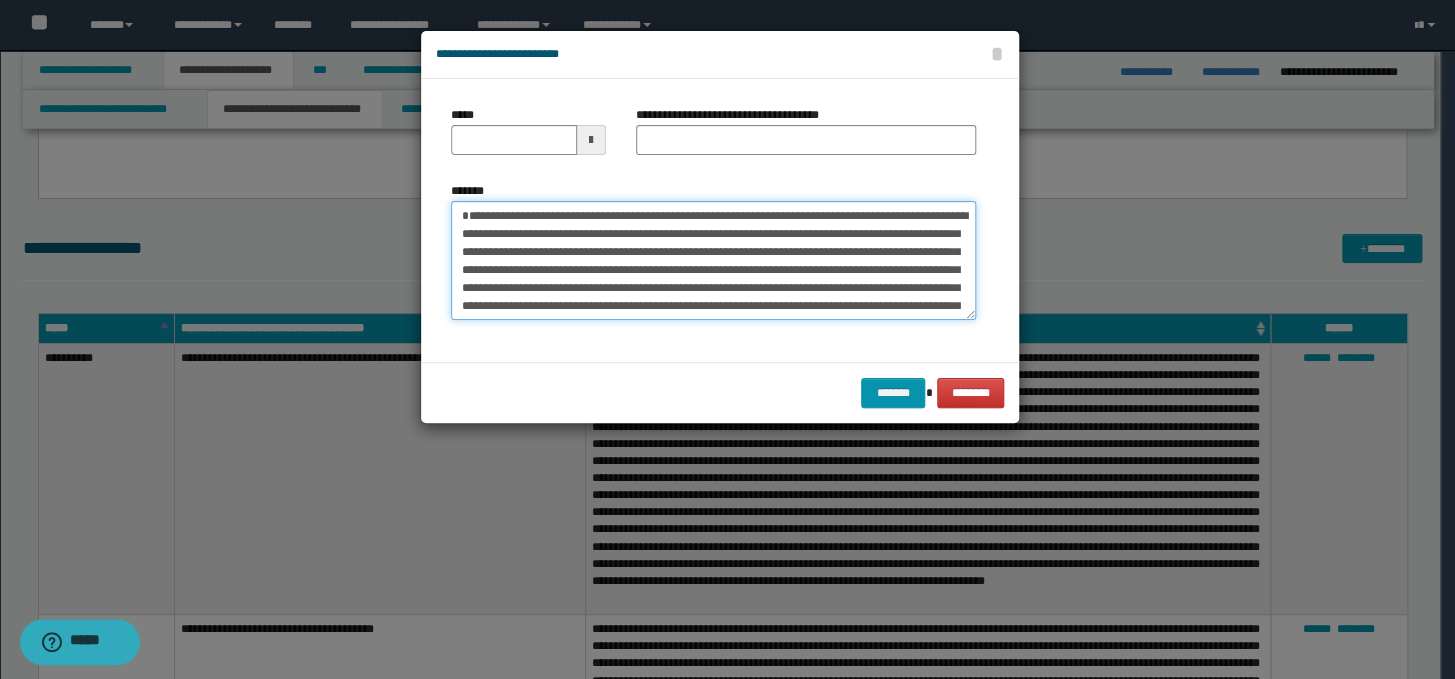 type on "**********" 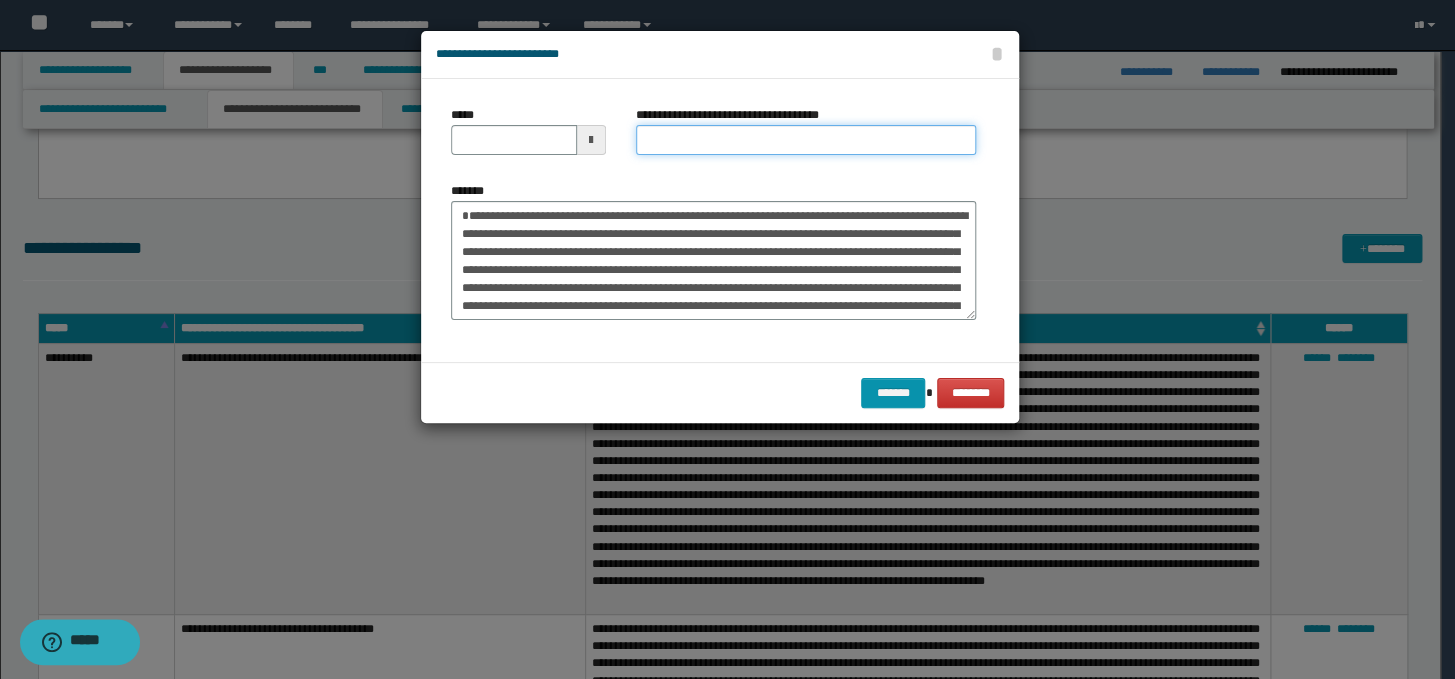 click on "**********" at bounding box center (806, 140) 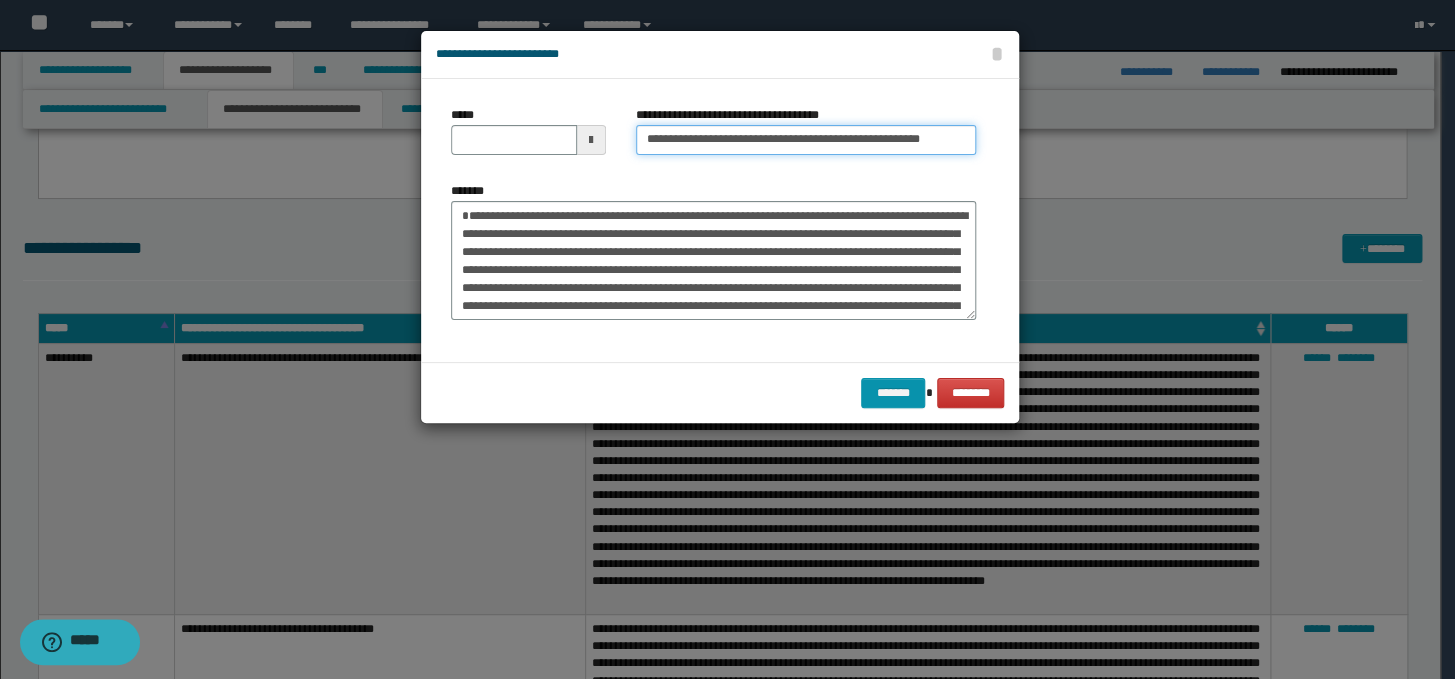 drag, startPoint x: 710, startPoint y: 139, endPoint x: 632, endPoint y: 140, distance: 78.00641 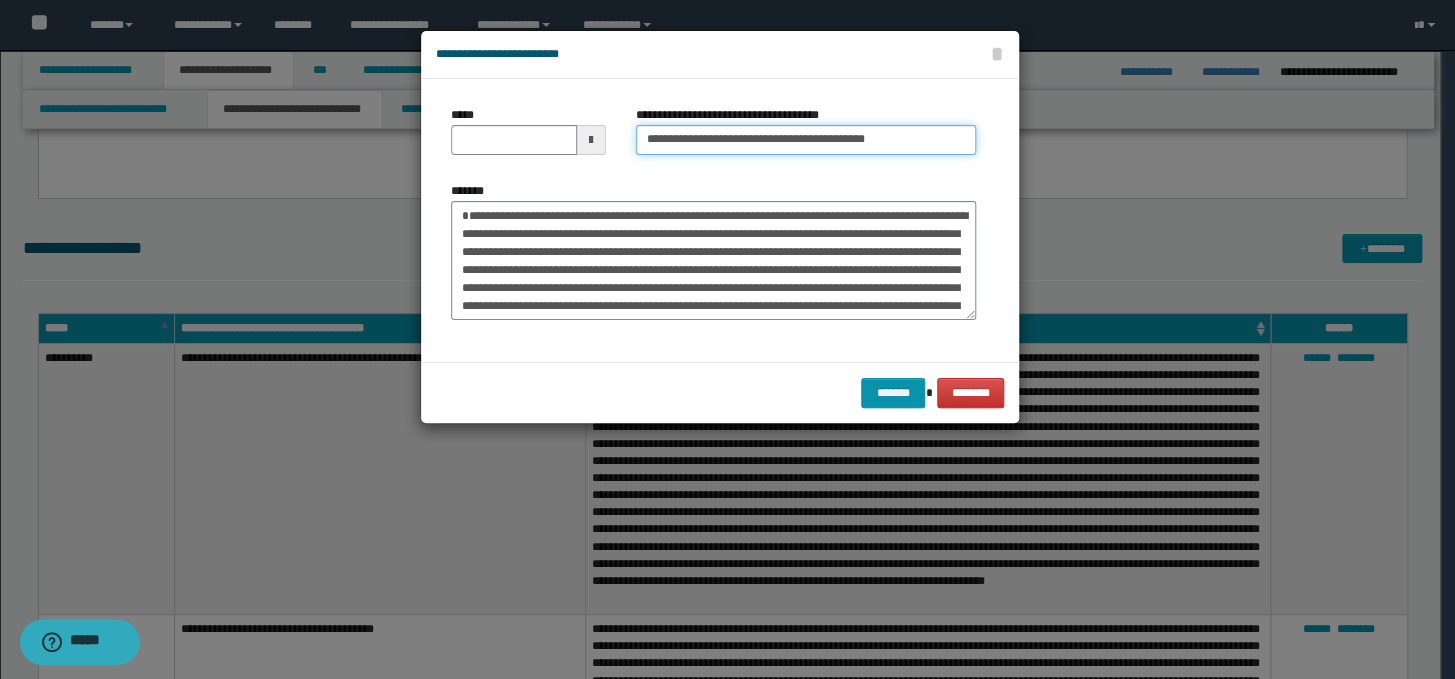 type 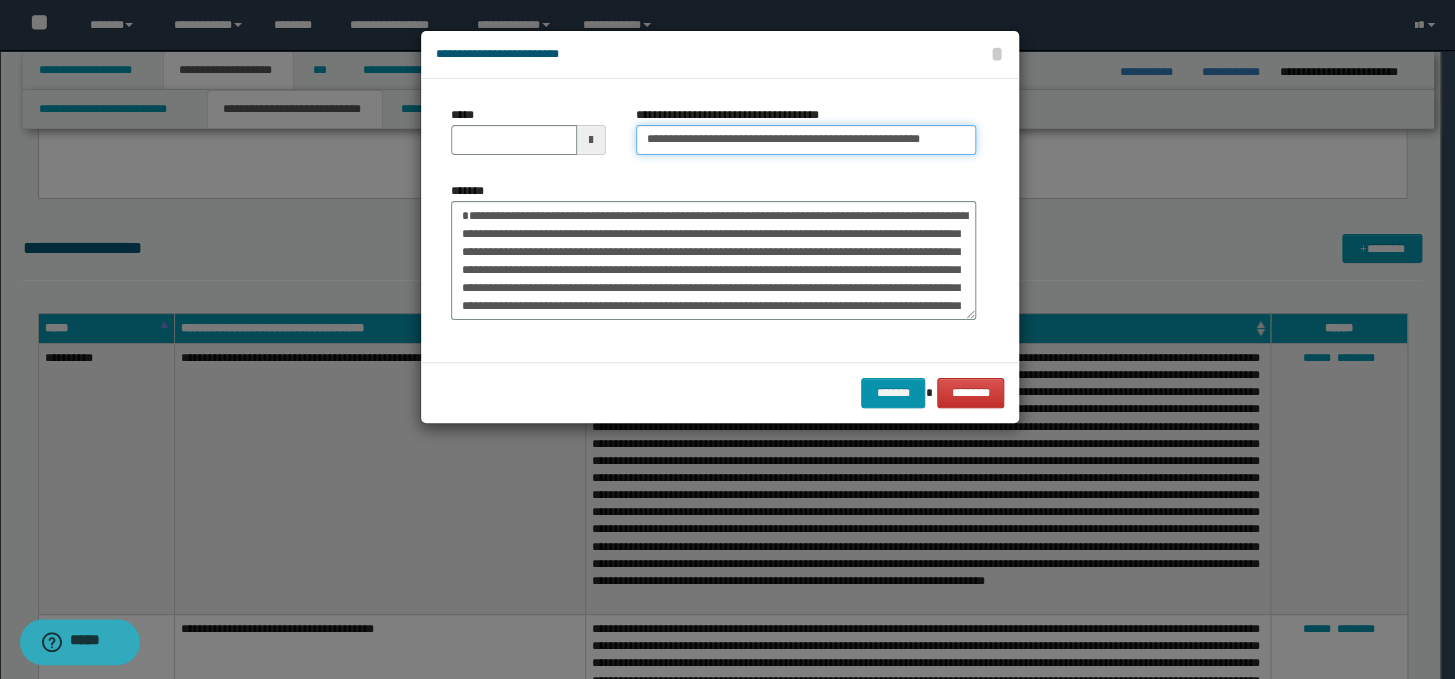 drag, startPoint x: 707, startPoint y: 140, endPoint x: 620, endPoint y: 139, distance: 87.005745 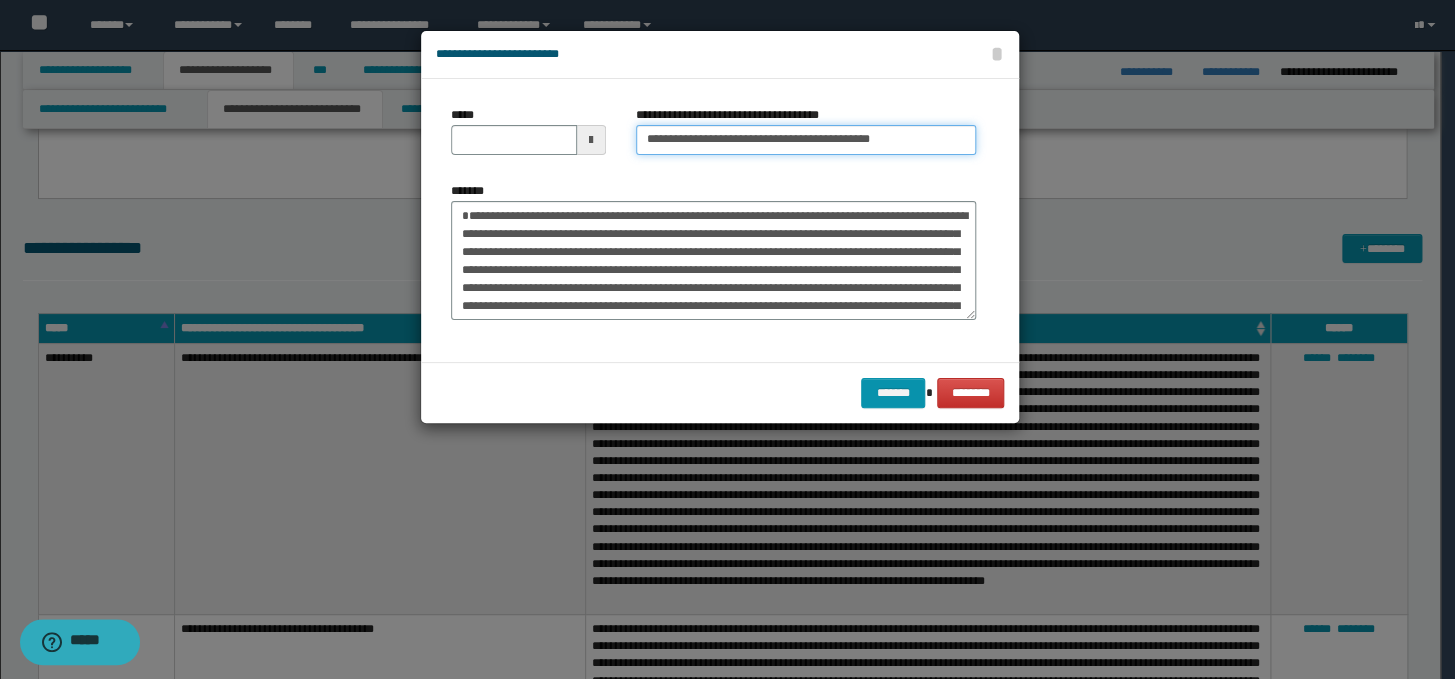 type 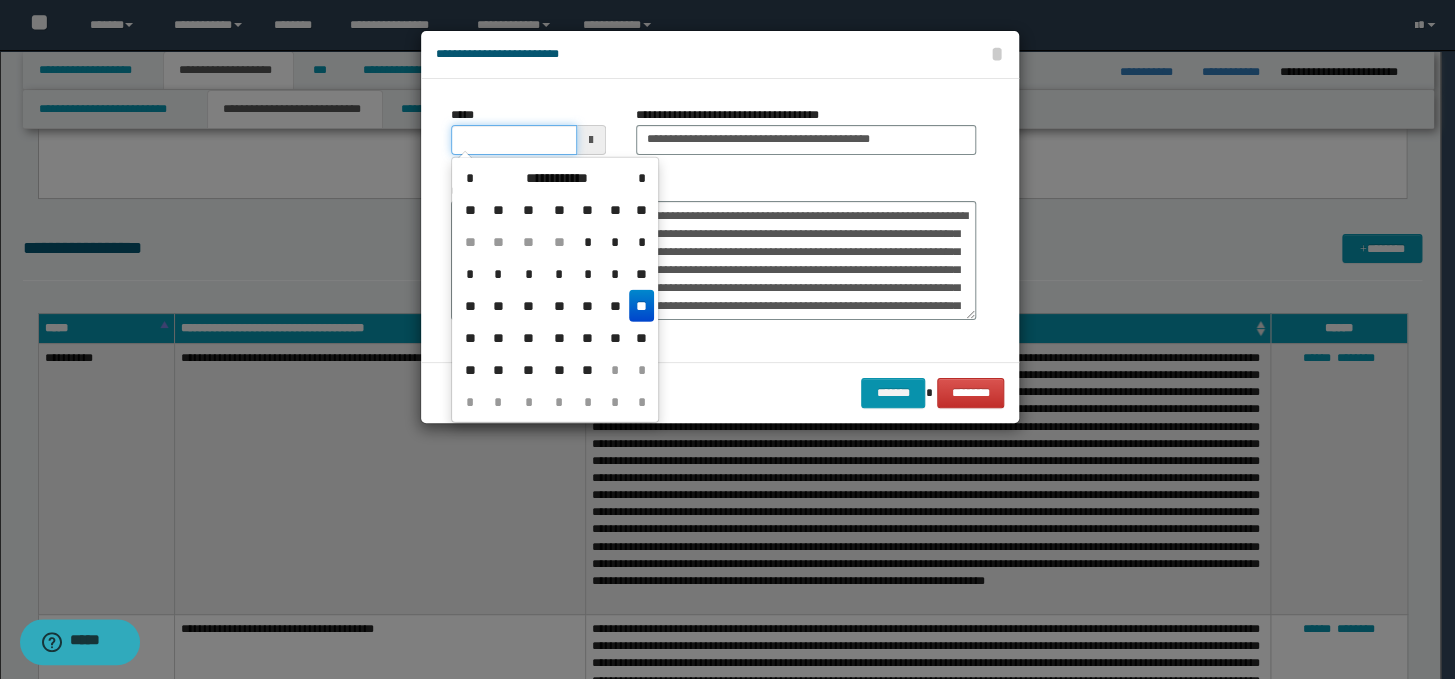 drag, startPoint x: 528, startPoint y: 139, endPoint x: 477, endPoint y: 136, distance: 51.088158 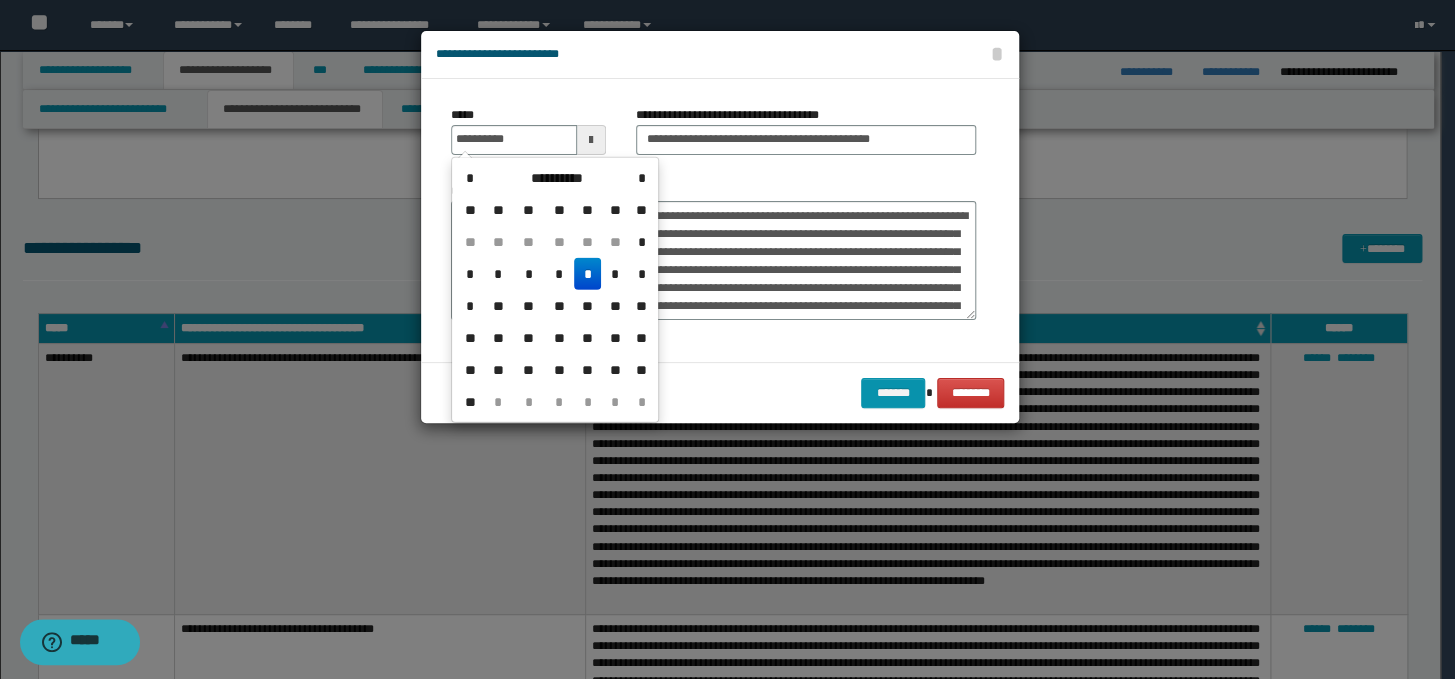click on "*" at bounding box center [588, 274] 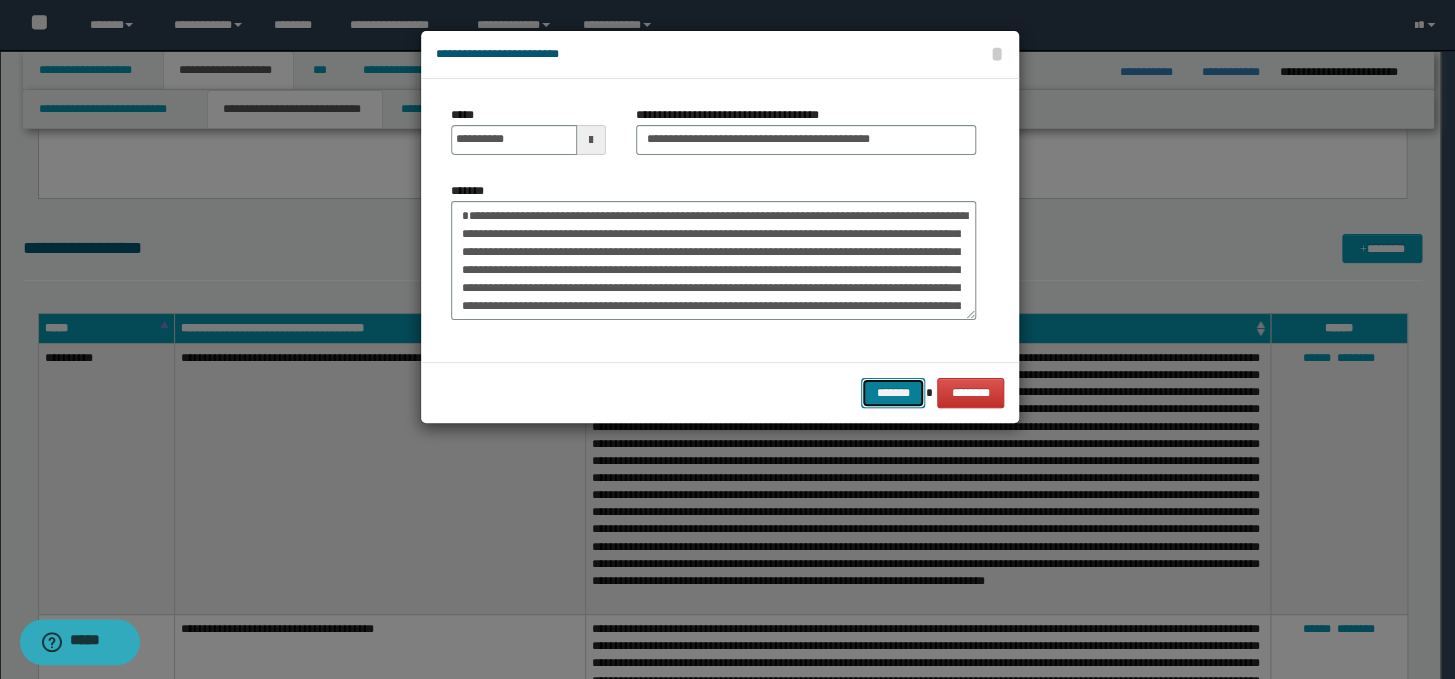 click on "*******" at bounding box center (893, 393) 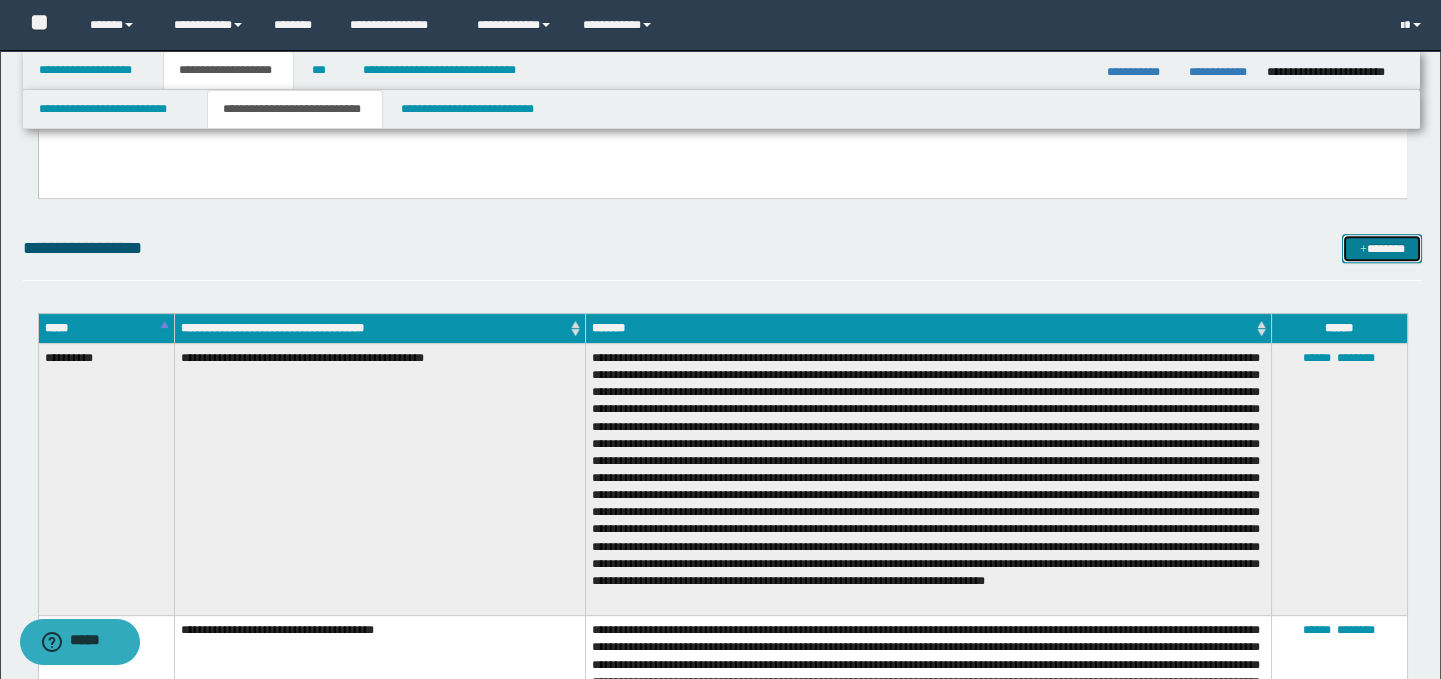 click on "*******" at bounding box center (1382, 249) 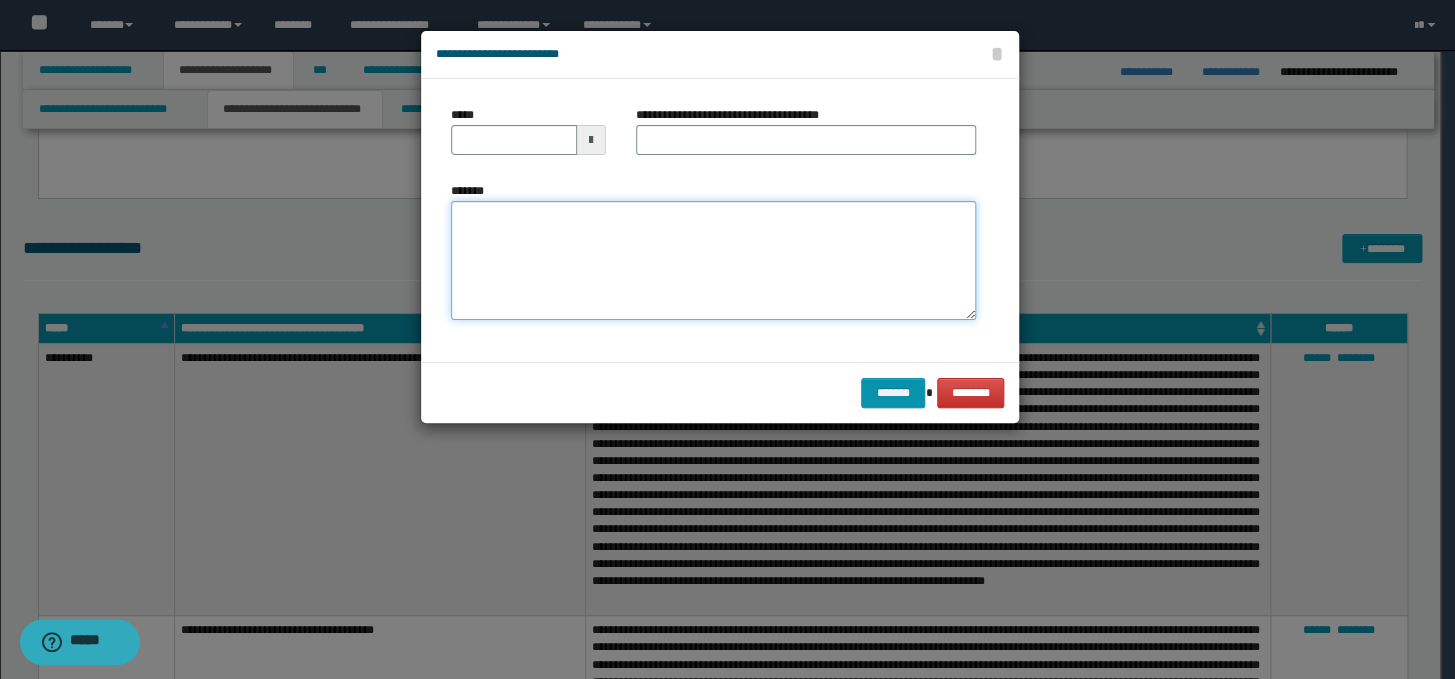 click on "*******" at bounding box center (713, 261) 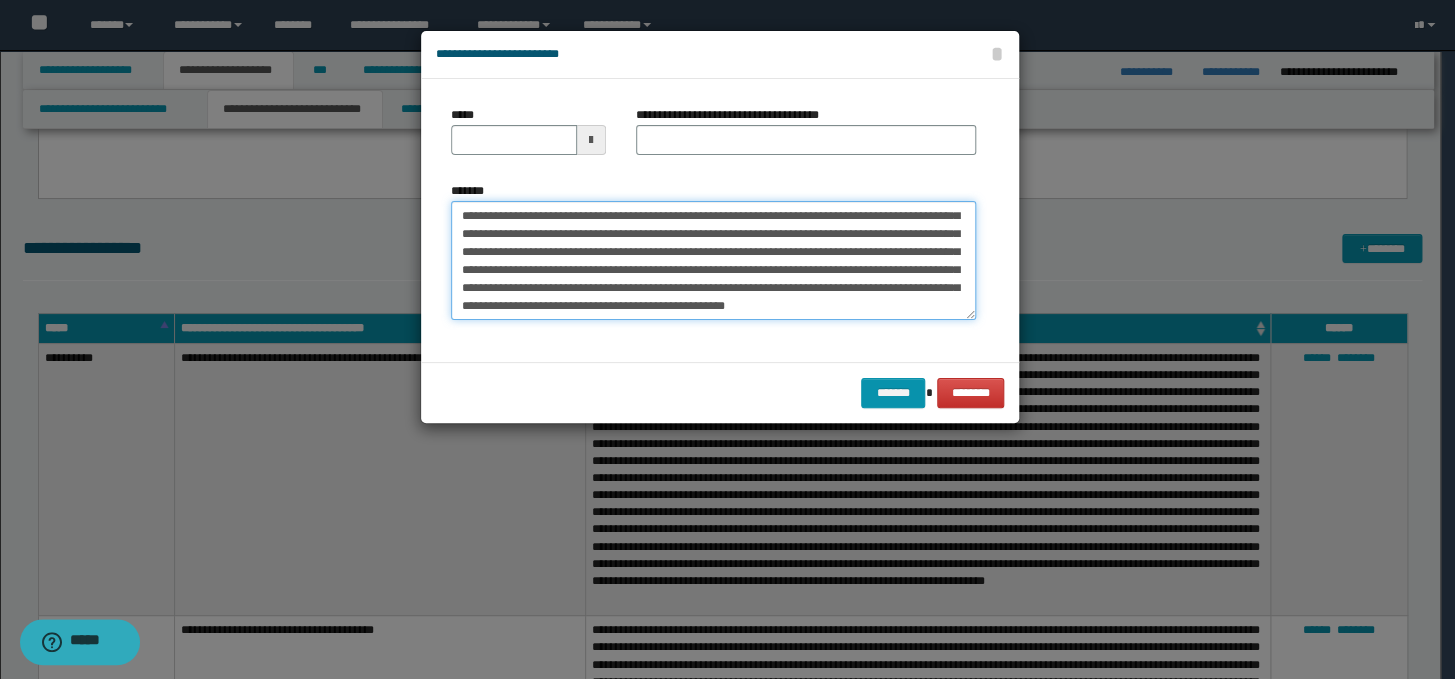 scroll, scrollTop: 0, scrollLeft: 0, axis: both 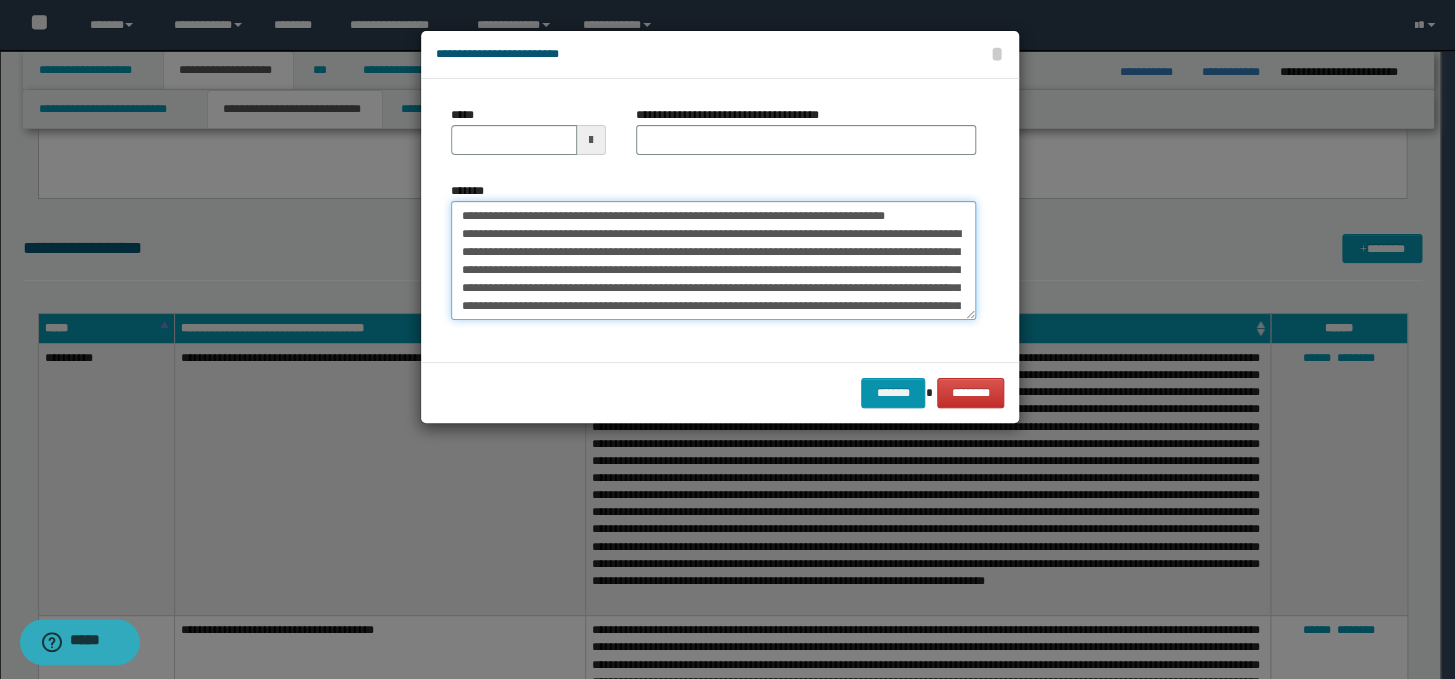 drag, startPoint x: 565, startPoint y: 237, endPoint x: 452, endPoint y: 213, distance: 115.52056 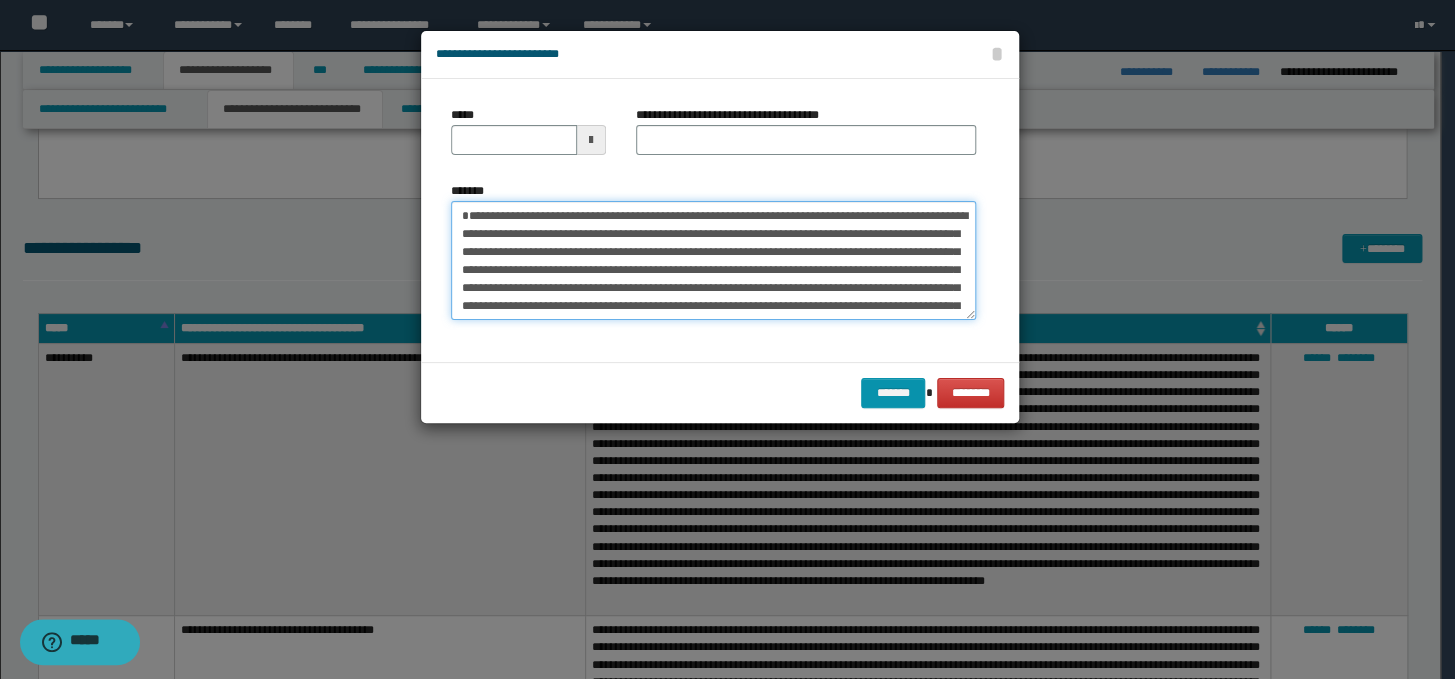 type 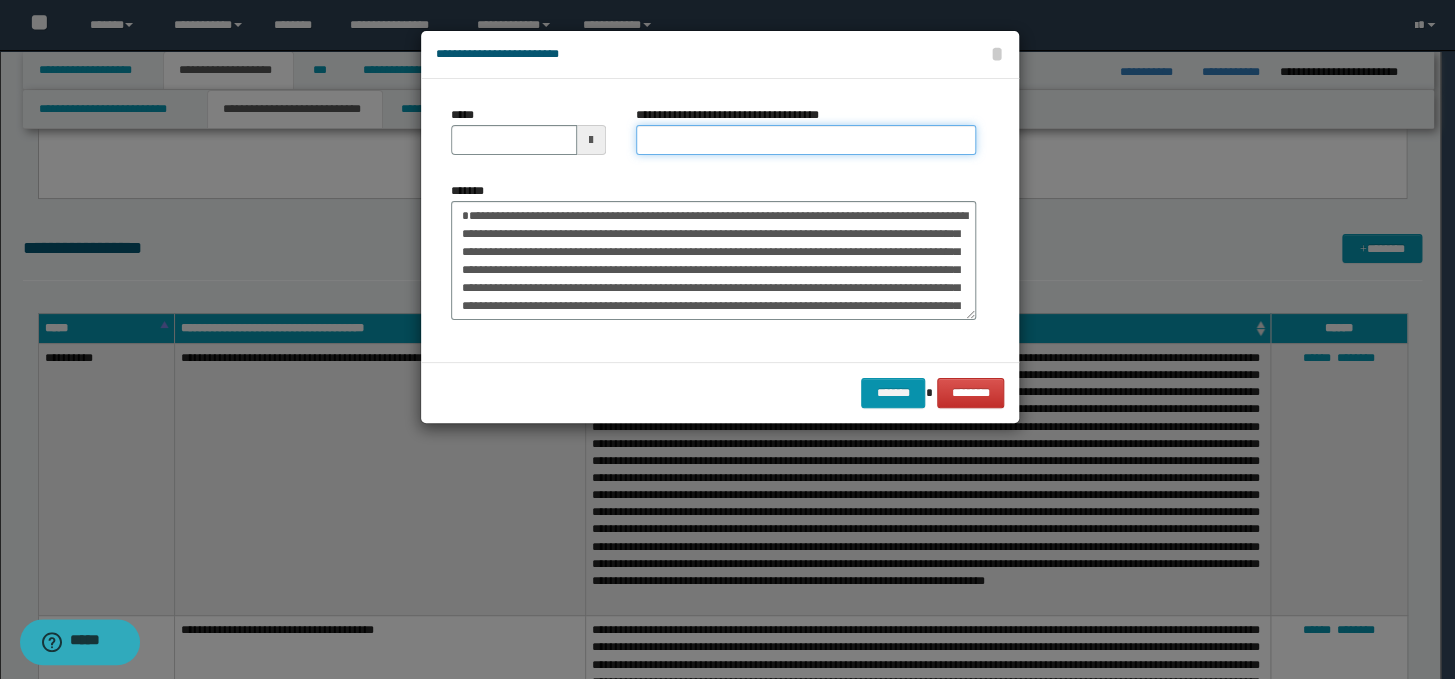 click on "**********" at bounding box center (806, 140) 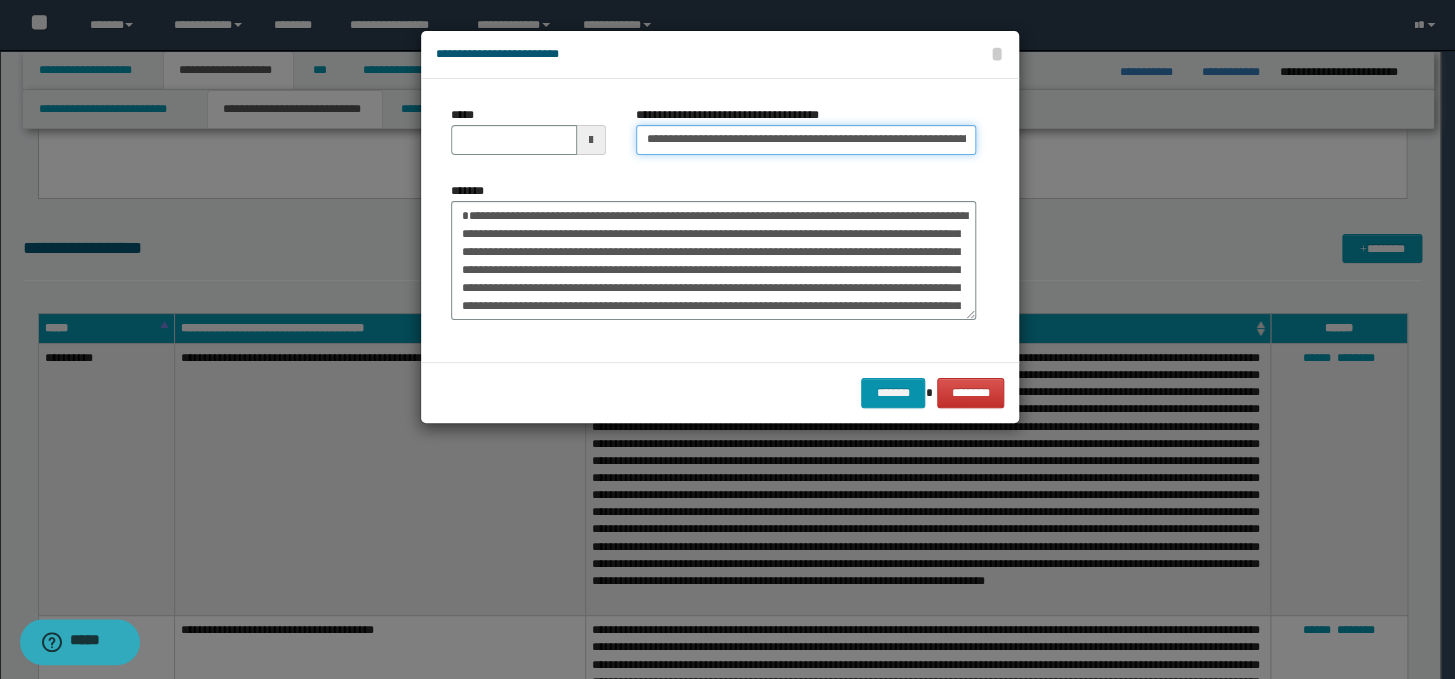 scroll, scrollTop: 0, scrollLeft: 214, axis: horizontal 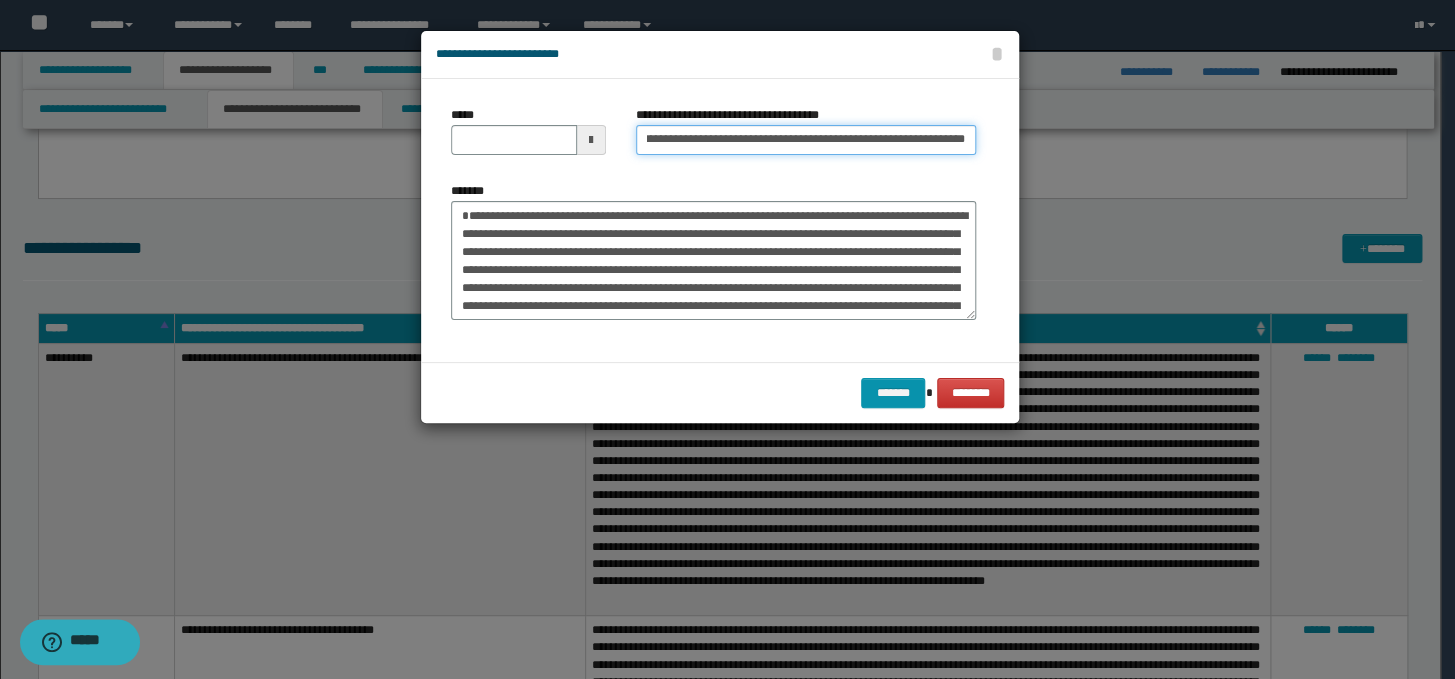 click on "**********" at bounding box center (806, 140) 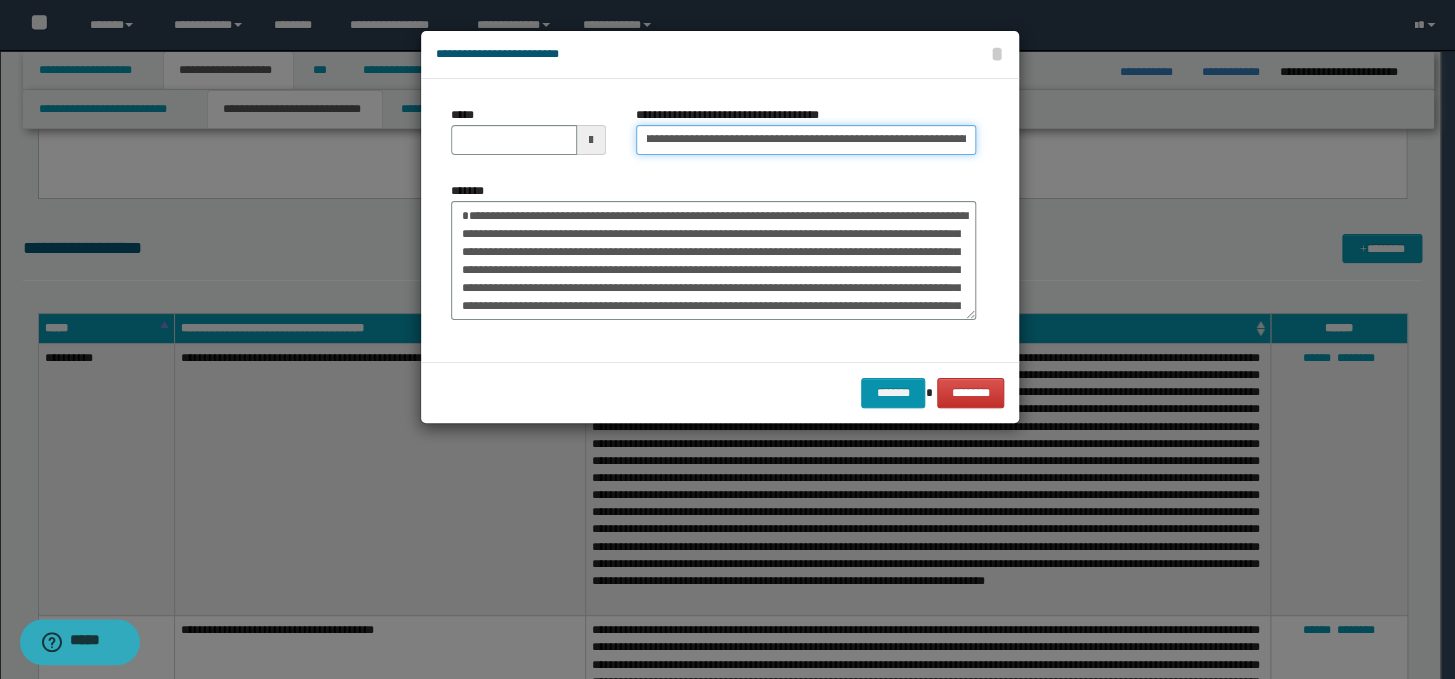 scroll, scrollTop: 0, scrollLeft: 0, axis: both 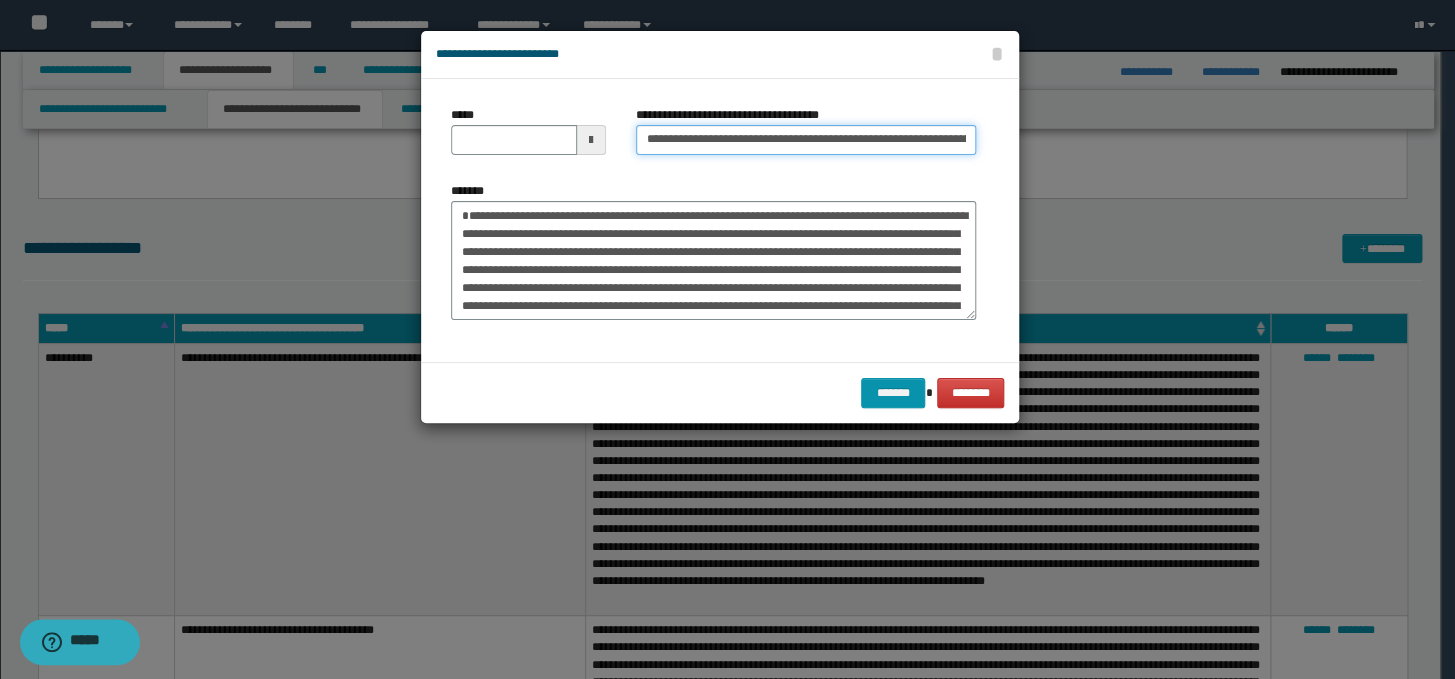 drag, startPoint x: 710, startPoint y: 140, endPoint x: 620, endPoint y: 140, distance: 90 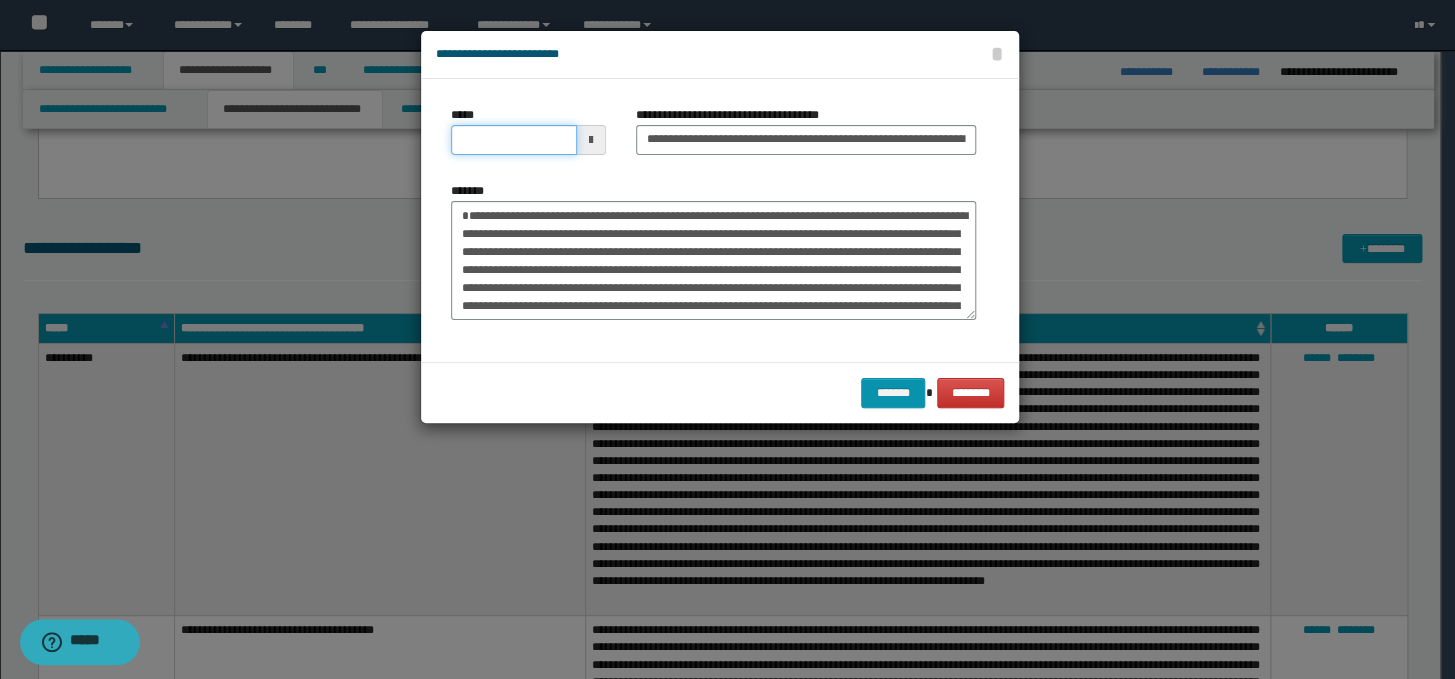 click on "*****" at bounding box center [514, 140] 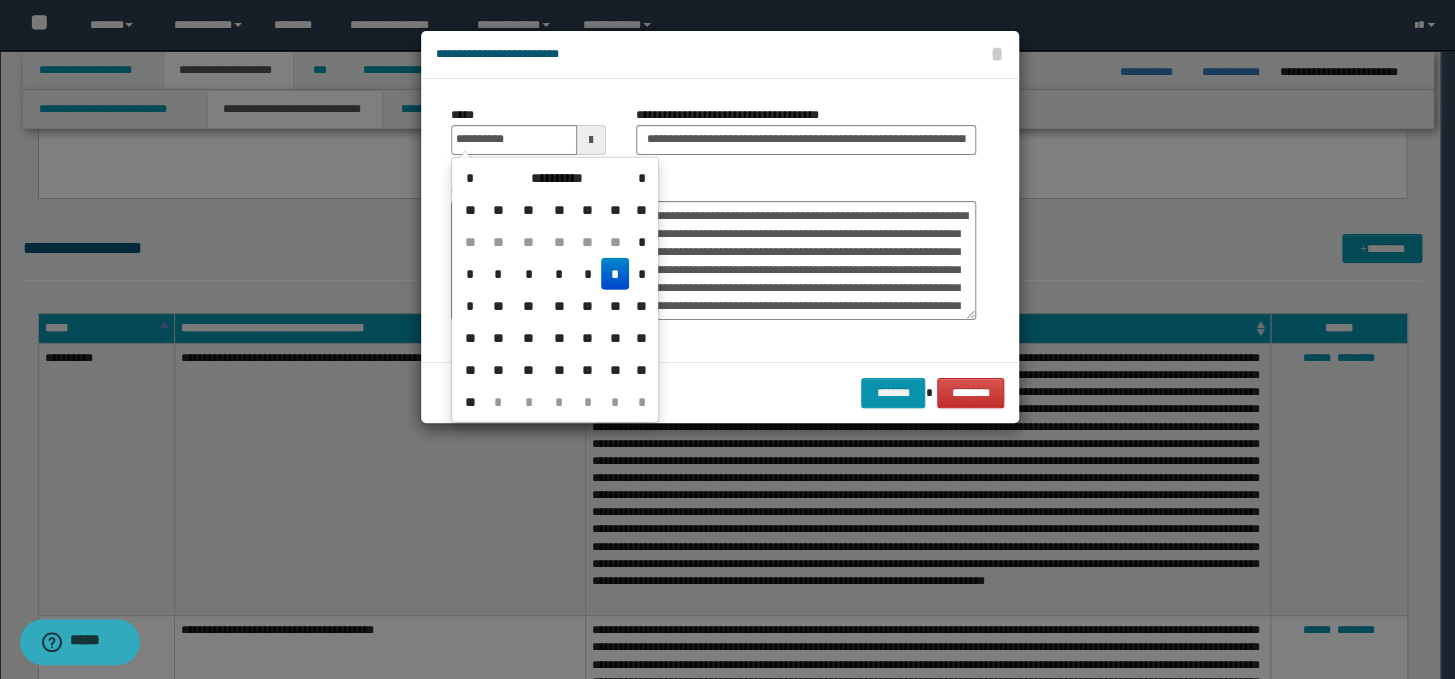 click on "*" at bounding box center (615, 274) 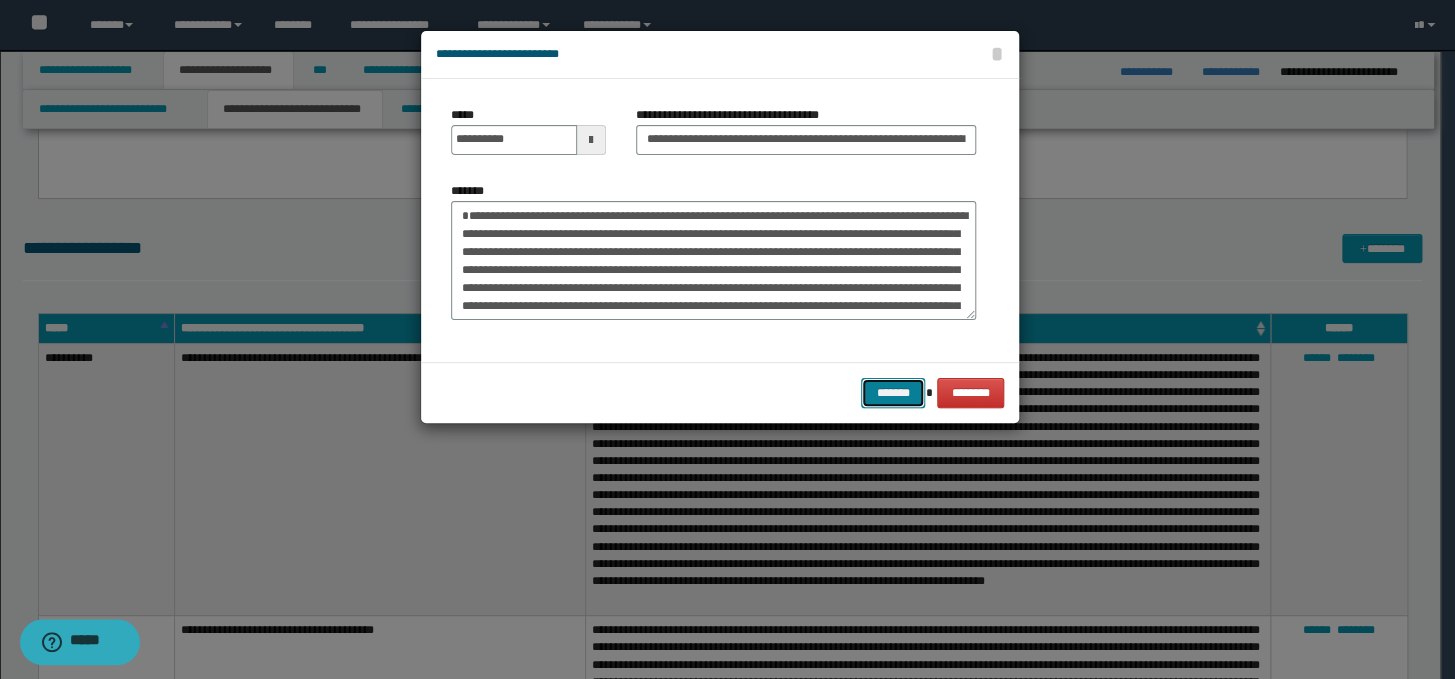 click on "*******" at bounding box center (893, 393) 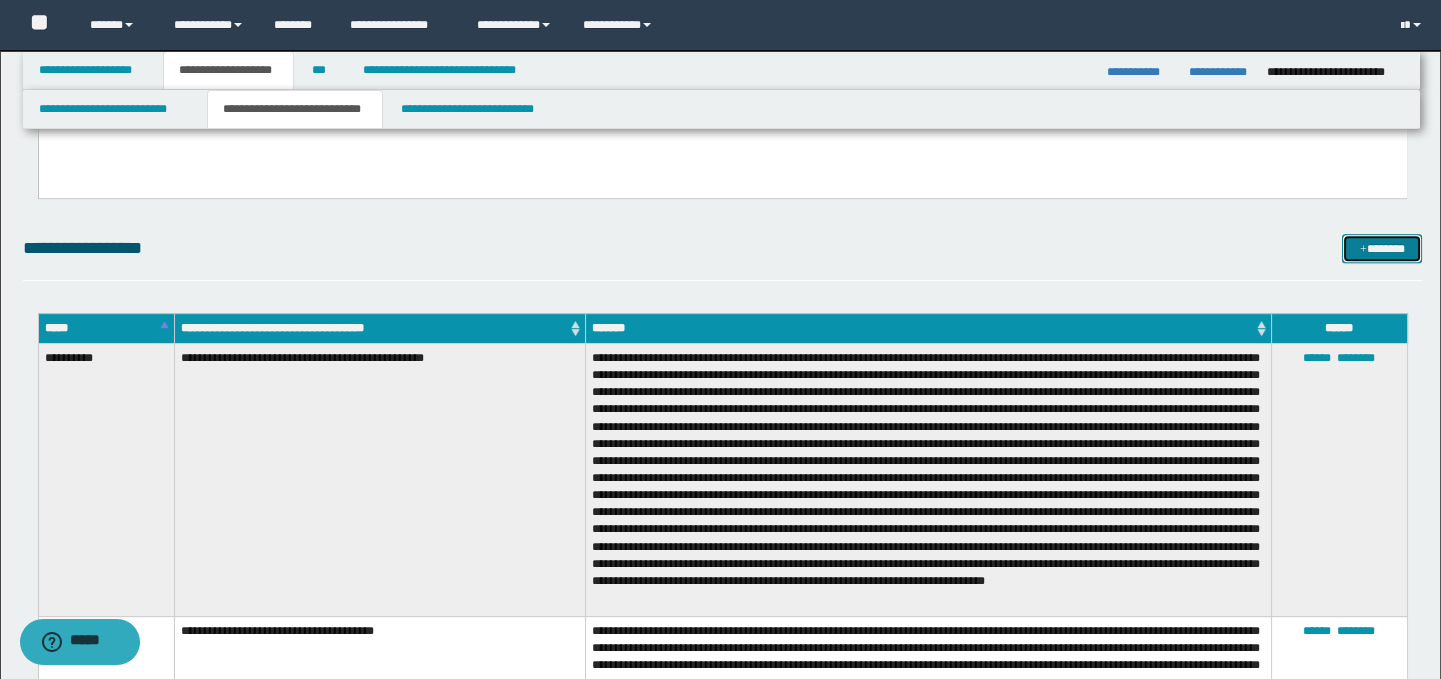 click on "*******" at bounding box center [1382, 249] 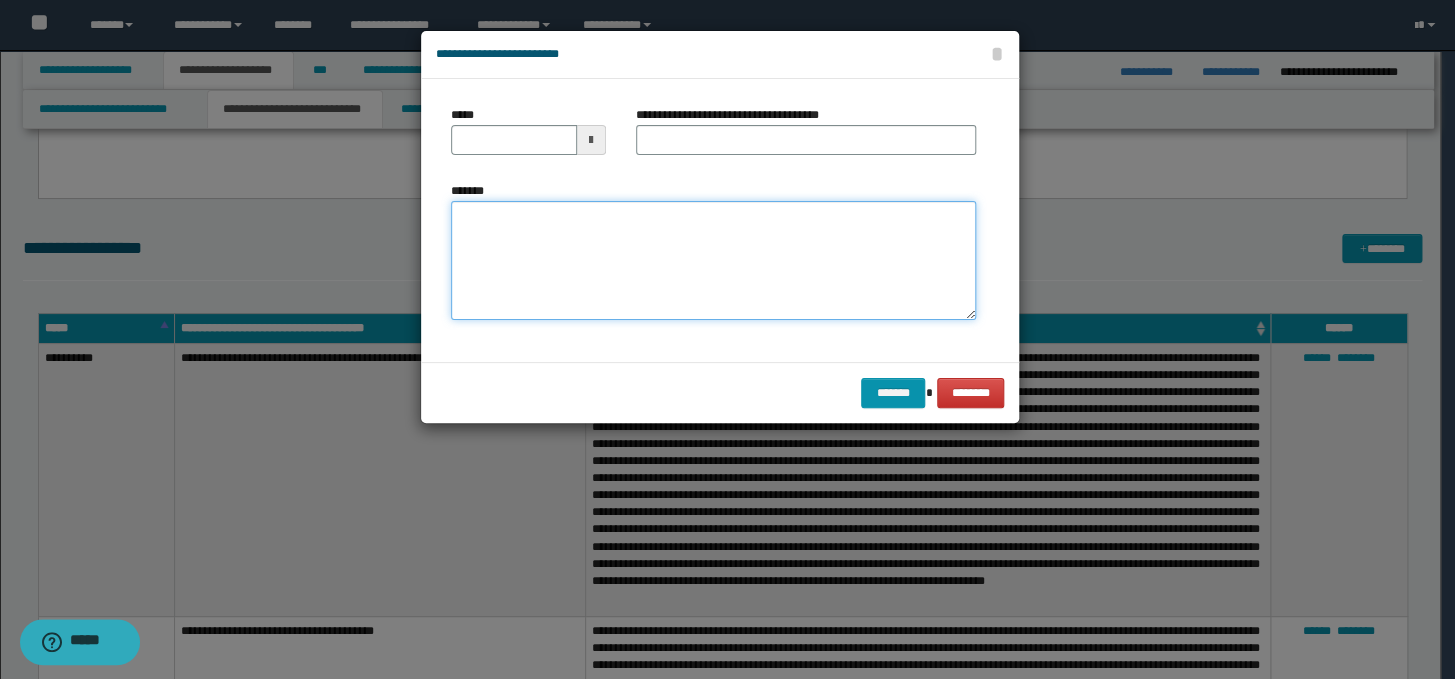 click on "*******" at bounding box center (713, 261) 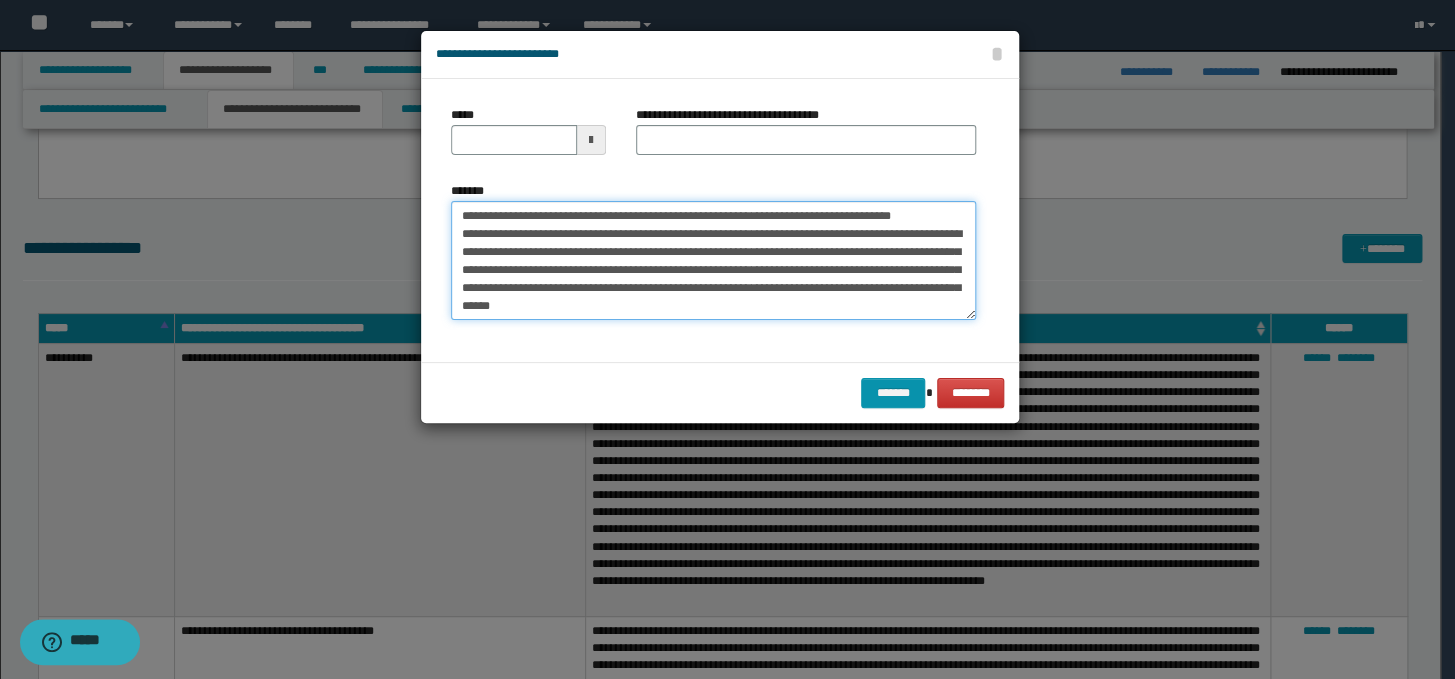 scroll, scrollTop: 0, scrollLeft: 0, axis: both 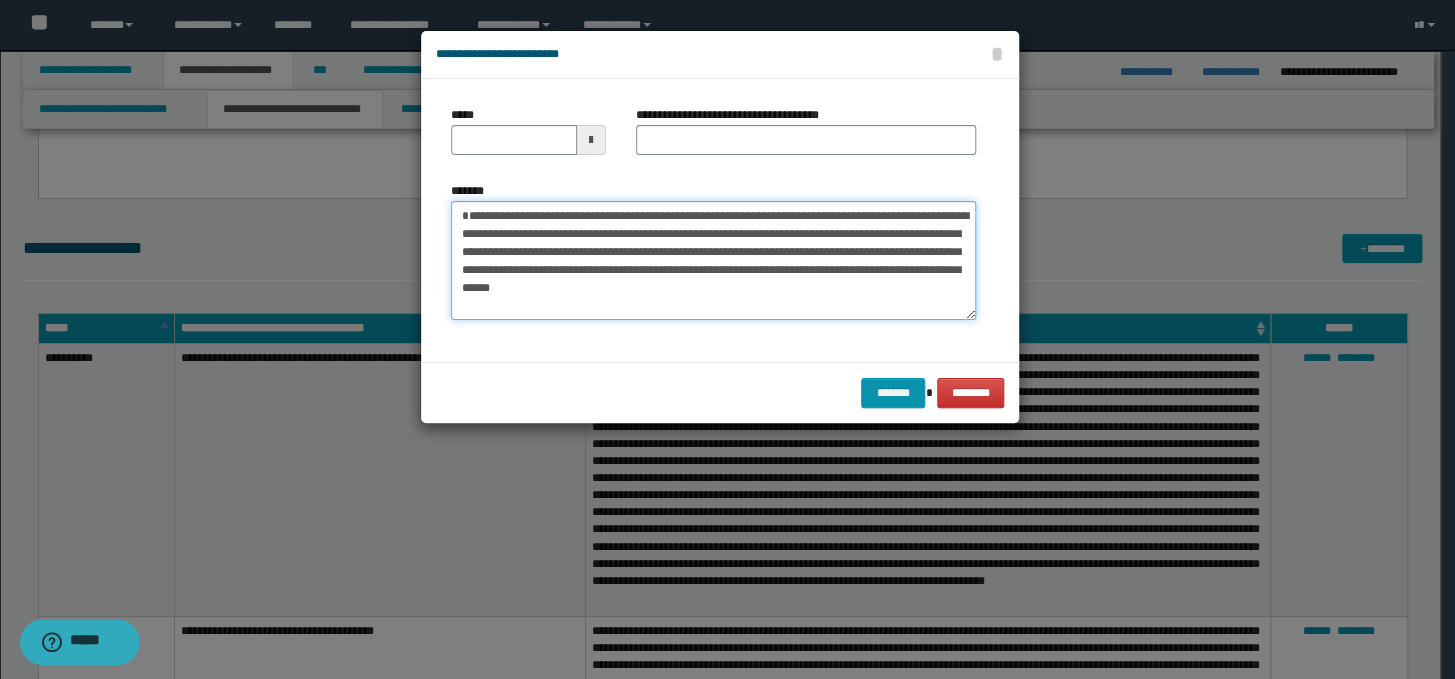 type on "**********" 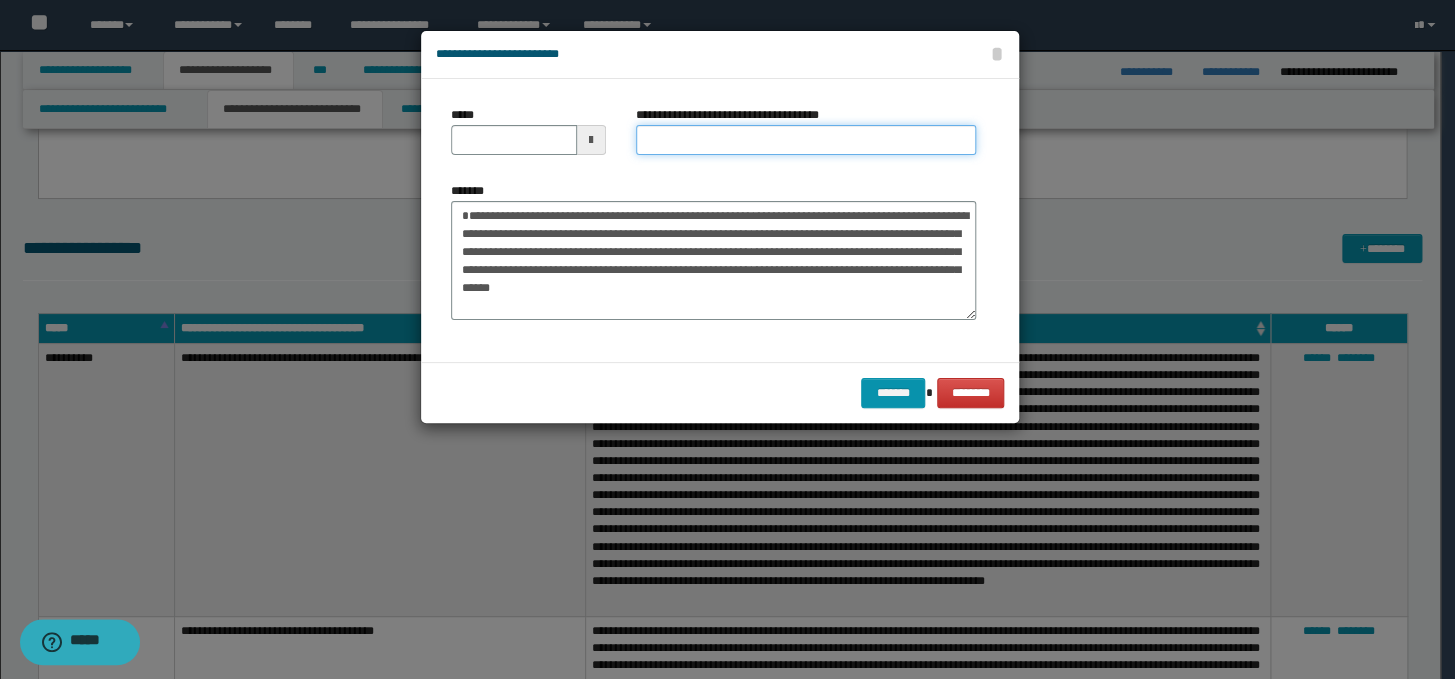 click on "**********" at bounding box center (806, 140) 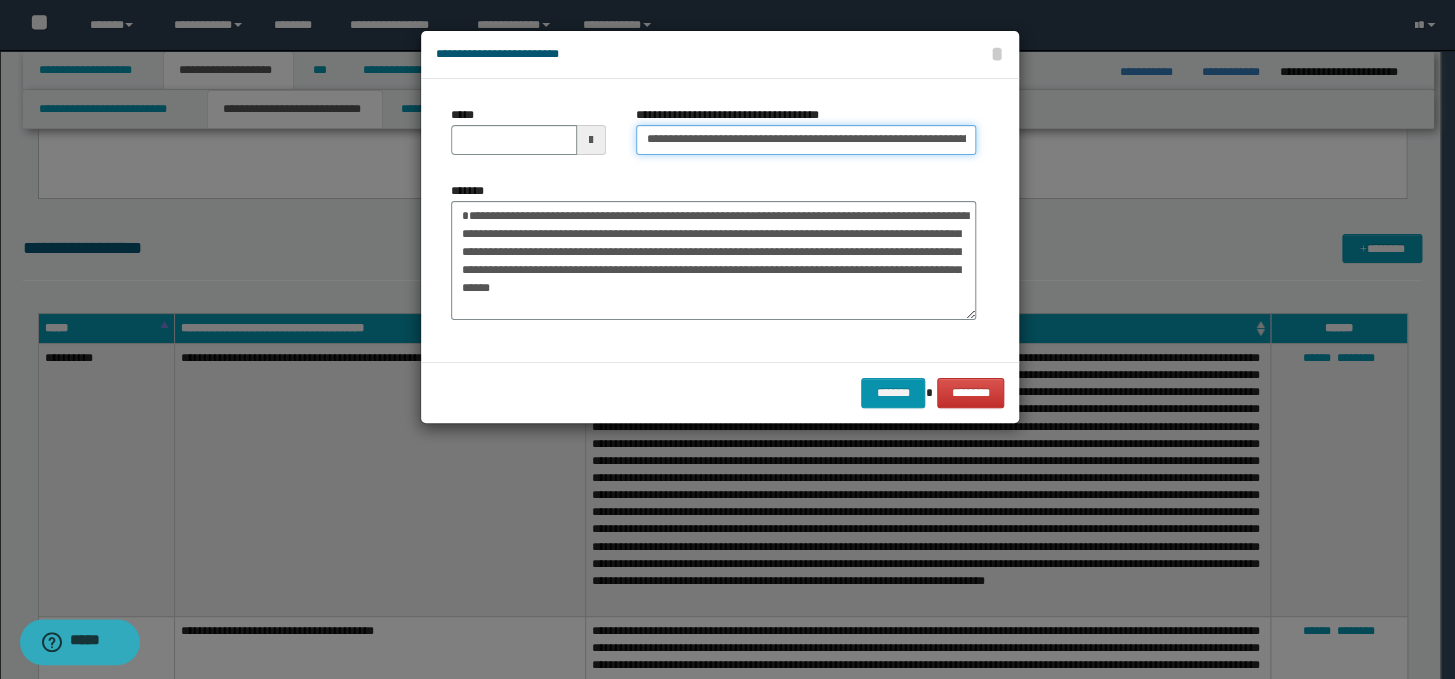 scroll, scrollTop: 0, scrollLeft: 221, axis: horizontal 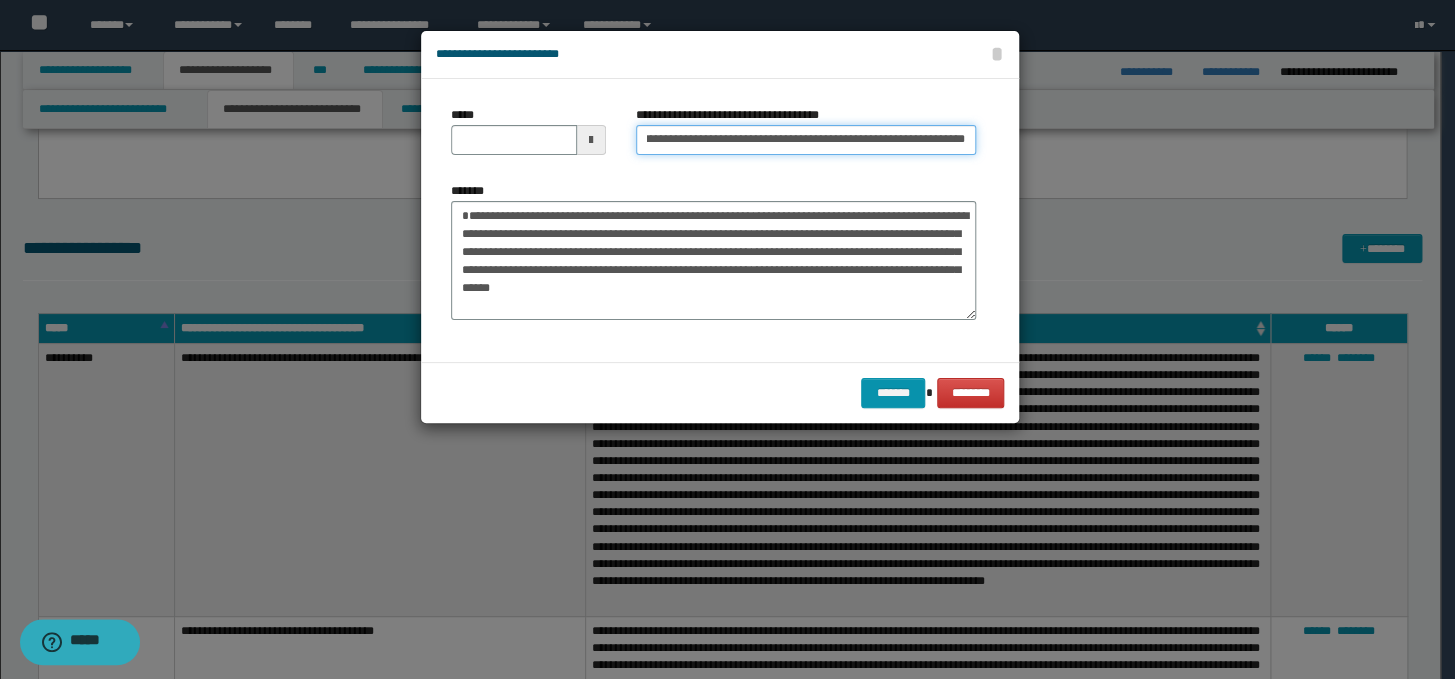 click on "**********" at bounding box center (806, 140) 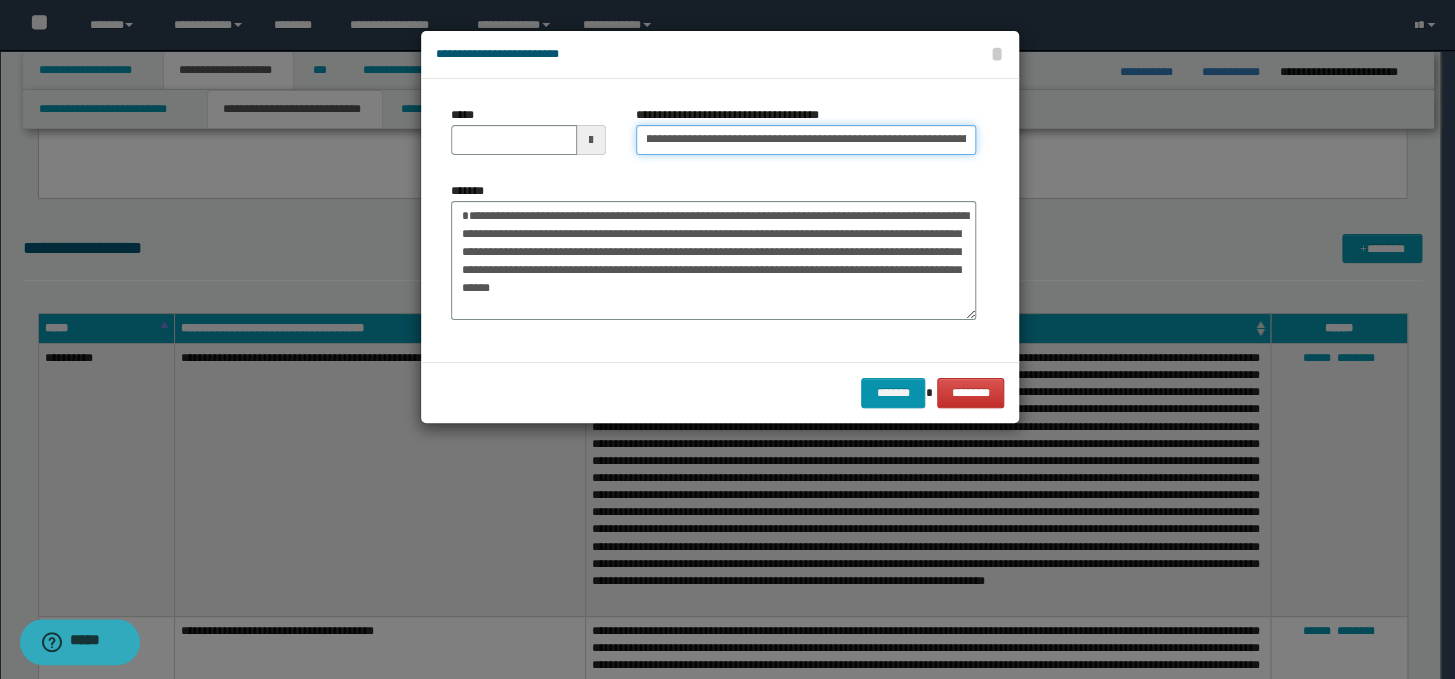 scroll, scrollTop: 0, scrollLeft: 0, axis: both 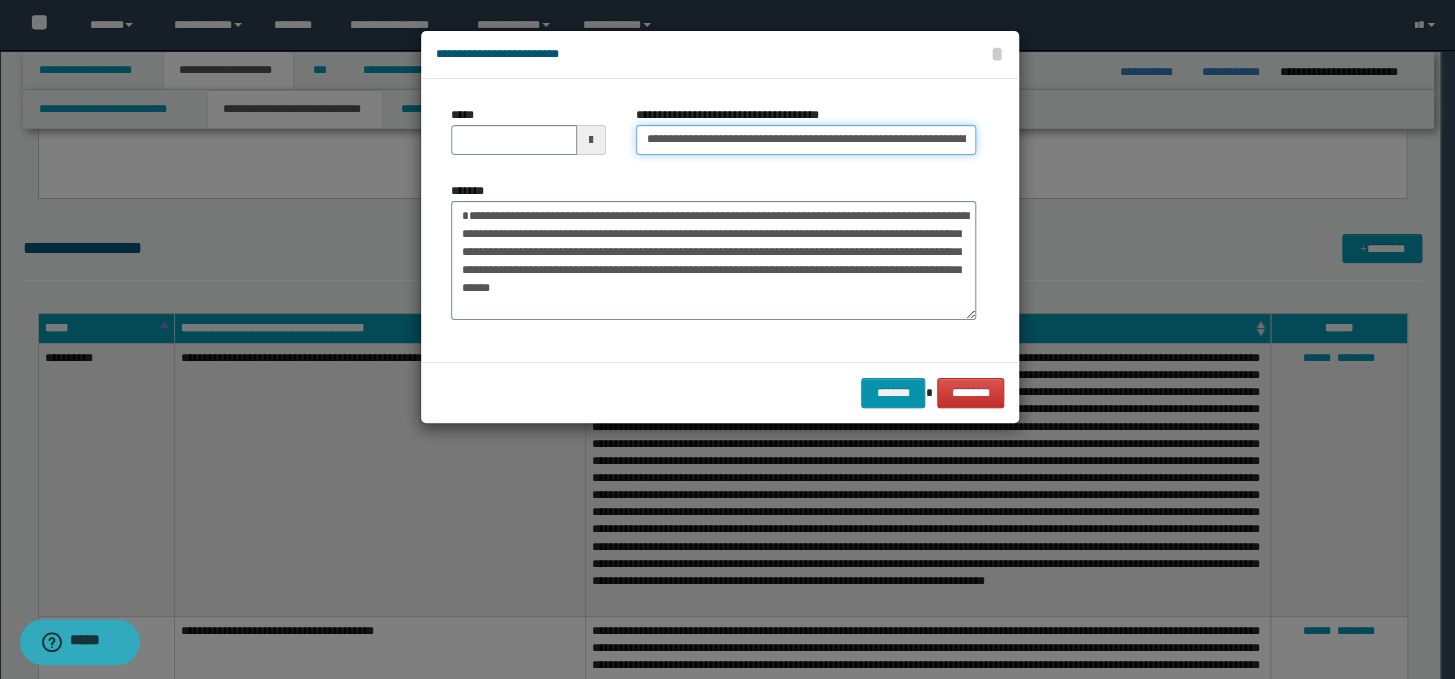 type 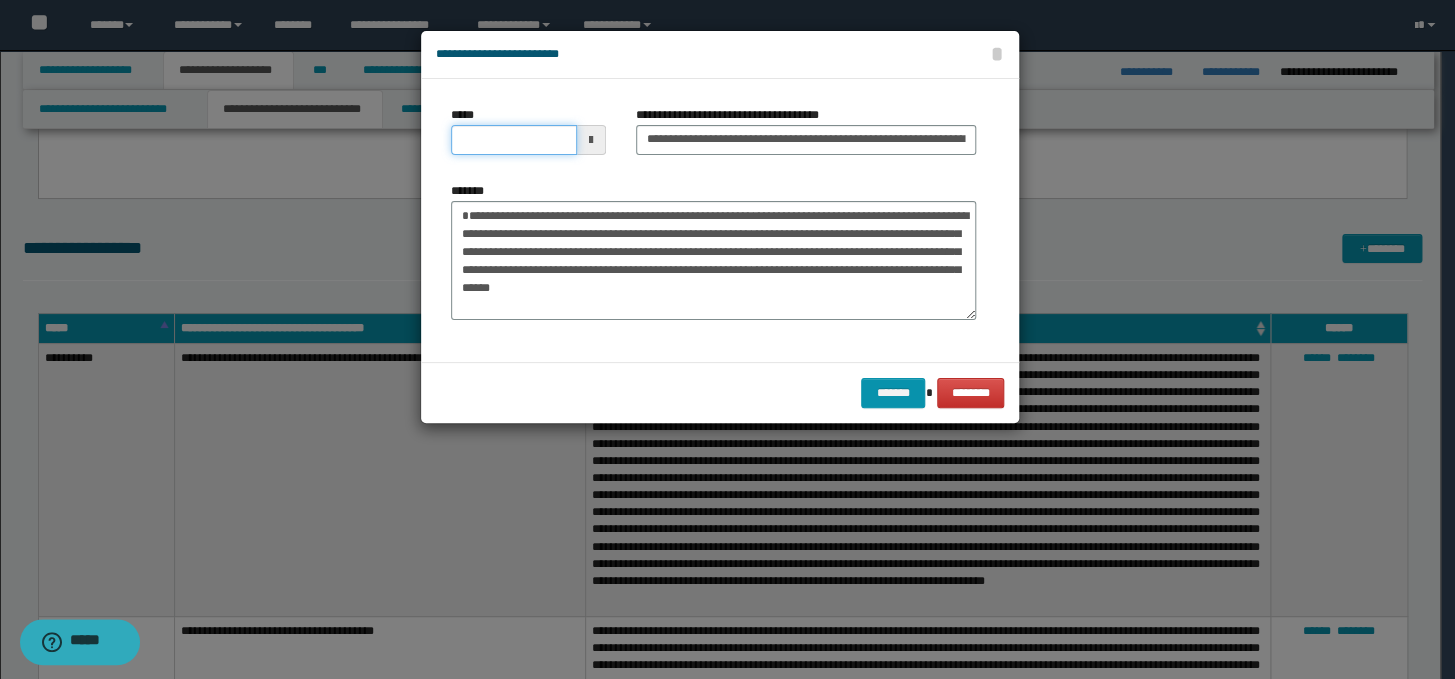 click on "*****" at bounding box center [514, 140] 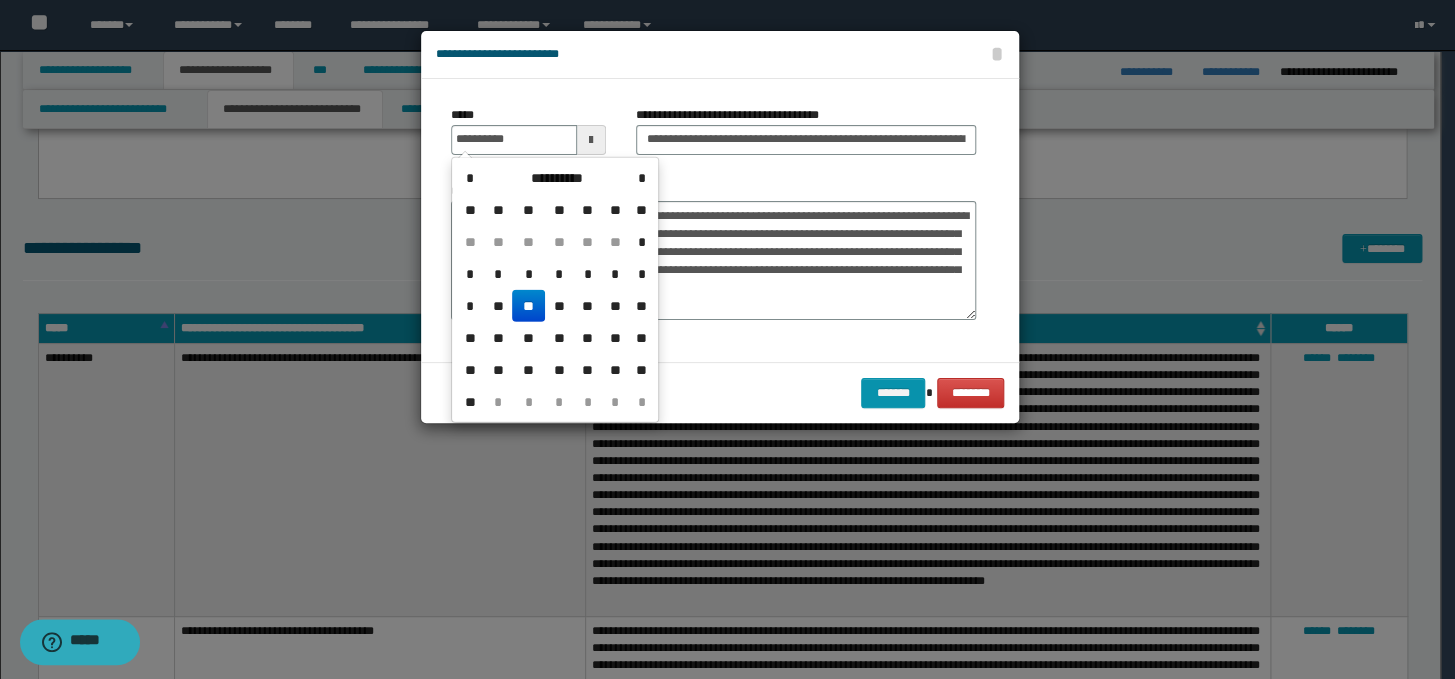 click on "**" at bounding box center [528, 306] 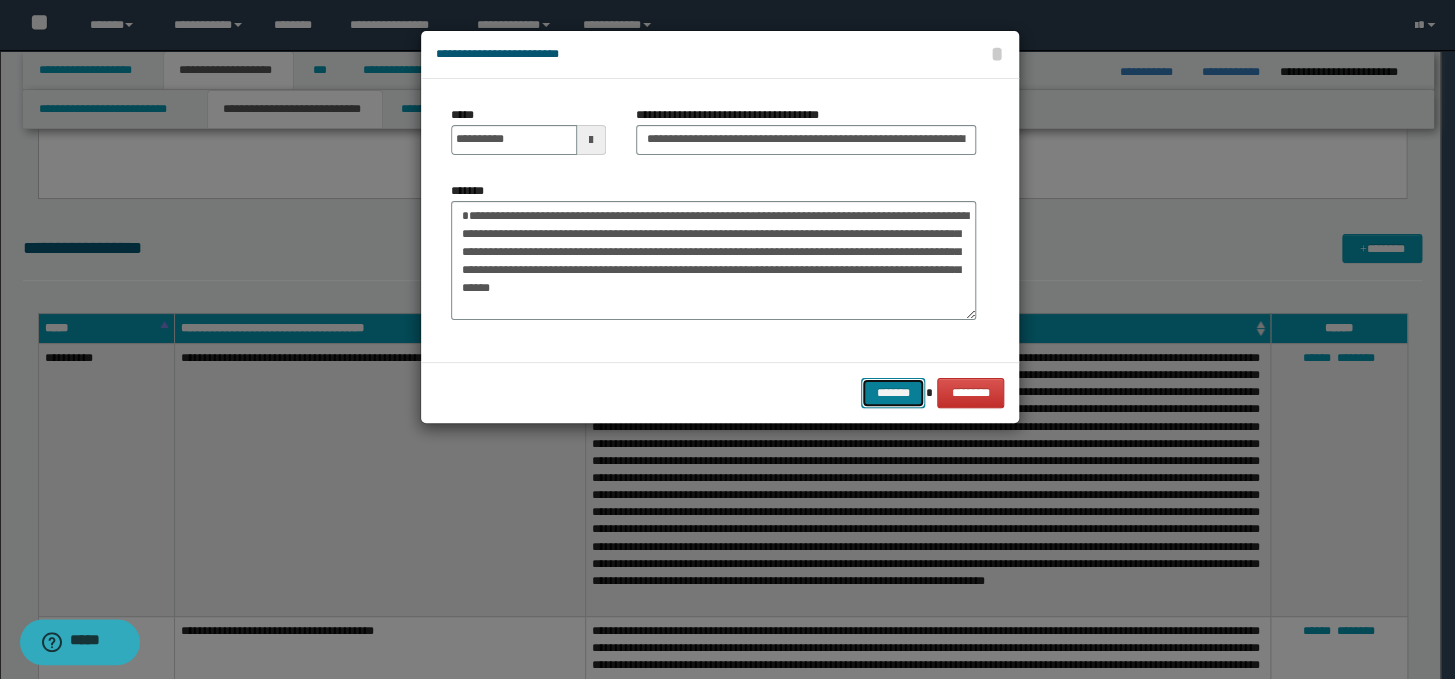 click on "*******" at bounding box center [893, 393] 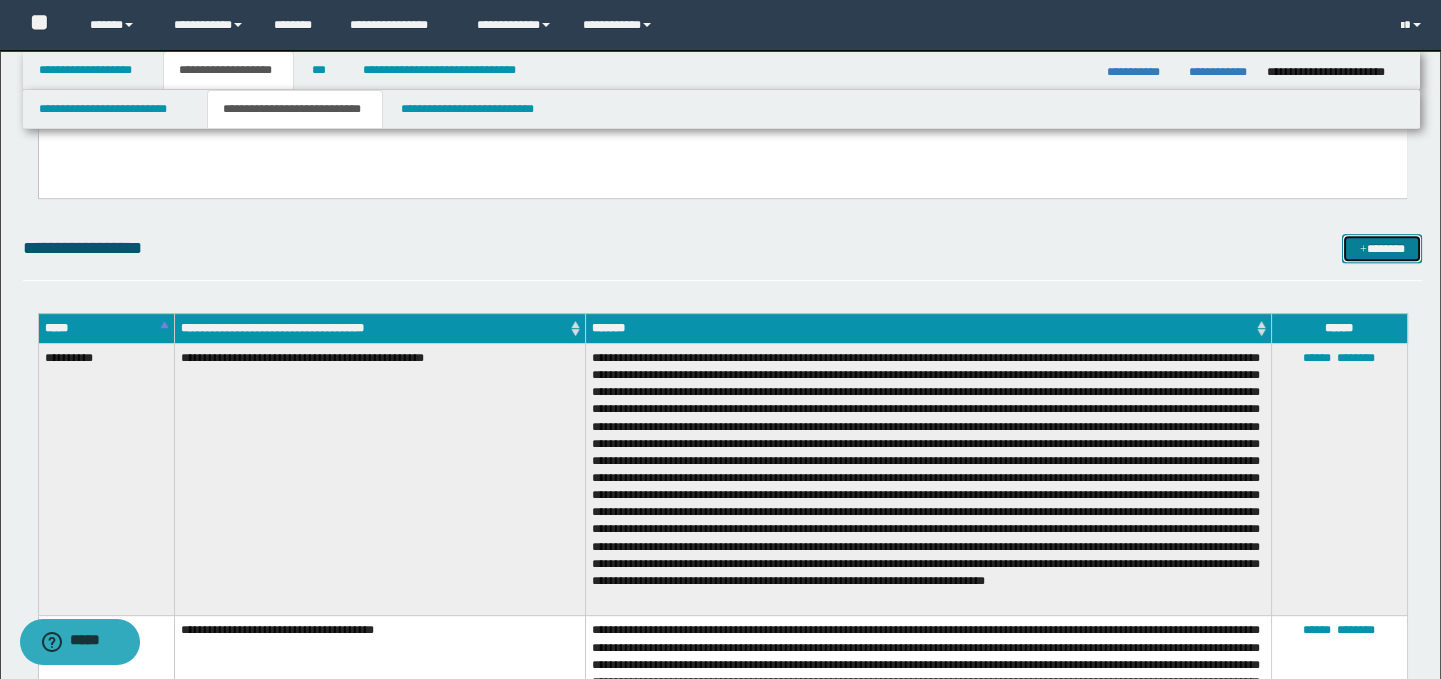 click on "*******" at bounding box center (1382, 249) 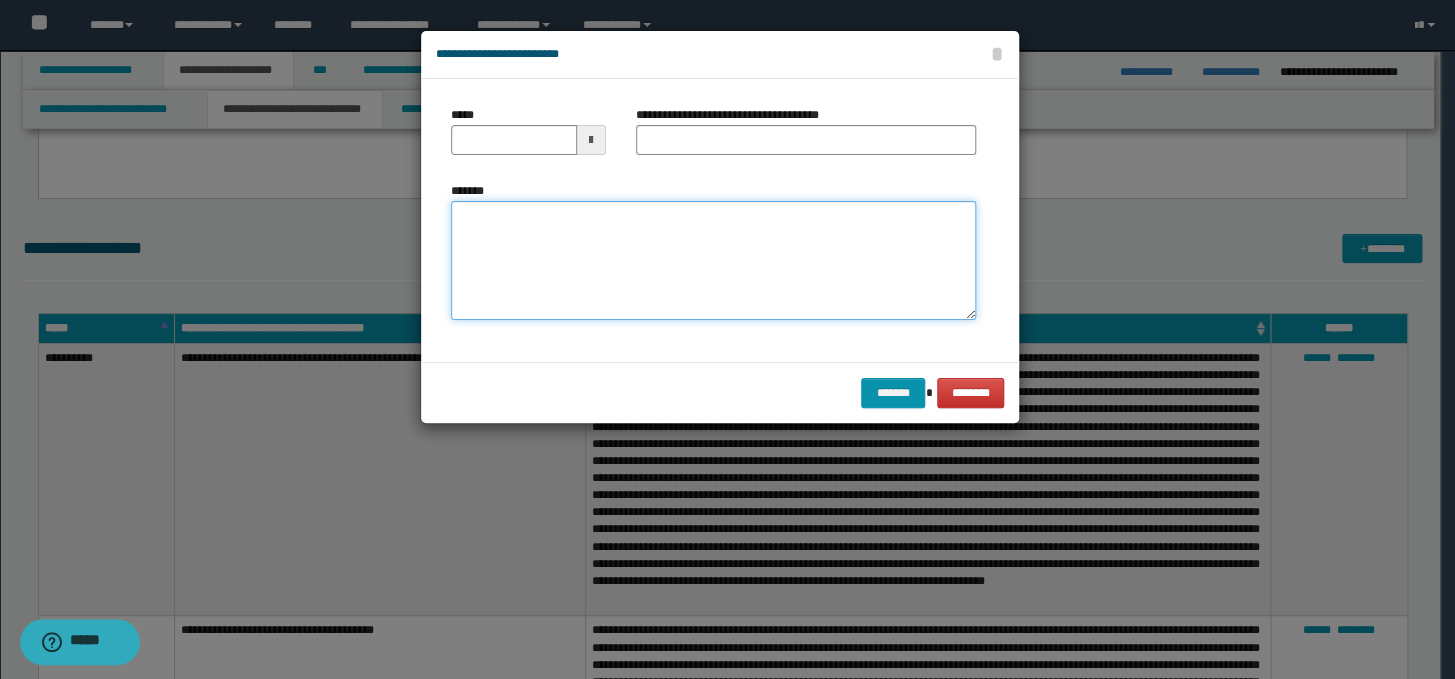 click on "*******" at bounding box center (713, 261) 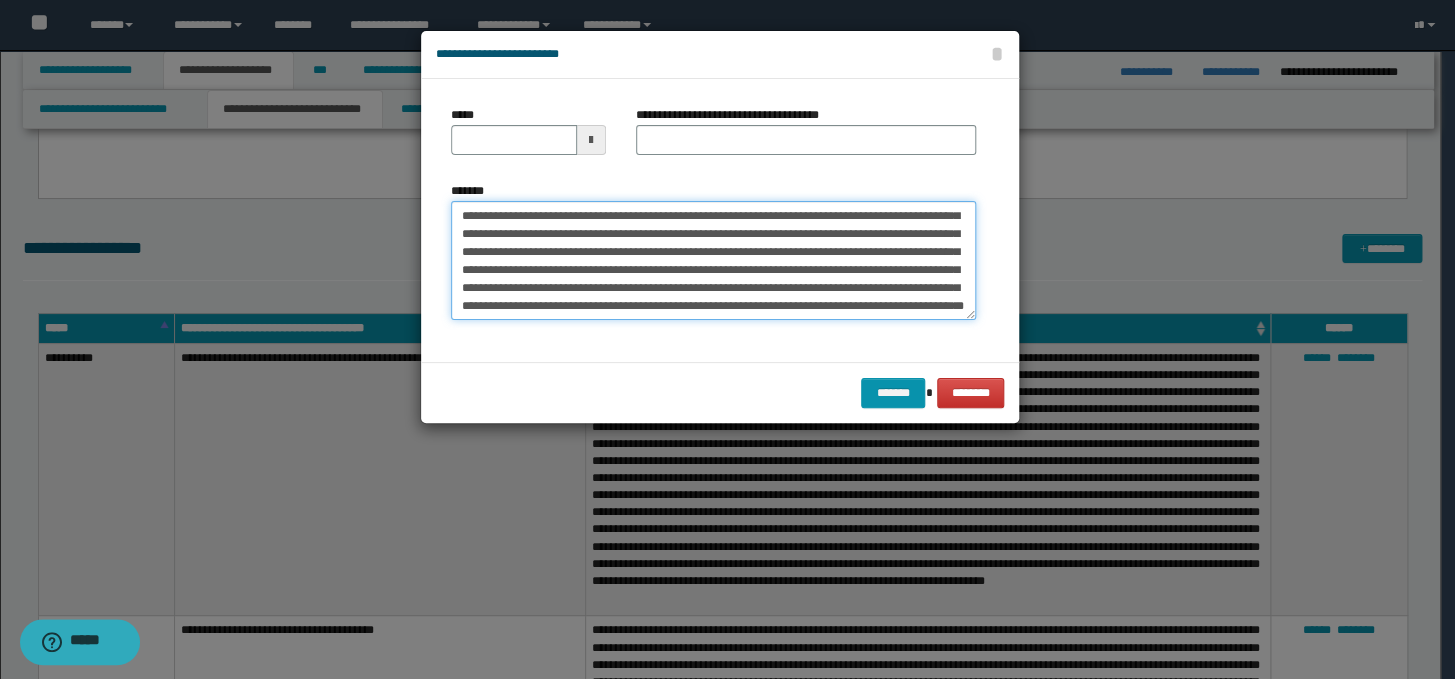 scroll, scrollTop: 0, scrollLeft: 0, axis: both 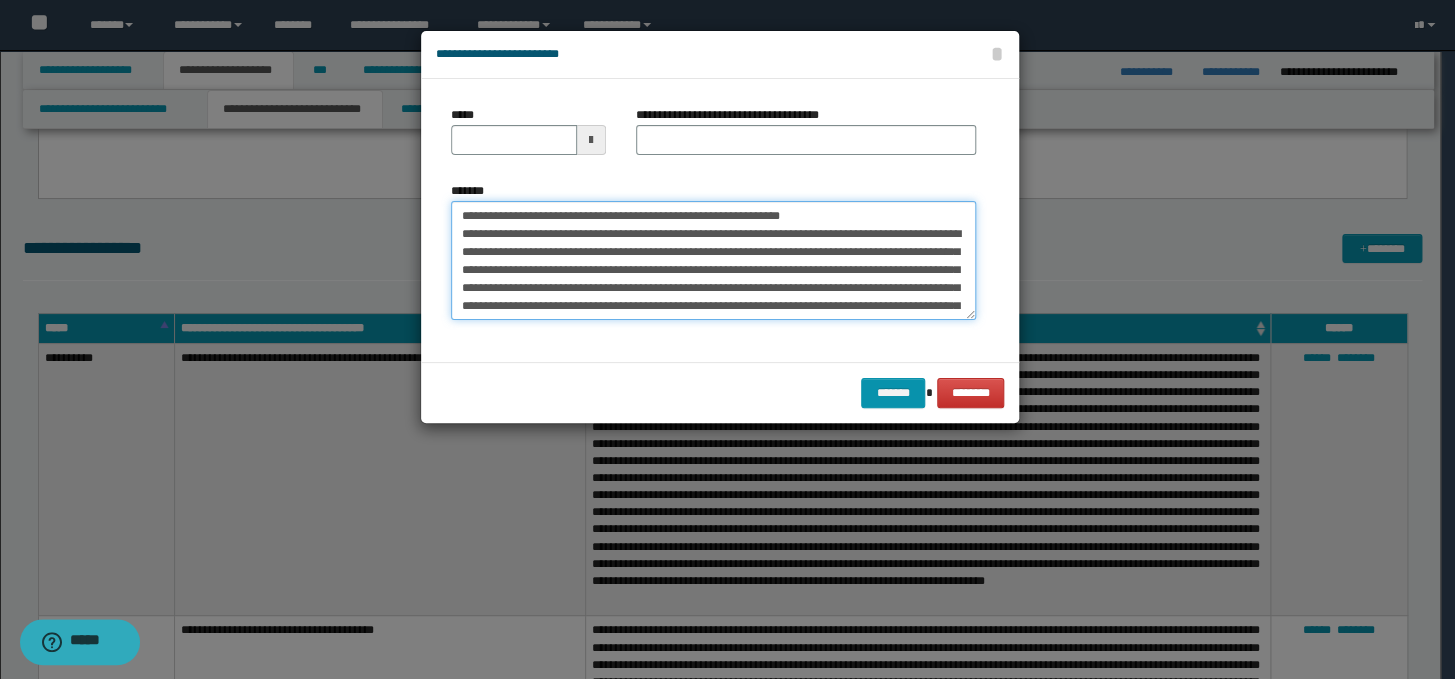 drag, startPoint x: 882, startPoint y: 210, endPoint x: 454, endPoint y: 213, distance: 428.01053 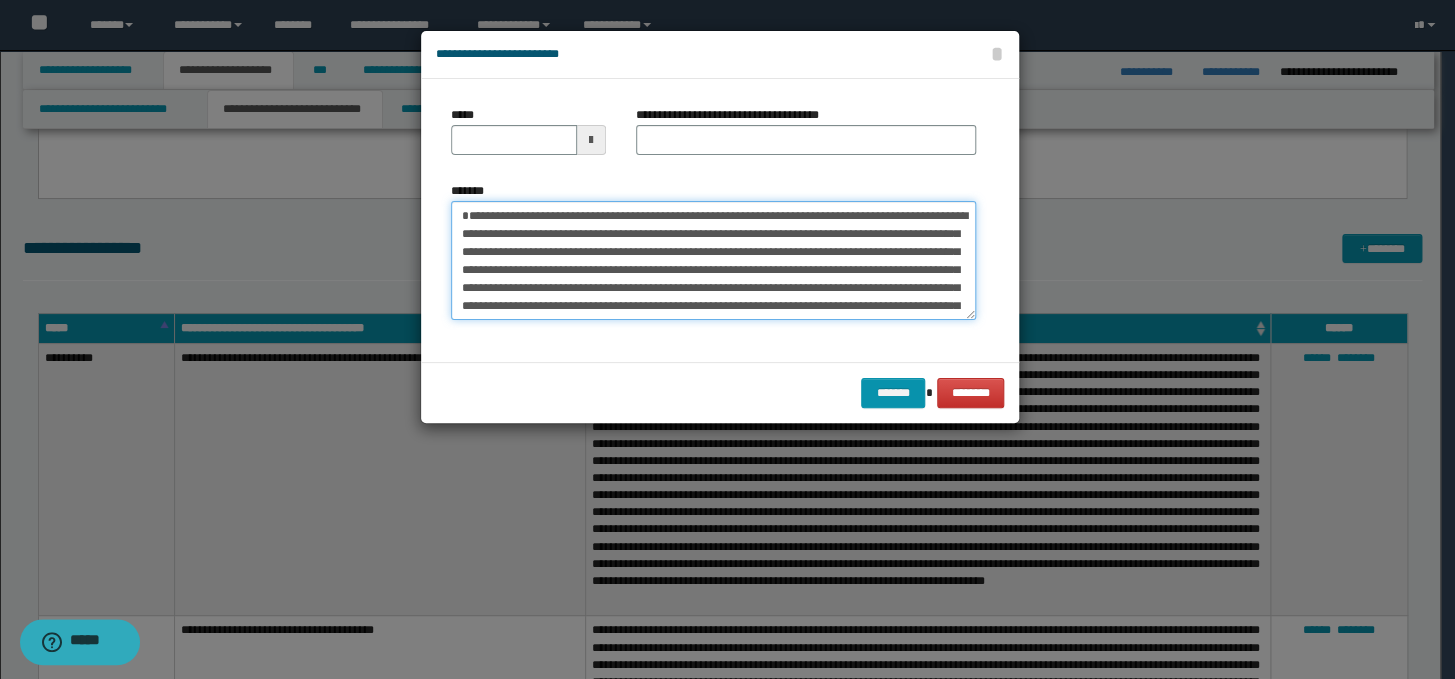 type on "**********" 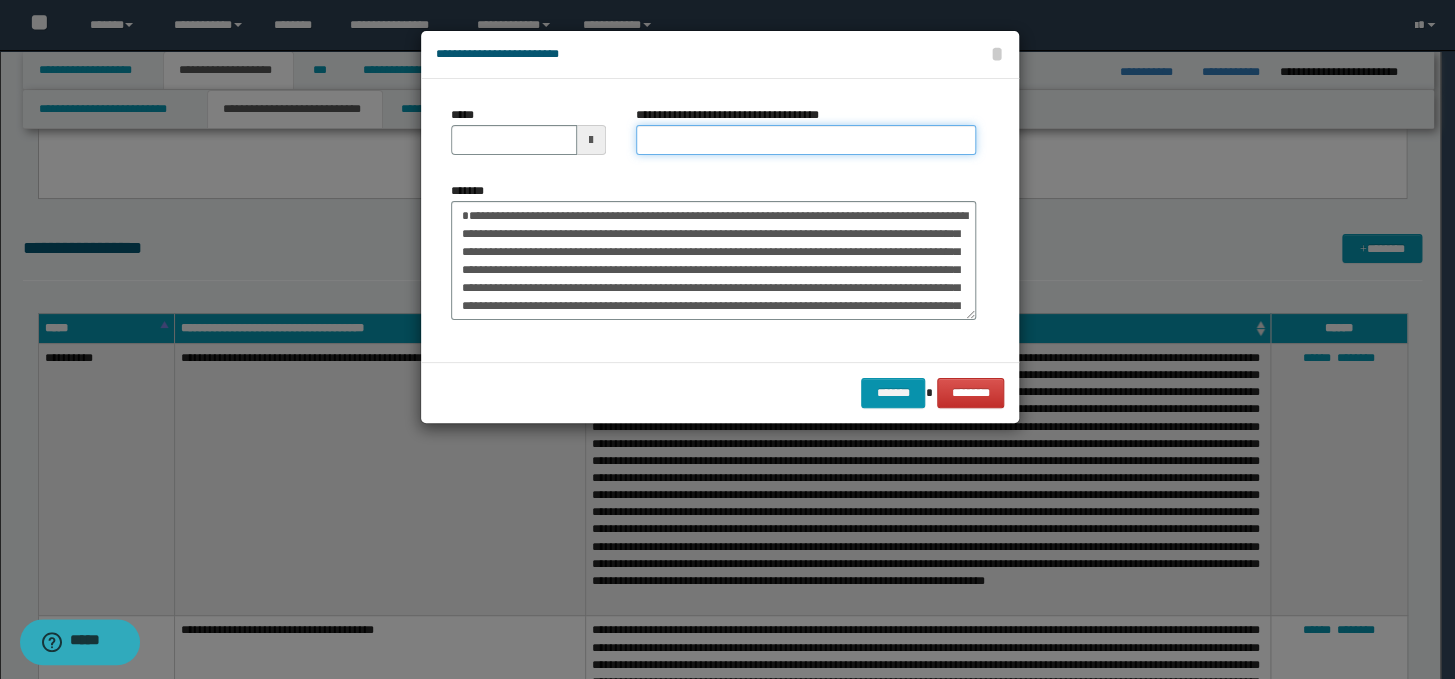 click on "**********" at bounding box center (806, 140) 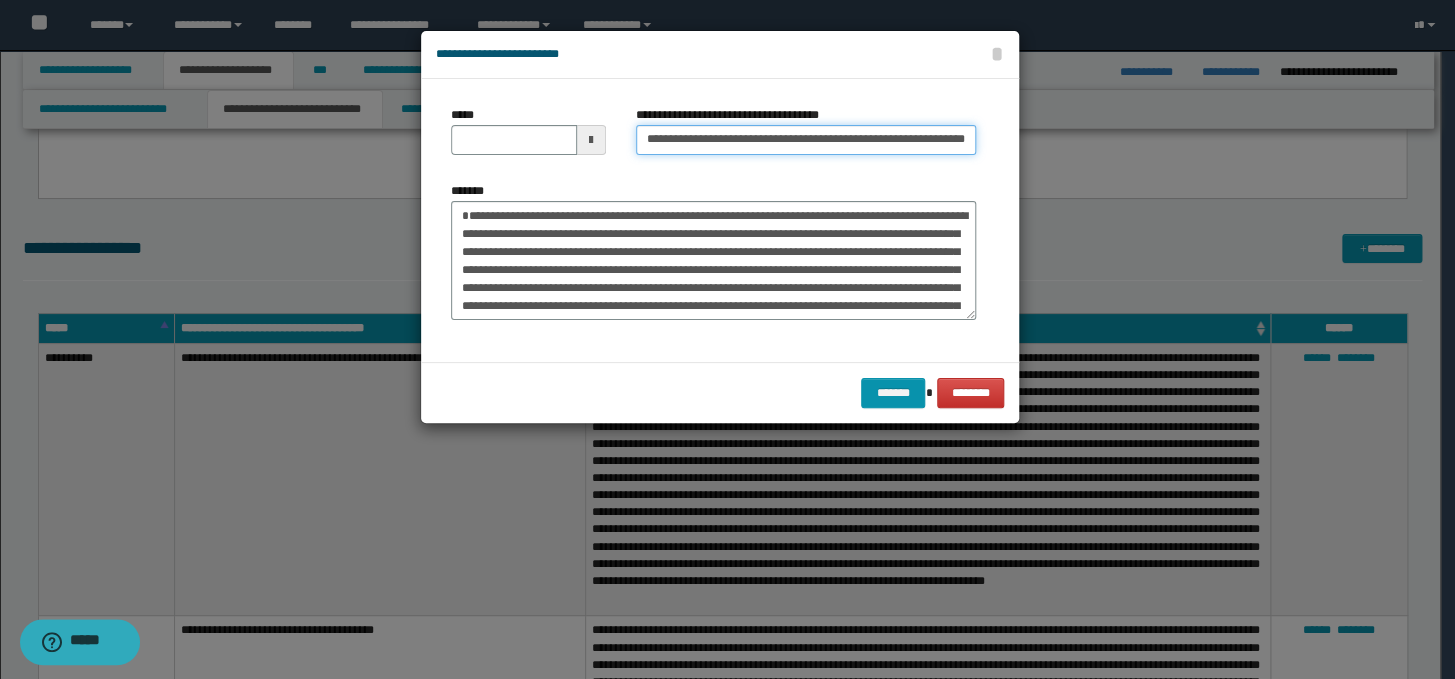 scroll, scrollTop: 0, scrollLeft: 76, axis: horizontal 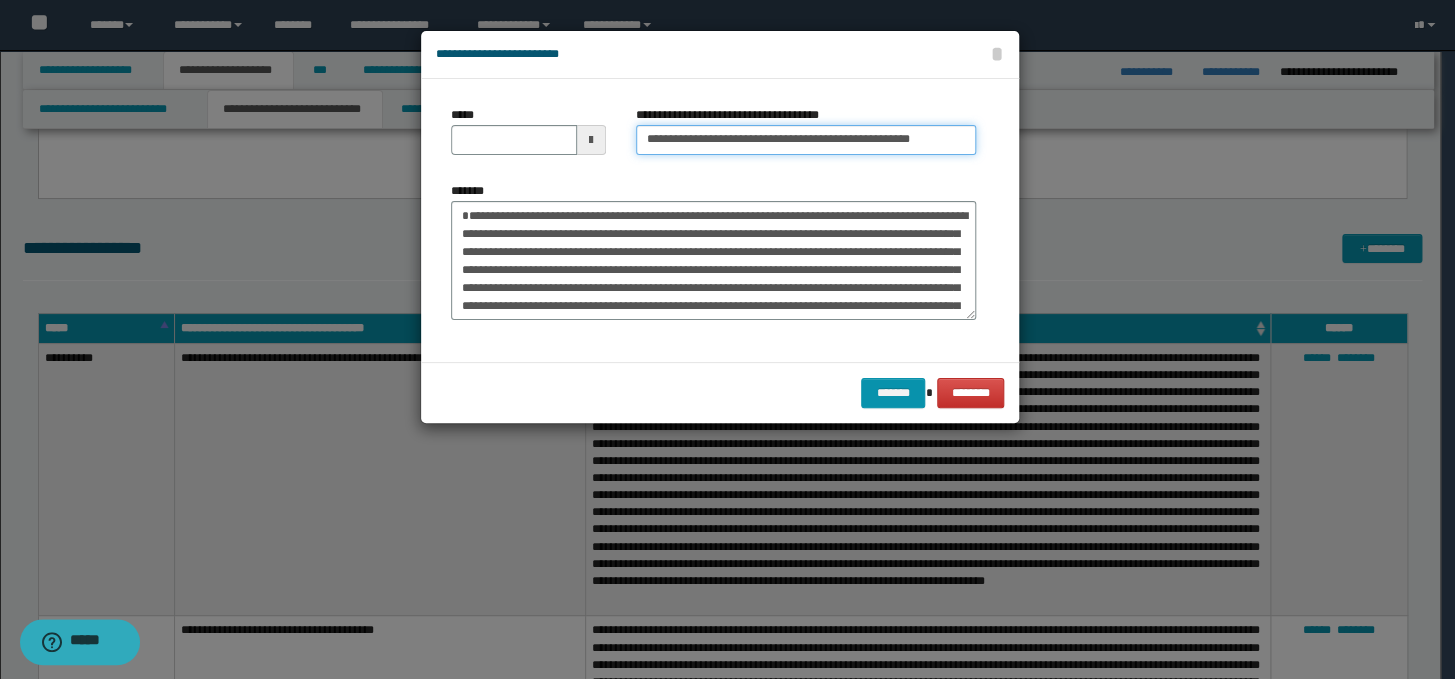 type 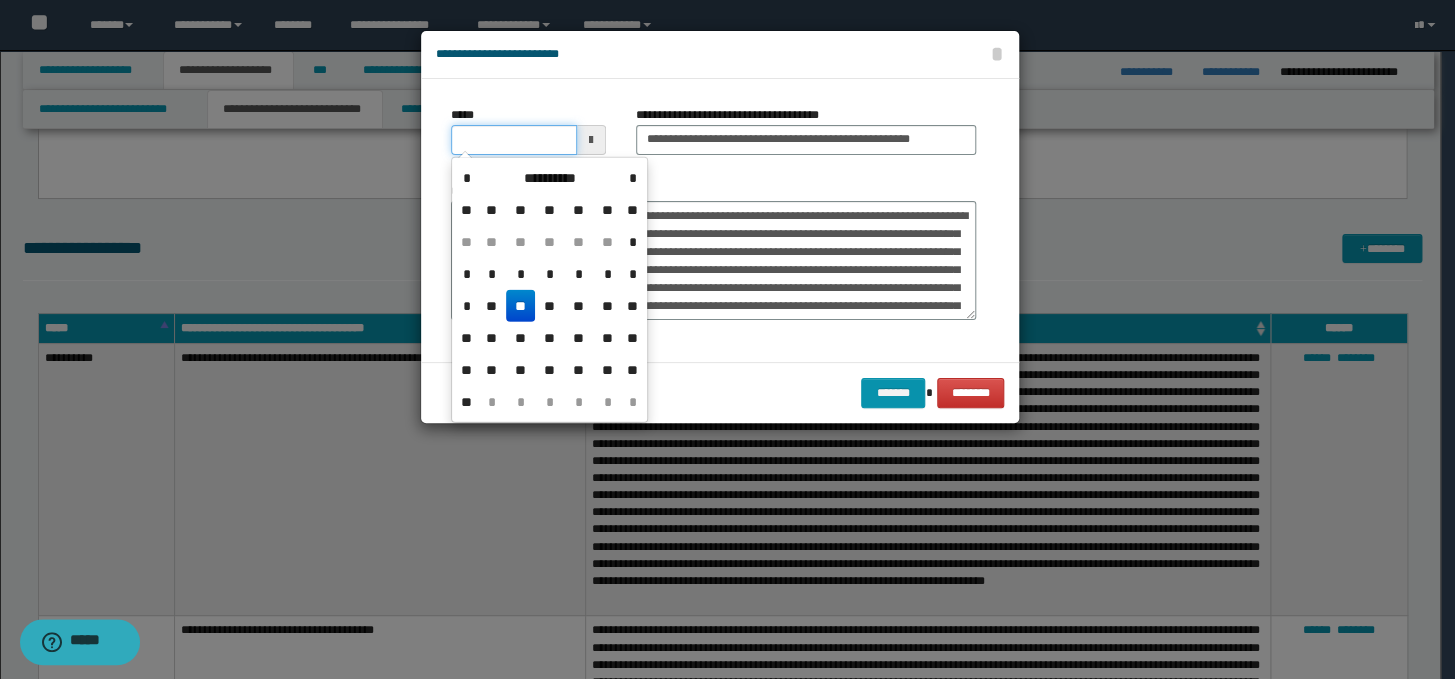 click on "*****" at bounding box center [514, 140] 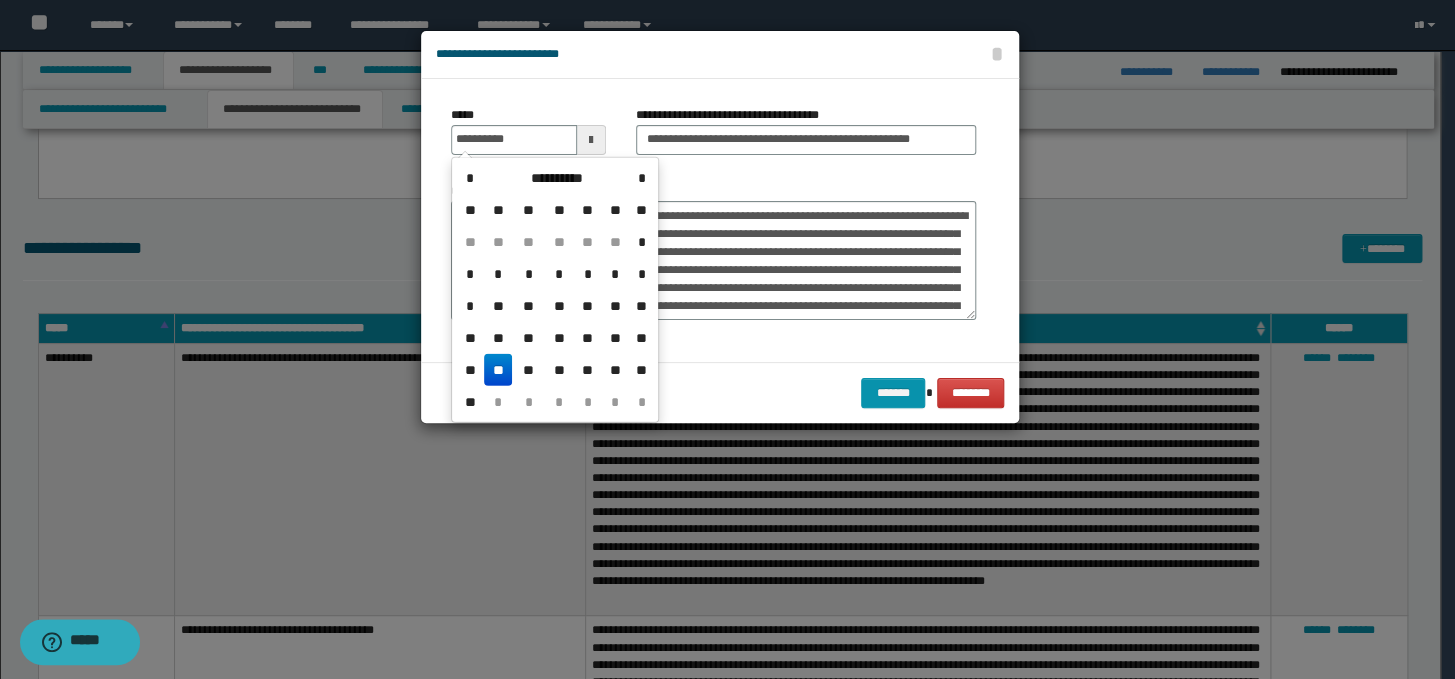 click on "**" at bounding box center [498, 370] 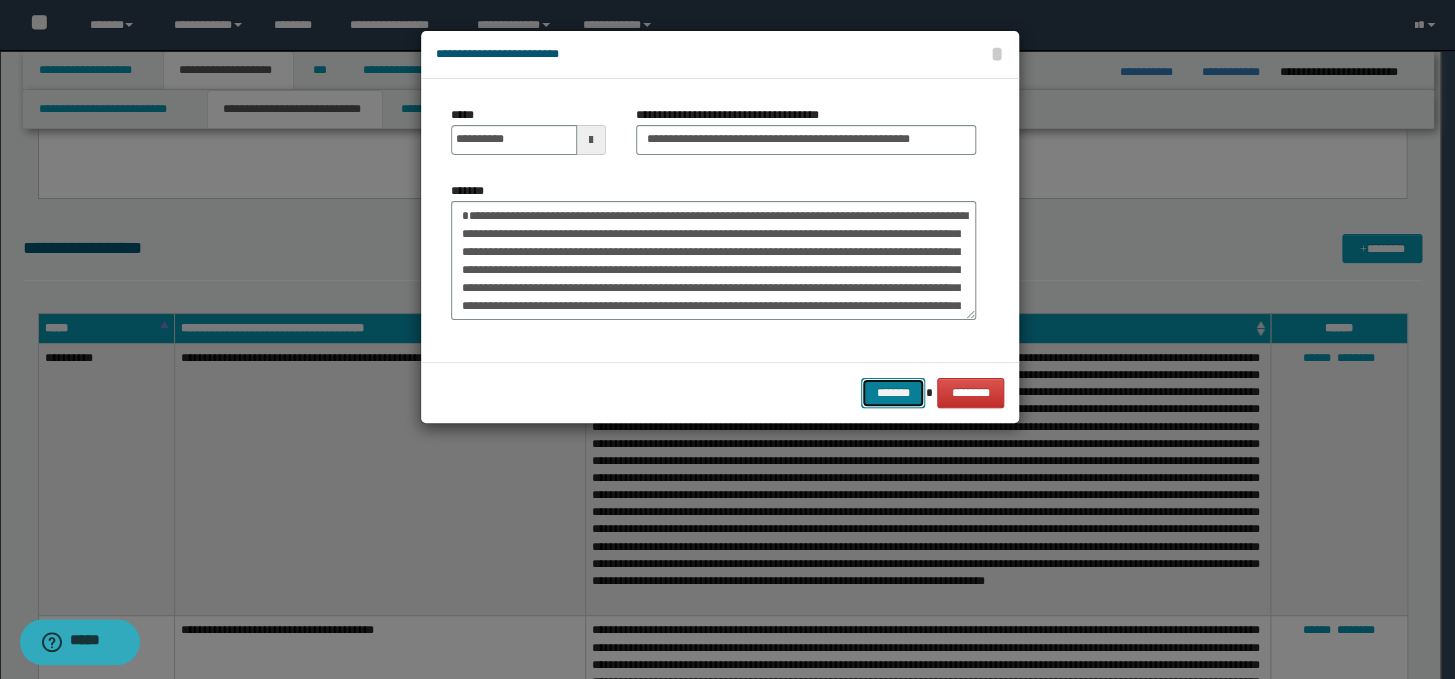 click on "*******" at bounding box center [893, 393] 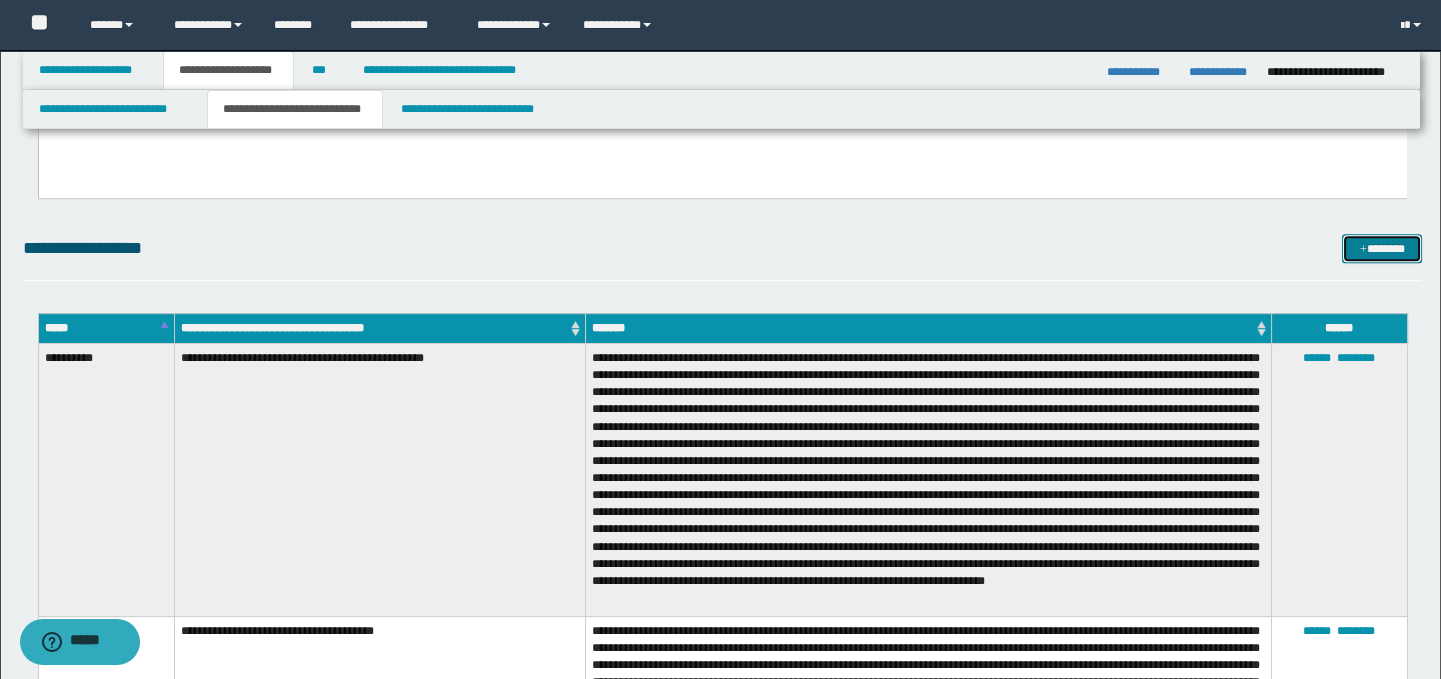 click on "*******" at bounding box center (1382, 249) 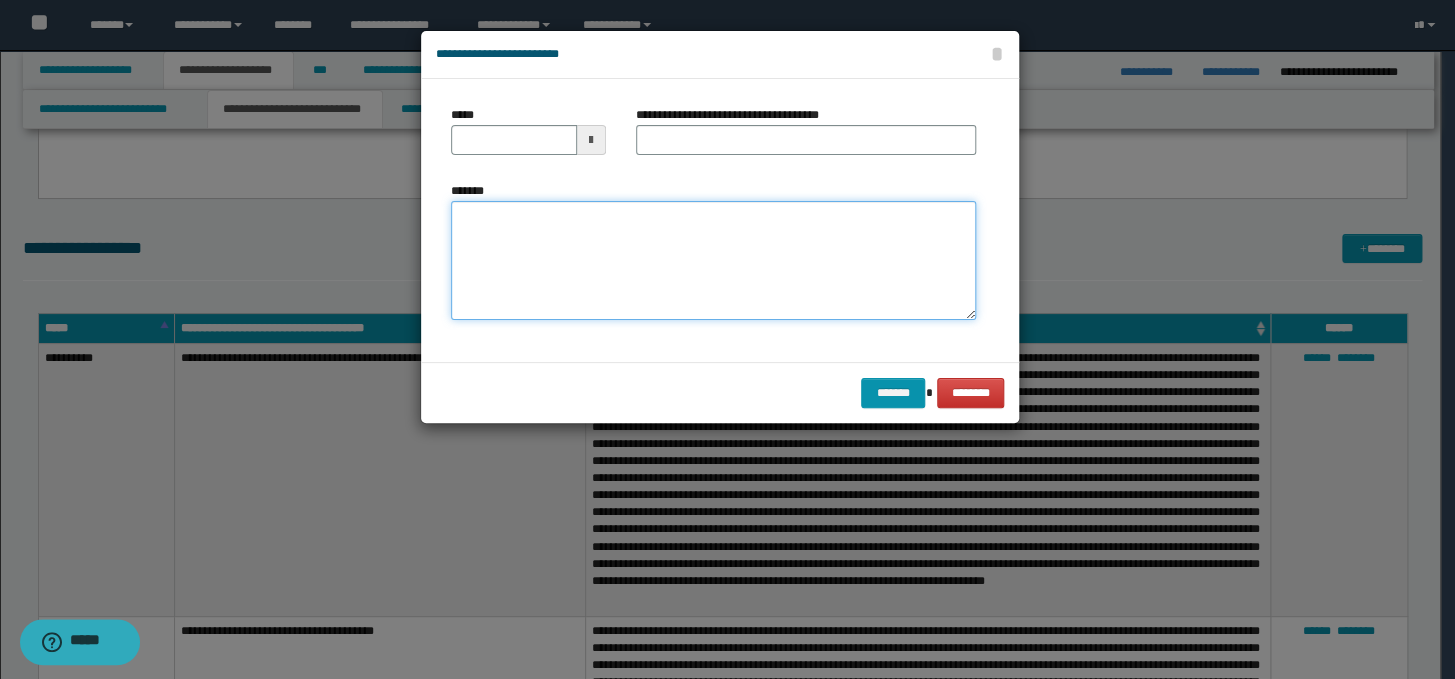 click on "*******" at bounding box center (713, 261) 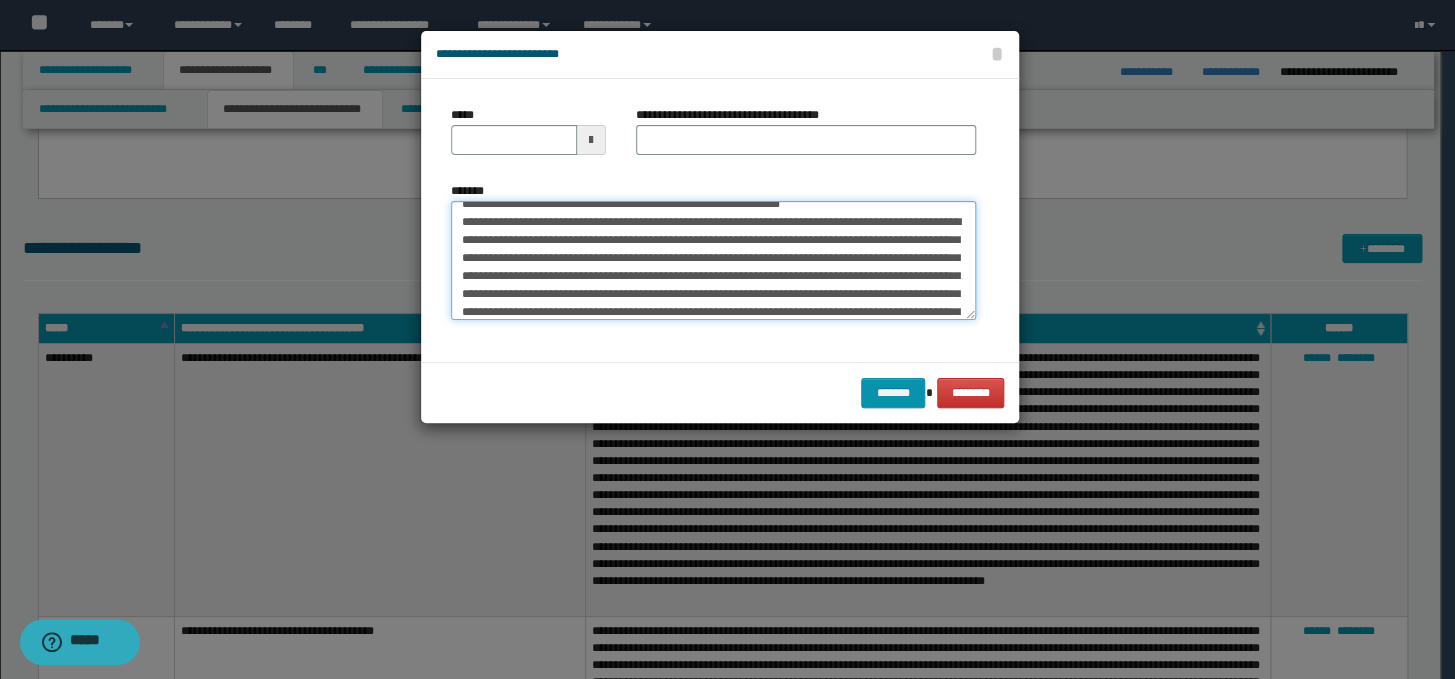 scroll, scrollTop: 0, scrollLeft: 0, axis: both 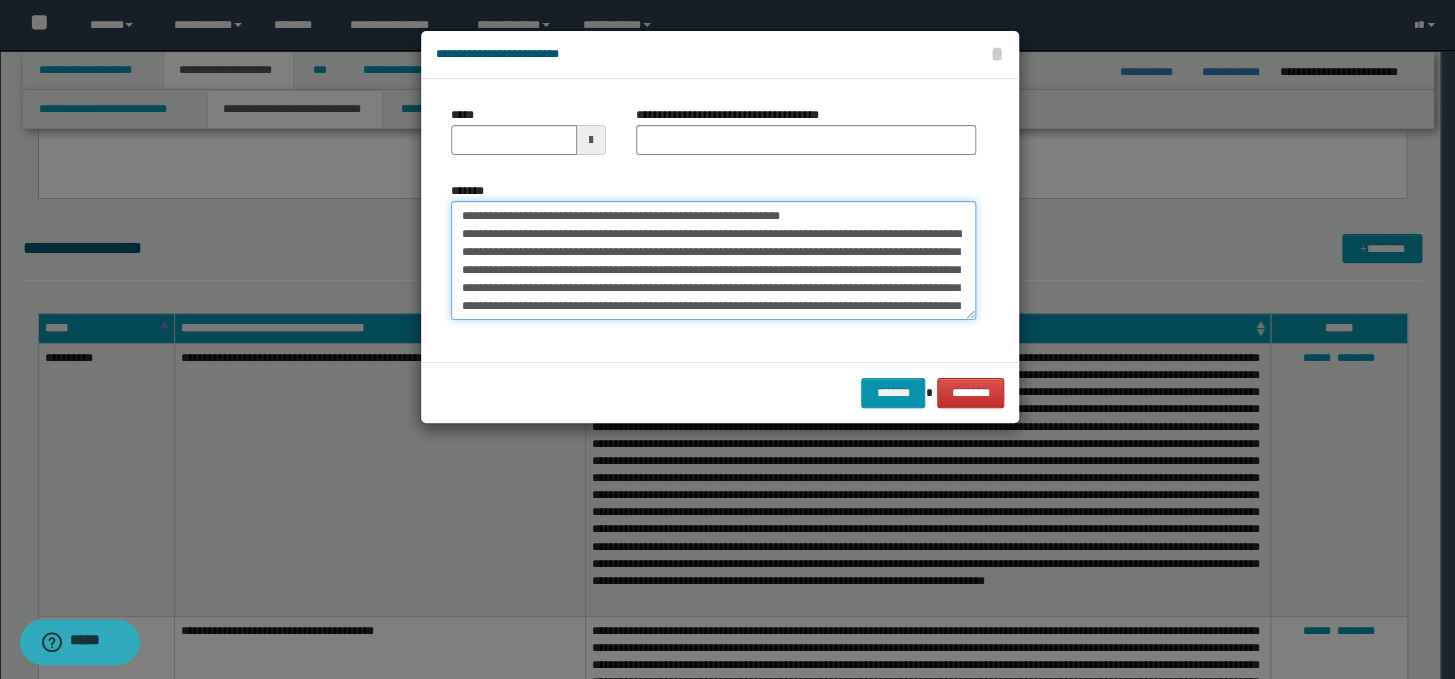 drag, startPoint x: 883, startPoint y: 218, endPoint x: 458, endPoint y: 216, distance: 425.0047 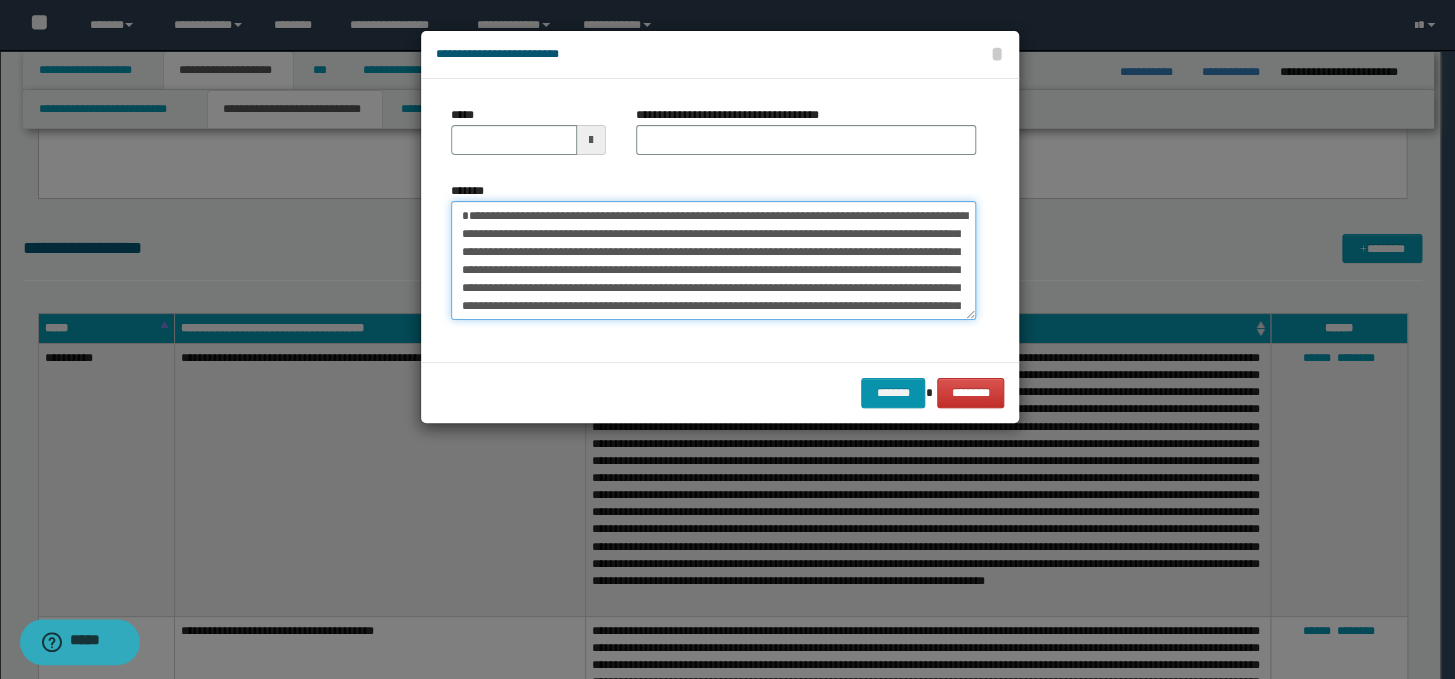 type on "**********" 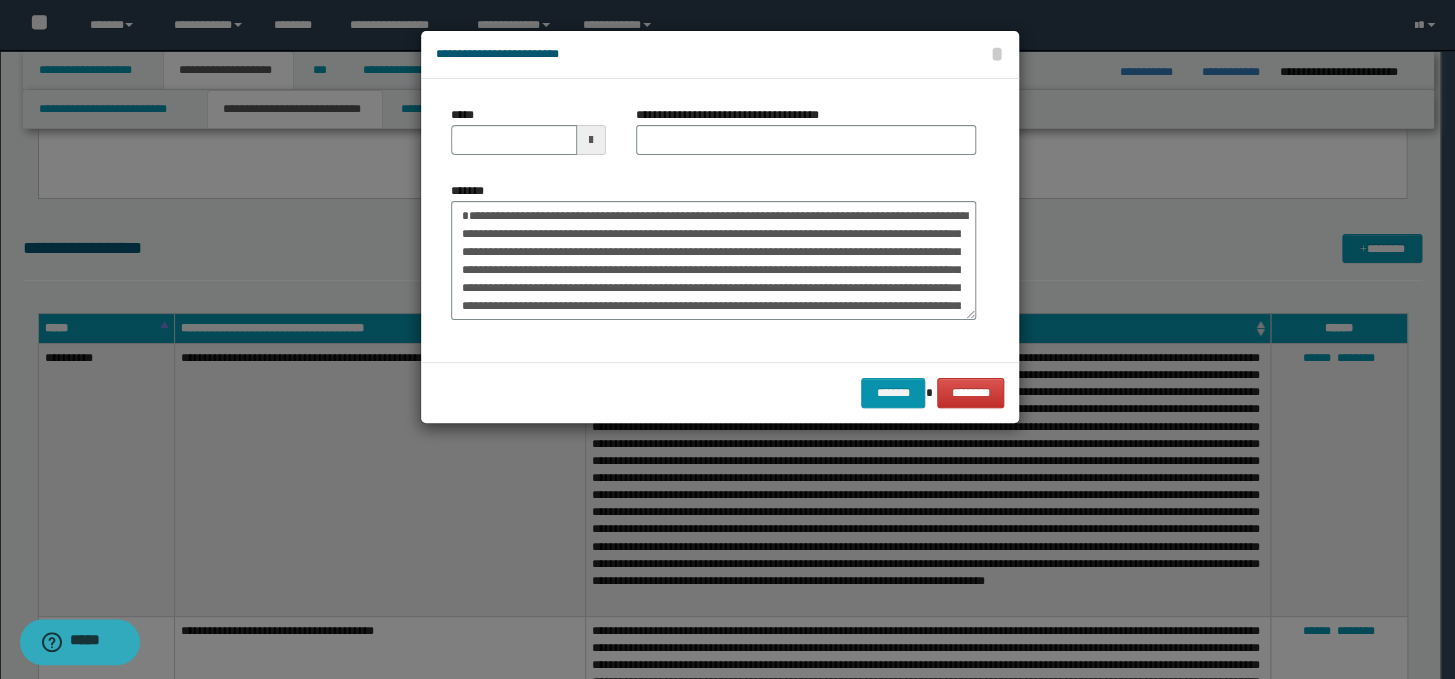 click on "**********" at bounding box center [735, 115] 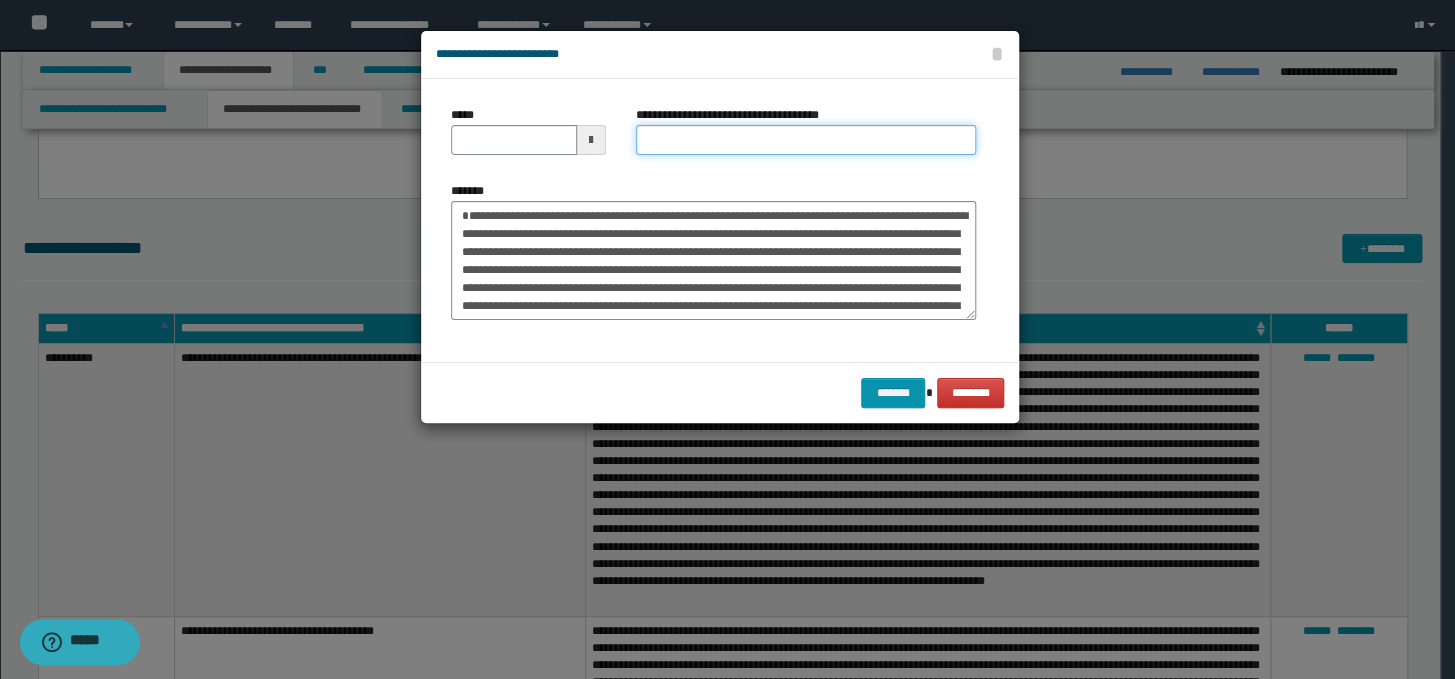 click on "**********" at bounding box center [806, 140] 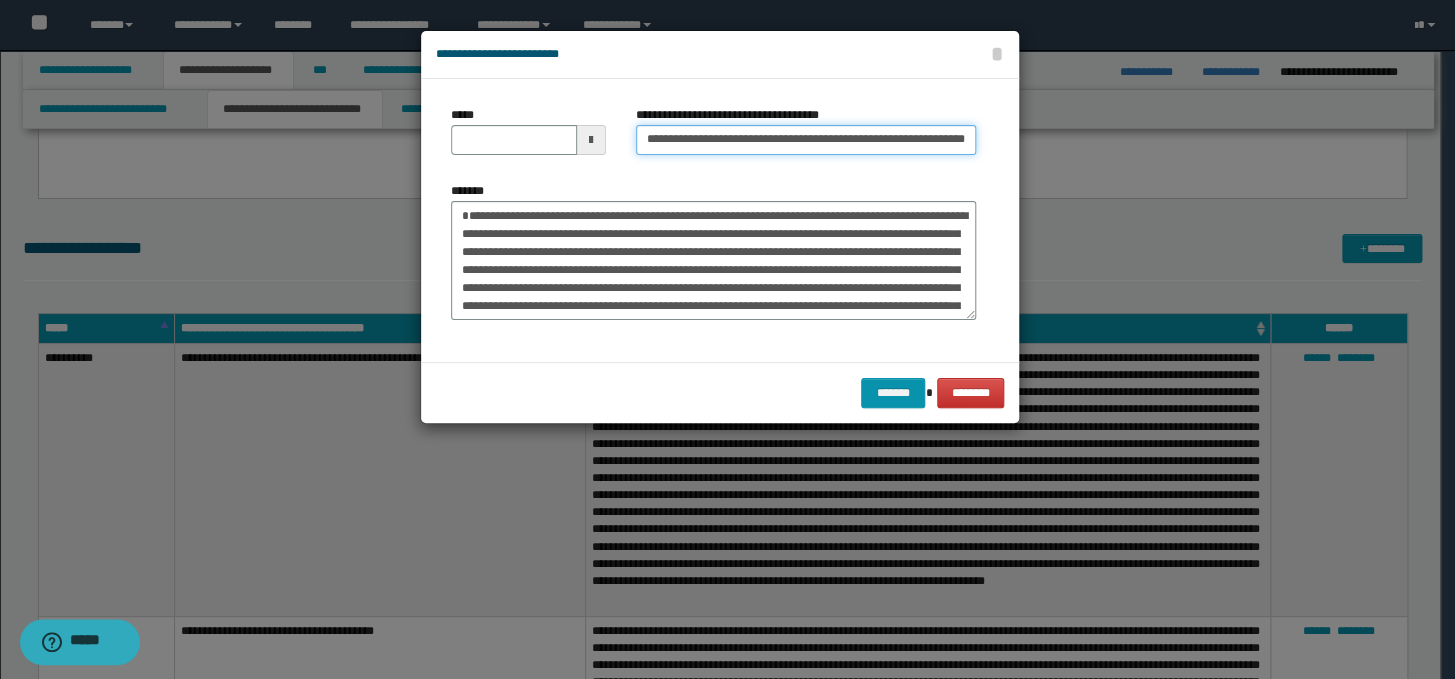 scroll, scrollTop: 0, scrollLeft: 76, axis: horizontal 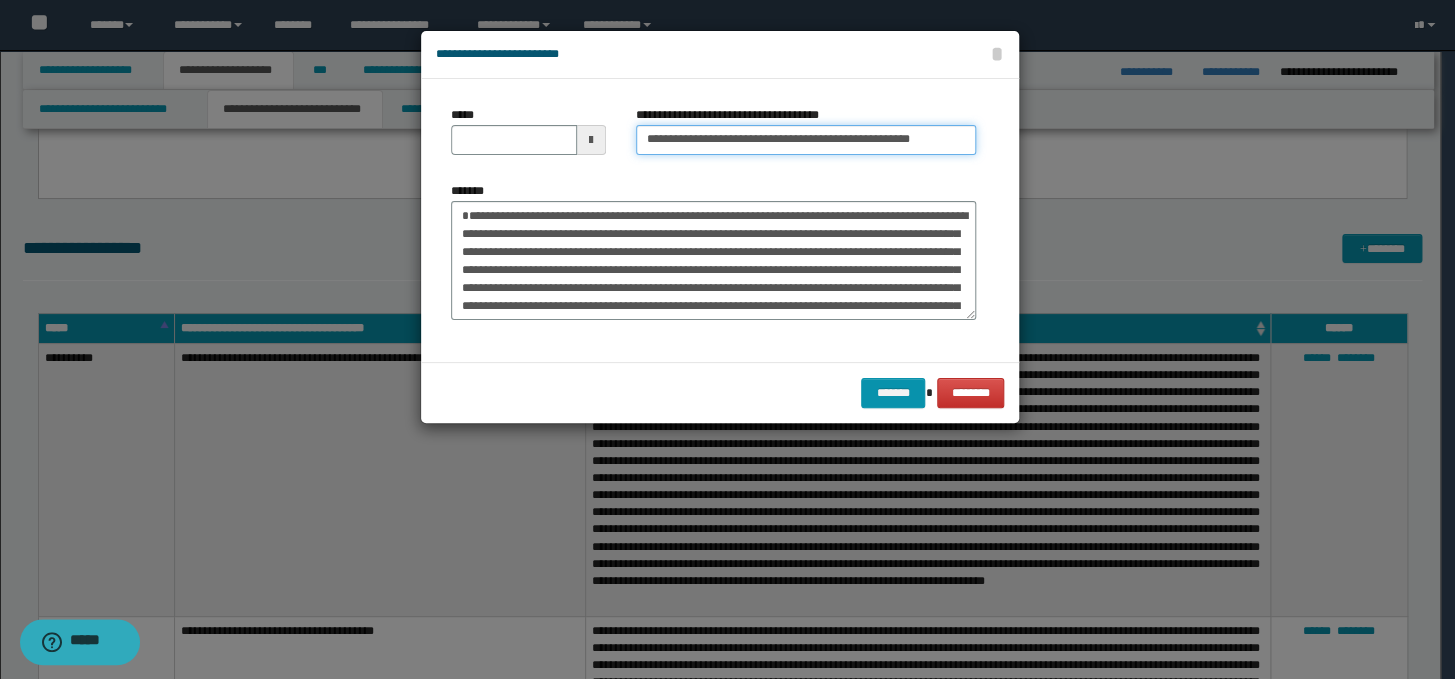 type 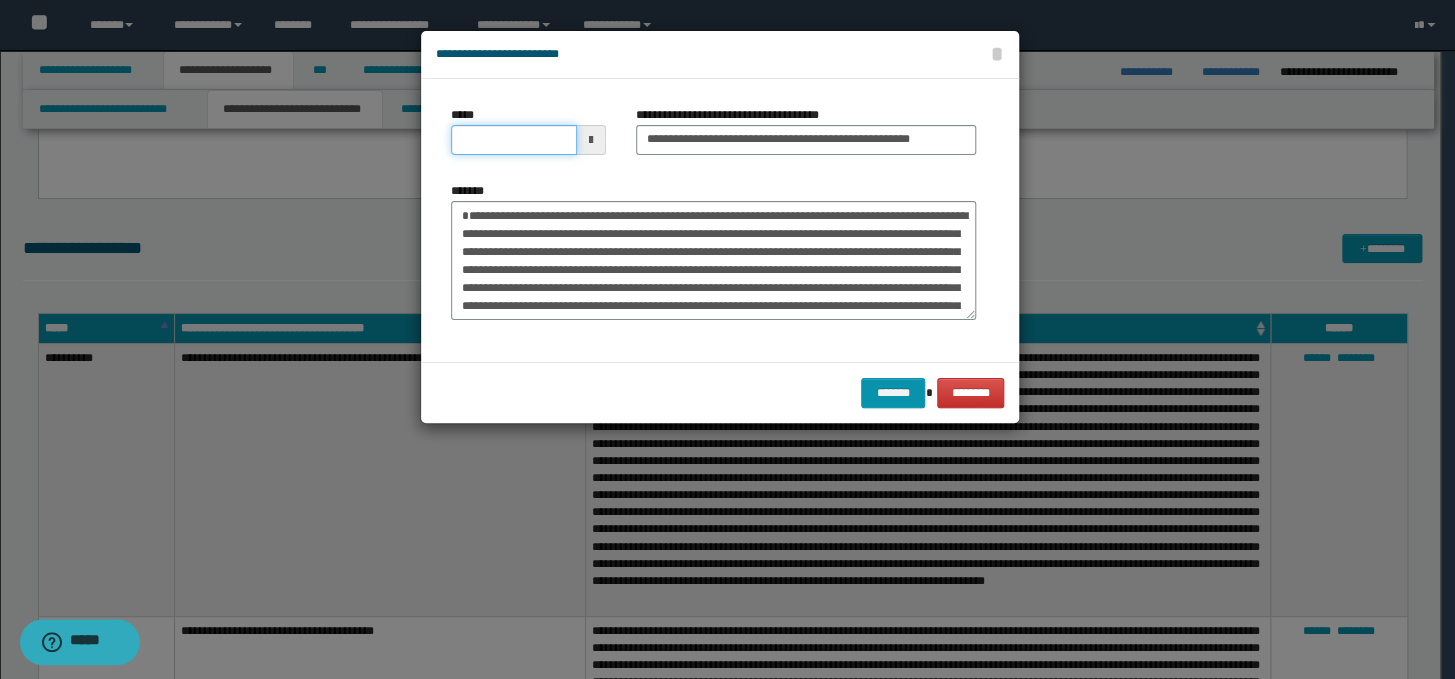 click on "*****" at bounding box center (514, 140) 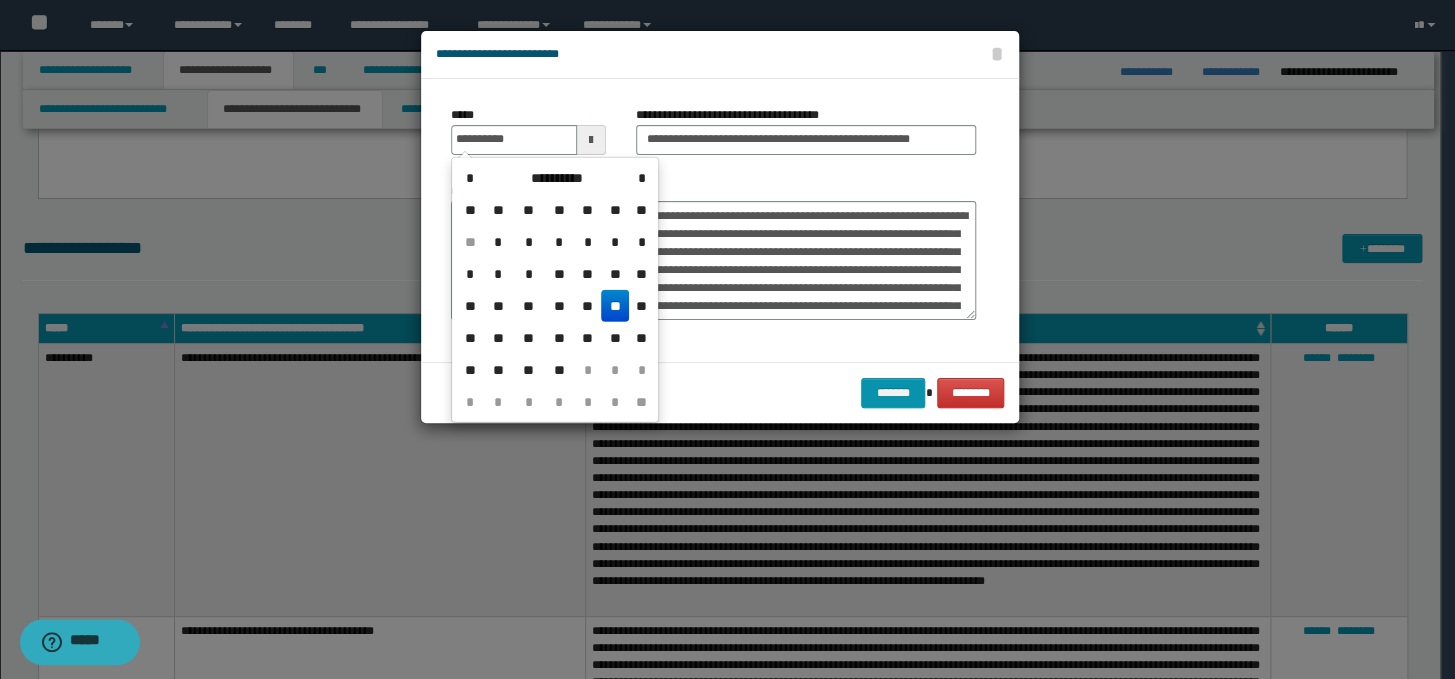 click on "**" at bounding box center (615, 306) 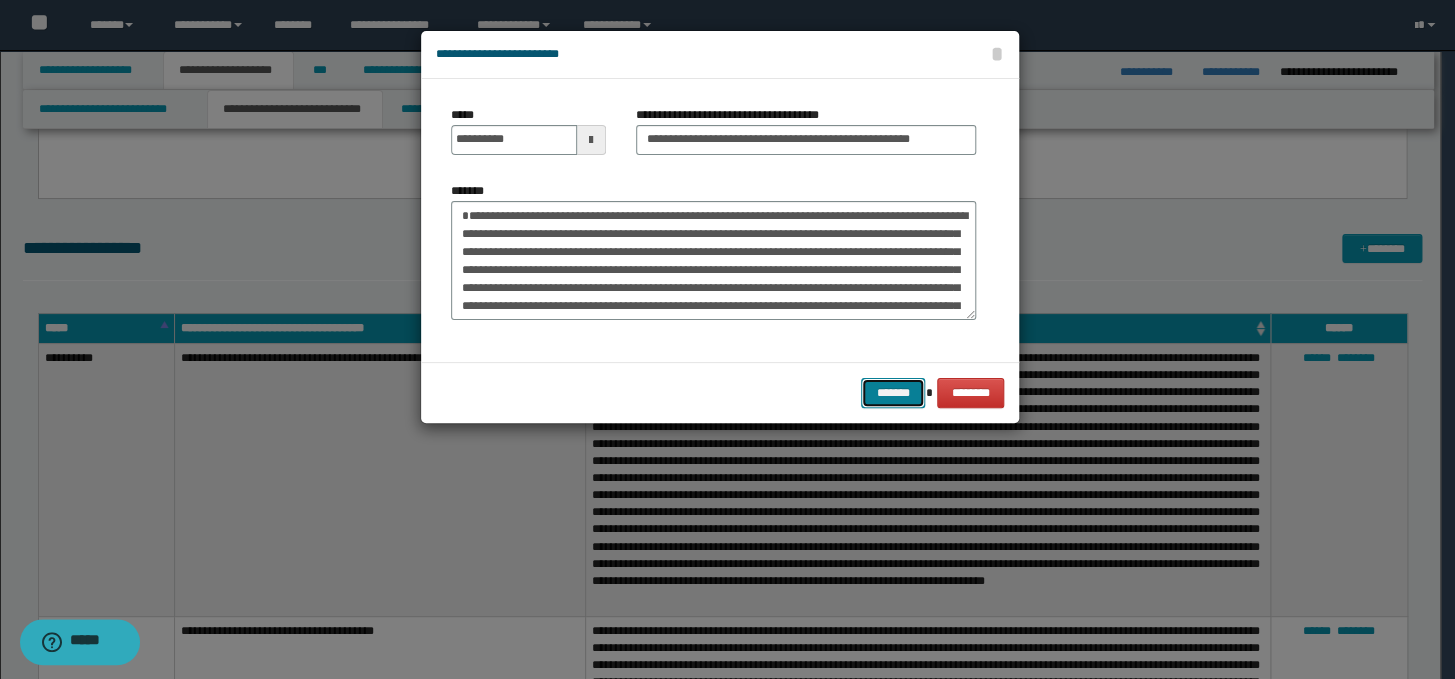 click on "*******" at bounding box center [893, 393] 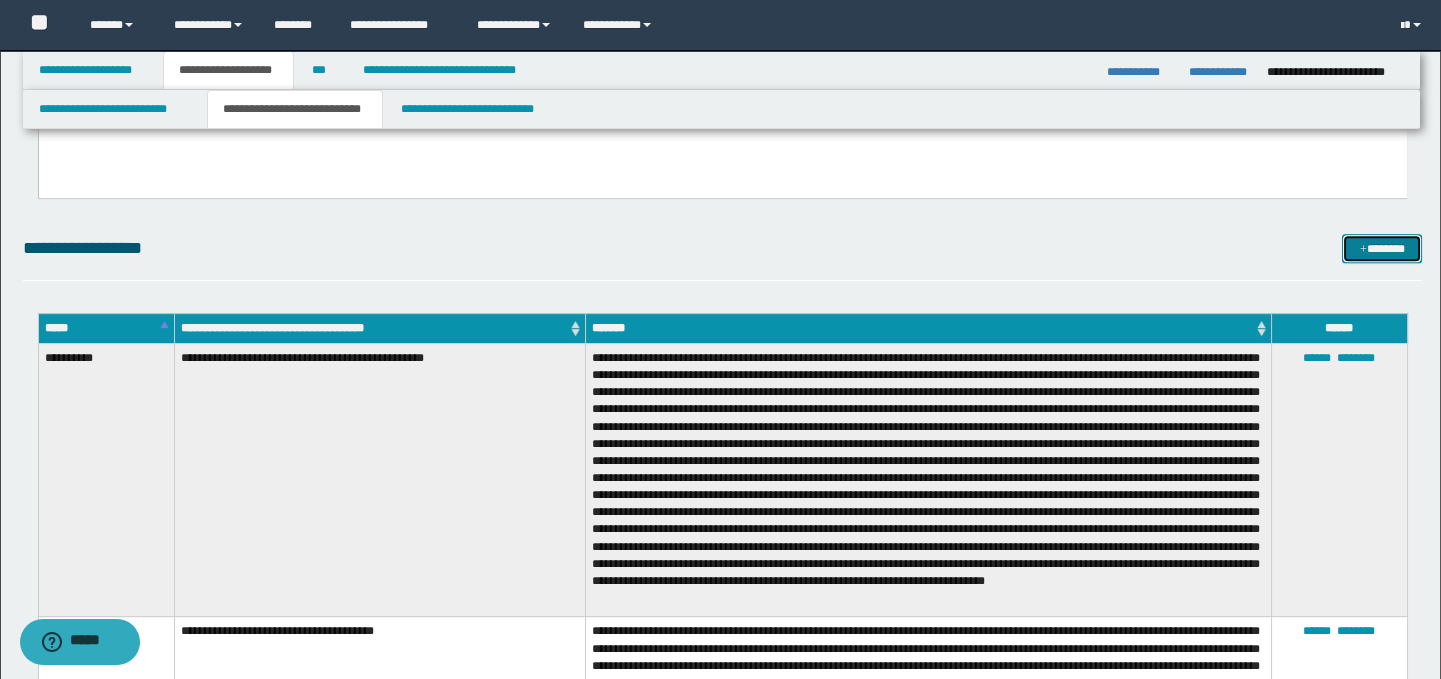 click on "*******" at bounding box center (1382, 249) 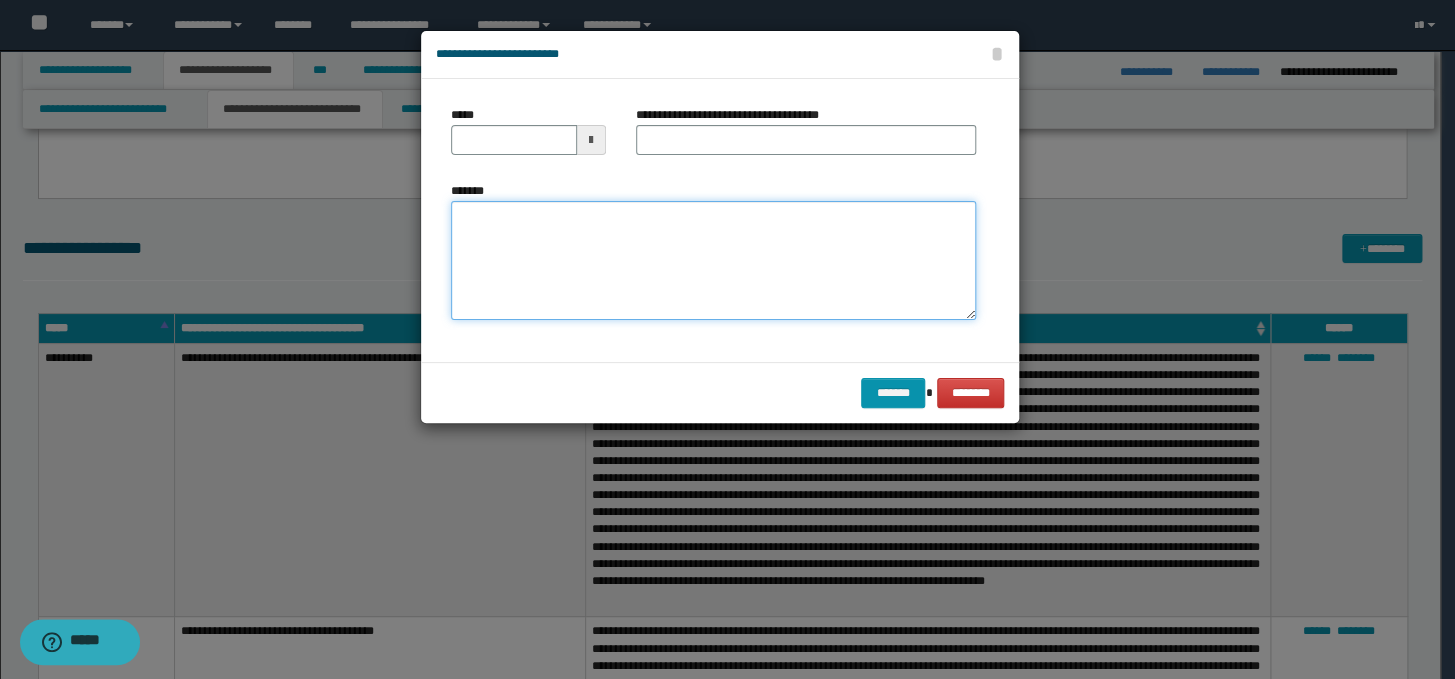 click on "*******" at bounding box center [713, 261] 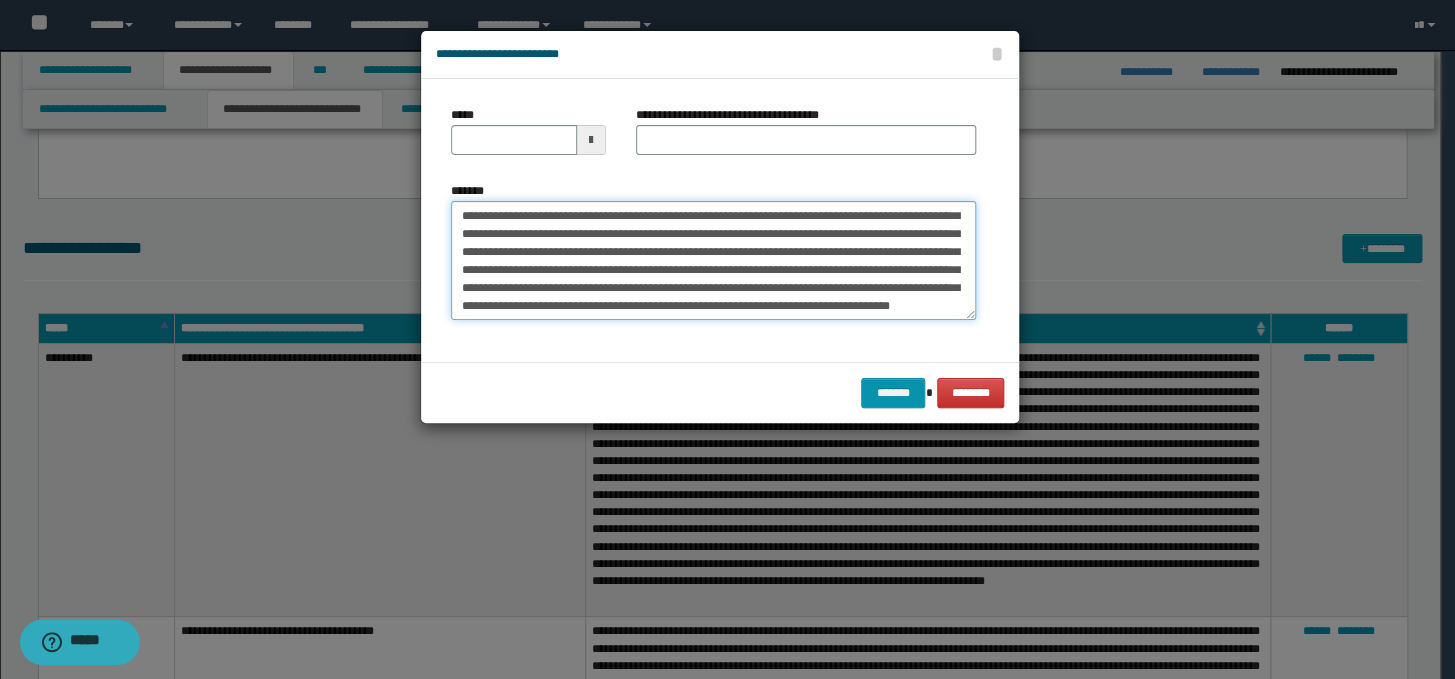 scroll, scrollTop: 0, scrollLeft: 0, axis: both 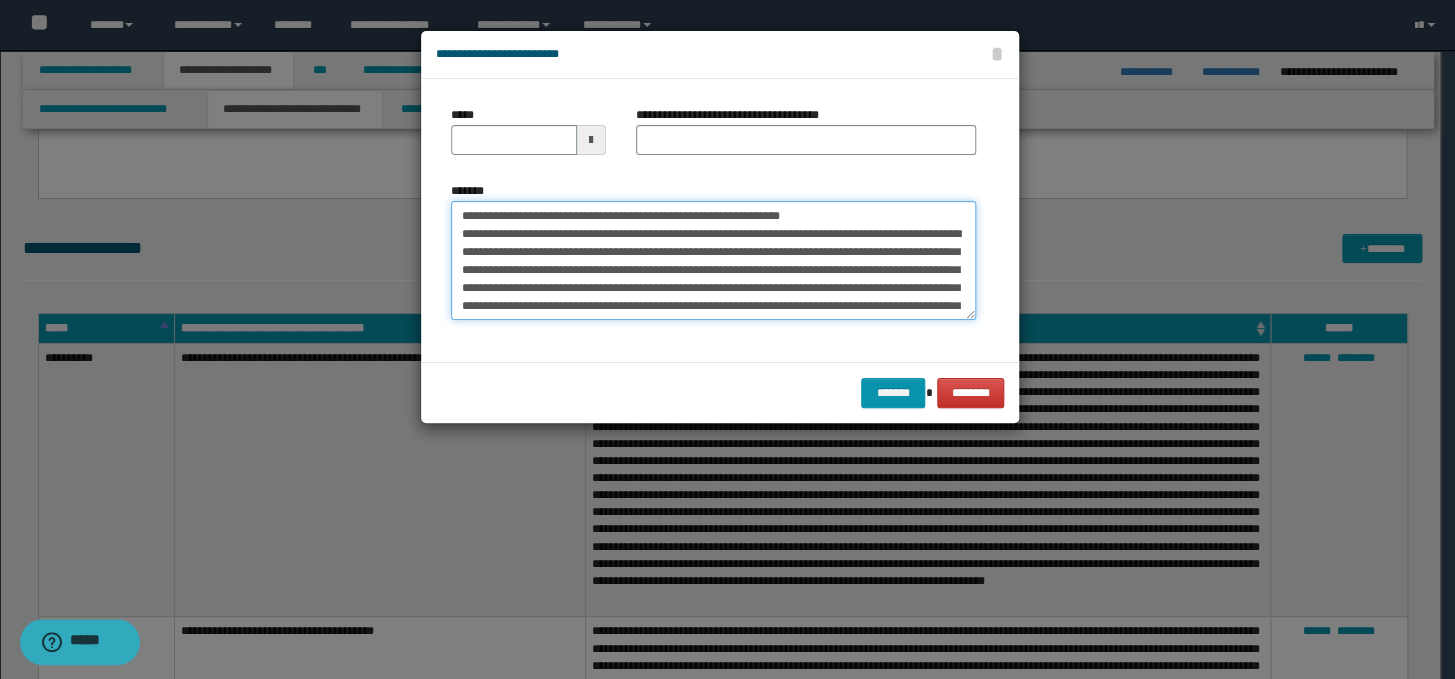 drag, startPoint x: 867, startPoint y: 212, endPoint x: 453, endPoint y: 214, distance: 414.00482 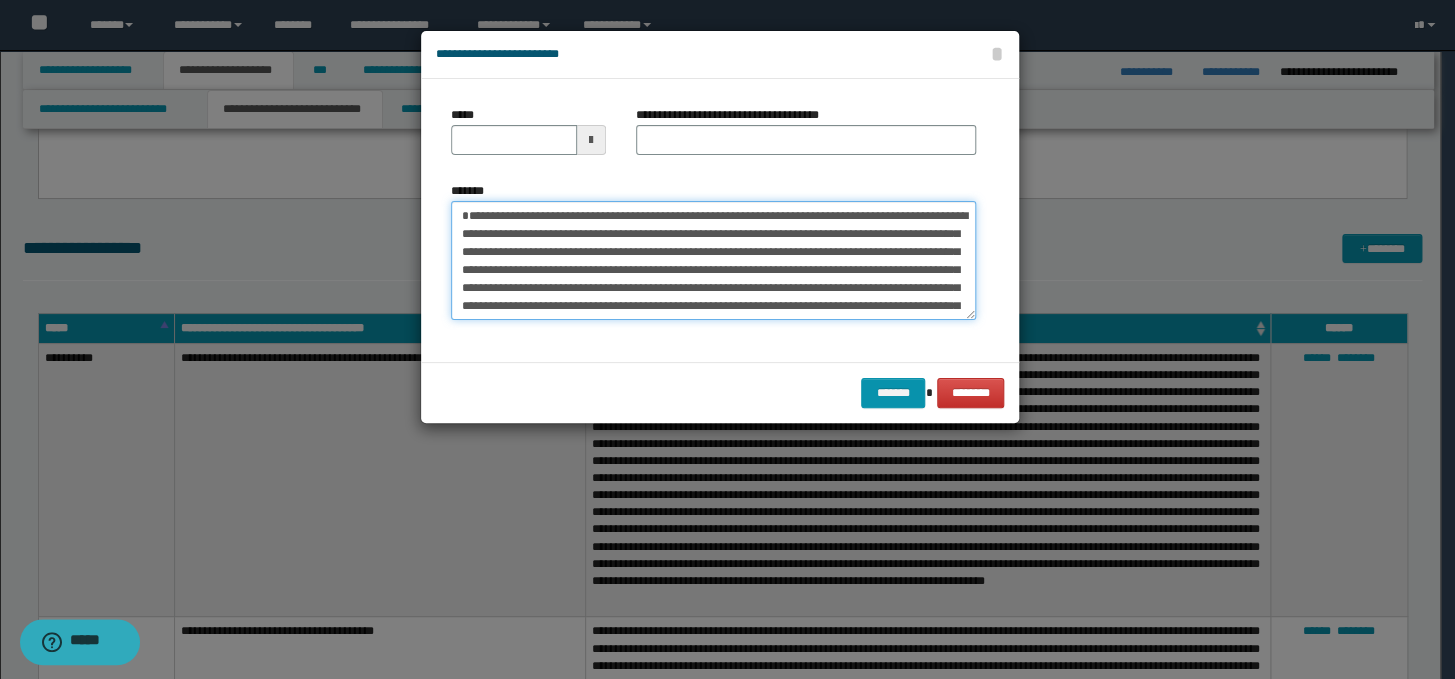 type on "**********" 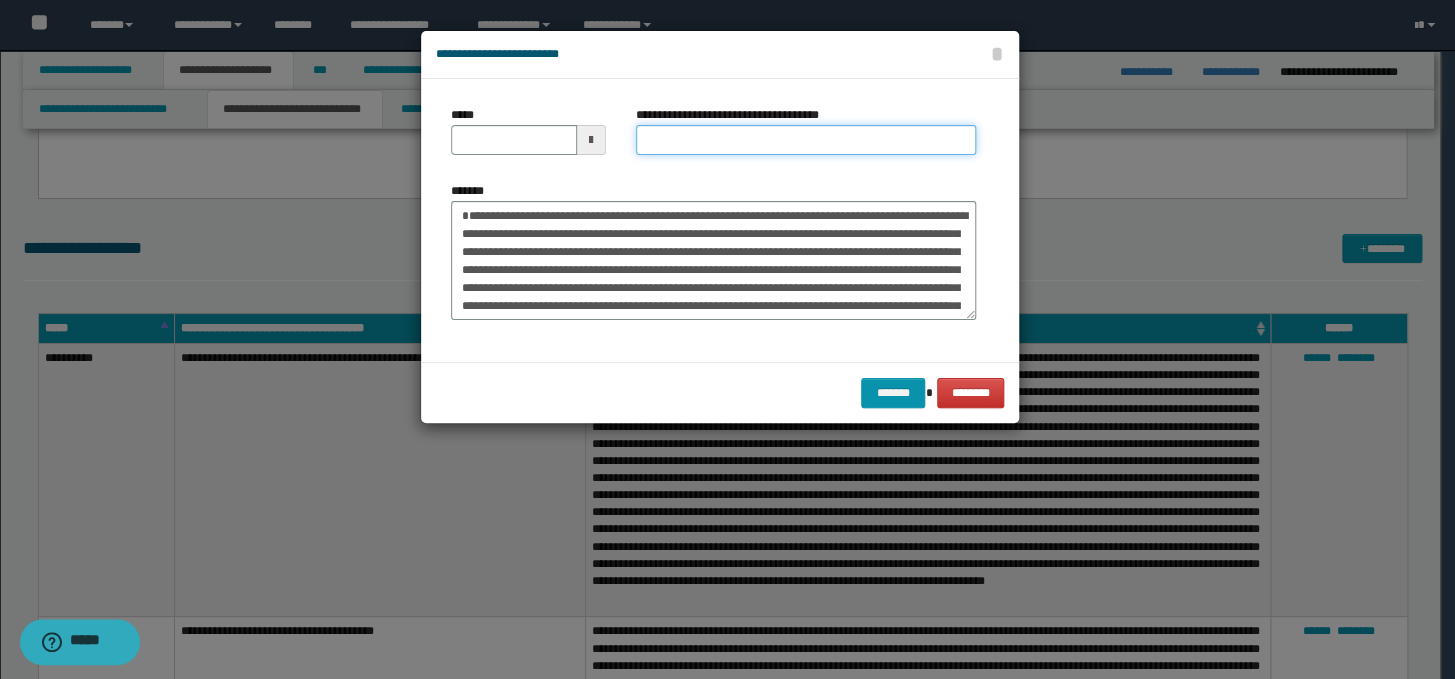 click on "**********" at bounding box center [806, 140] 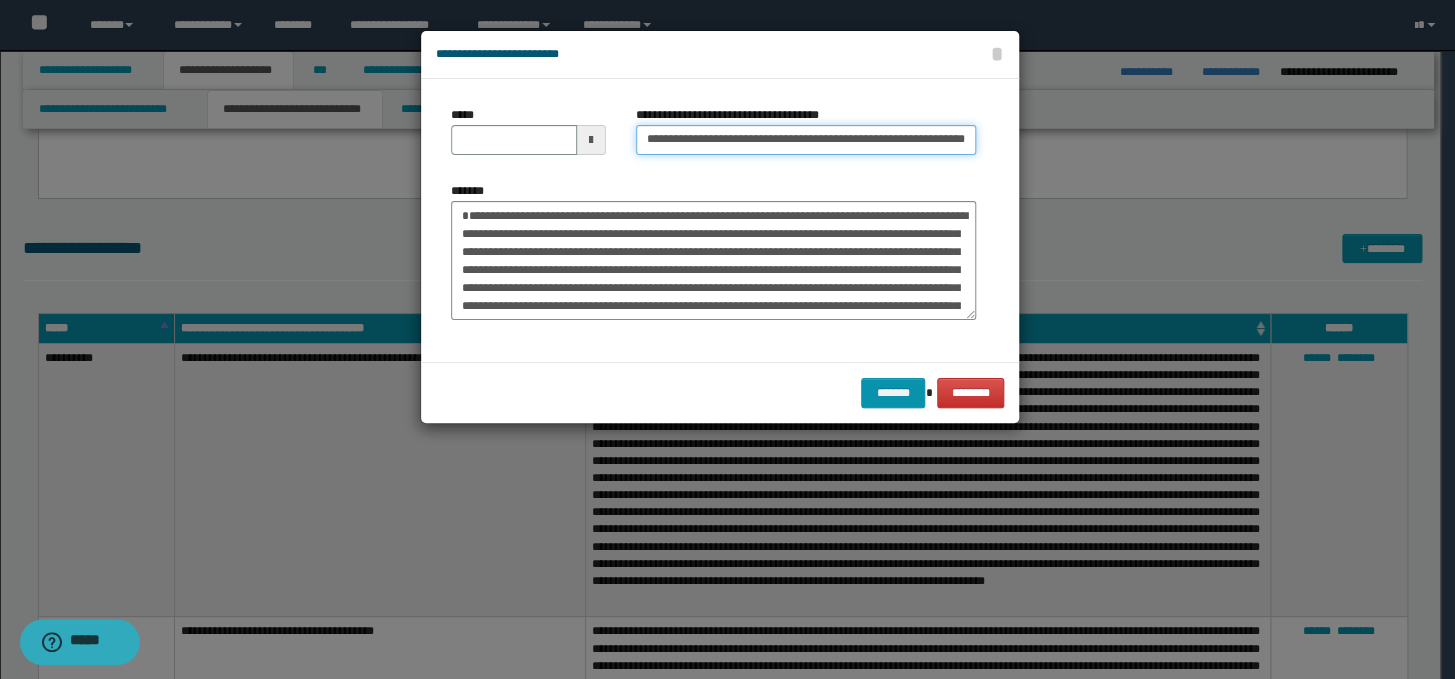scroll, scrollTop: 0, scrollLeft: 76, axis: horizontal 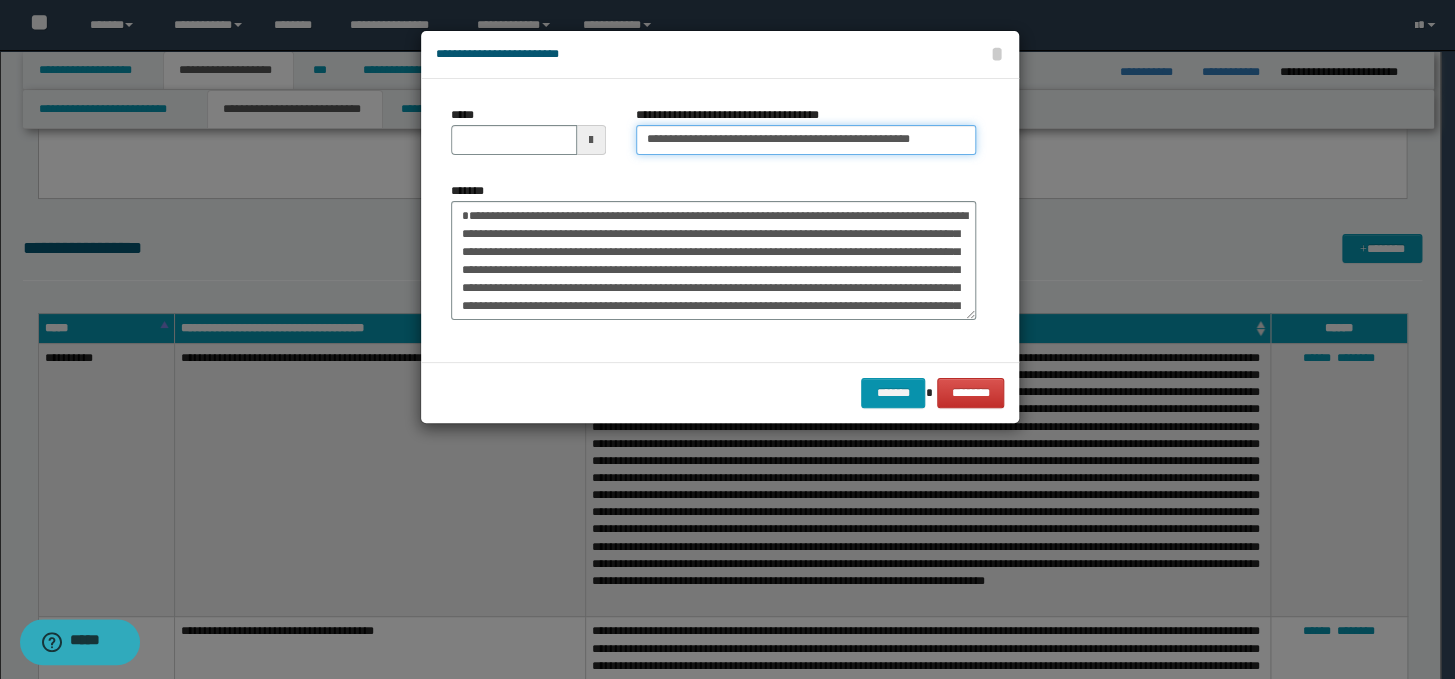 type 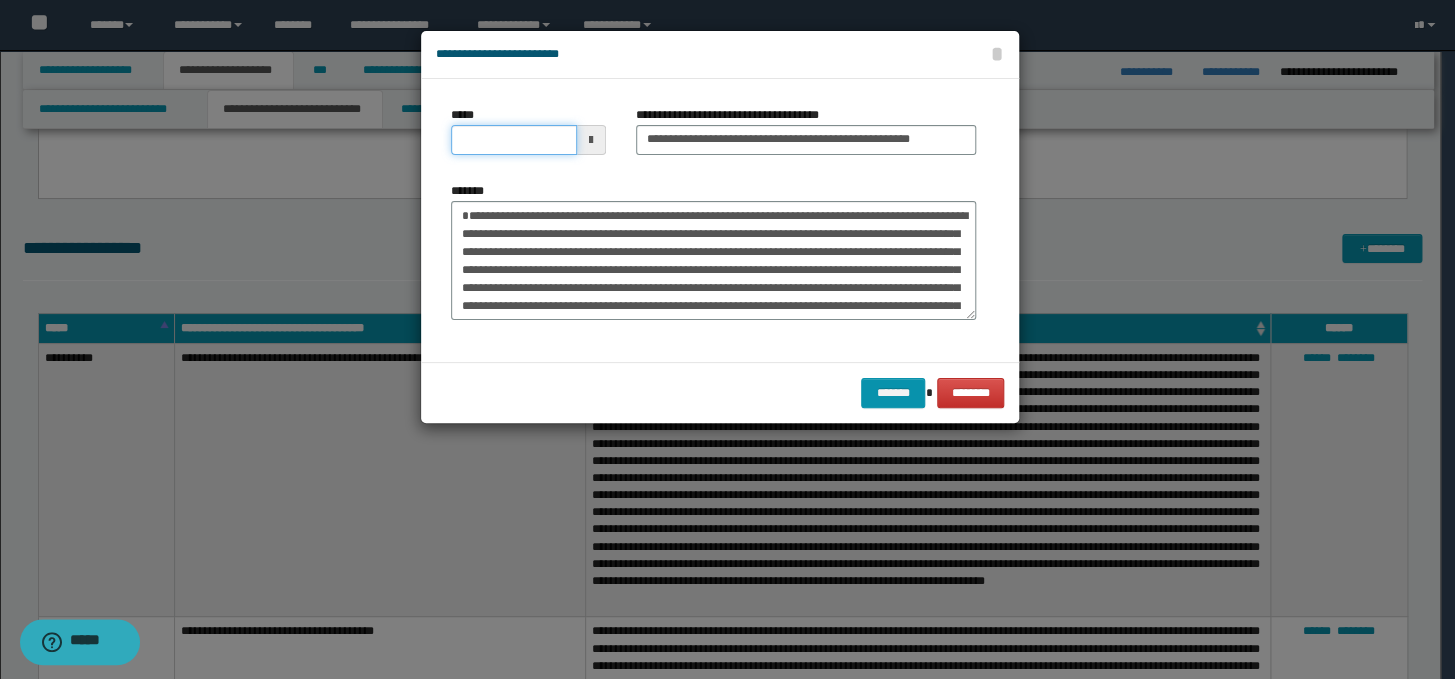 click on "*****" at bounding box center [514, 140] 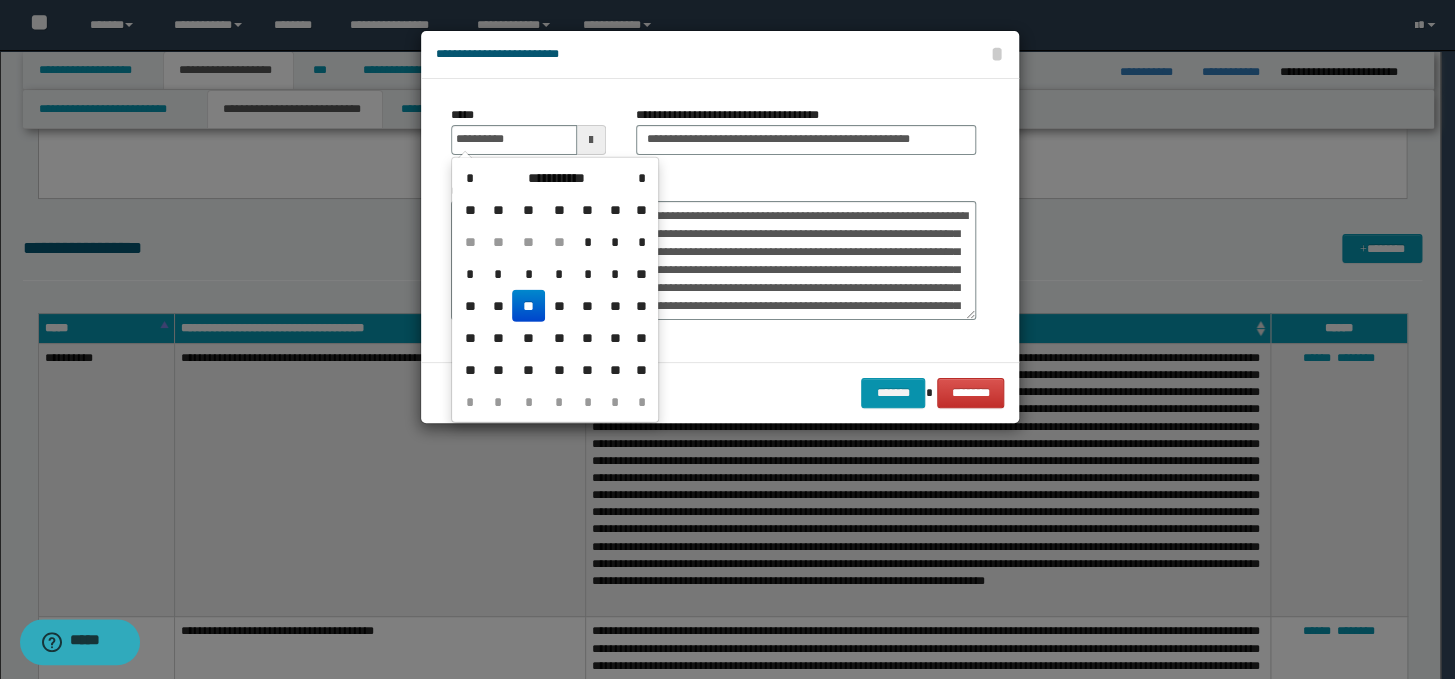 click on "**" at bounding box center (528, 306) 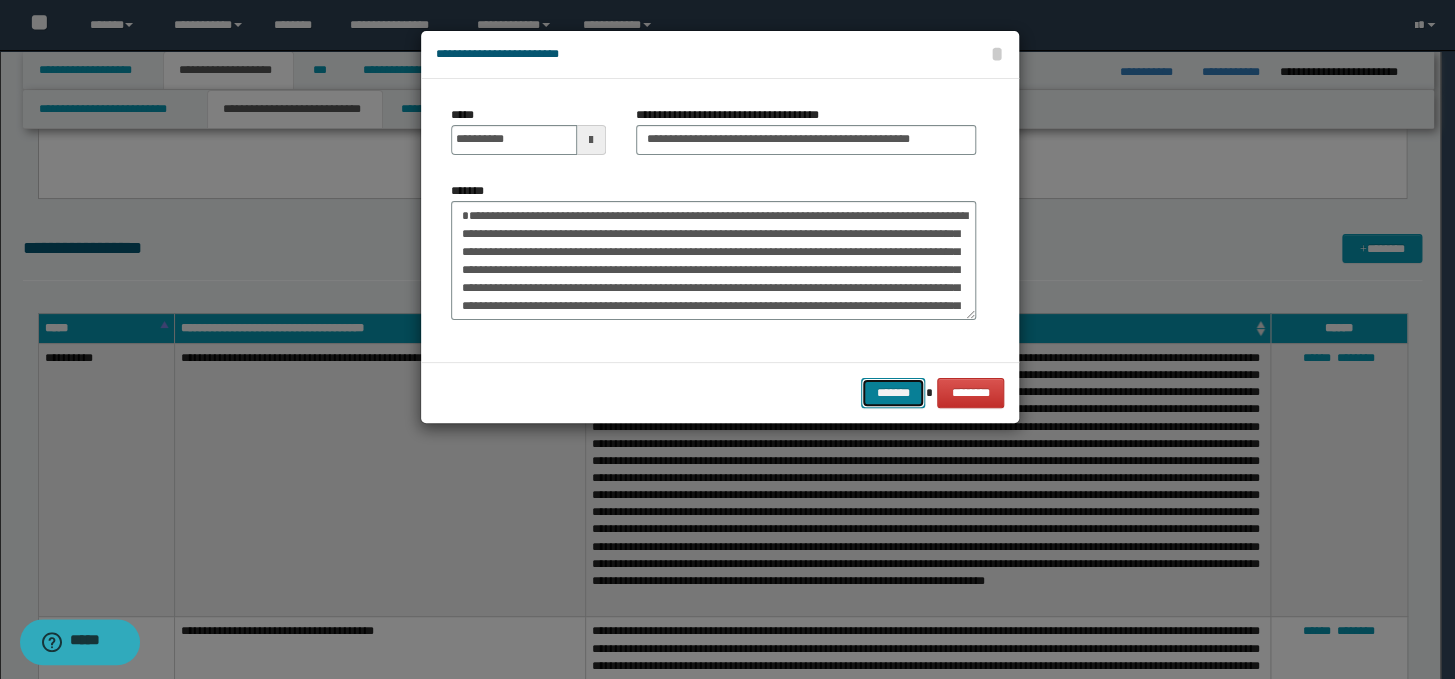 click on "*******" at bounding box center (893, 393) 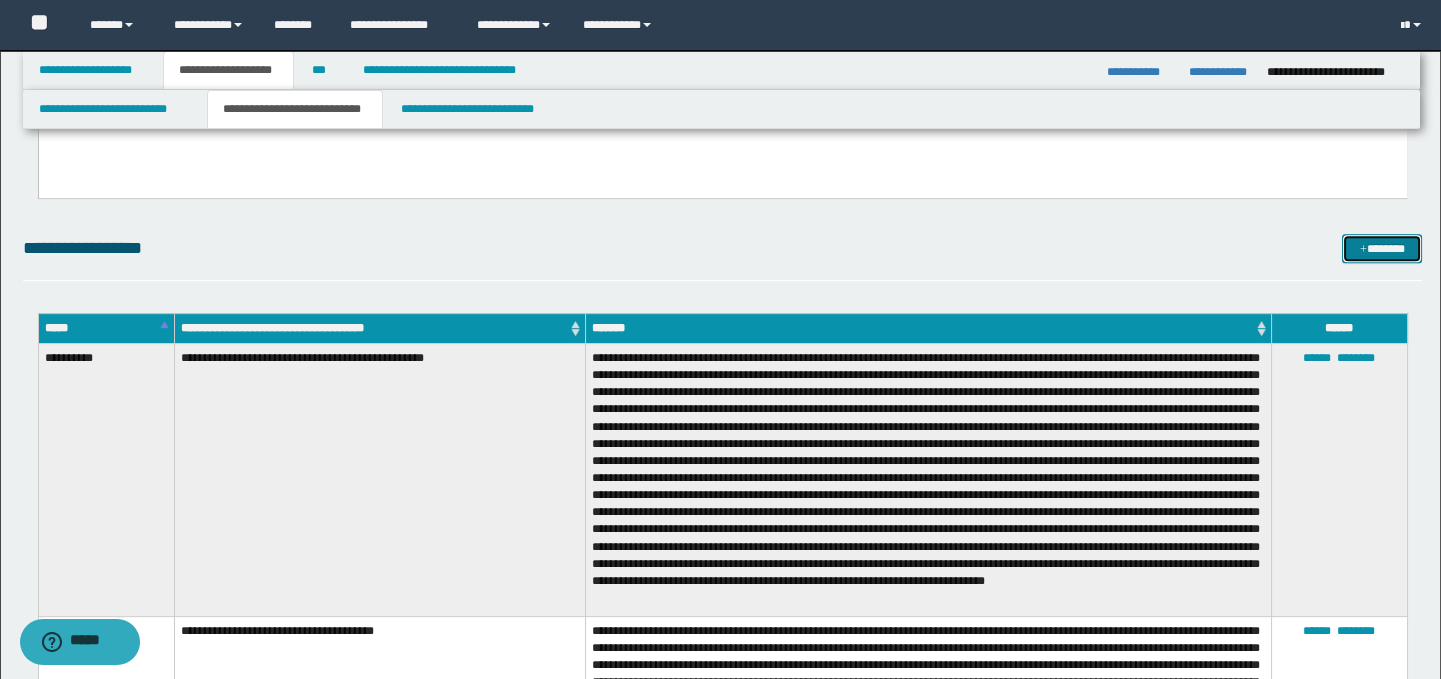 click at bounding box center (1363, 250) 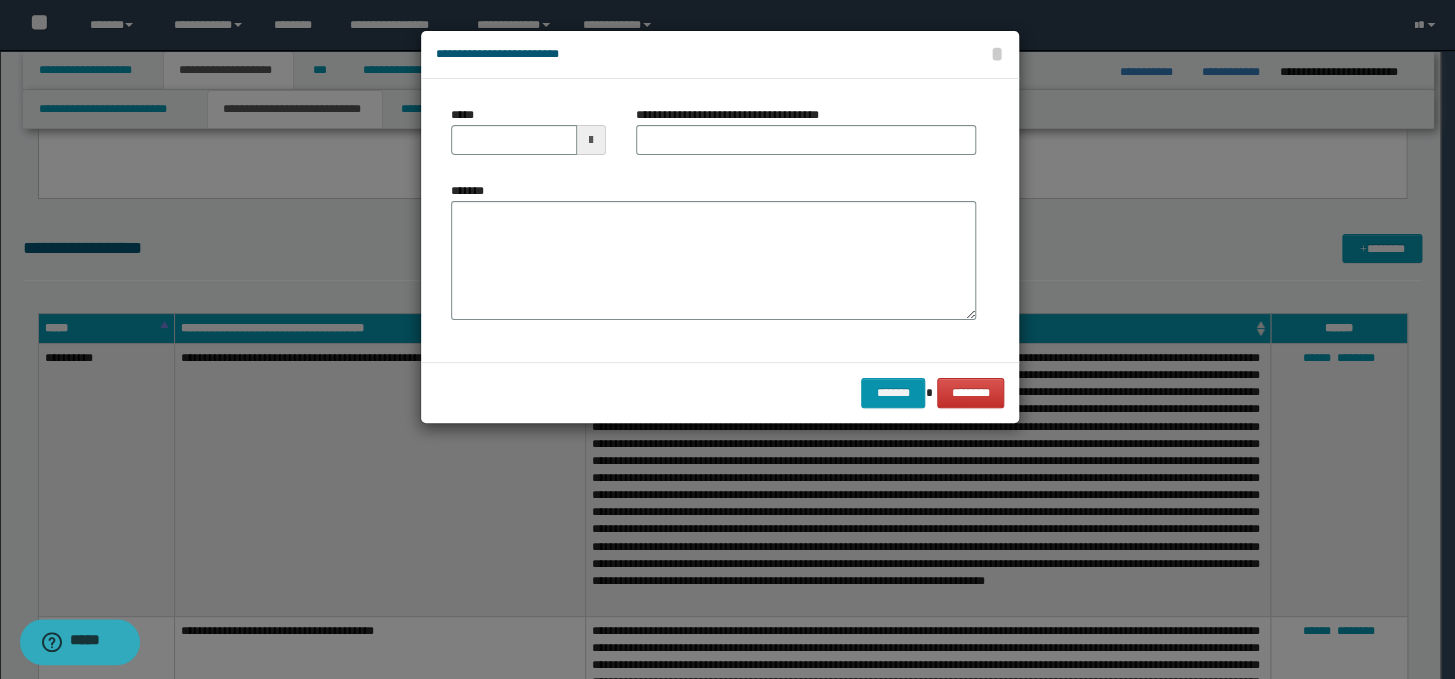 click on "*******" at bounding box center (713, 251) 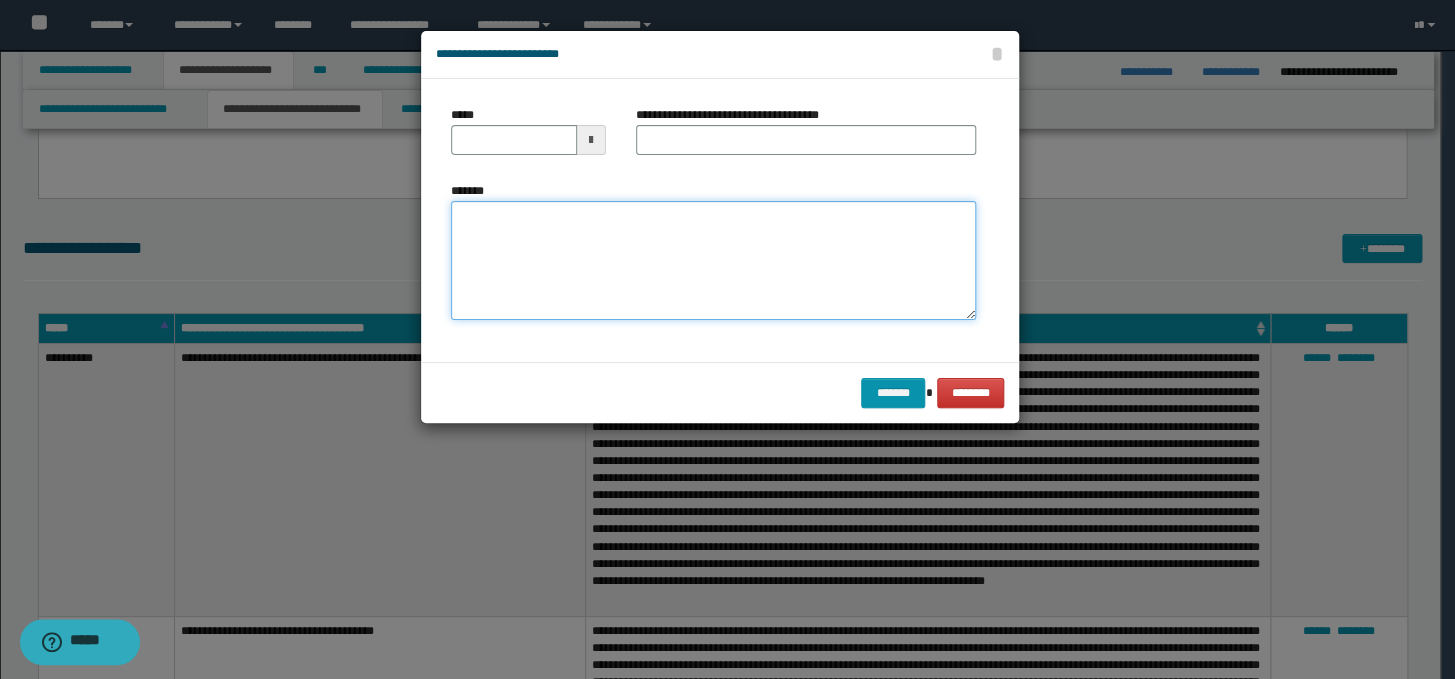 click on "*******" at bounding box center [713, 261] 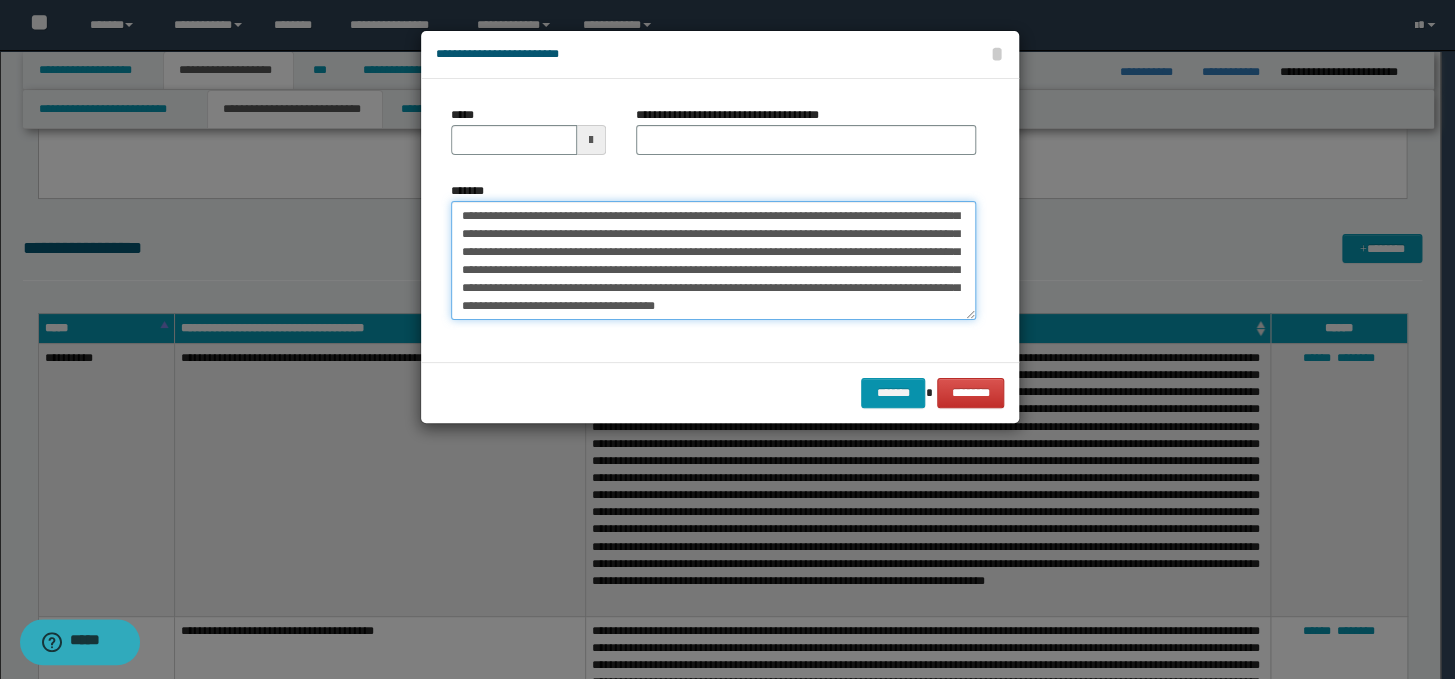 scroll, scrollTop: 0, scrollLeft: 0, axis: both 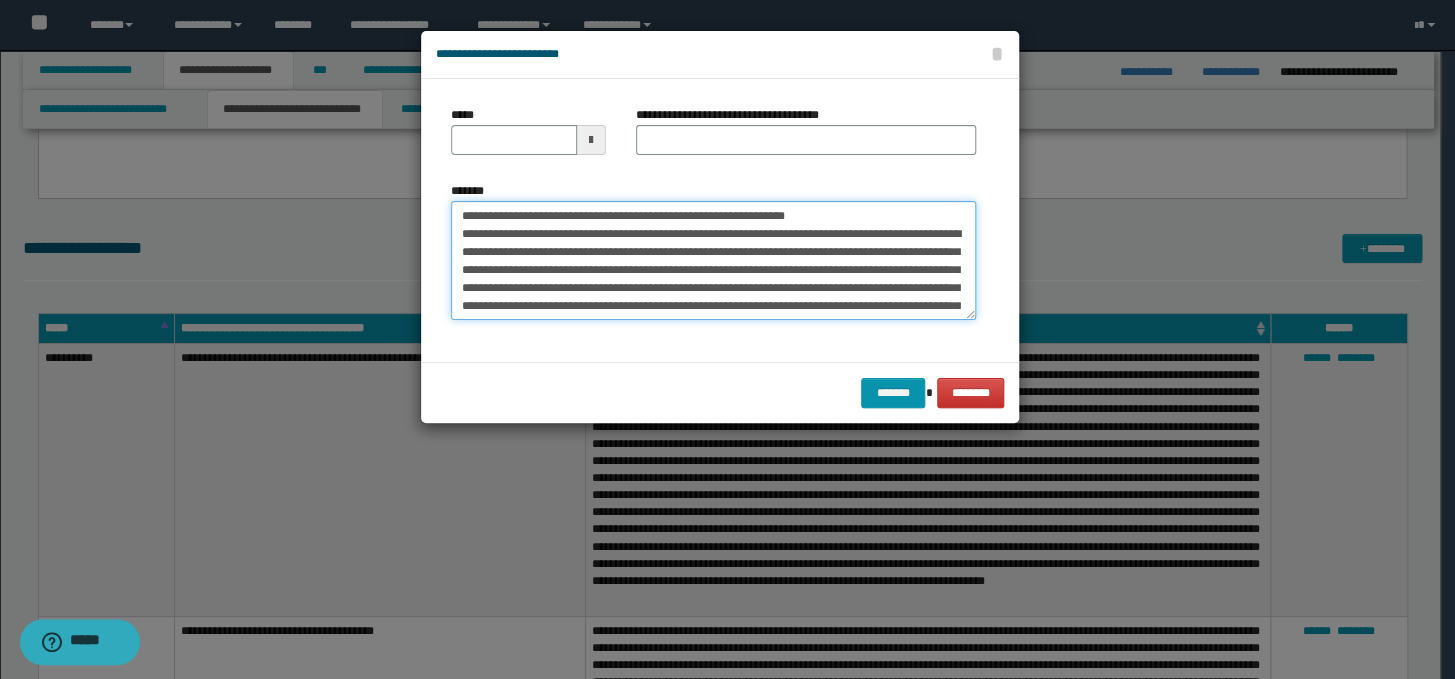 drag, startPoint x: 887, startPoint y: 214, endPoint x: 455, endPoint y: 214, distance: 432 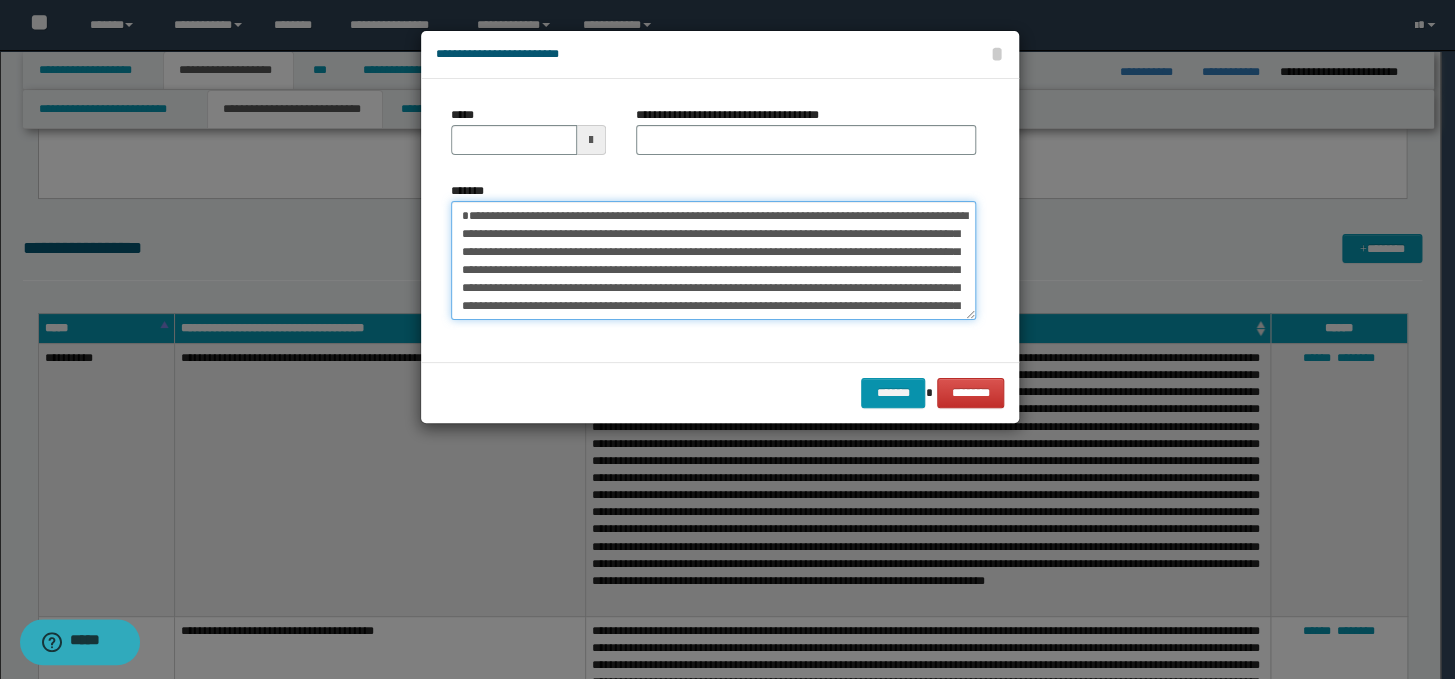 type on "**********" 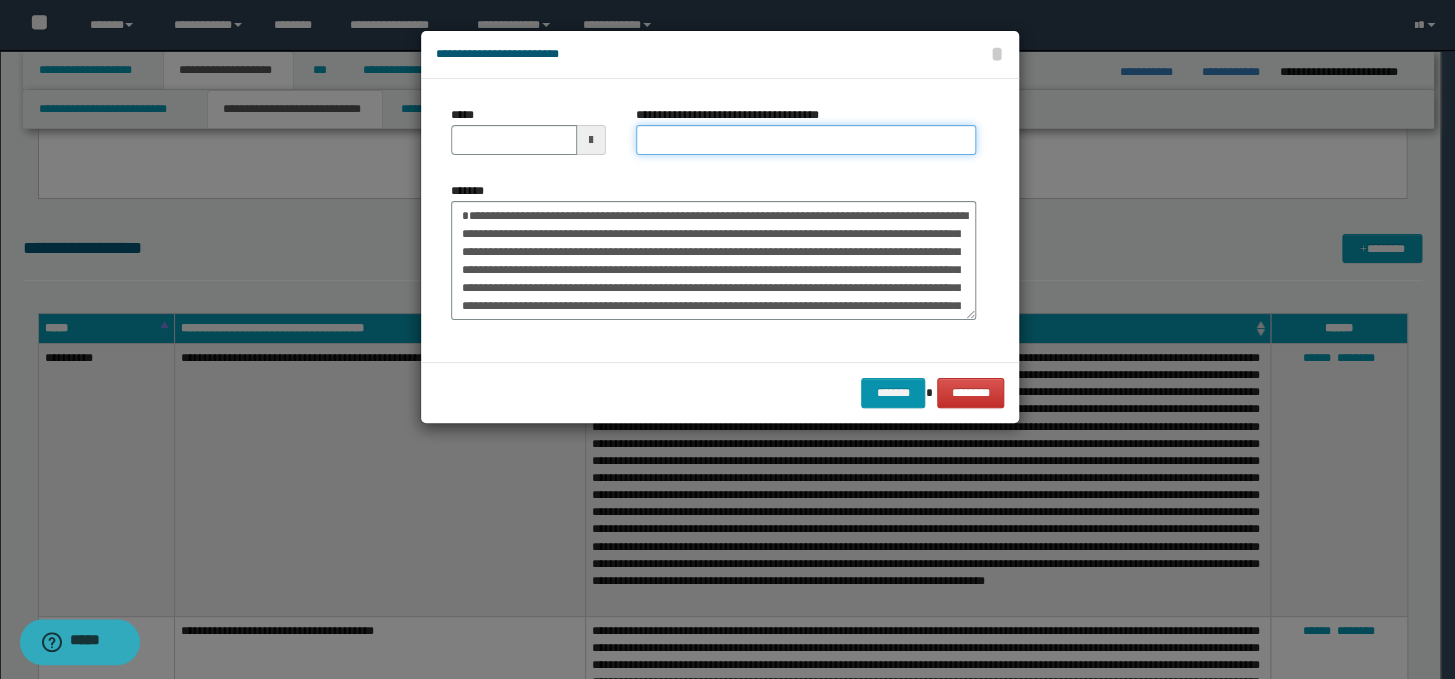 click on "**********" at bounding box center [806, 140] 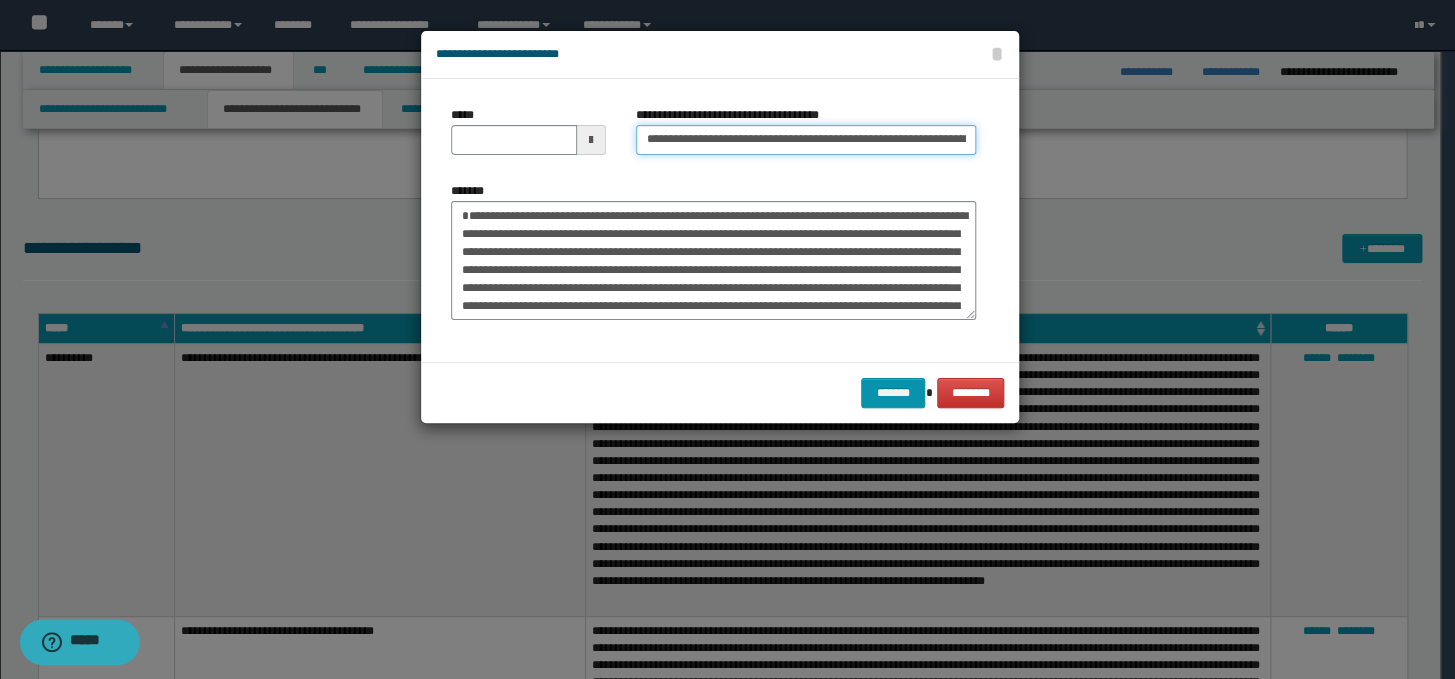 scroll, scrollTop: 0, scrollLeft: 93, axis: horizontal 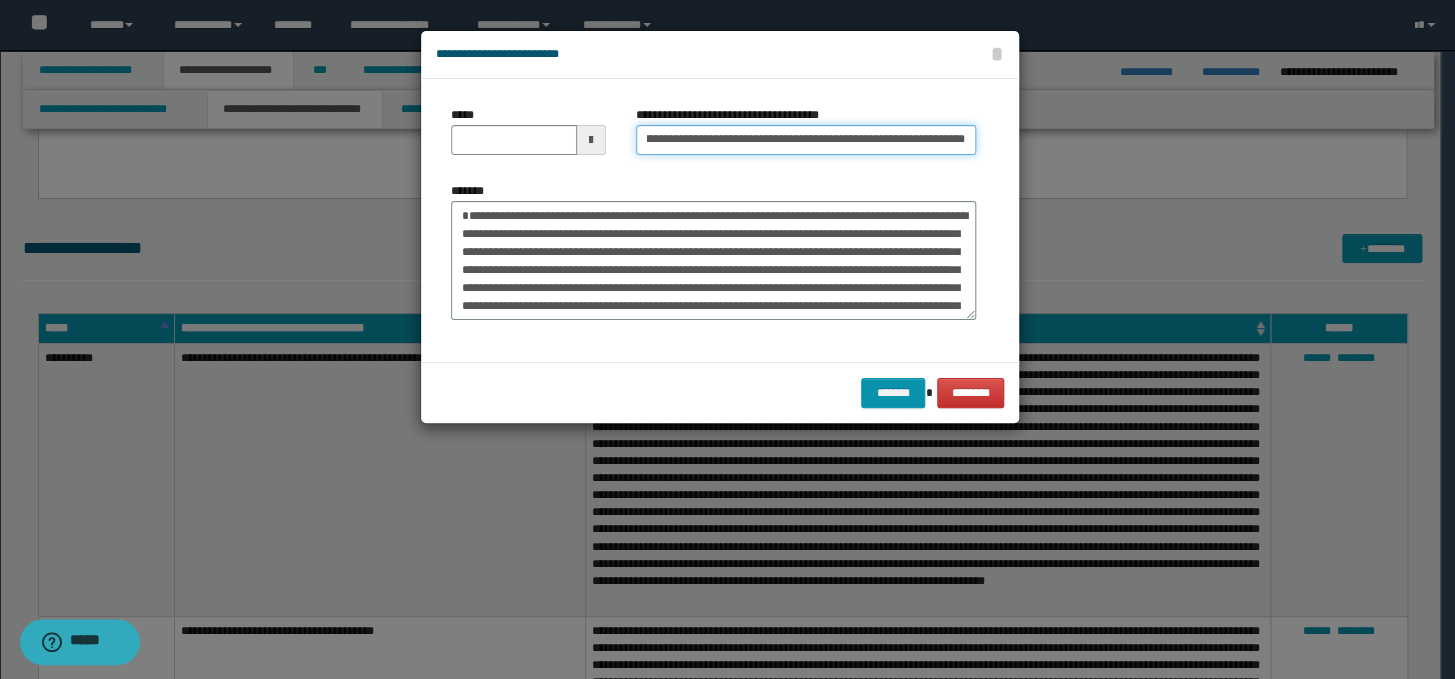 click on "**********" at bounding box center [806, 140] 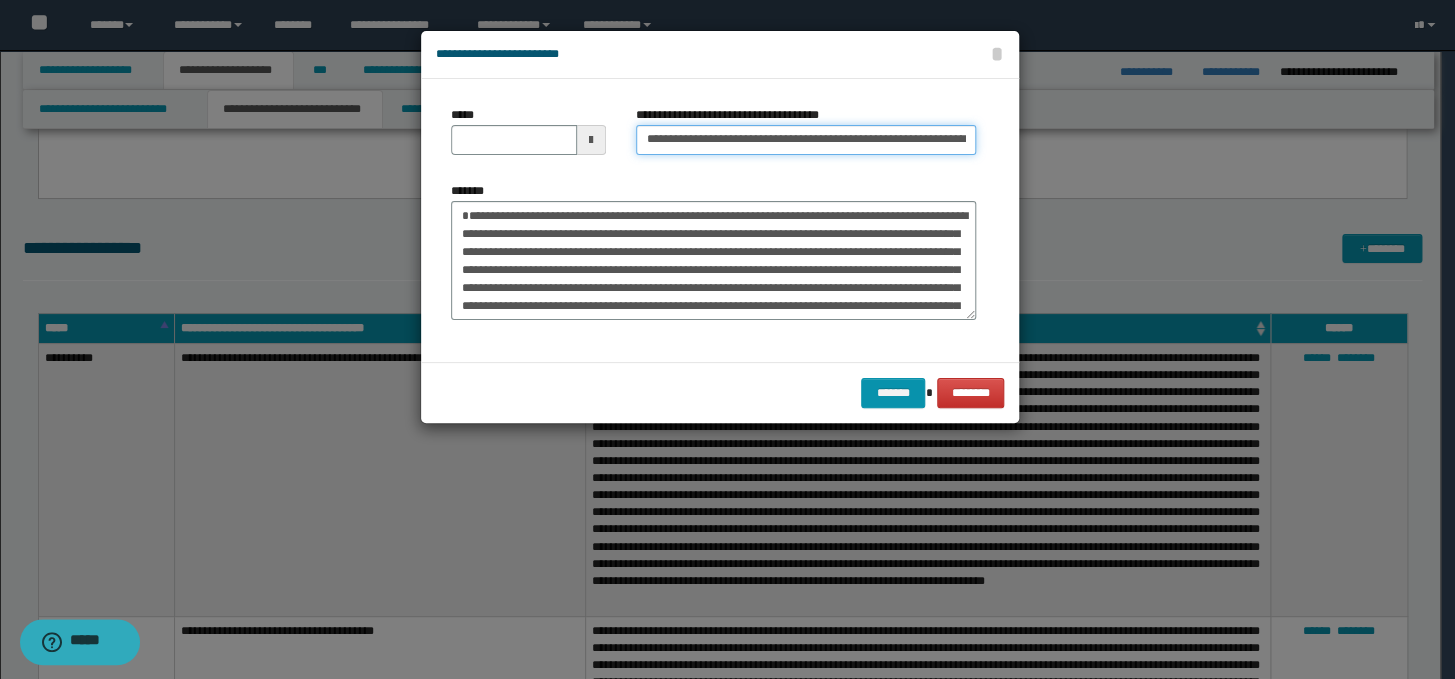 drag, startPoint x: 710, startPoint y: 142, endPoint x: 635, endPoint y: 138, distance: 75.10659 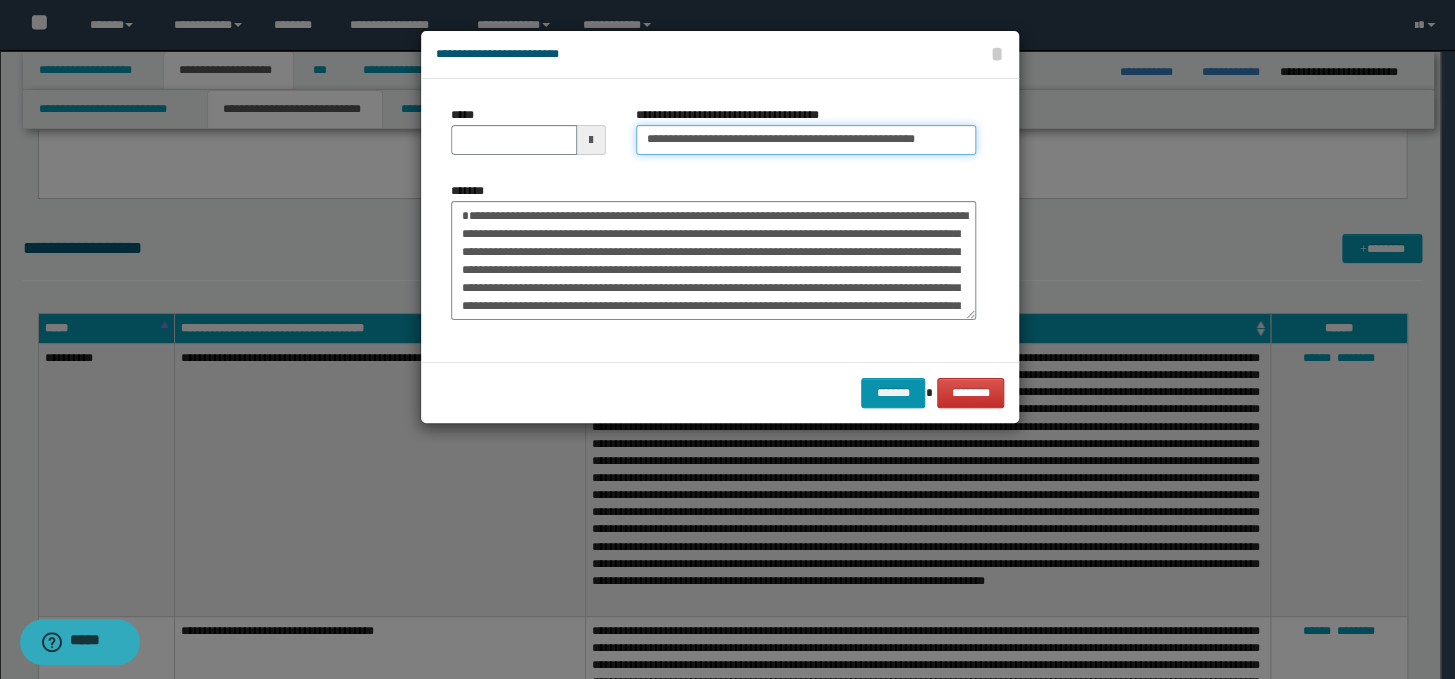type 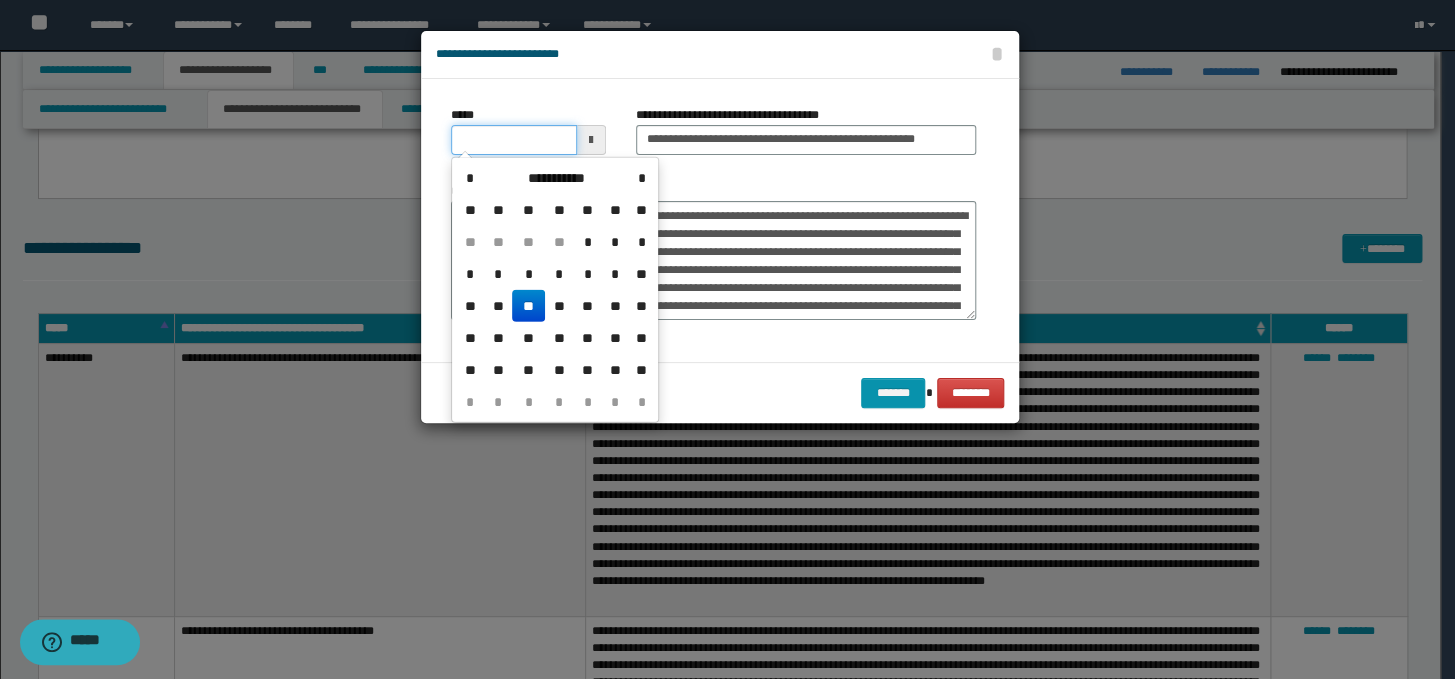 click on "*****" at bounding box center [514, 140] 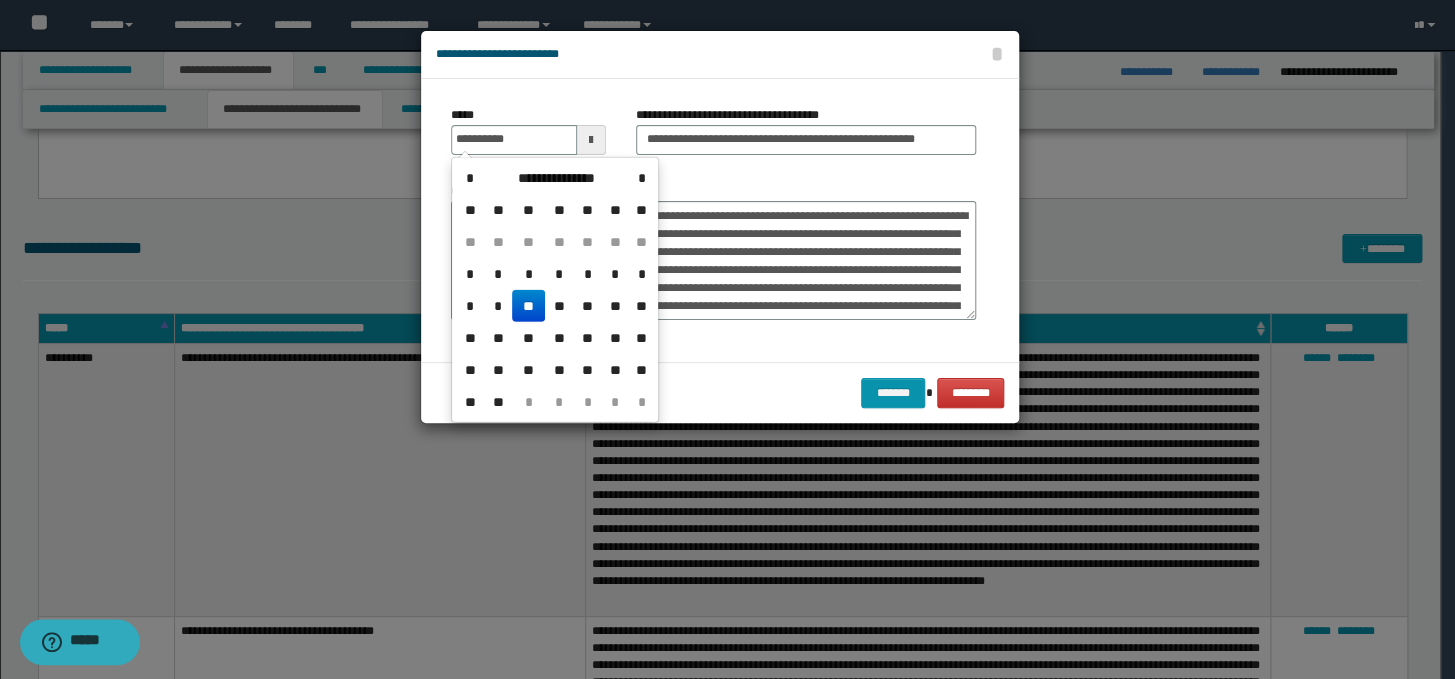 click on "**" at bounding box center [528, 306] 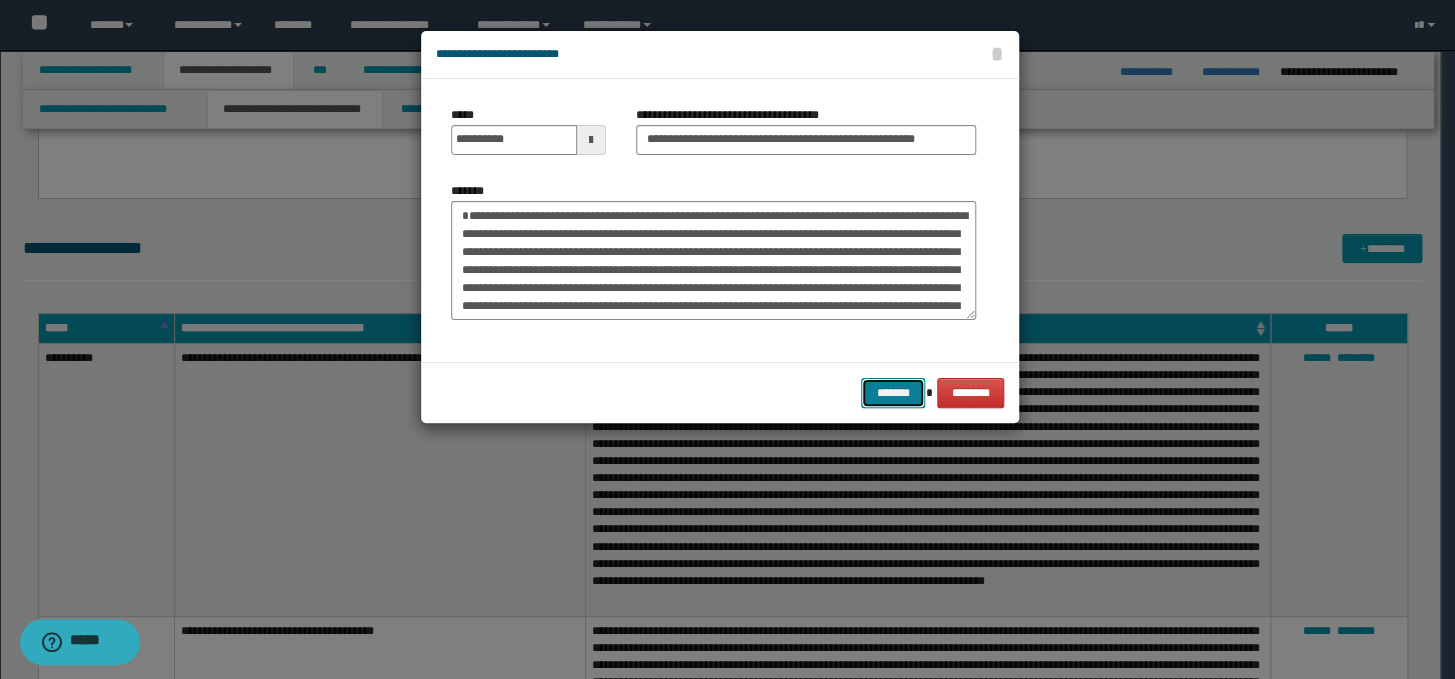 click on "*******" at bounding box center [893, 393] 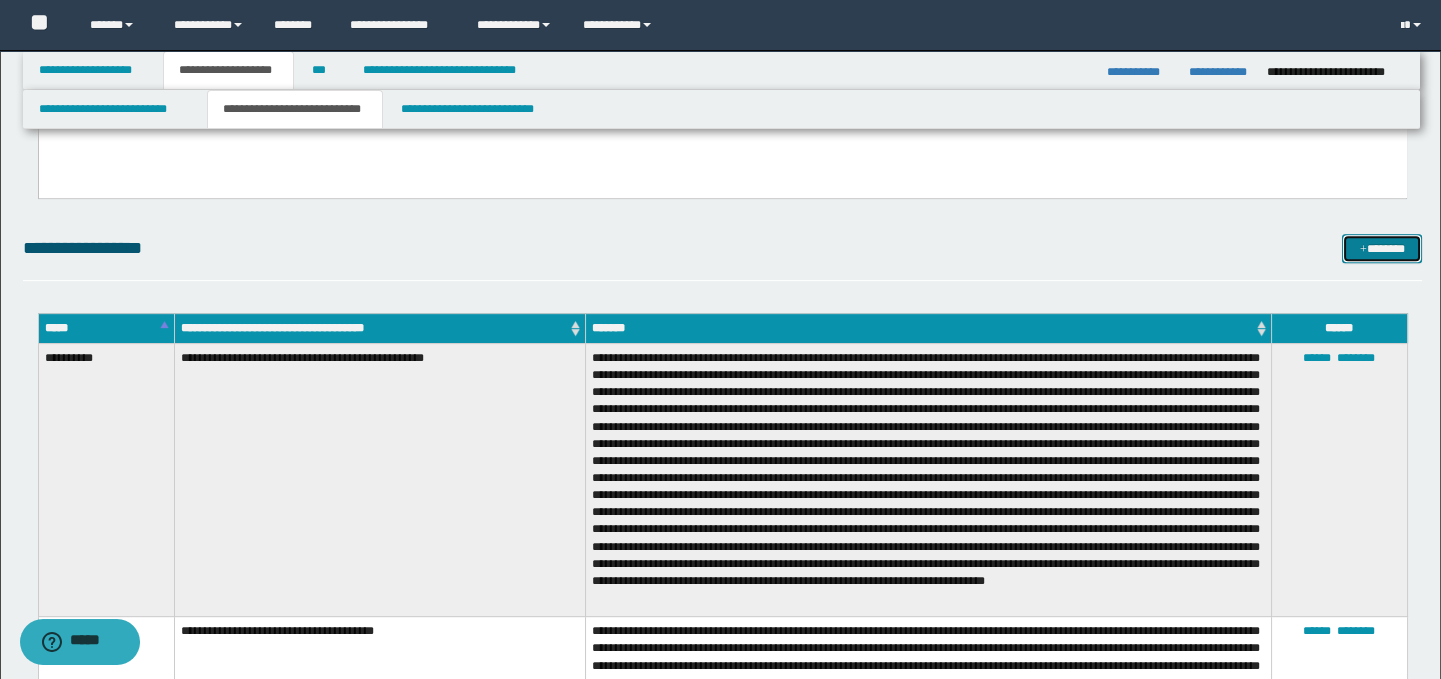 click on "*******" at bounding box center (1382, 249) 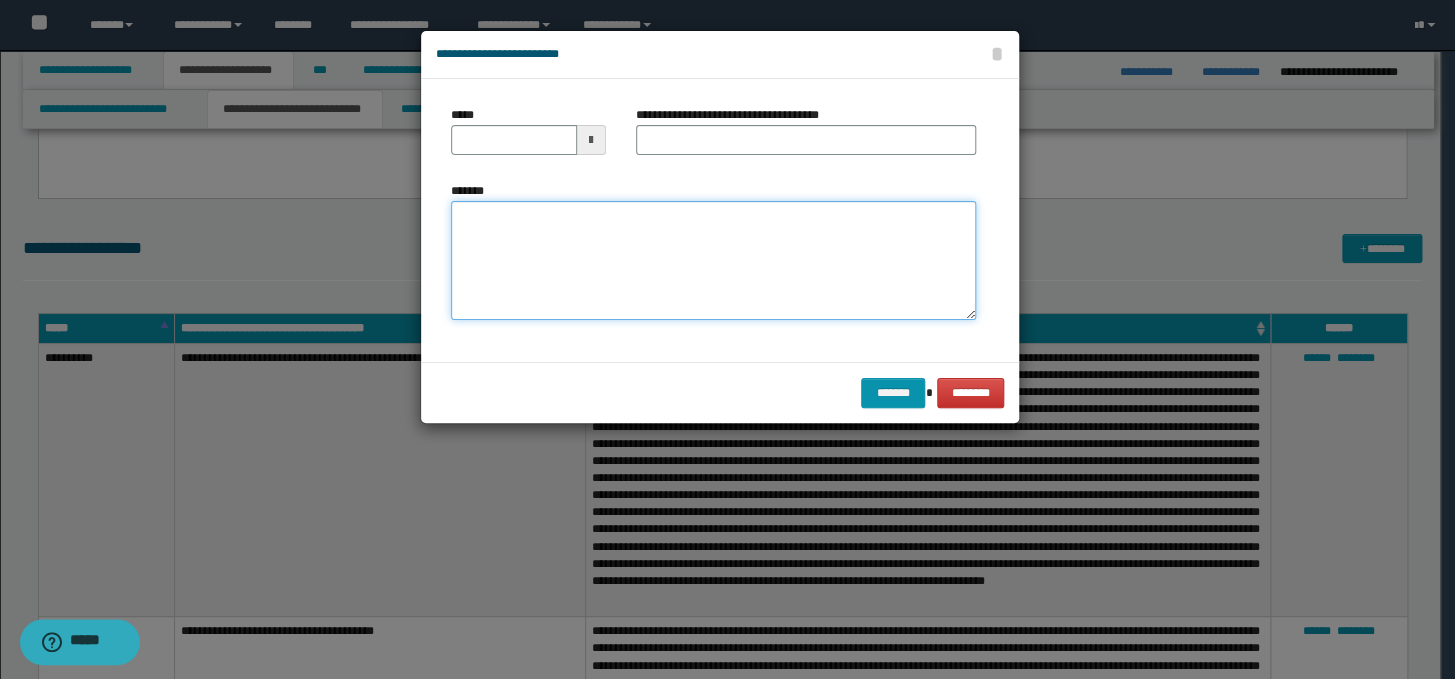 click on "*******" at bounding box center [713, 261] 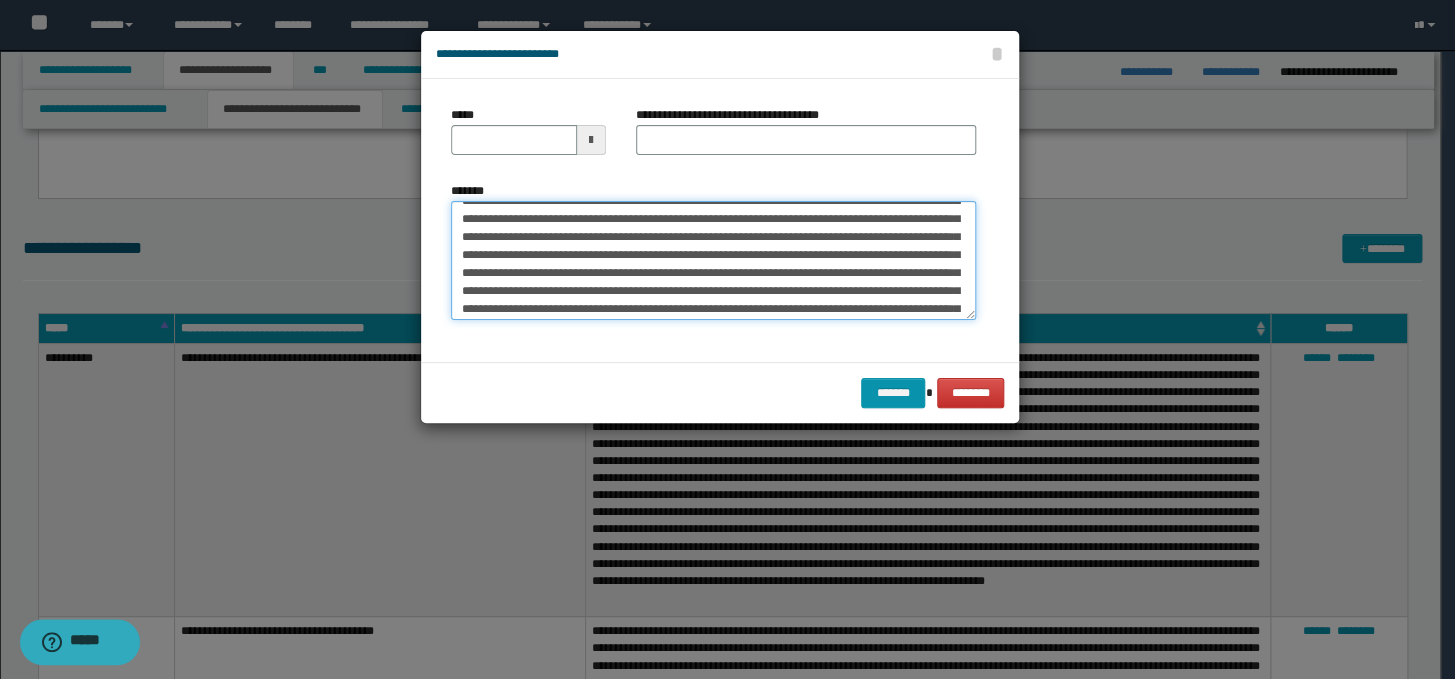 scroll, scrollTop: 0, scrollLeft: 0, axis: both 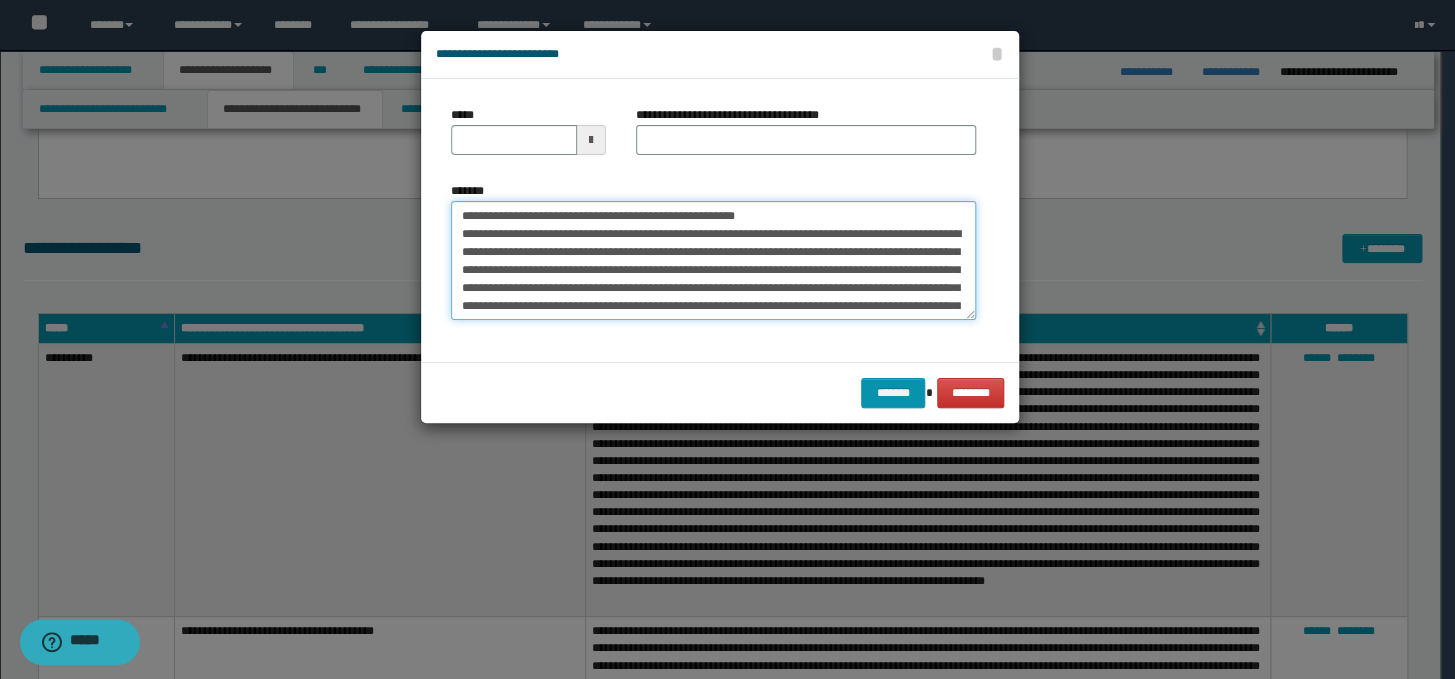 drag, startPoint x: 847, startPoint y: 212, endPoint x: 419, endPoint y: 210, distance: 428.00467 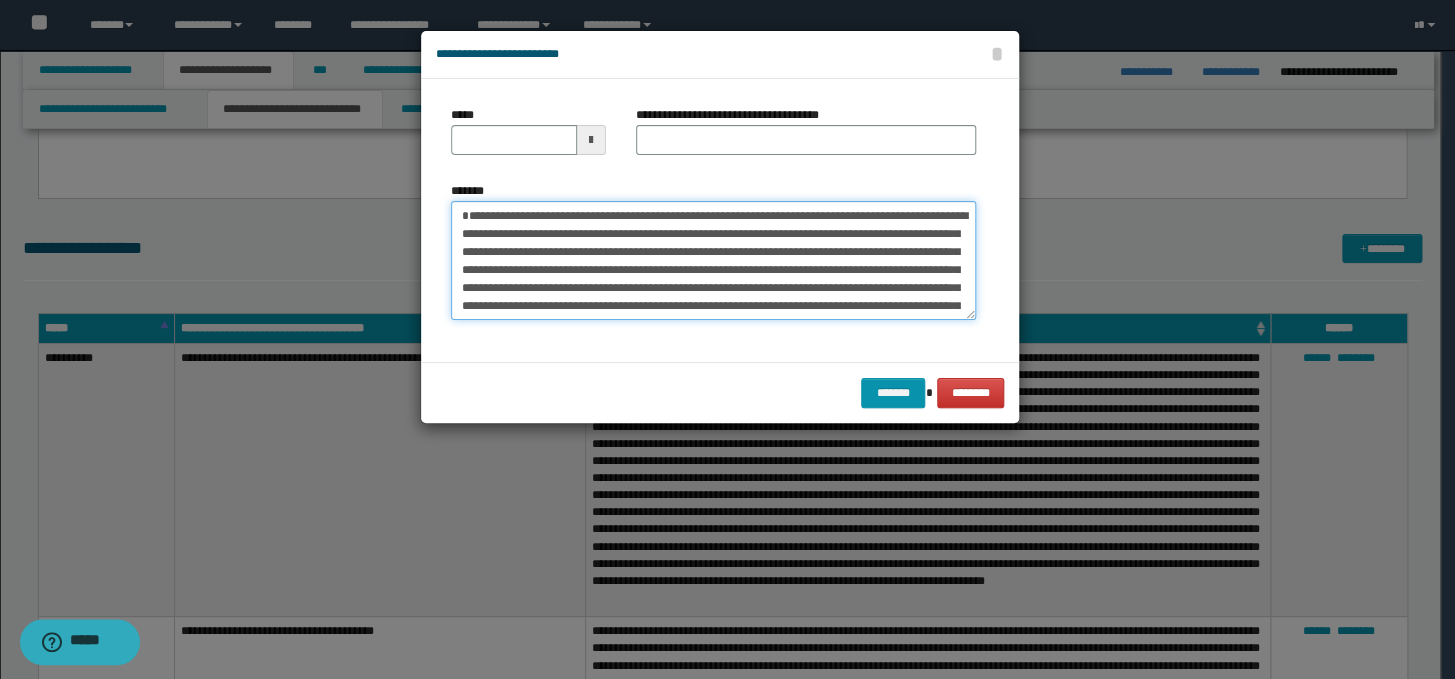 type on "**********" 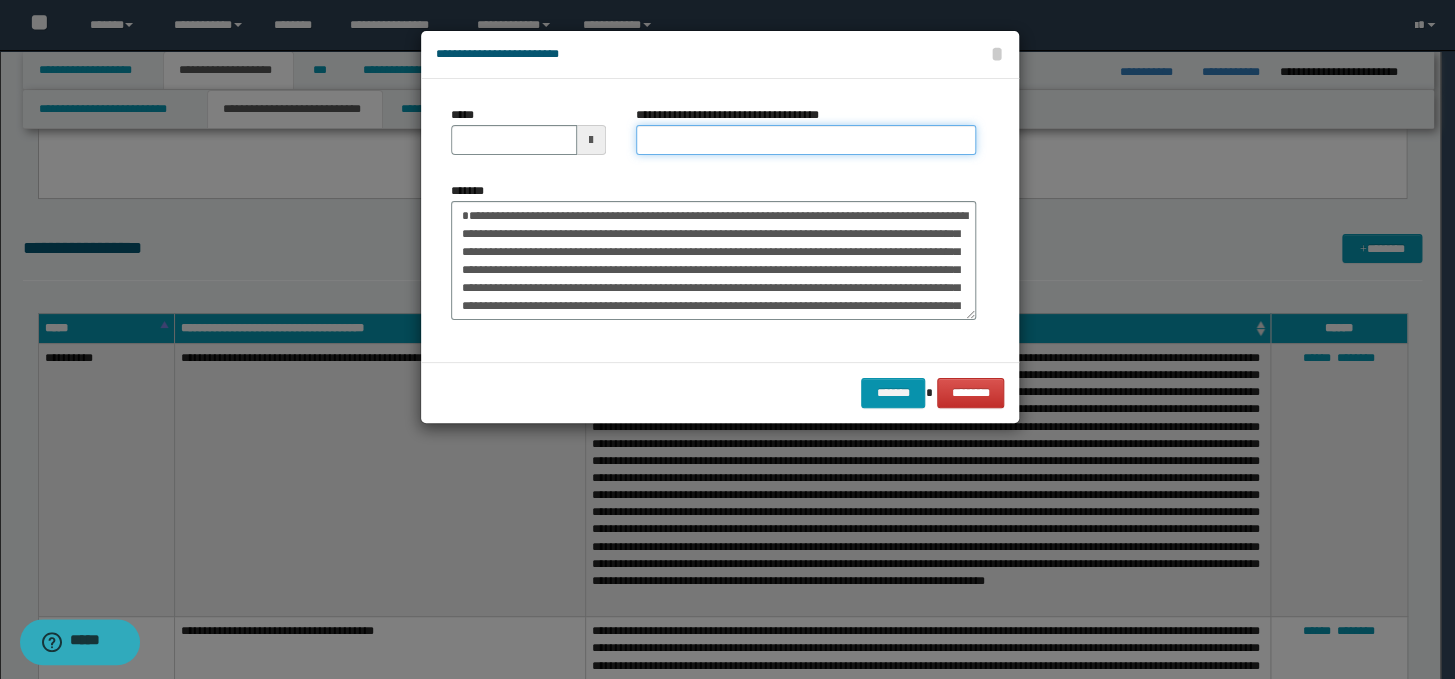 click on "**********" at bounding box center [806, 140] 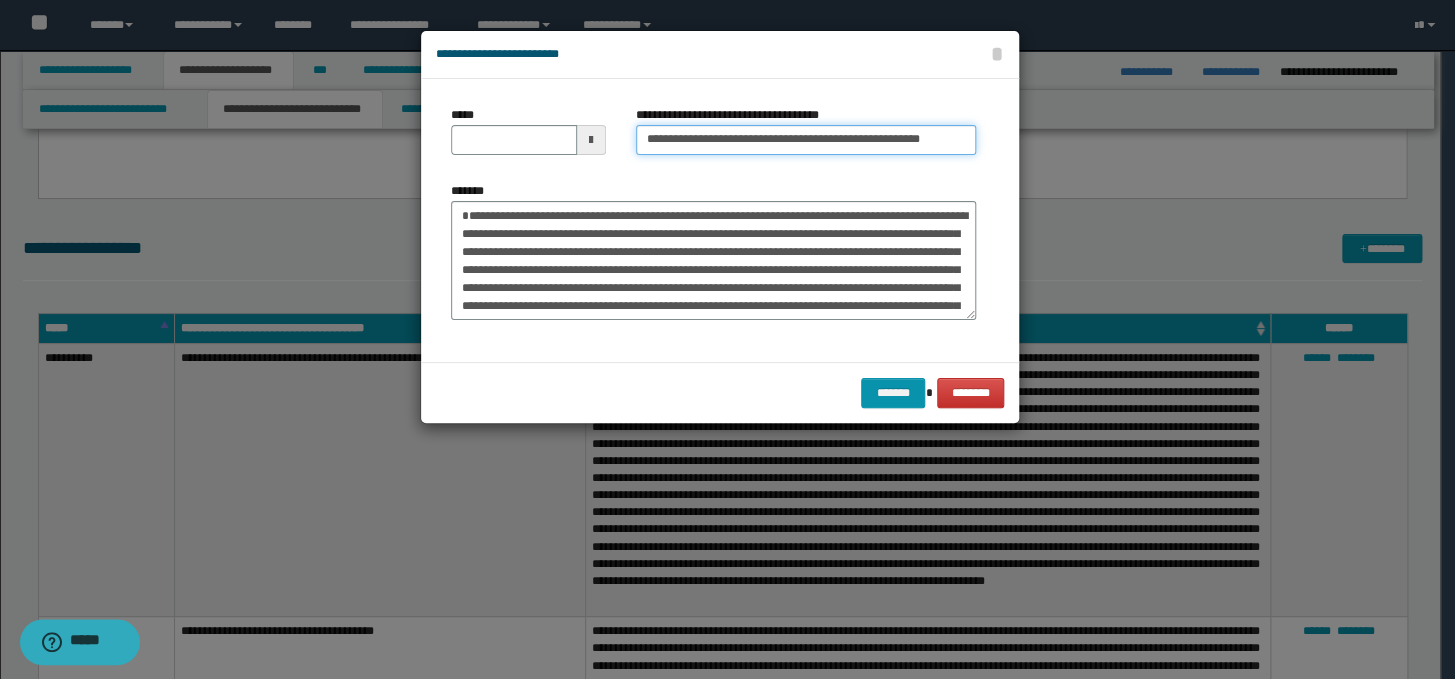 scroll, scrollTop: 0, scrollLeft: 0, axis: both 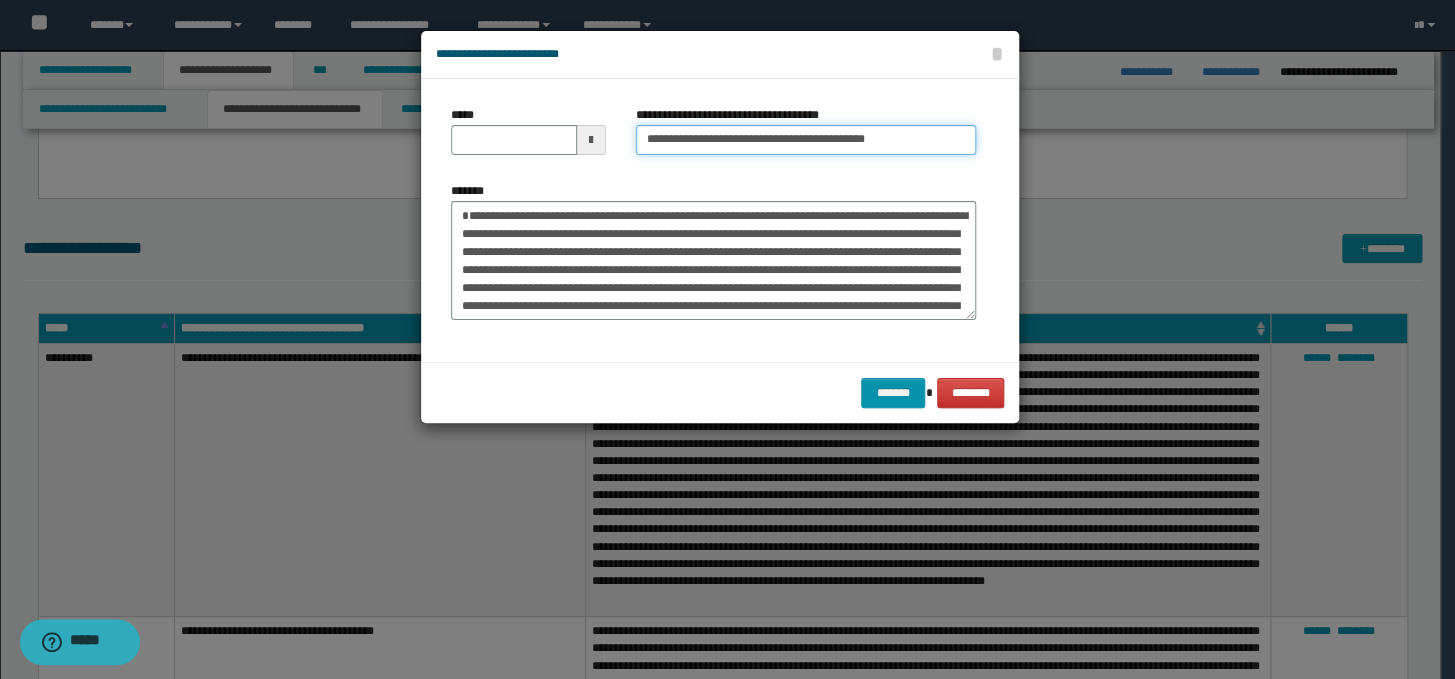 type 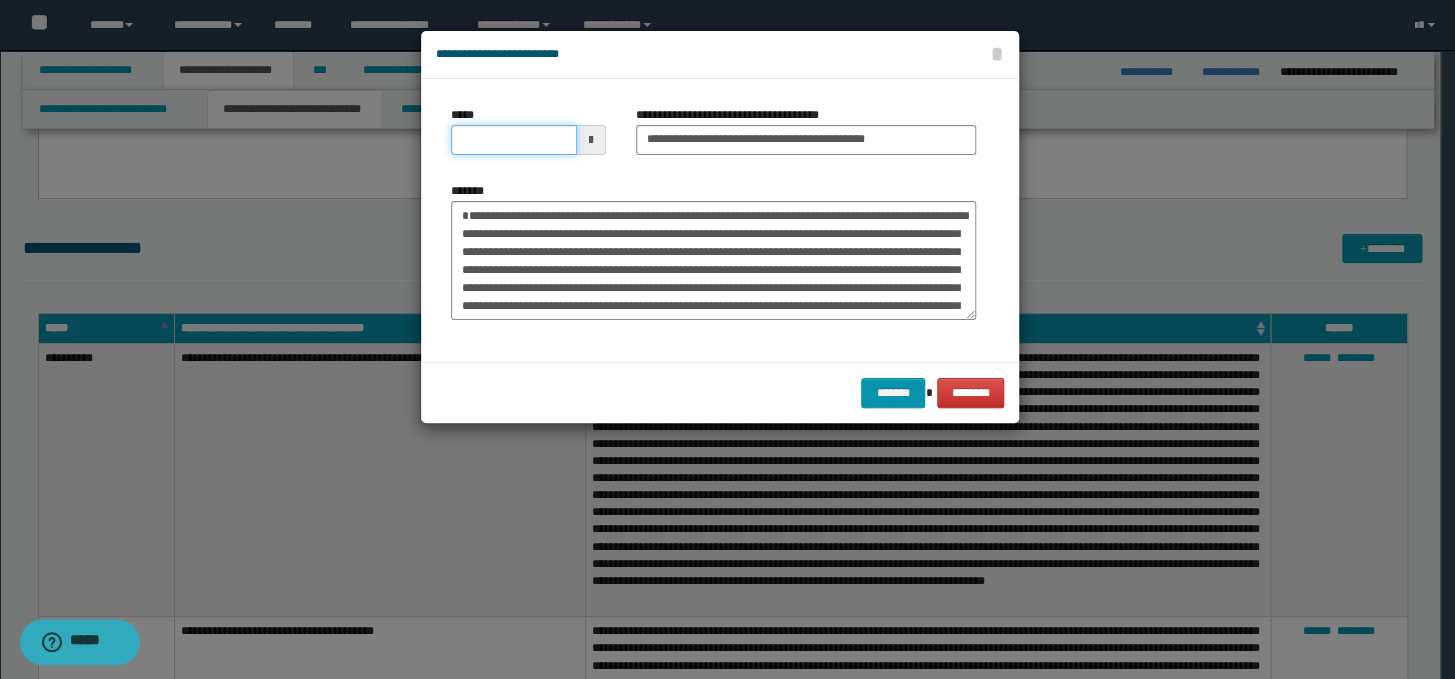 click on "*****" at bounding box center (514, 140) 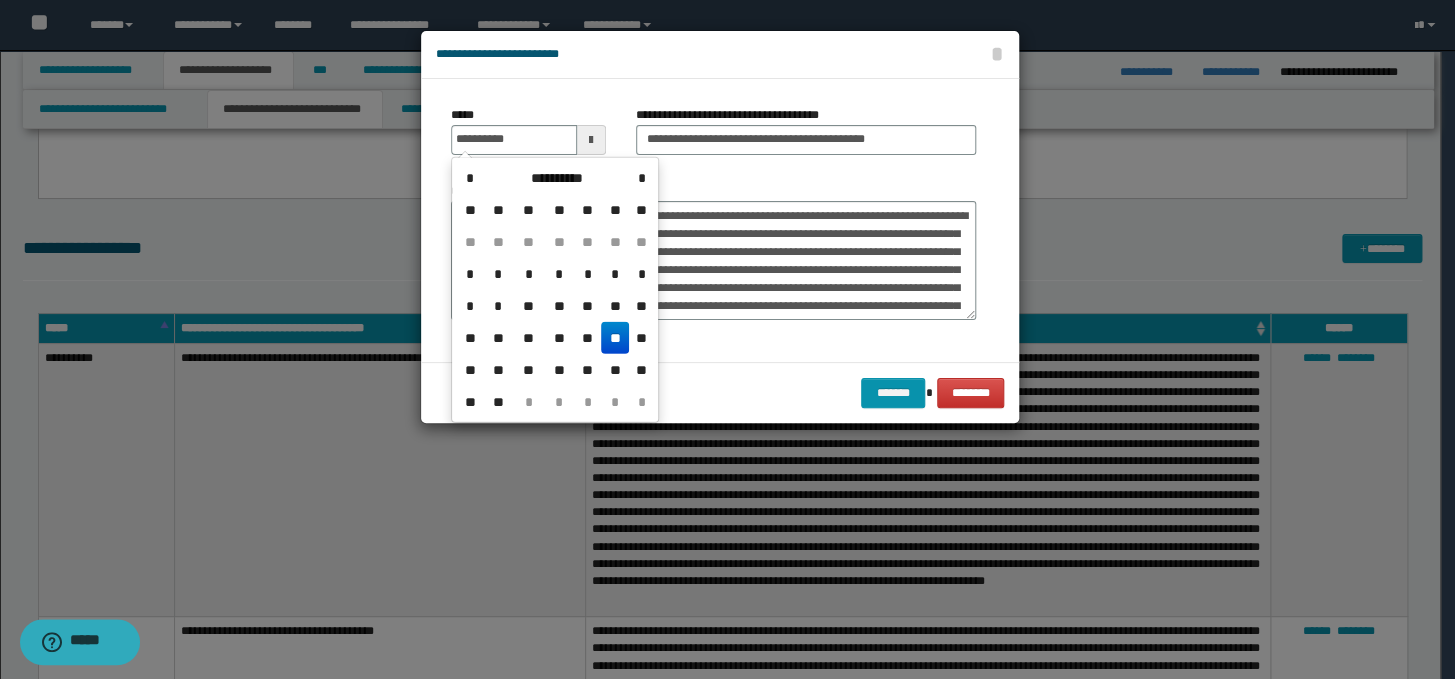 click on "**" at bounding box center [615, 338] 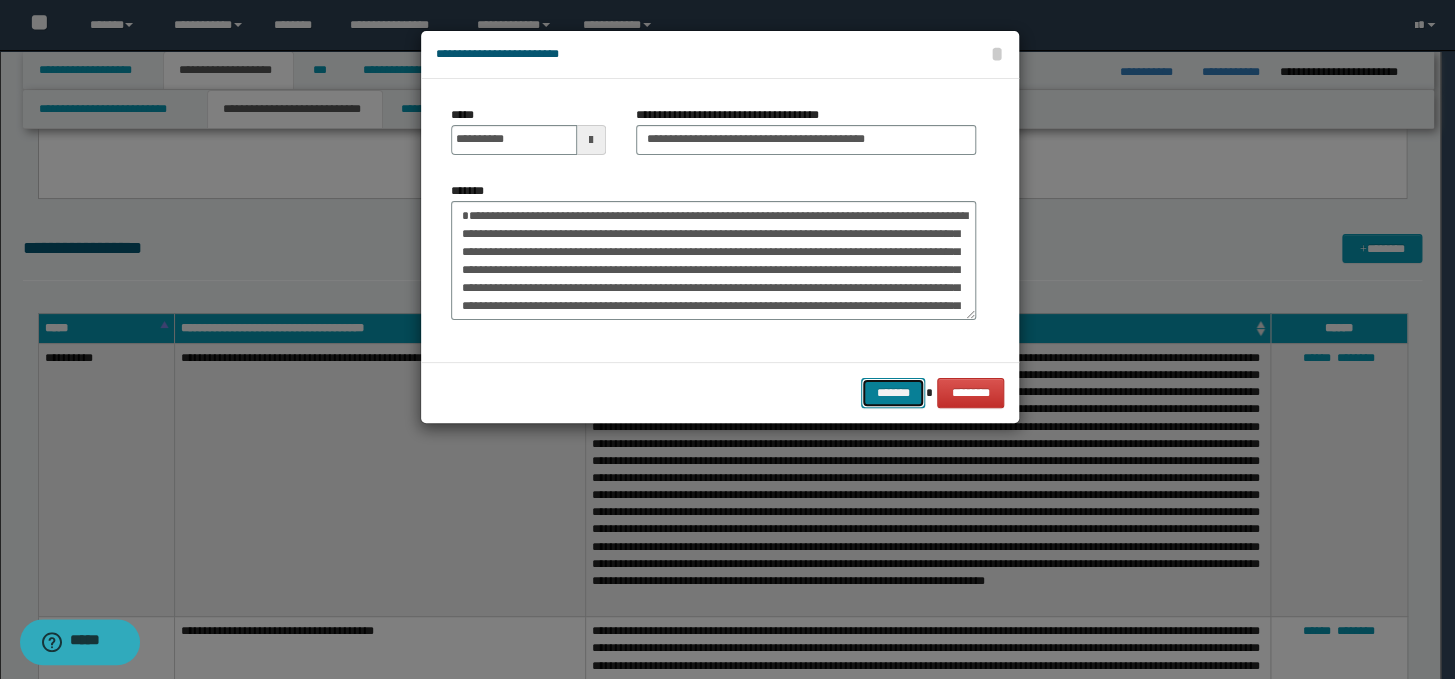 click on "*******" at bounding box center (893, 393) 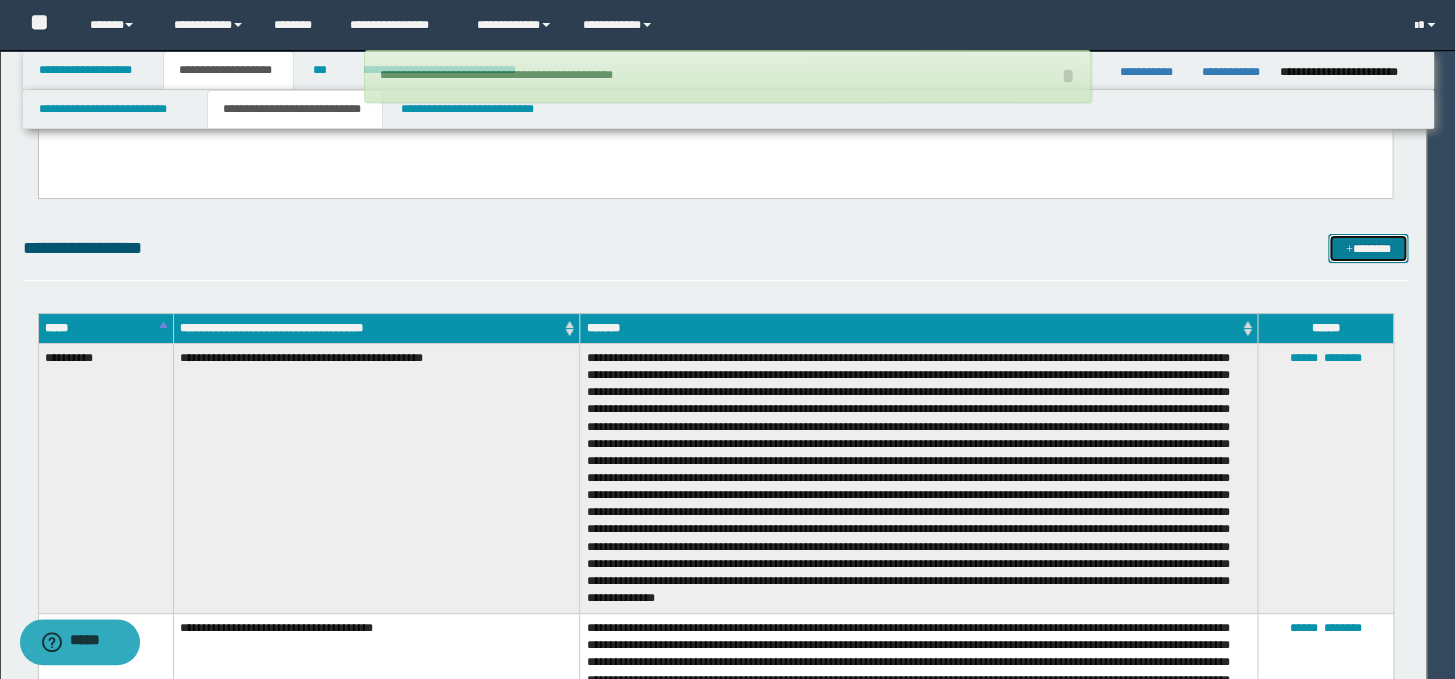type 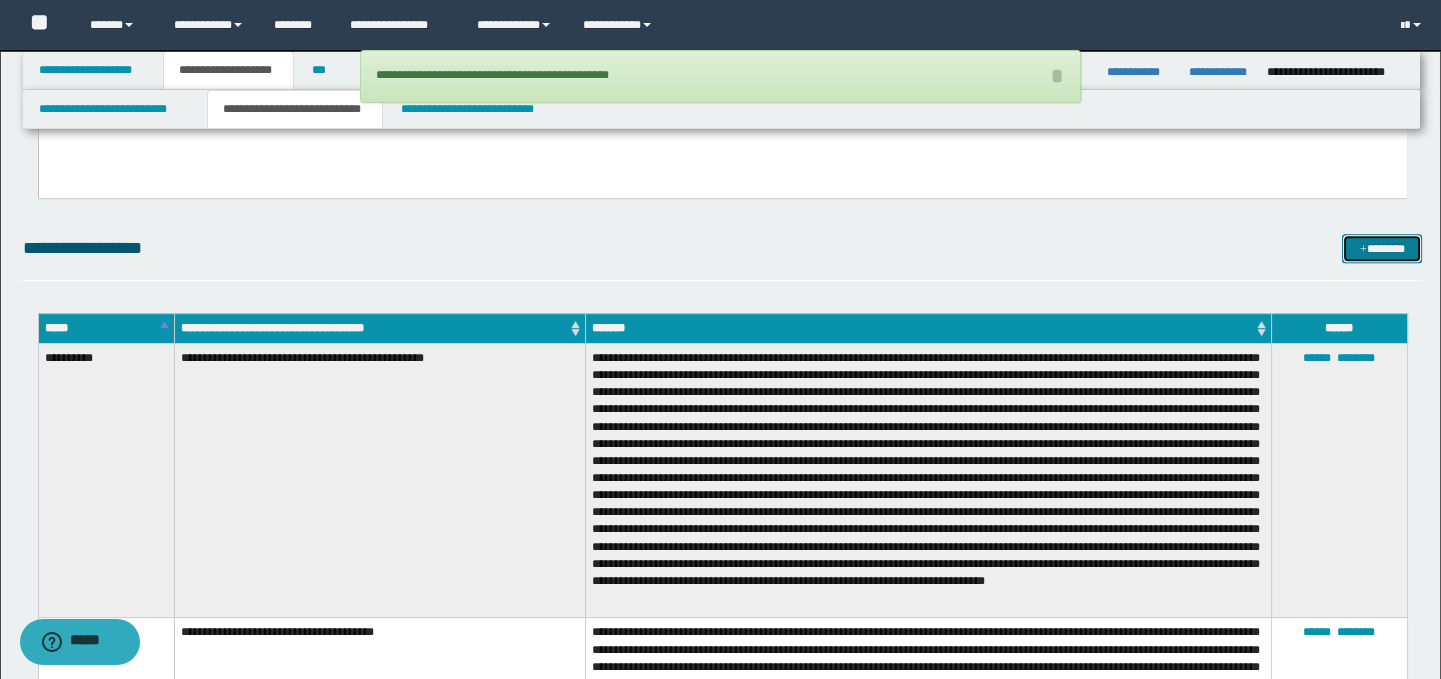 click at bounding box center (1363, 250) 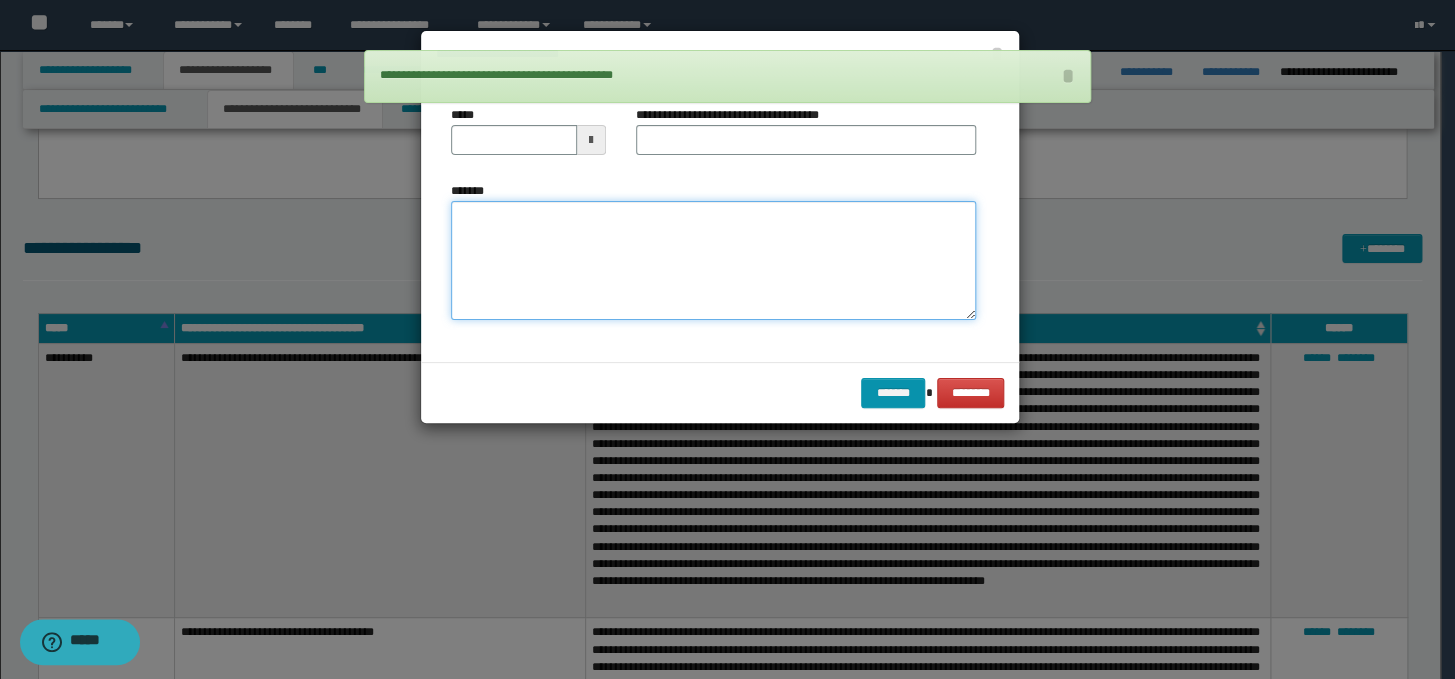 click on "*******" at bounding box center (713, 261) 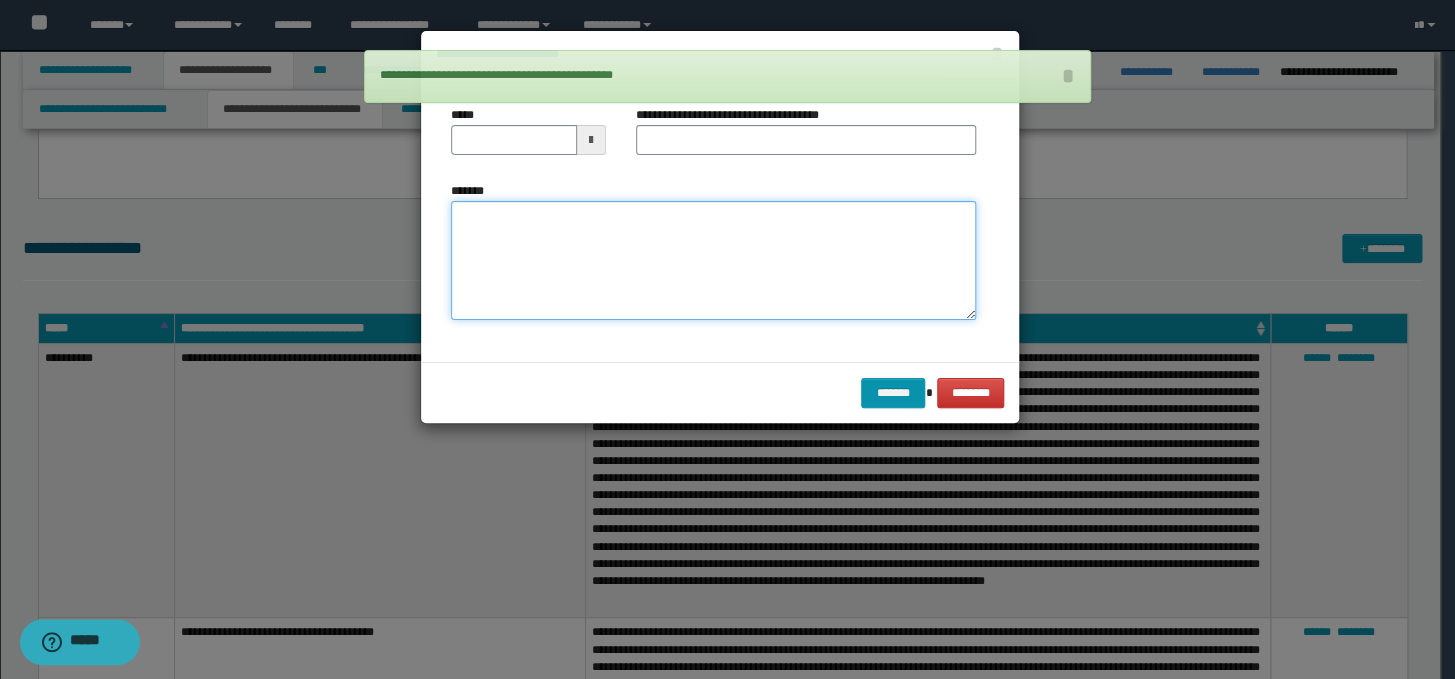 paste on "**********" 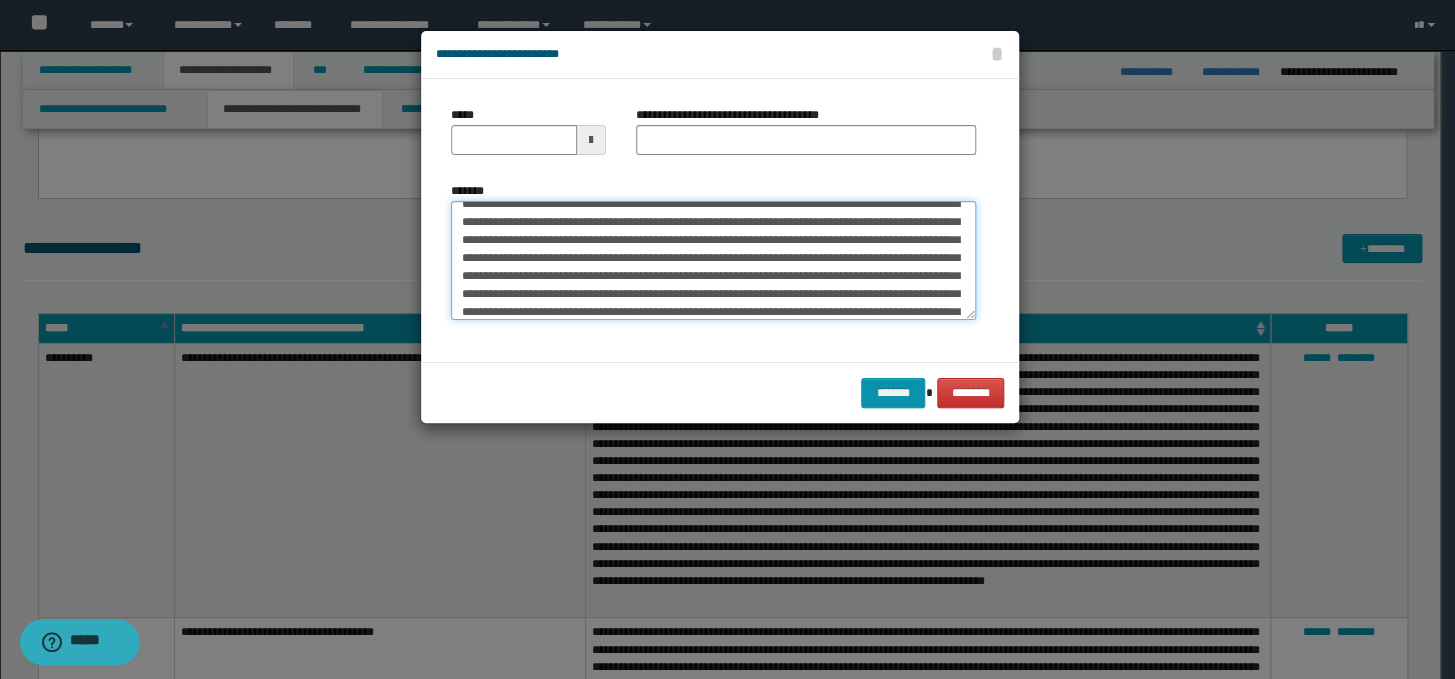 scroll, scrollTop: 0, scrollLeft: 0, axis: both 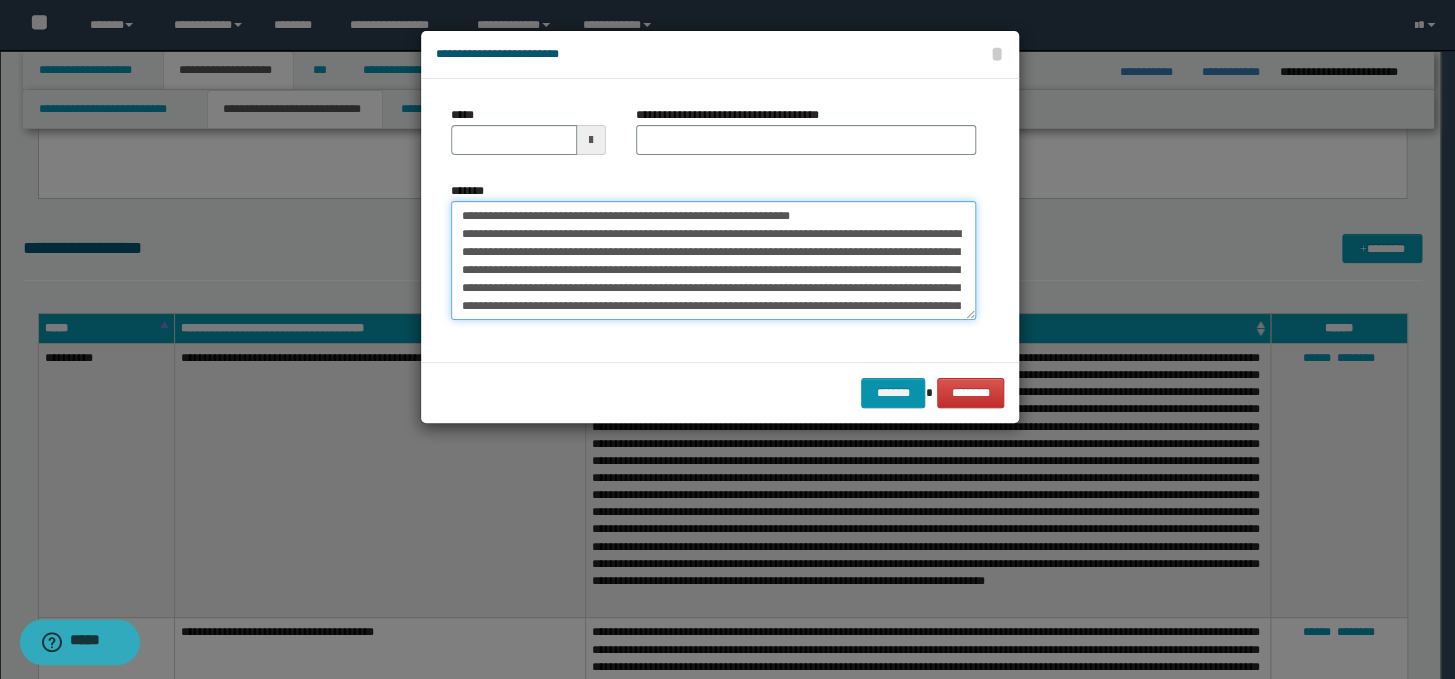 drag, startPoint x: 882, startPoint y: 208, endPoint x: 443, endPoint y: 217, distance: 439.09225 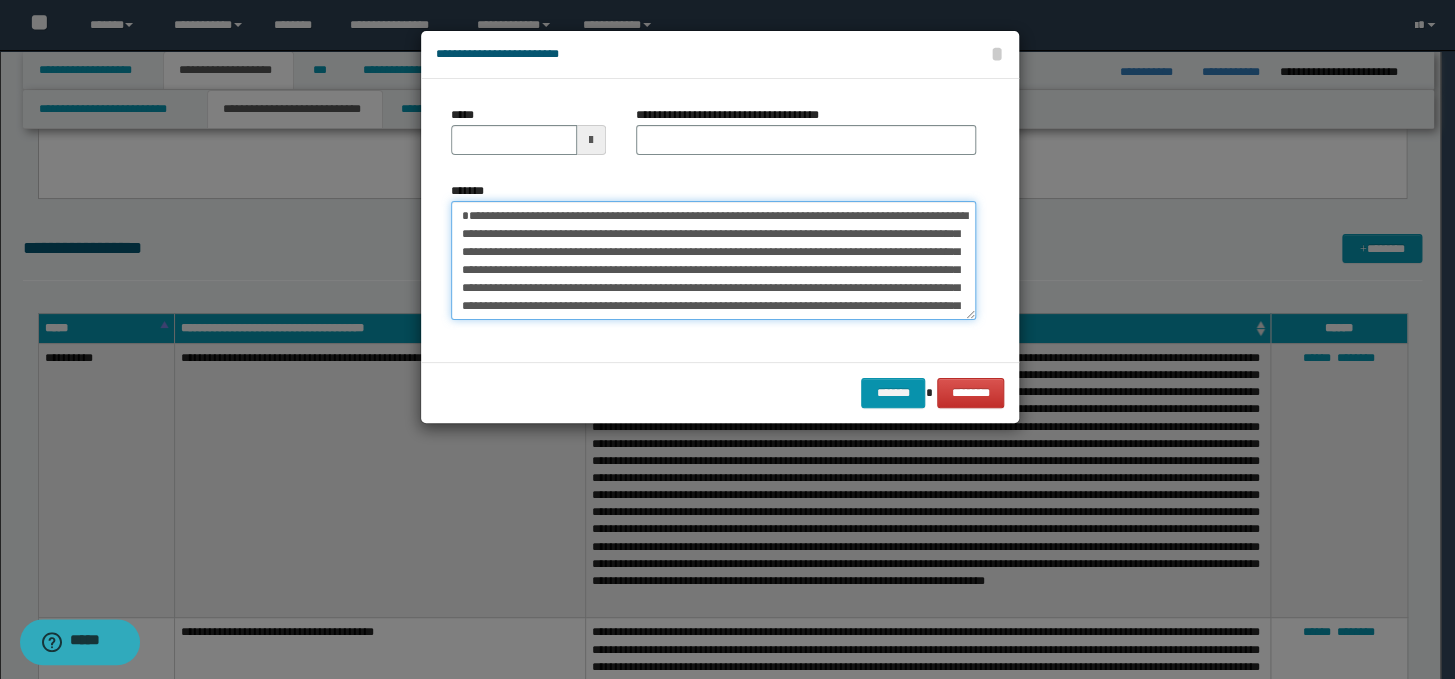 type on "**********" 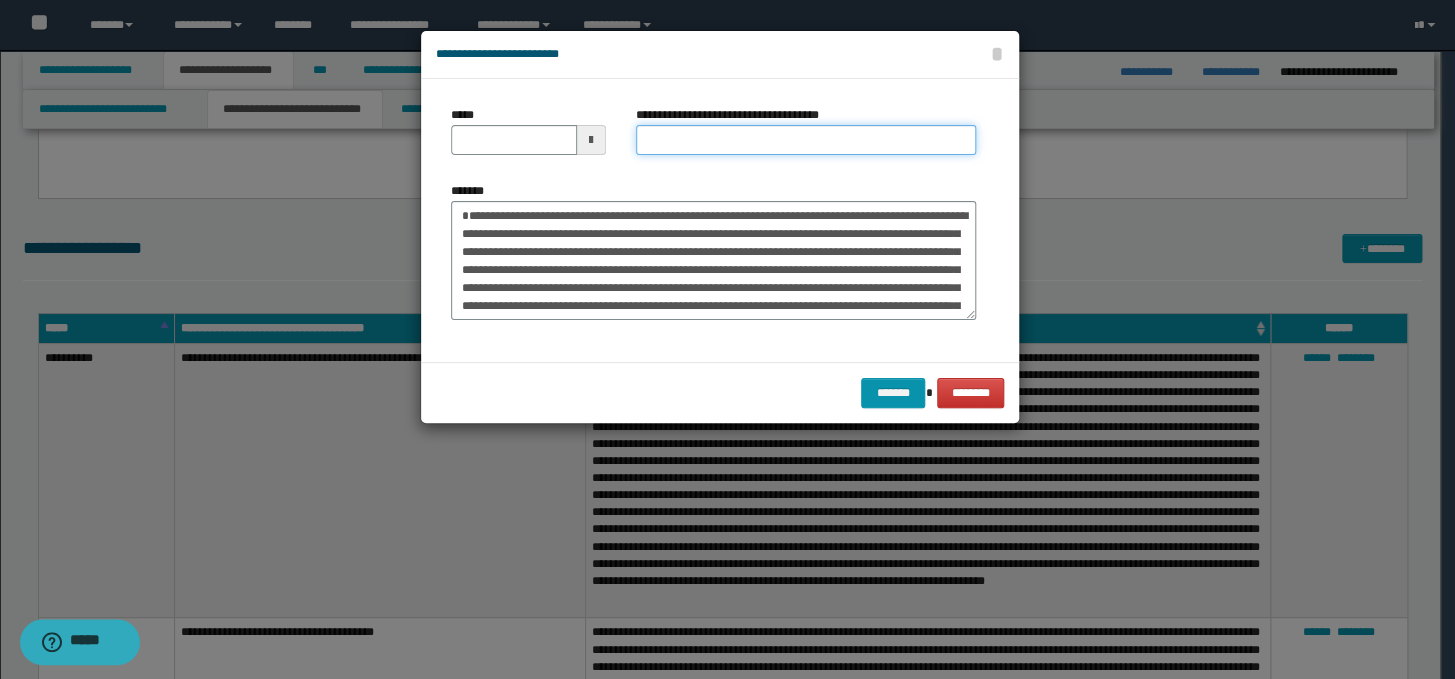 click on "**********" at bounding box center [806, 140] 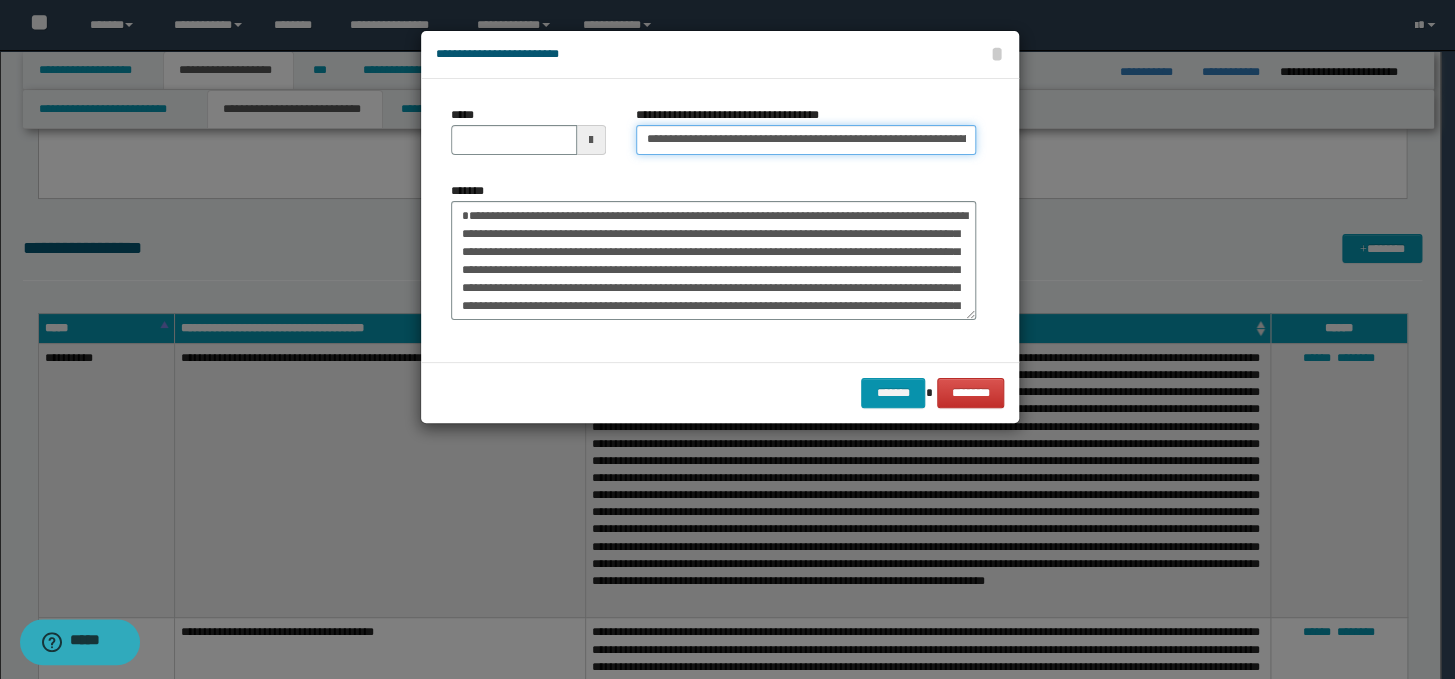 scroll, scrollTop: 0, scrollLeft: 89, axis: horizontal 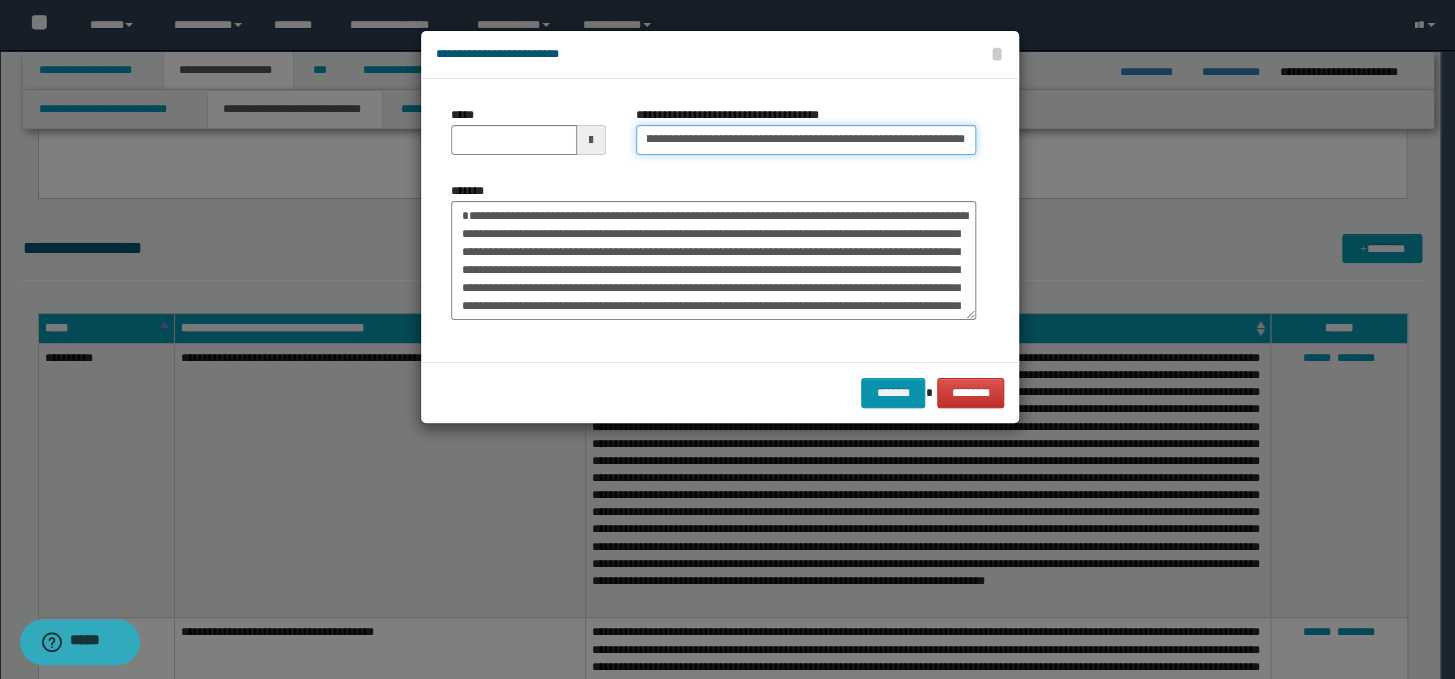 click on "**********" at bounding box center [806, 140] 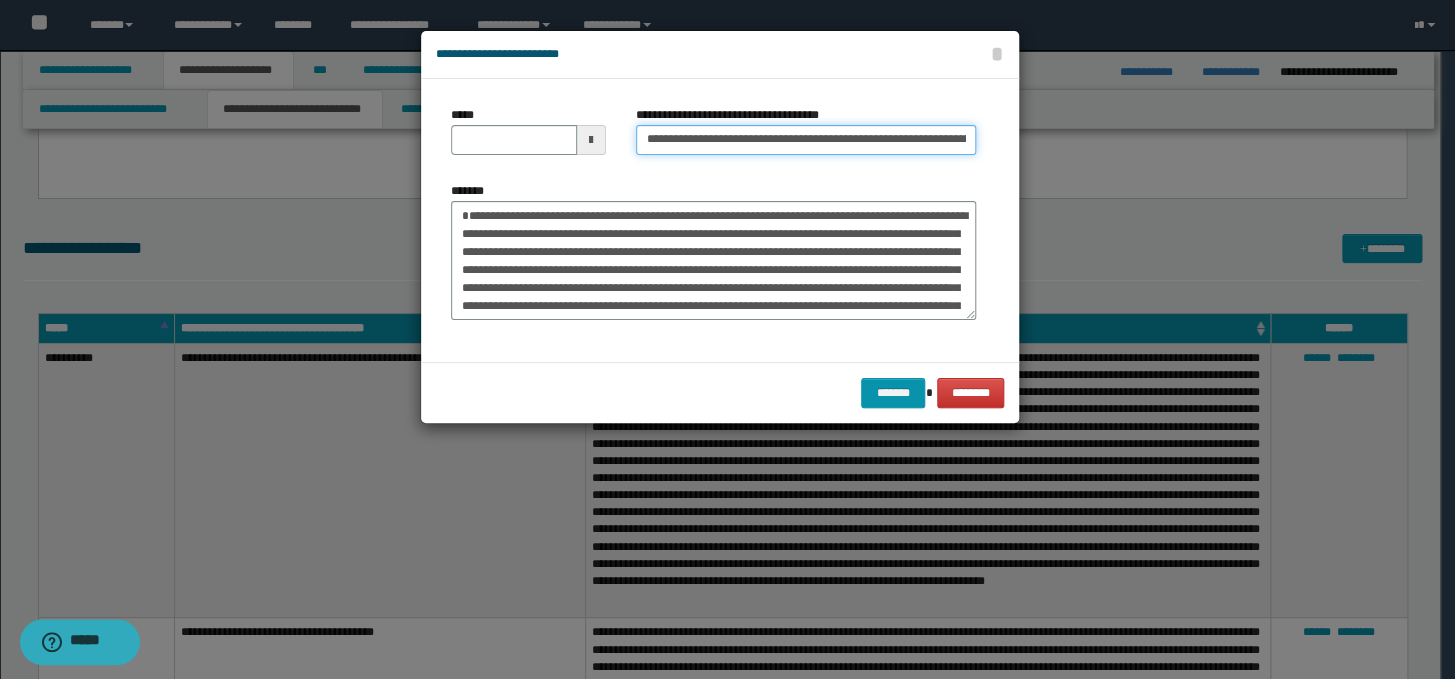 drag, startPoint x: 710, startPoint y: 145, endPoint x: 635, endPoint y: 140, distance: 75.16648 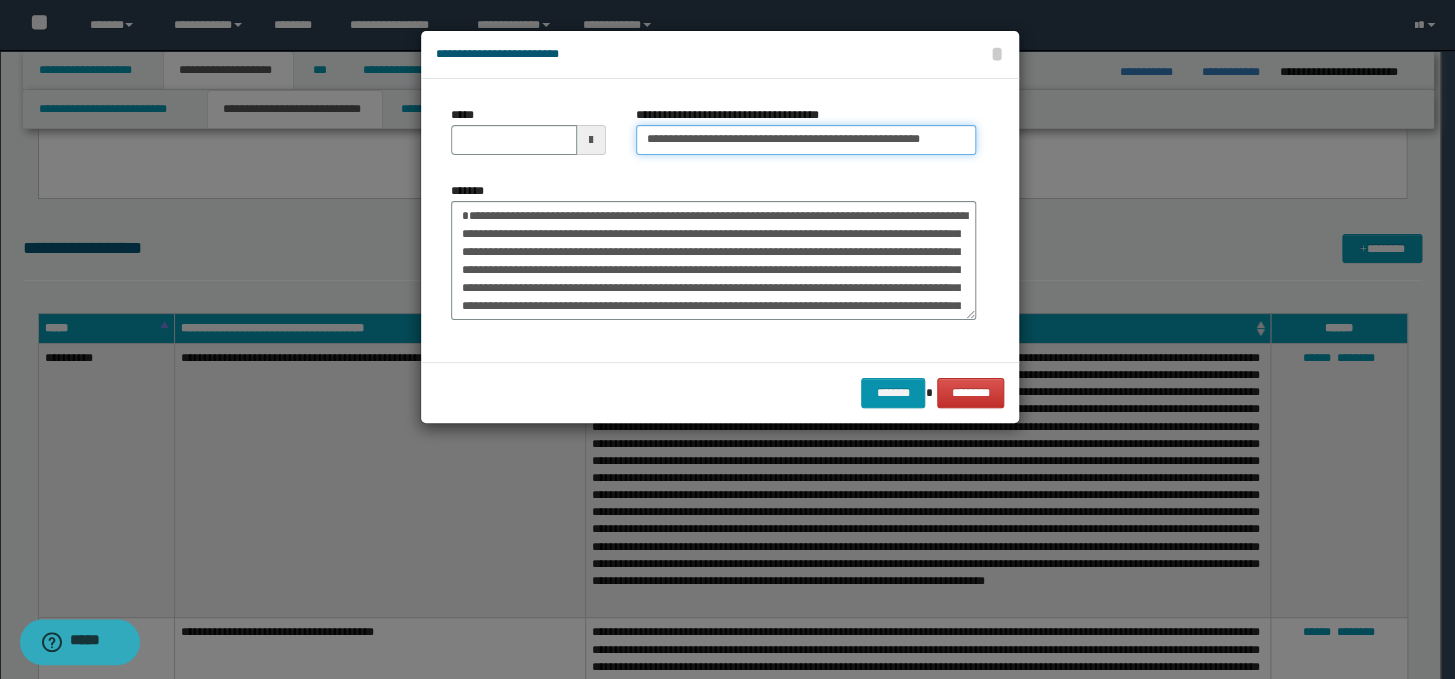 type 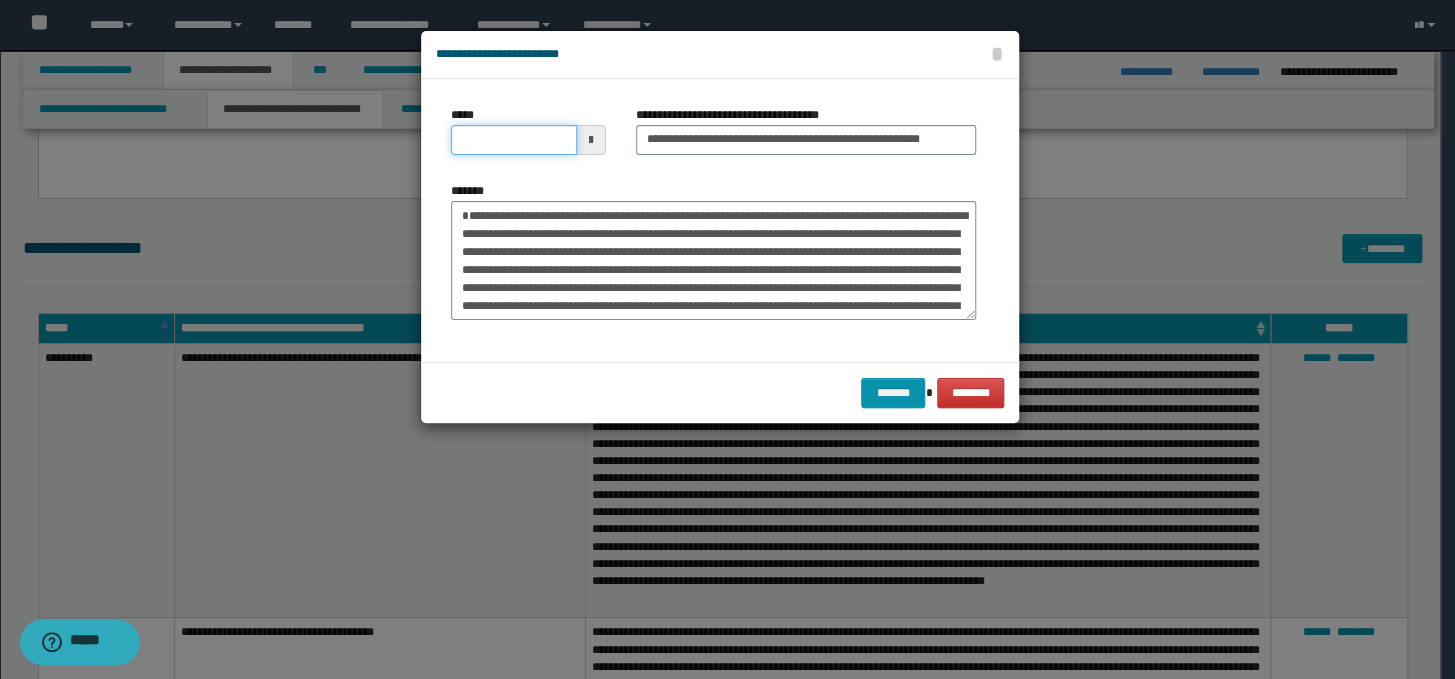 click on "*****" at bounding box center [514, 140] 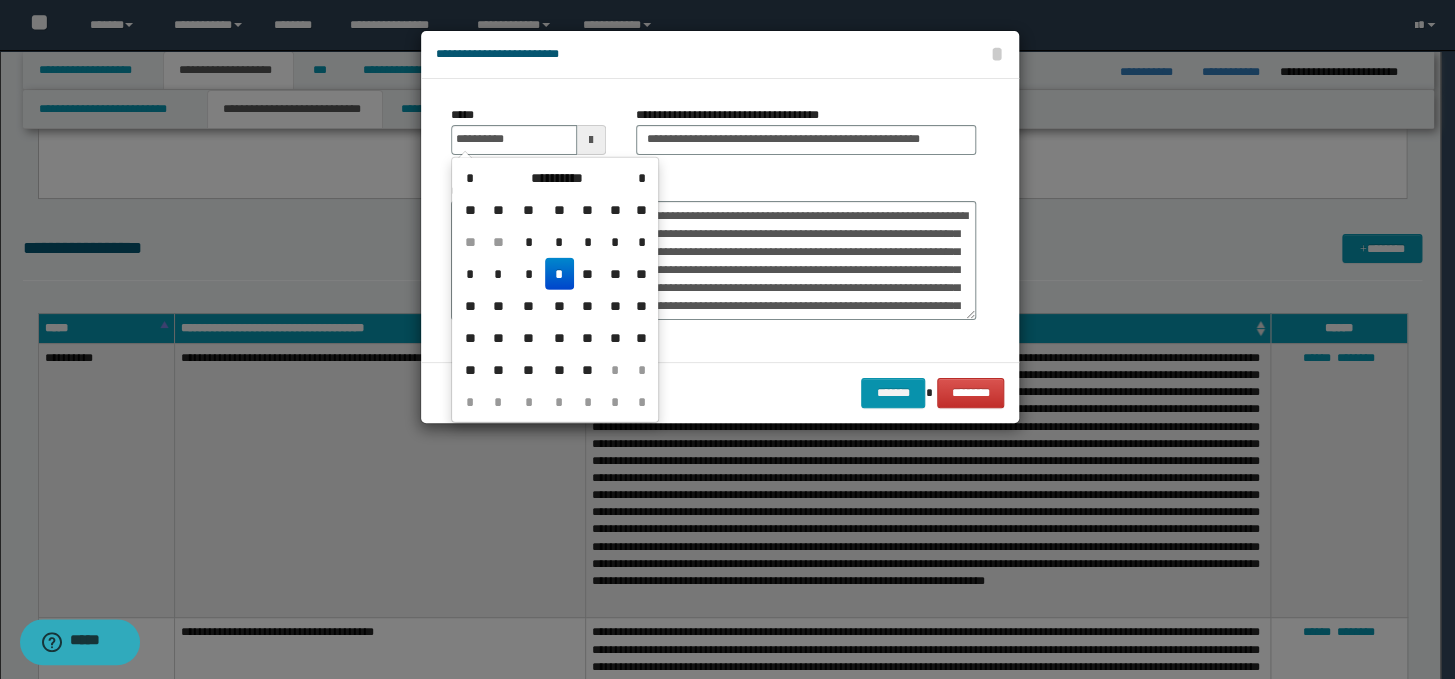 click on "*" at bounding box center (559, 274) 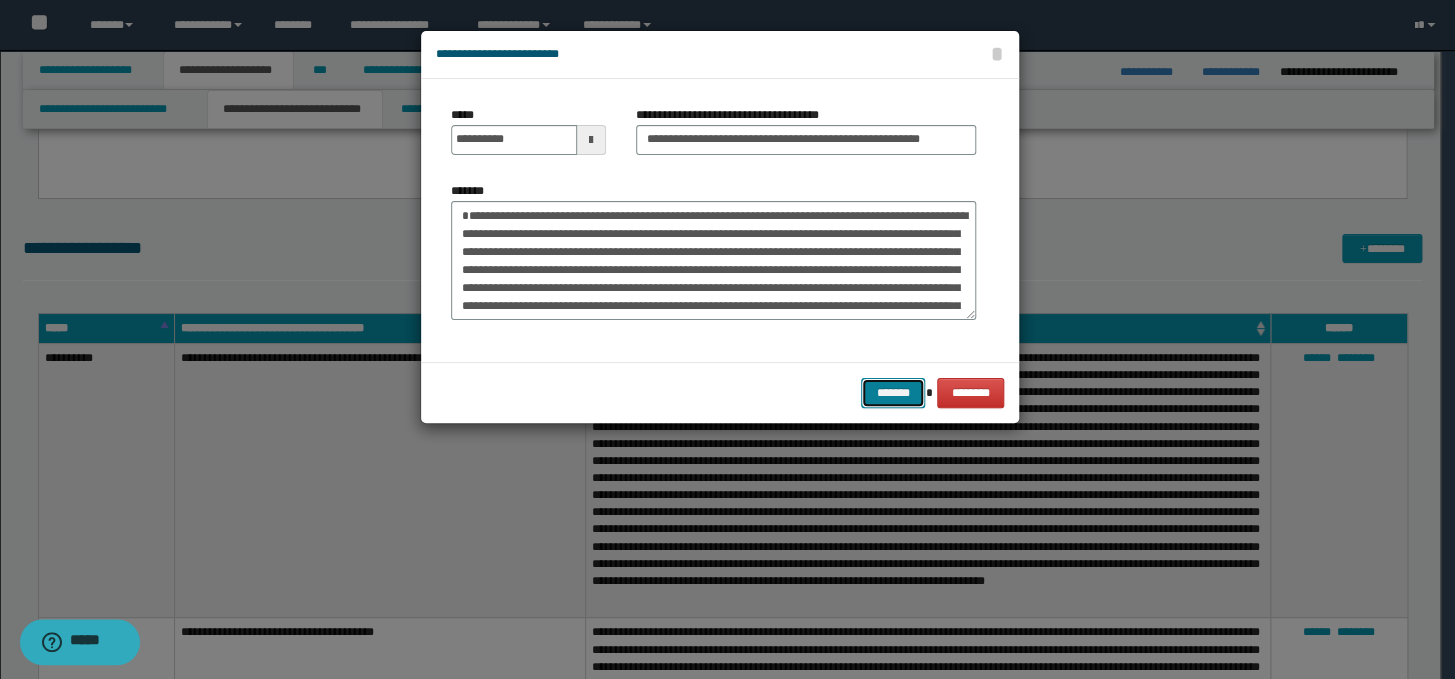 click on "*******" at bounding box center [893, 393] 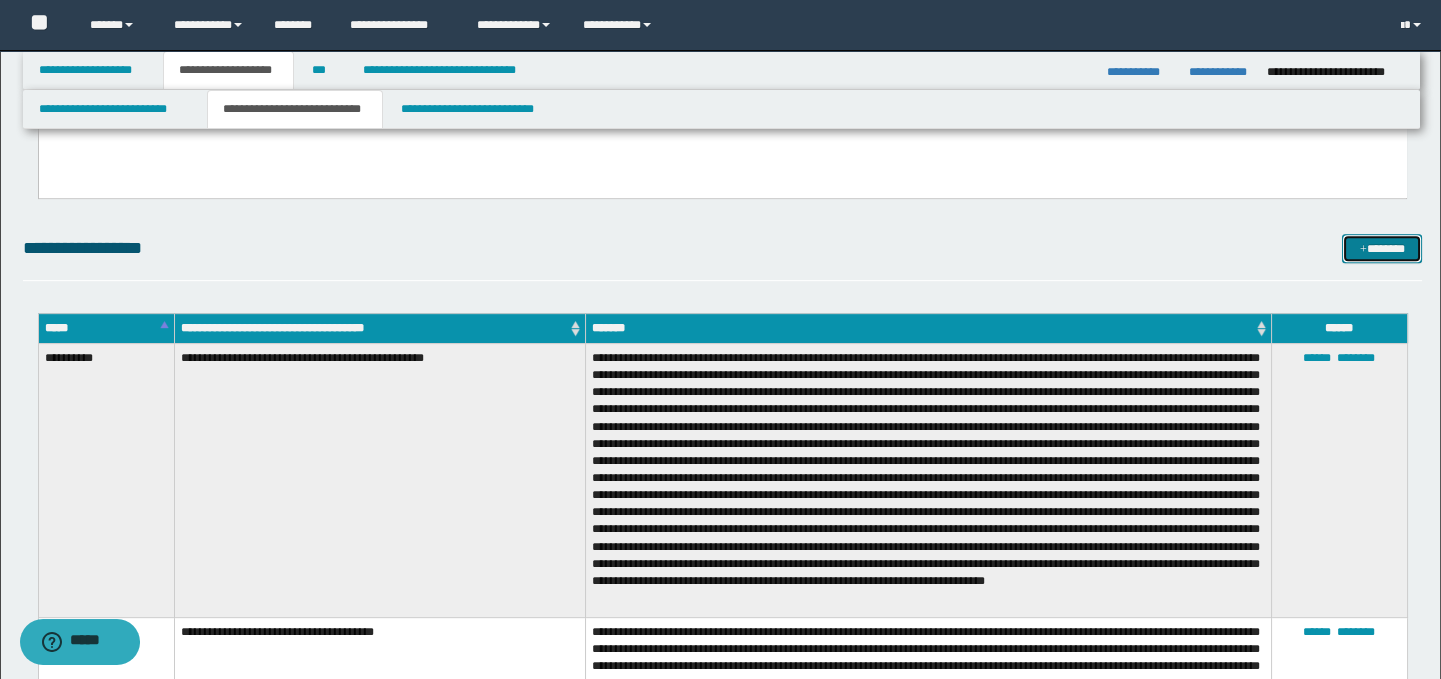 click on "*******" at bounding box center (1382, 249) 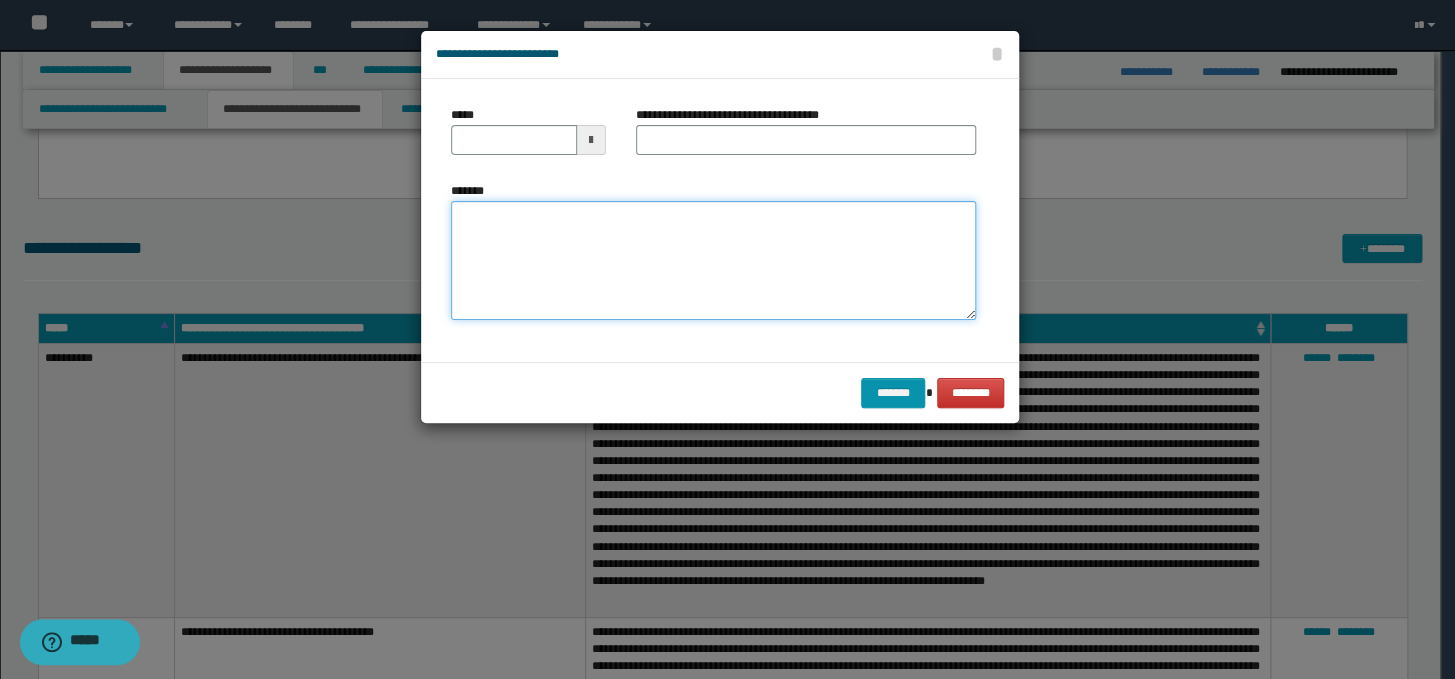 click on "*******" at bounding box center (713, 261) 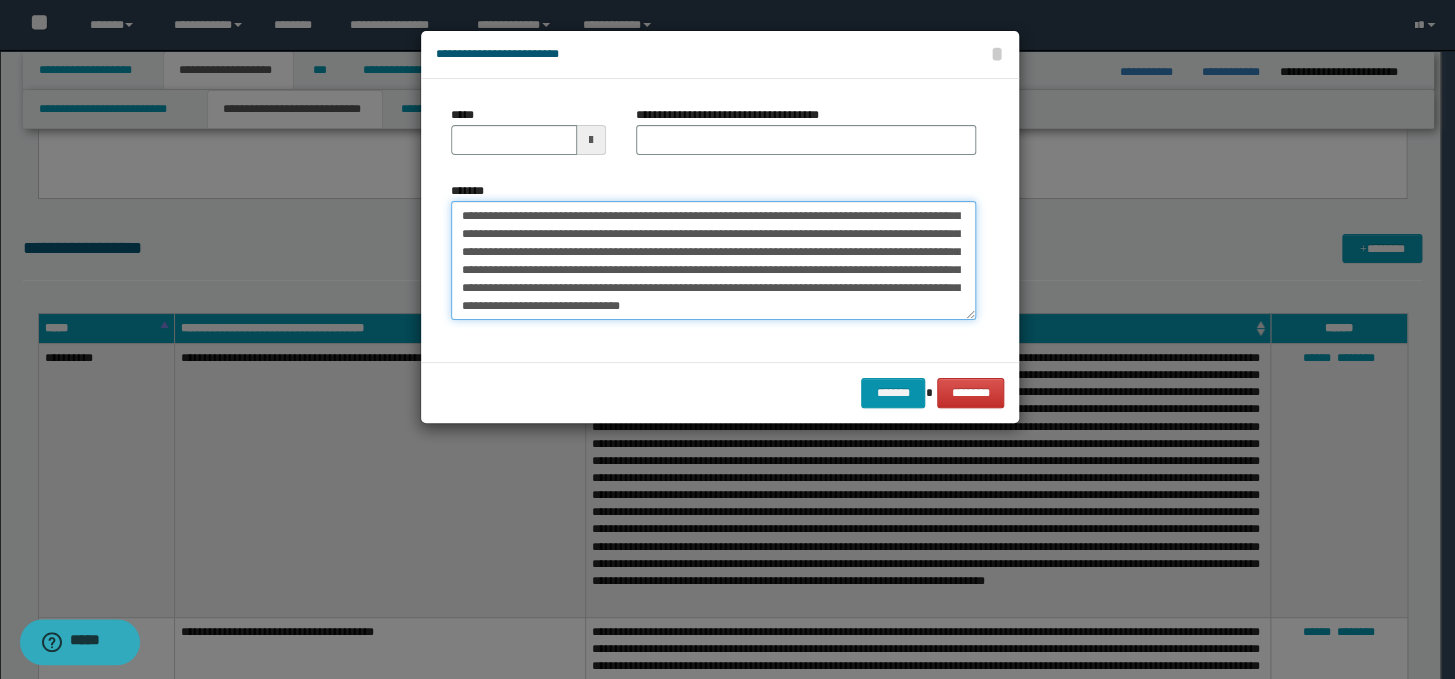 scroll, scrollTop: 0, scrollLeft: 0, axis: both 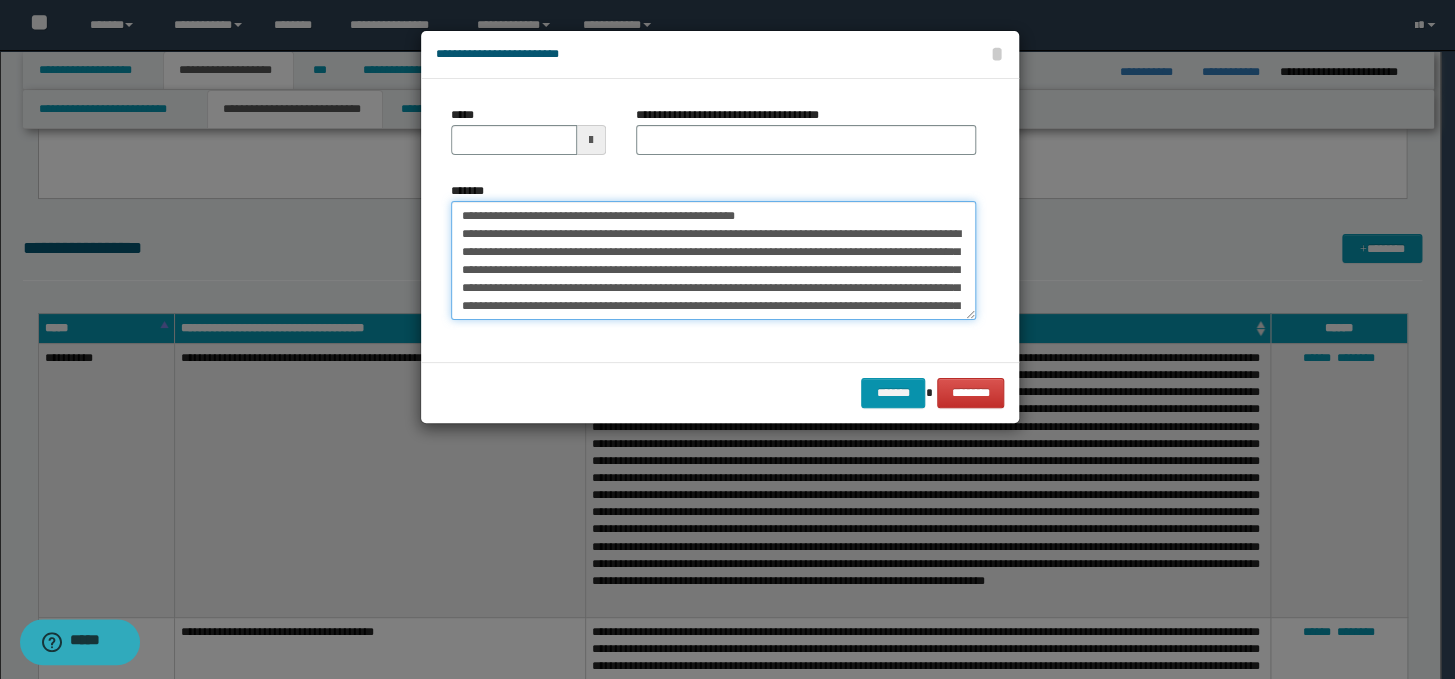 drag, startPoint x: 800, startPoint y: 219, endPoint x: 445, endPoint y: 205, distance: 355.27594 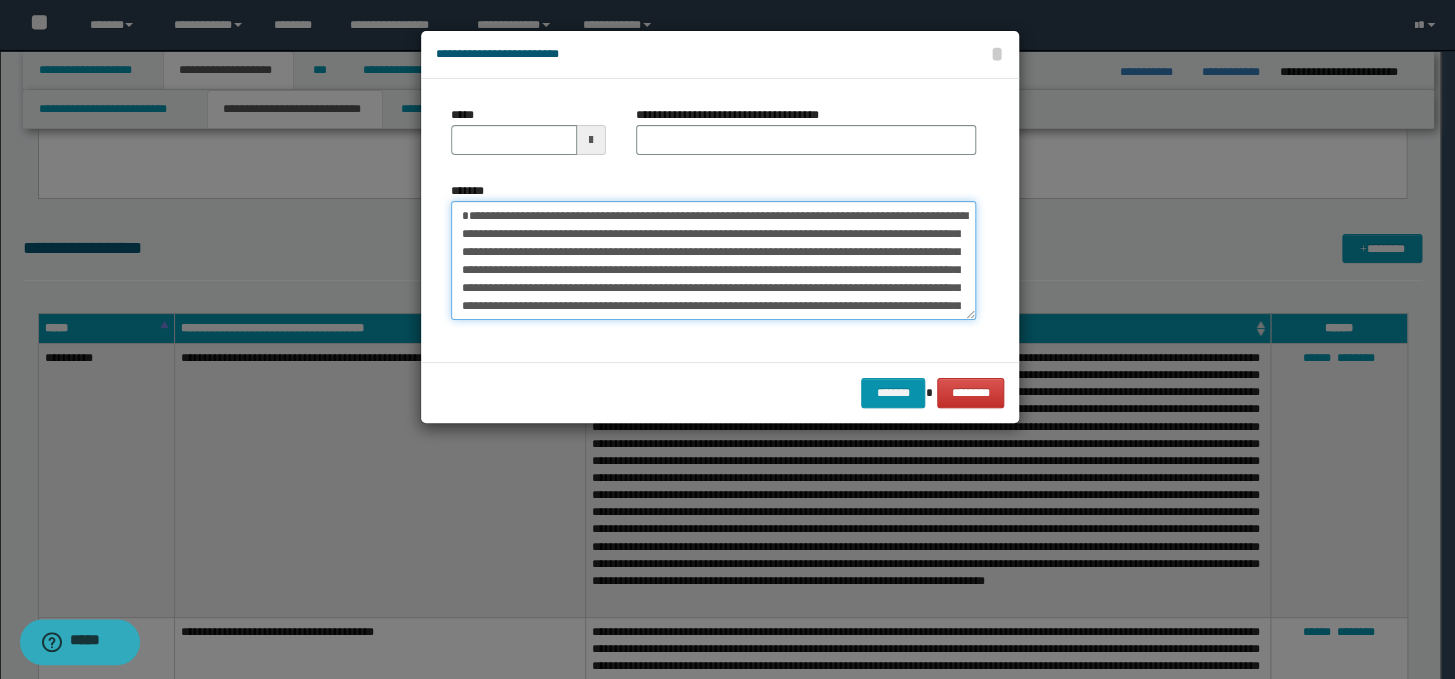 type 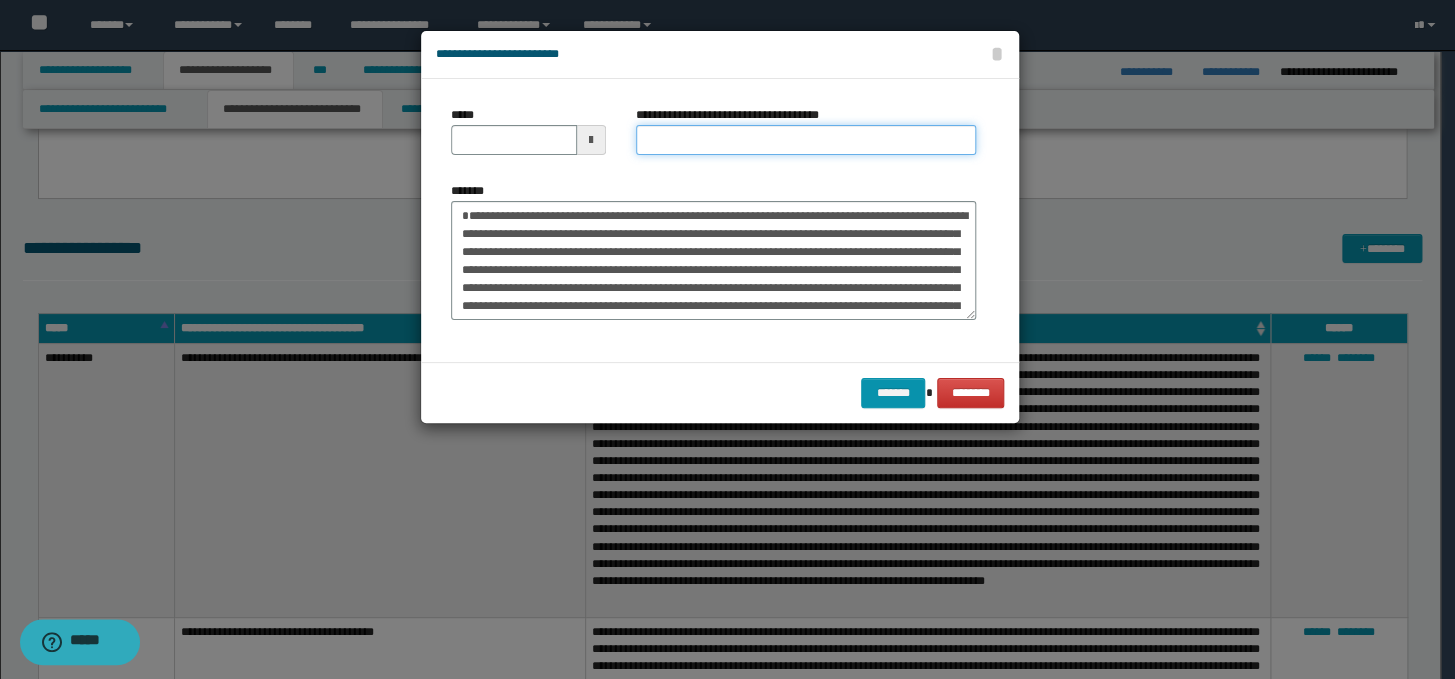 click on "**********" at bounding box center [806, 140] 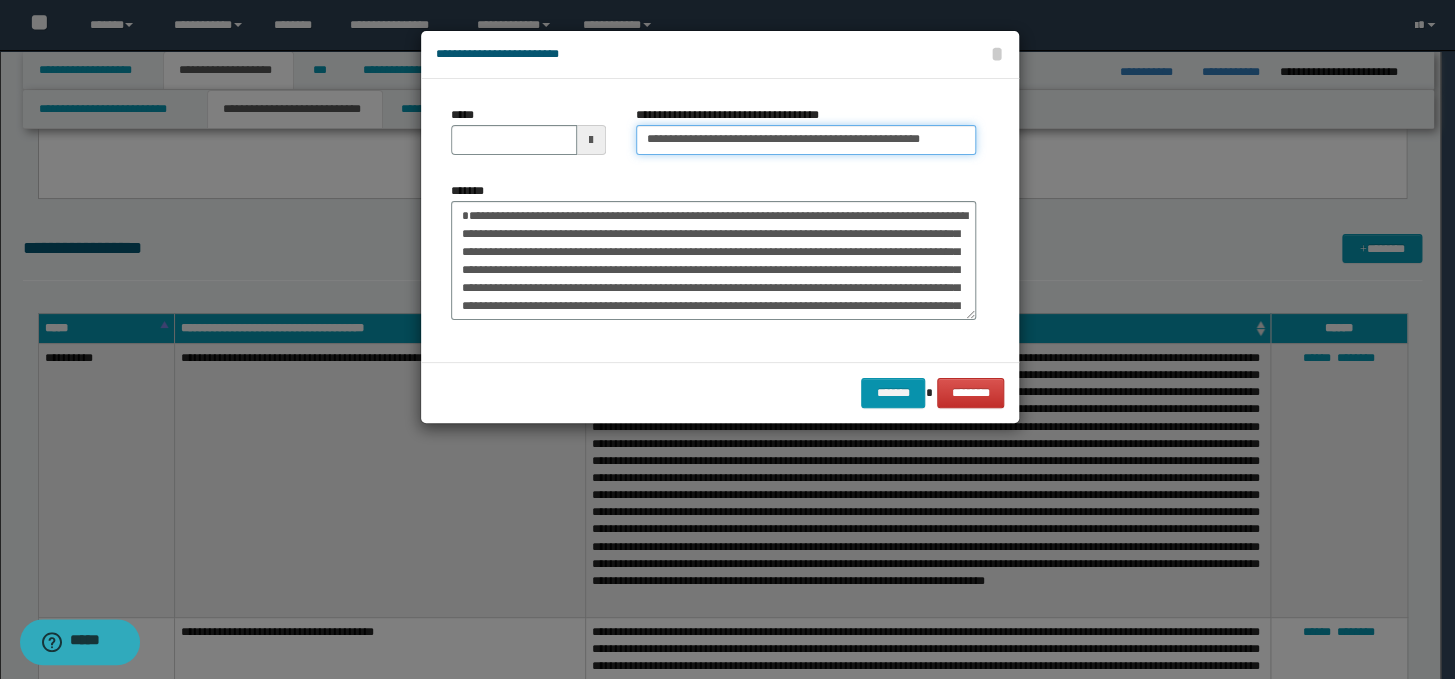 scroll, scrollTop: 0, scrollLeft: 0, axis: both 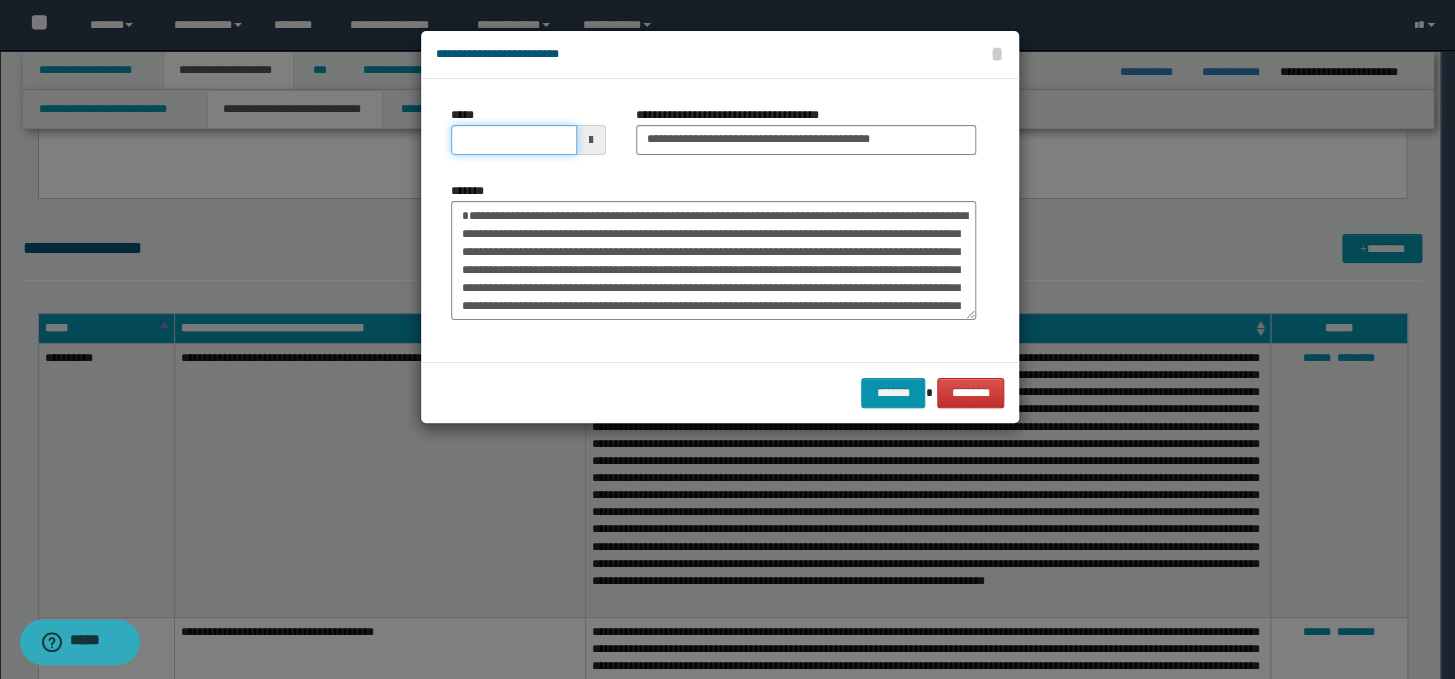 click on "*****" at bounding box center (514, 140) 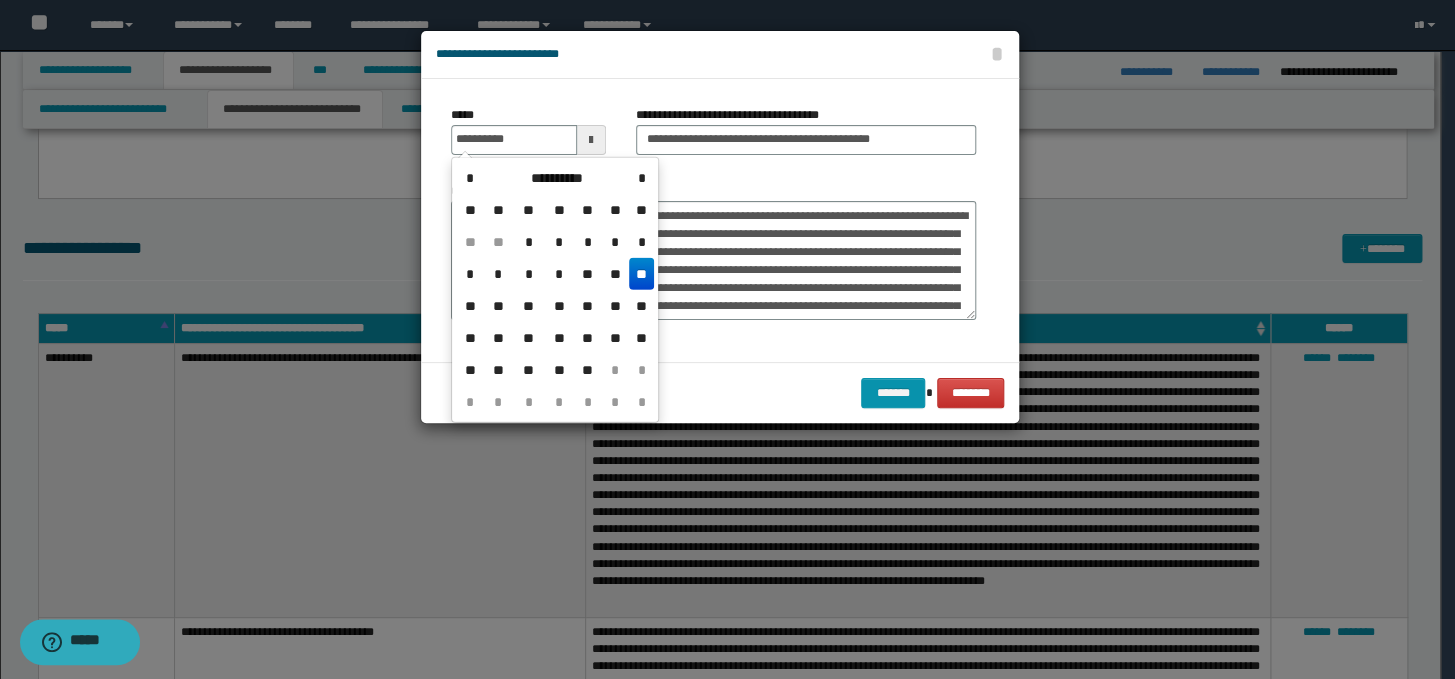 click on "**" at bounding box center [641, 274] 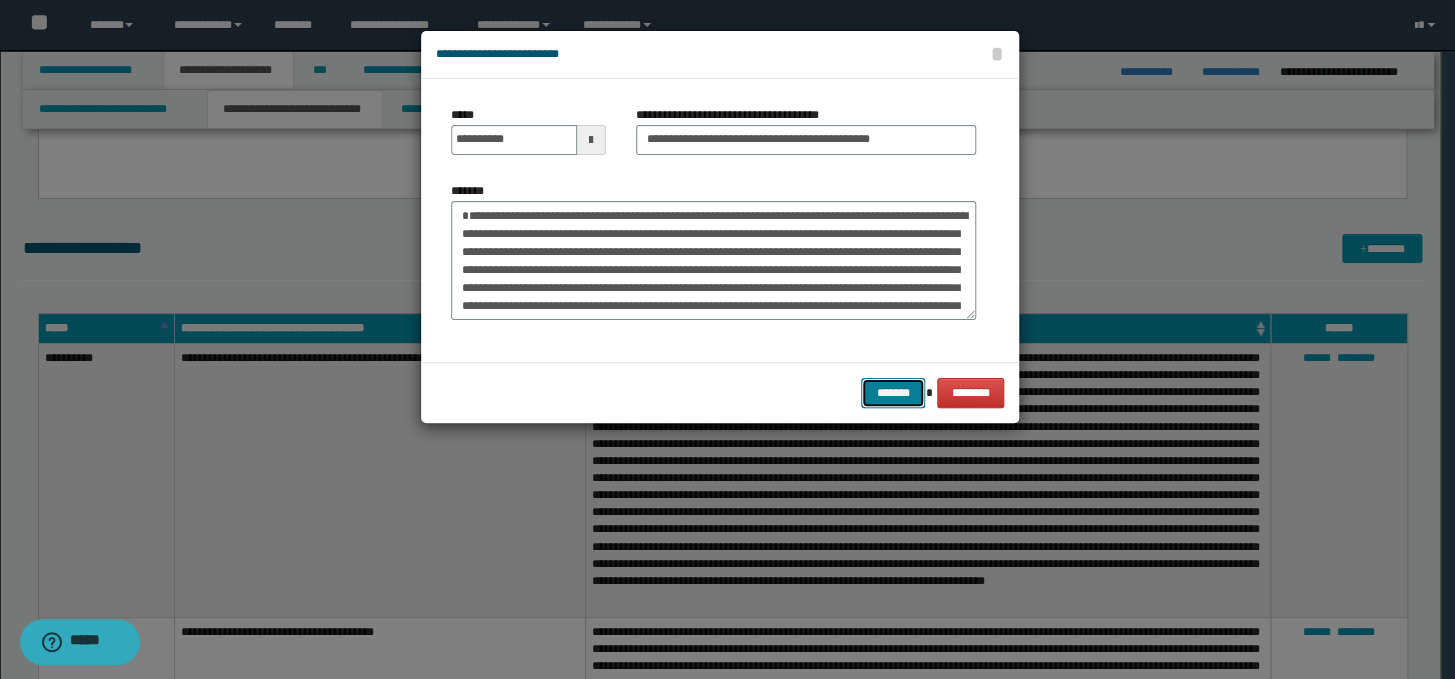 click on "*******" at bounding box center [893, 393] 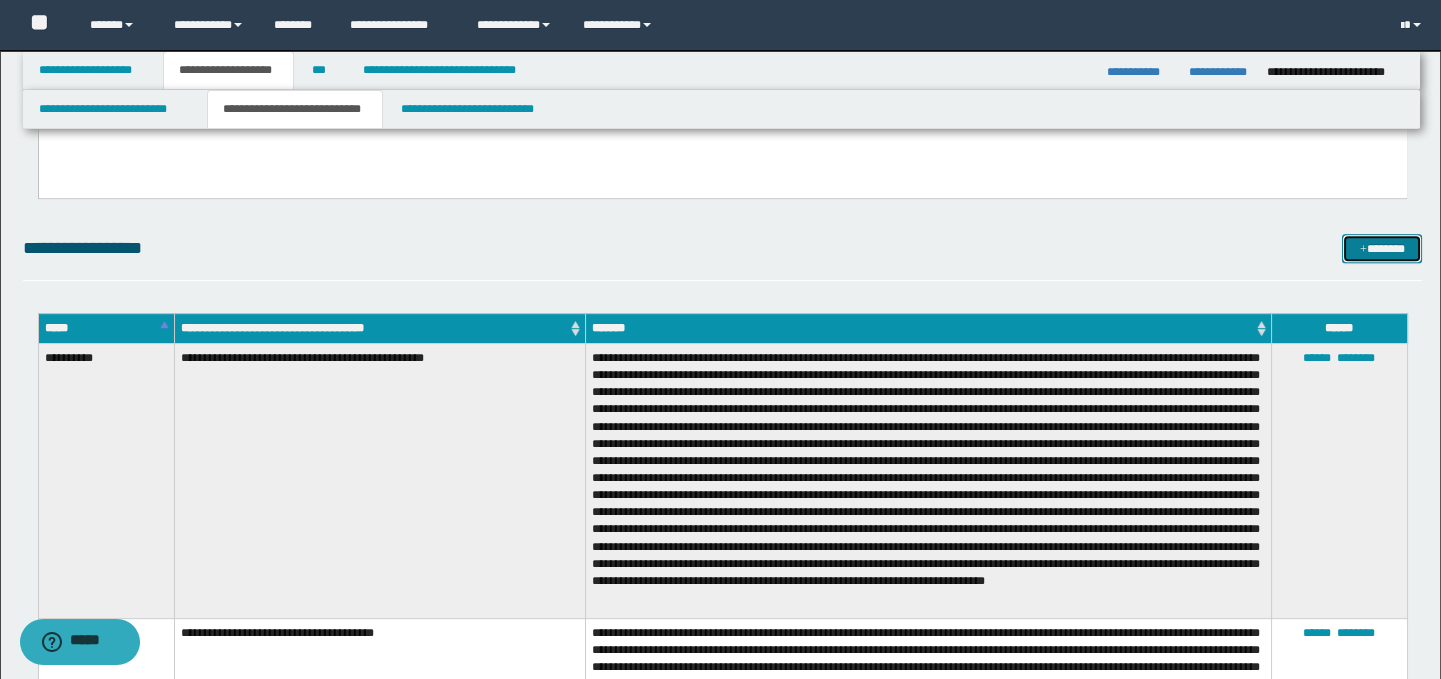 click on "*******" at bounding box center (1382, 249) 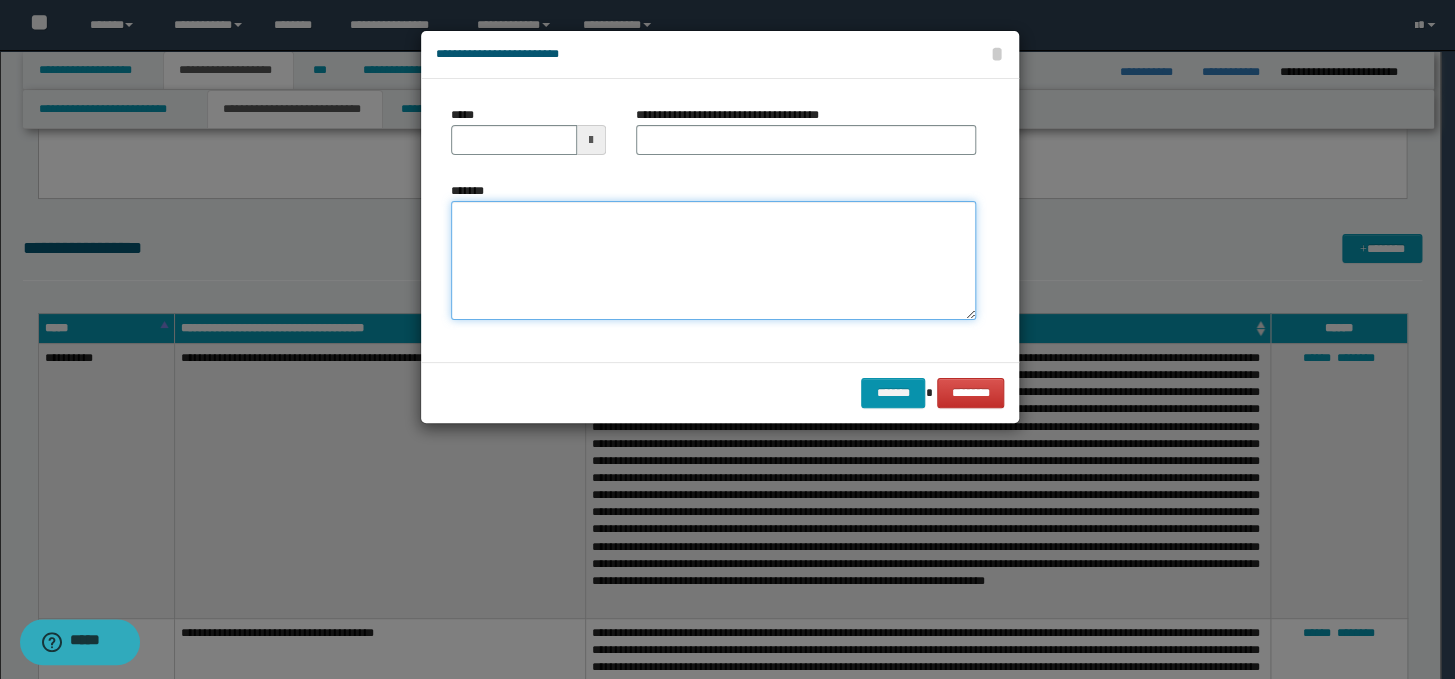 click on "*******" at bounding box center (713, 261) 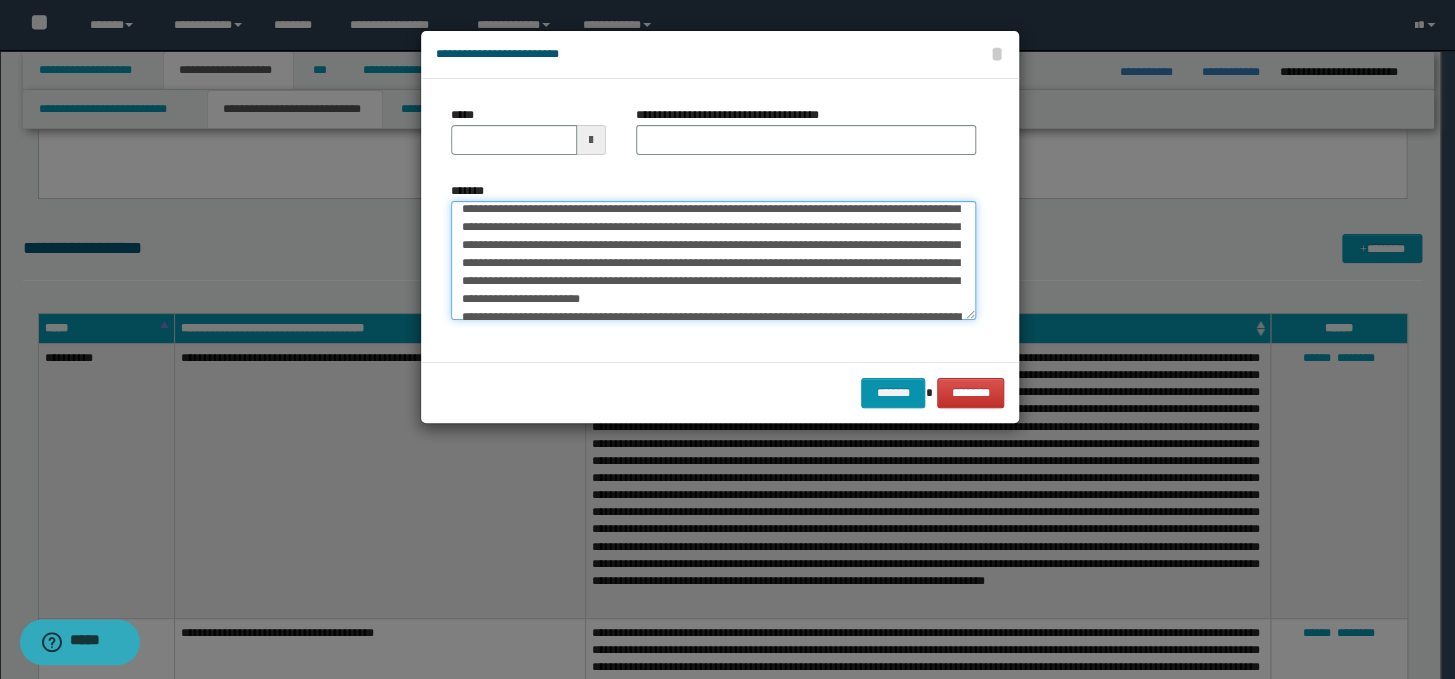 scroll, scrollTop: 0, scrollLeft: 0, axis: both 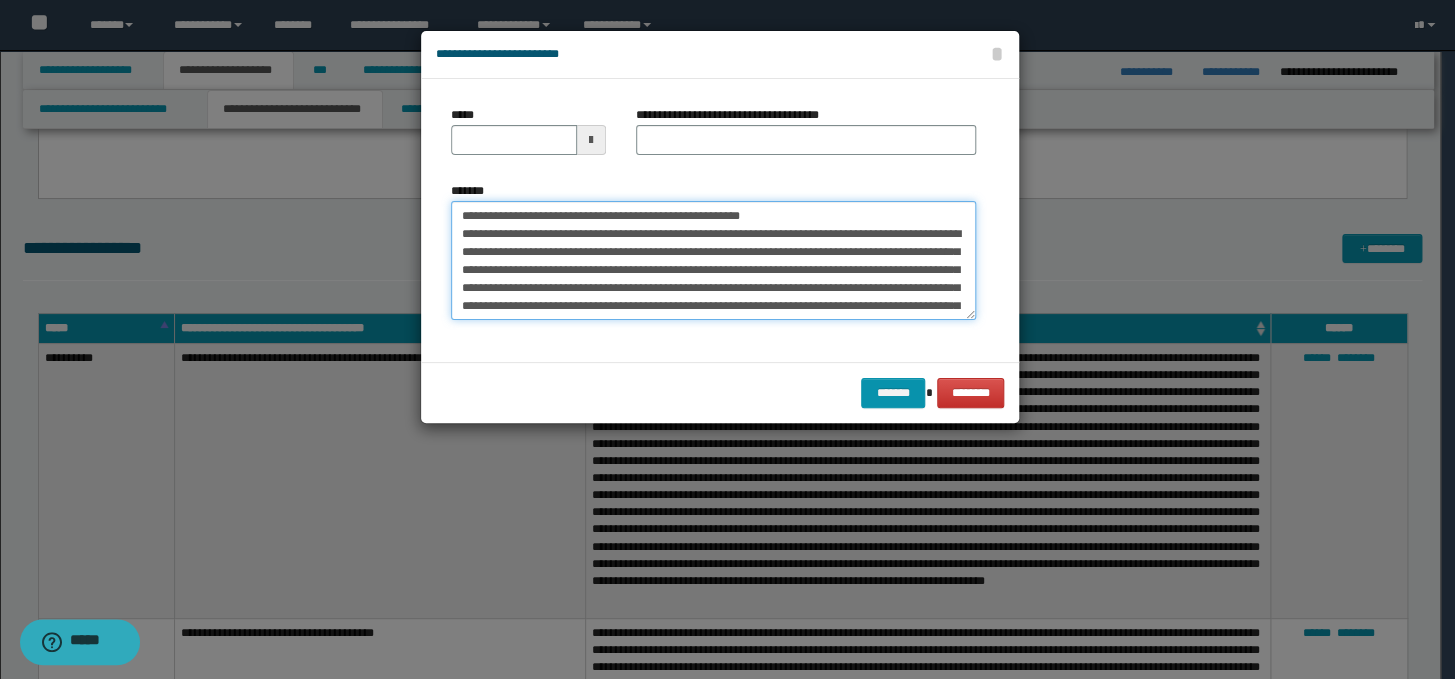 drag, startPoint x: 849, startPoint y: 213, endPoint x: 449, endPoint y: 217, distance: 400.02 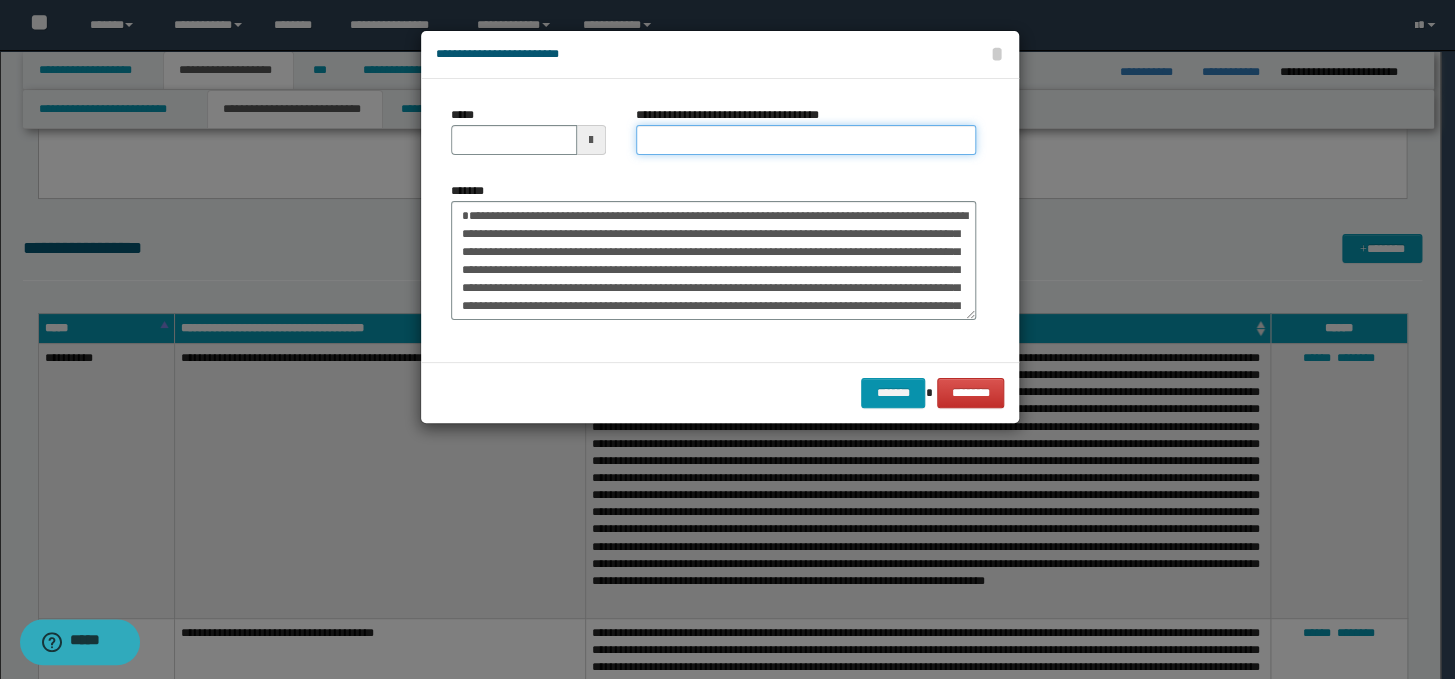 click on "**********" at bounding box center (806, 140) 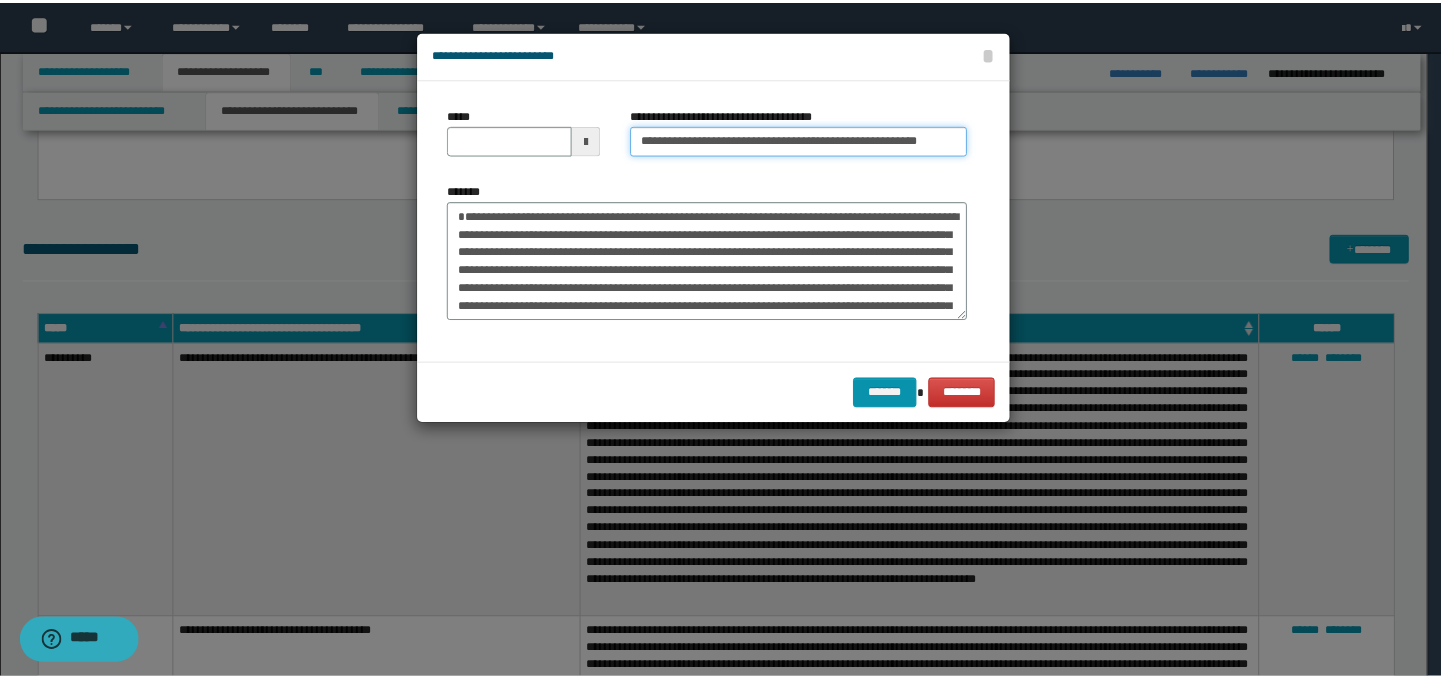 scroll, scrollTop: 0, scrollLeft: 0, axis: both 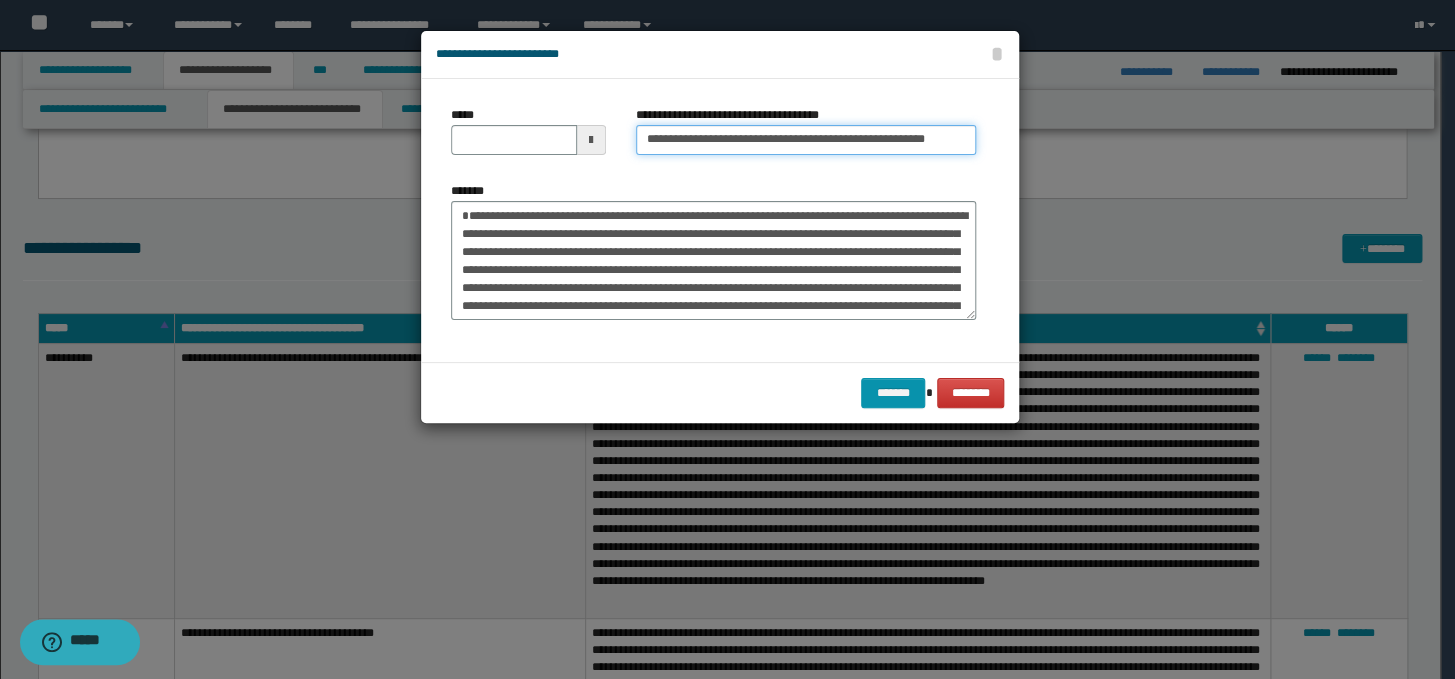 drag, startPoint x: 690, startPoint y: 138, endPoint x: 637, endPoint y: 138, distance: 53 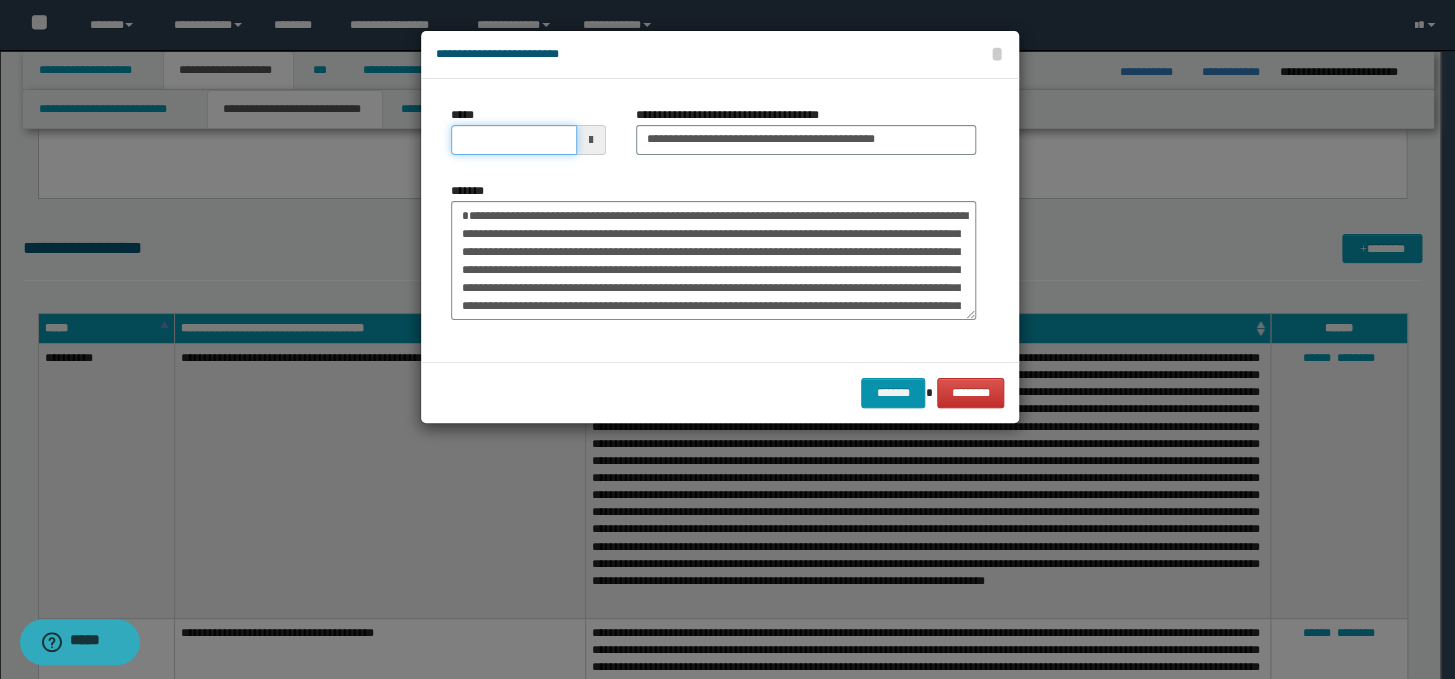click on "*****" at bounding box center (514, 140) 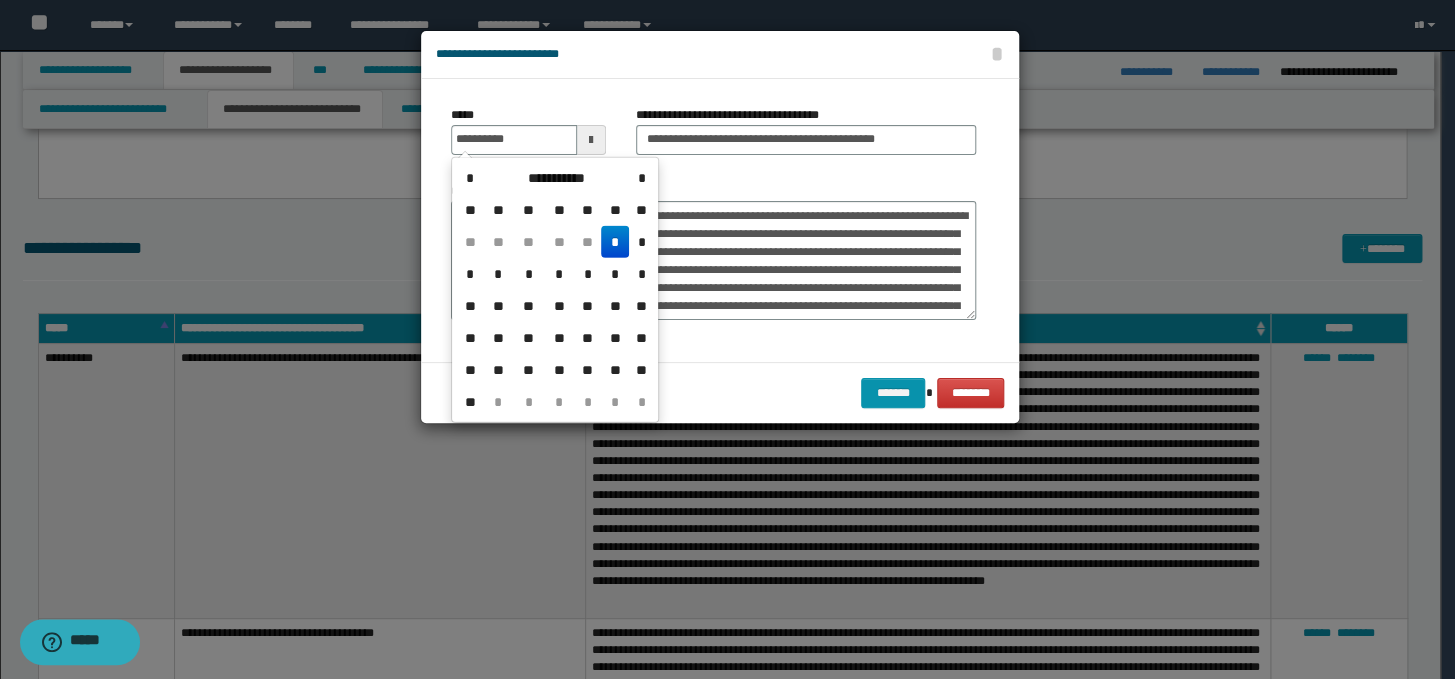 click on "*" at bounding box center (615, 242) 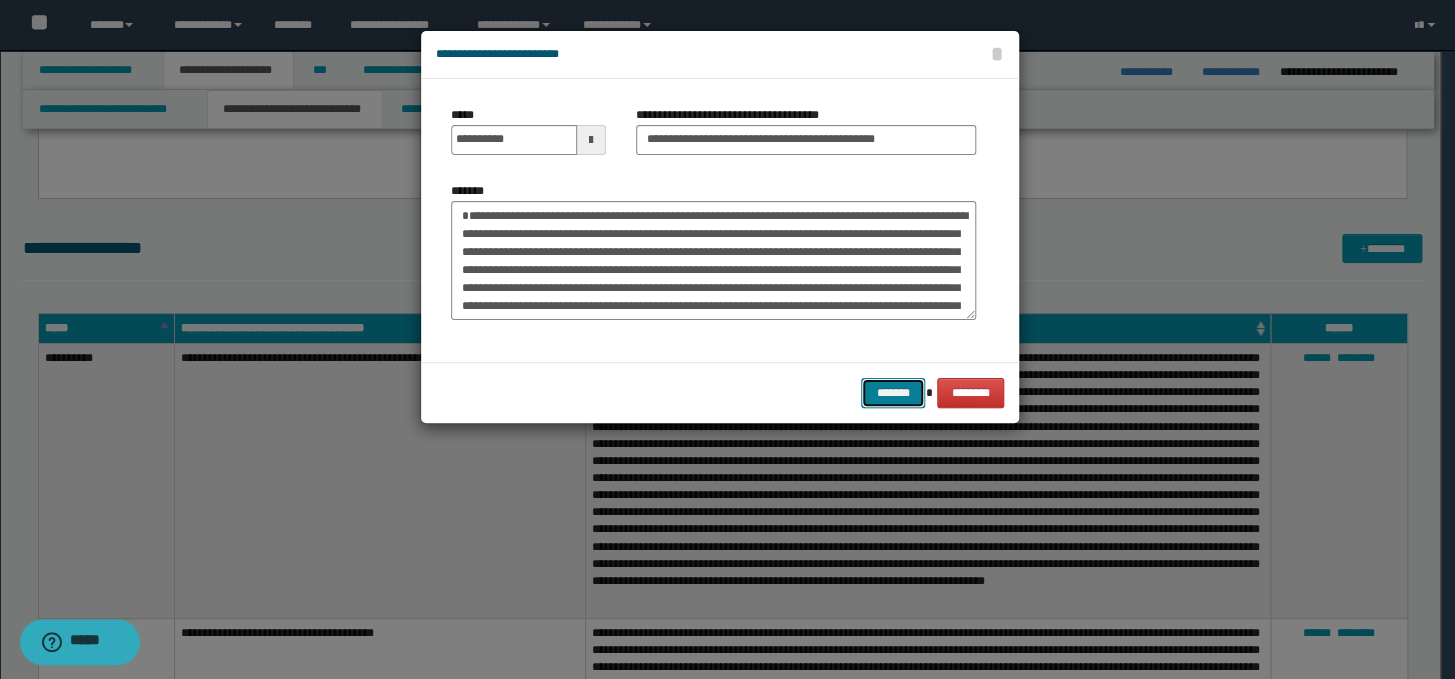 click on "*******" at bounding box center [893, 393] 